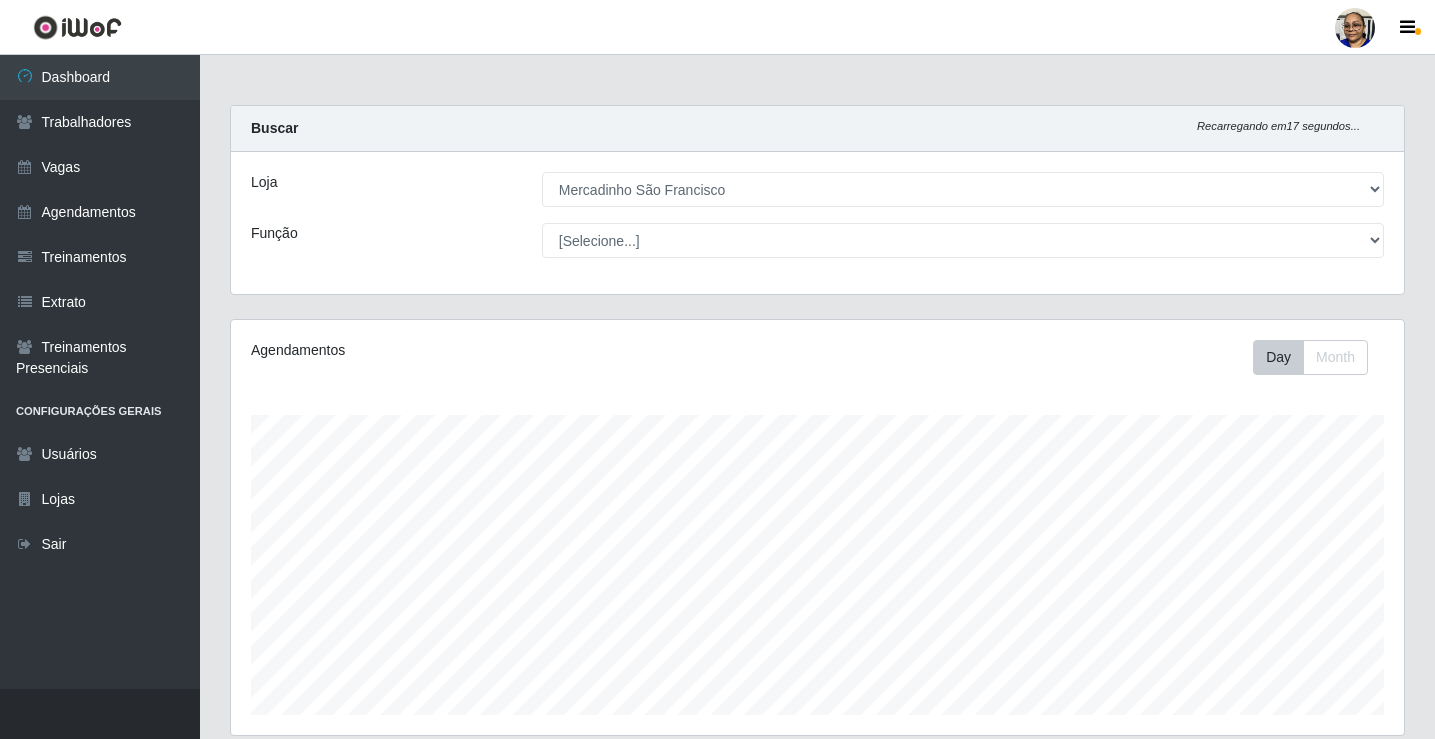 select on "345" 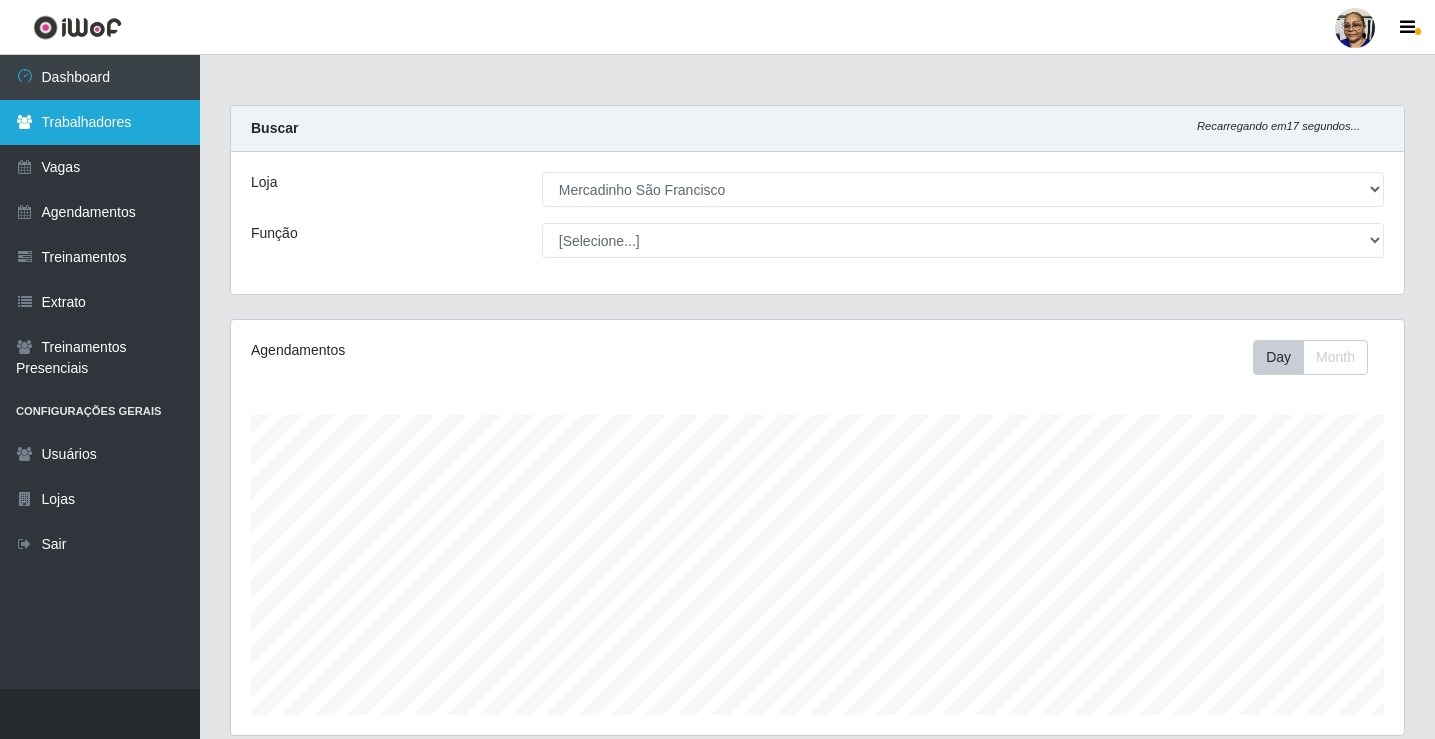 scroll, scrollTop: 226, scrollLeft: 0, axis: vertical 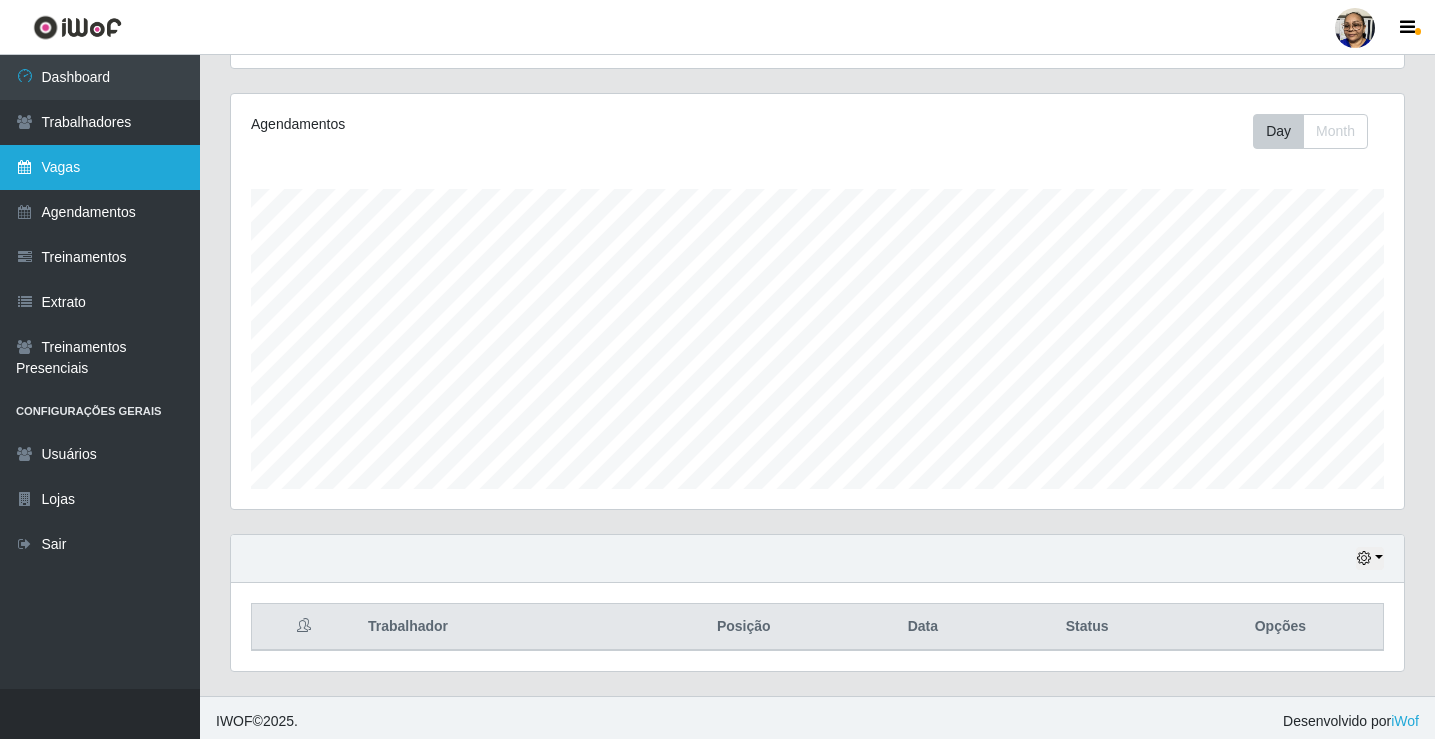 click on "Vagas" at bounding box center (100, 167) 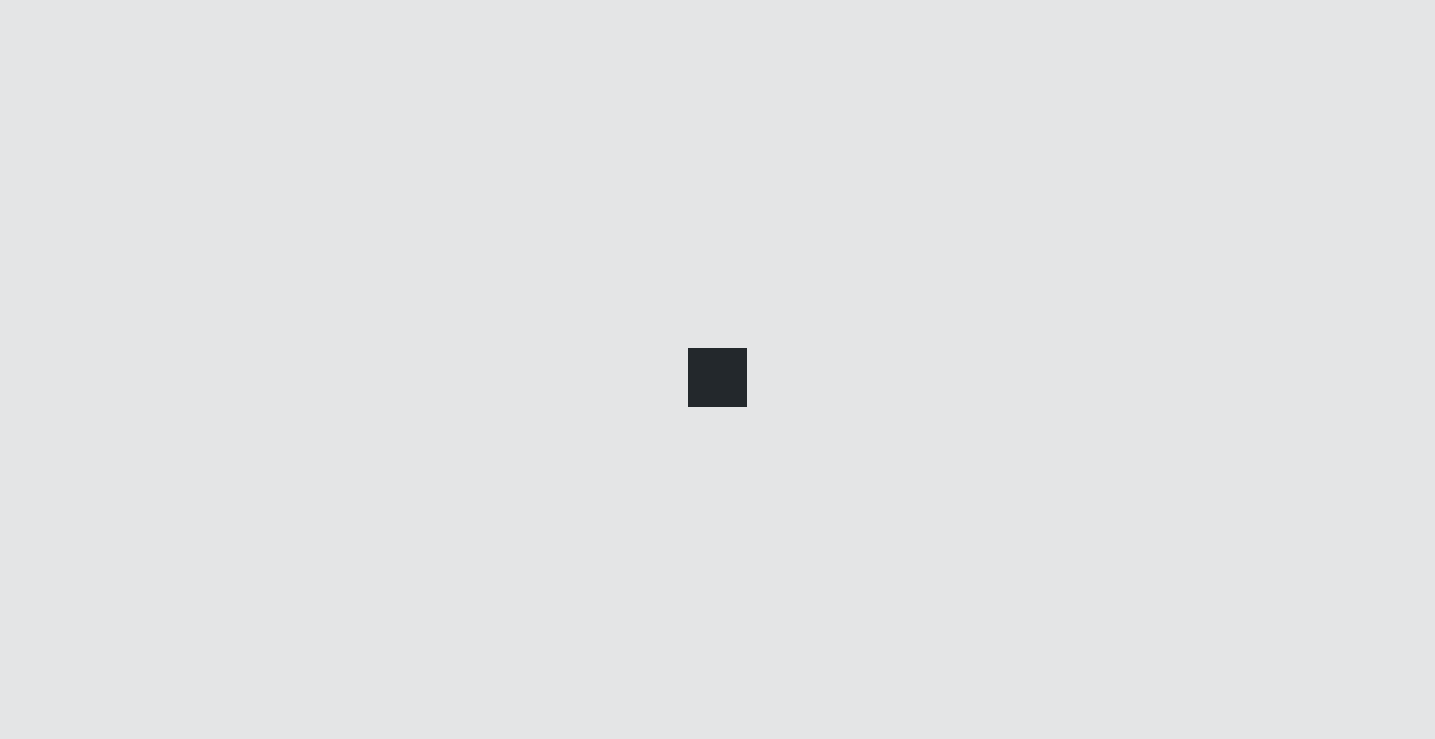 scroll, scrollTop: 0, scrollLeft: 0, axis: both 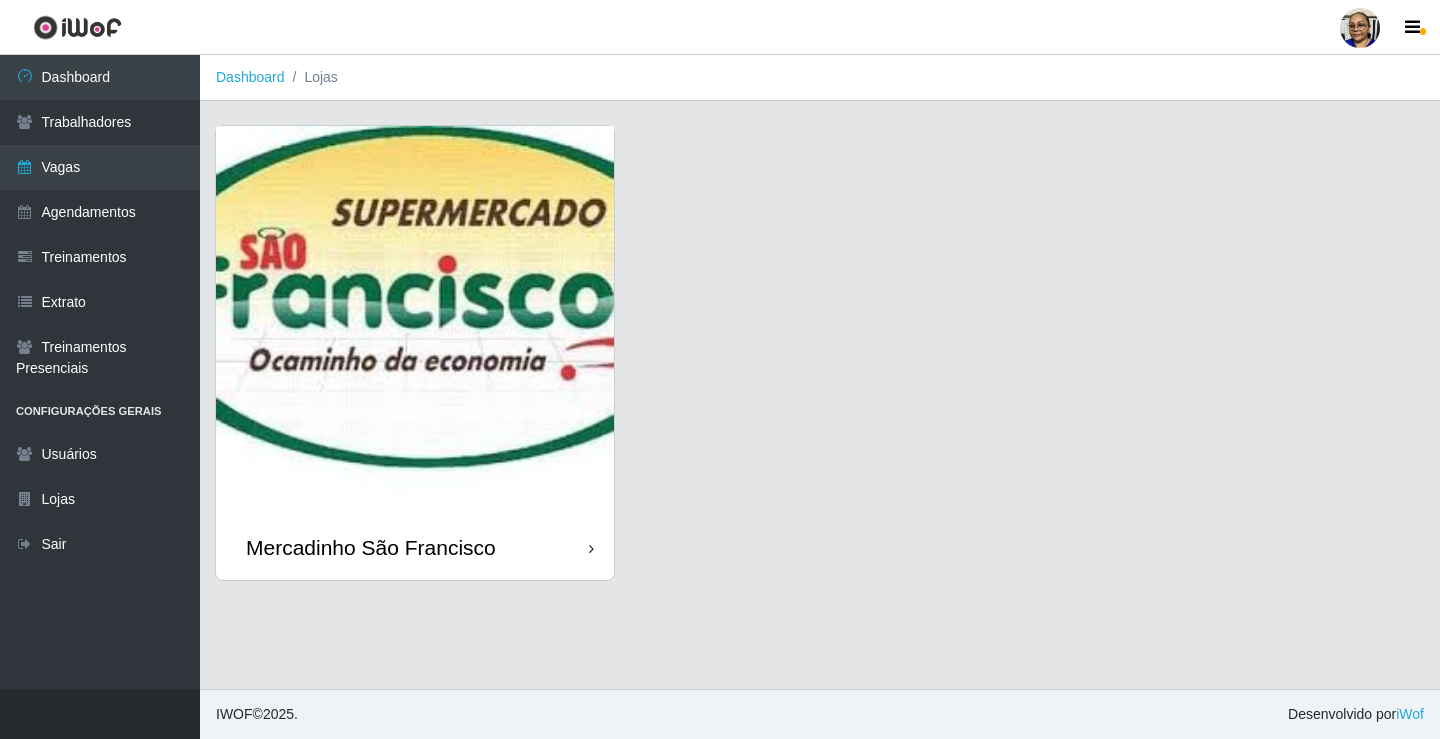 click at bounding box center [415, 320] 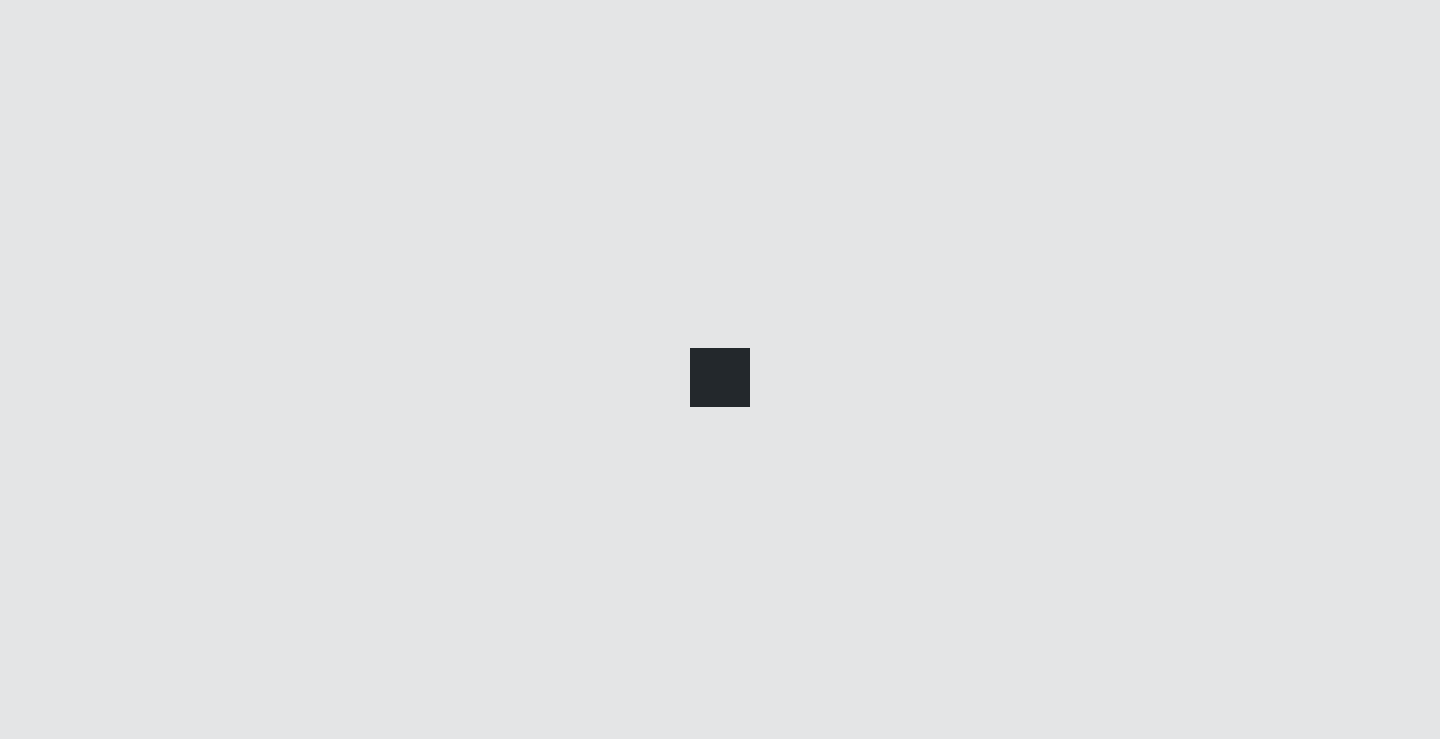 click at bounding box center [720, 369] 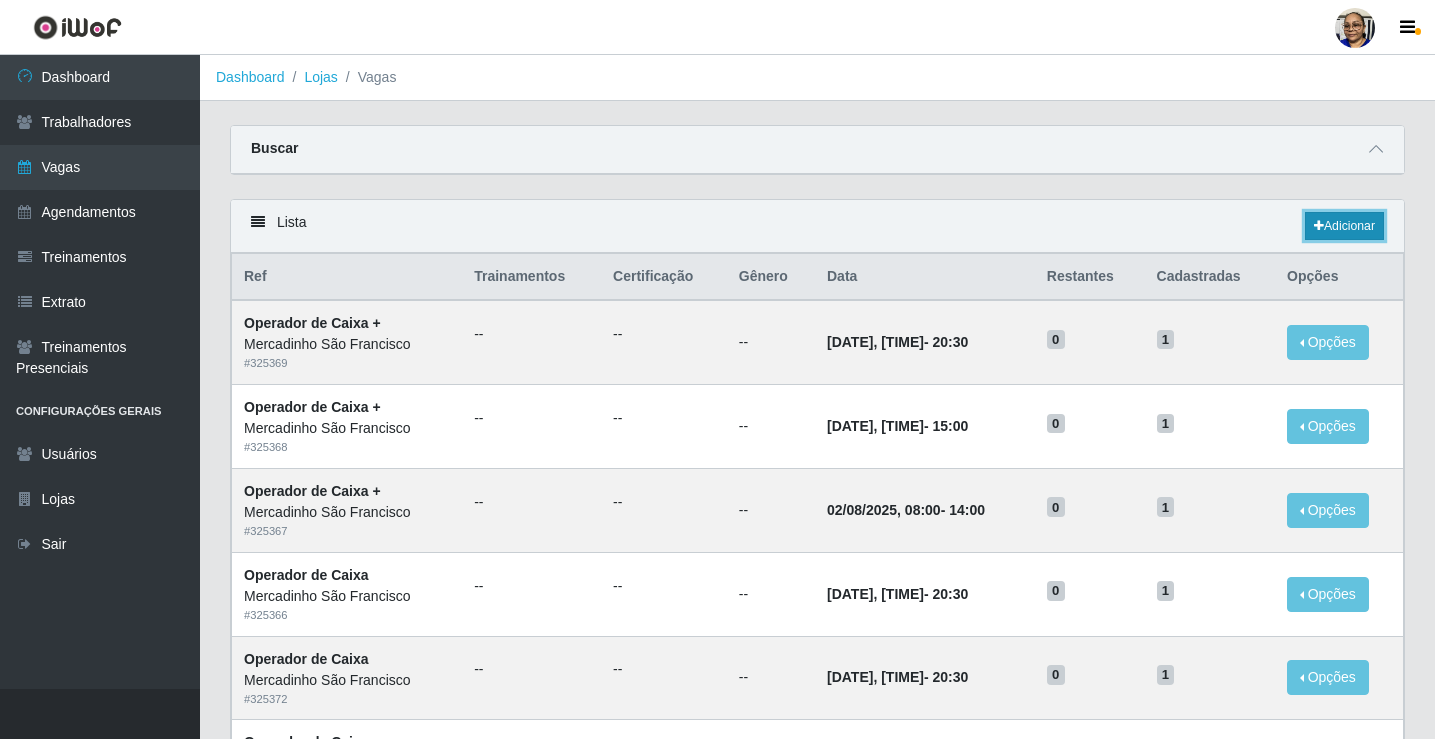 click on "Adicionar" at bounding box center (1344, 226) 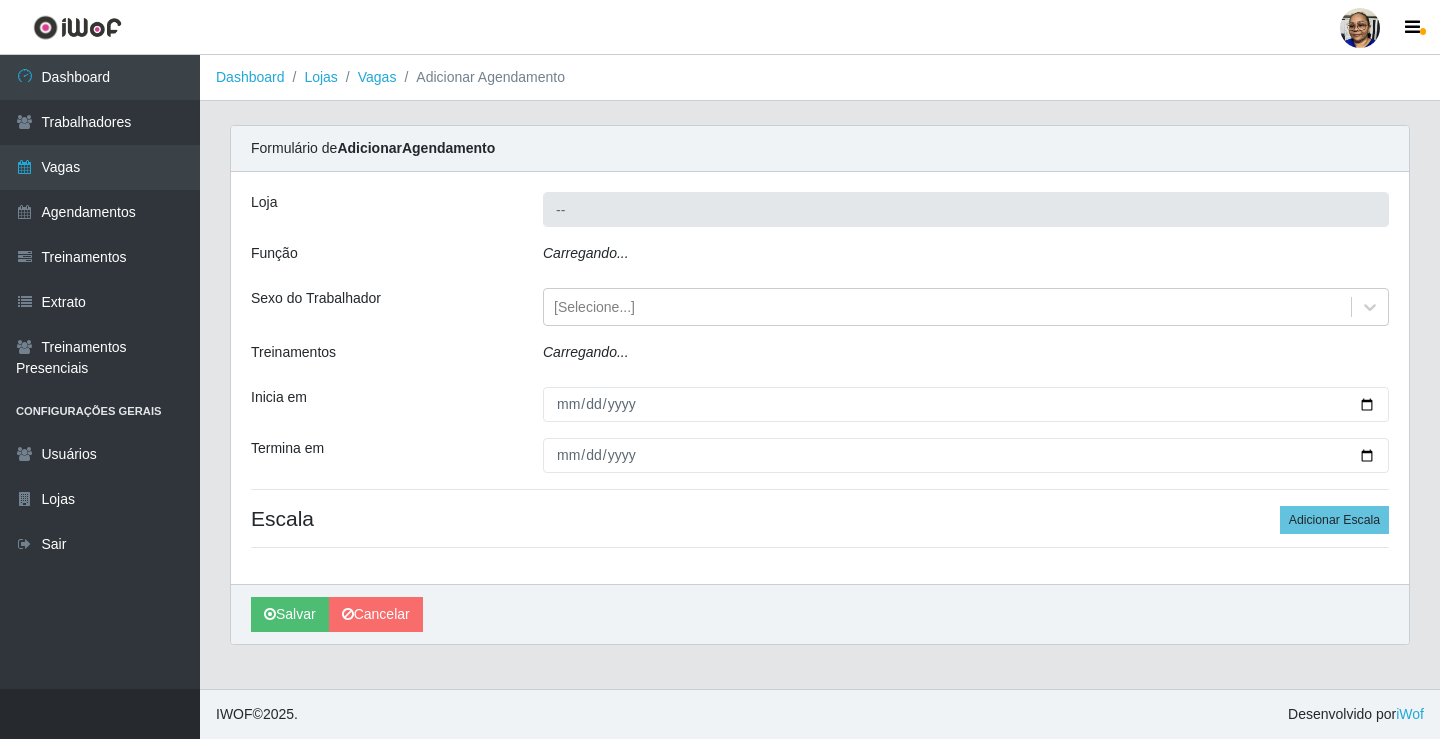 type on "Mercadinho São Francisco" 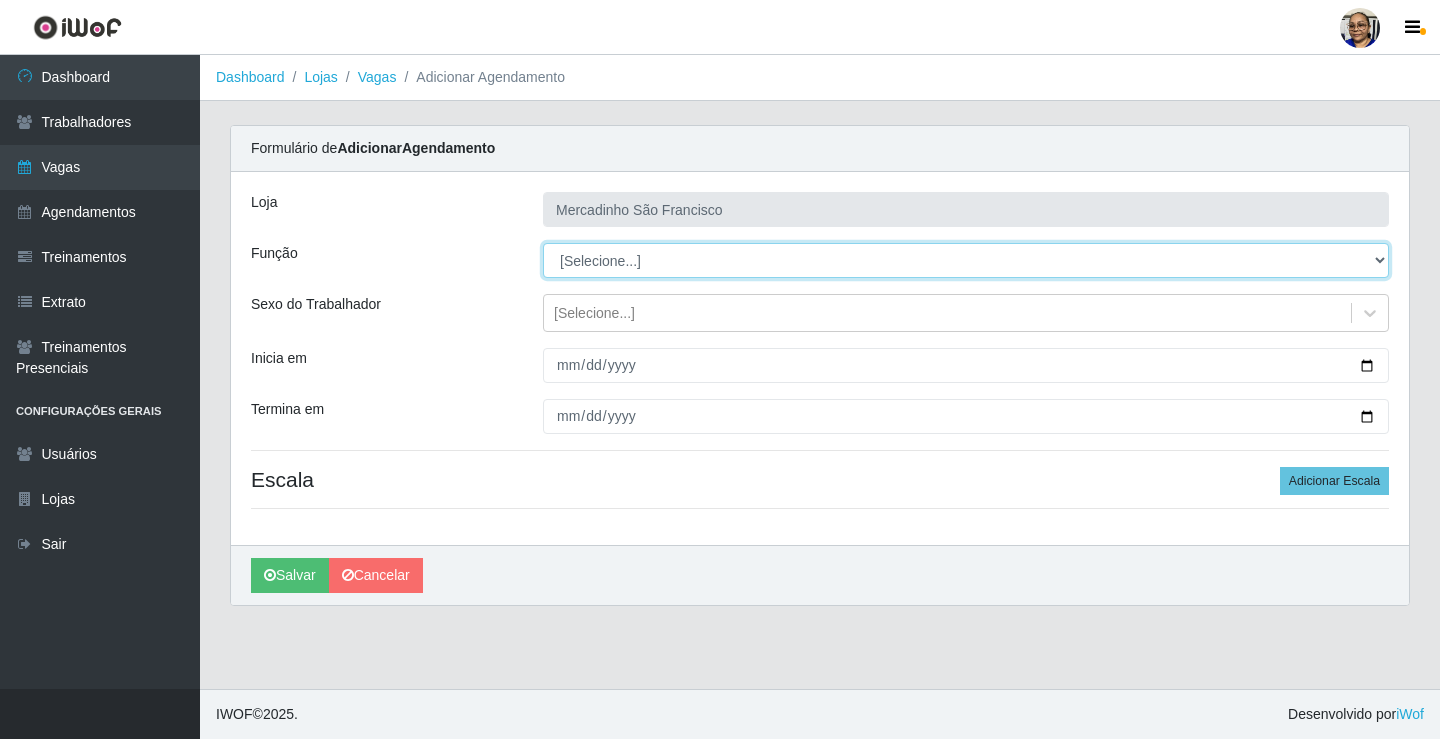 click on "[Selecione...] ASG ASG + ASG ++ Balconista de Açougue Balconista de Açougue + Operador de Caixa Operador de Caixa + Operador de Caixa ++ Operador de Loja Operador de Loja + Operador de Loja ++ Repositor Repositor + Repositor ++ Repositor de Hortifruti Repositor de Hortifruti + Repositor de Hortifruti ++" at bounding box center [966, 260] 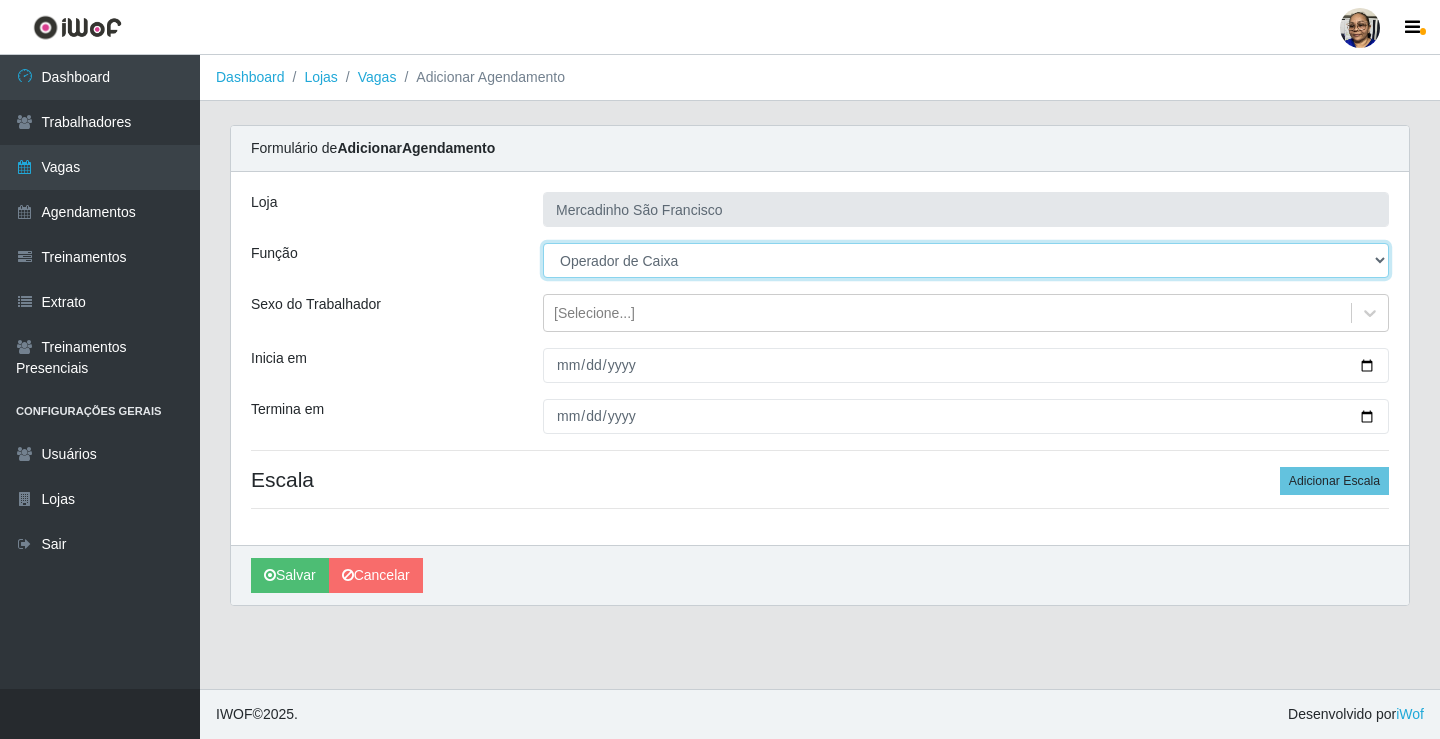 click on "[Selecione...] ASG ASG + ASG ++ Balconista de Açougue Balconista de Açougue + Operador de Caixa Operador de Caixa + Operador de Caixa ++ Operador de Loja Operador de Loja + Operador de Loja ++ Repositor Repositor + Repositor ++ Repositor de Hortifruti Repositor de Hortifruti + Repositor de Hortifruti ++" at bounding box center [966, 260] 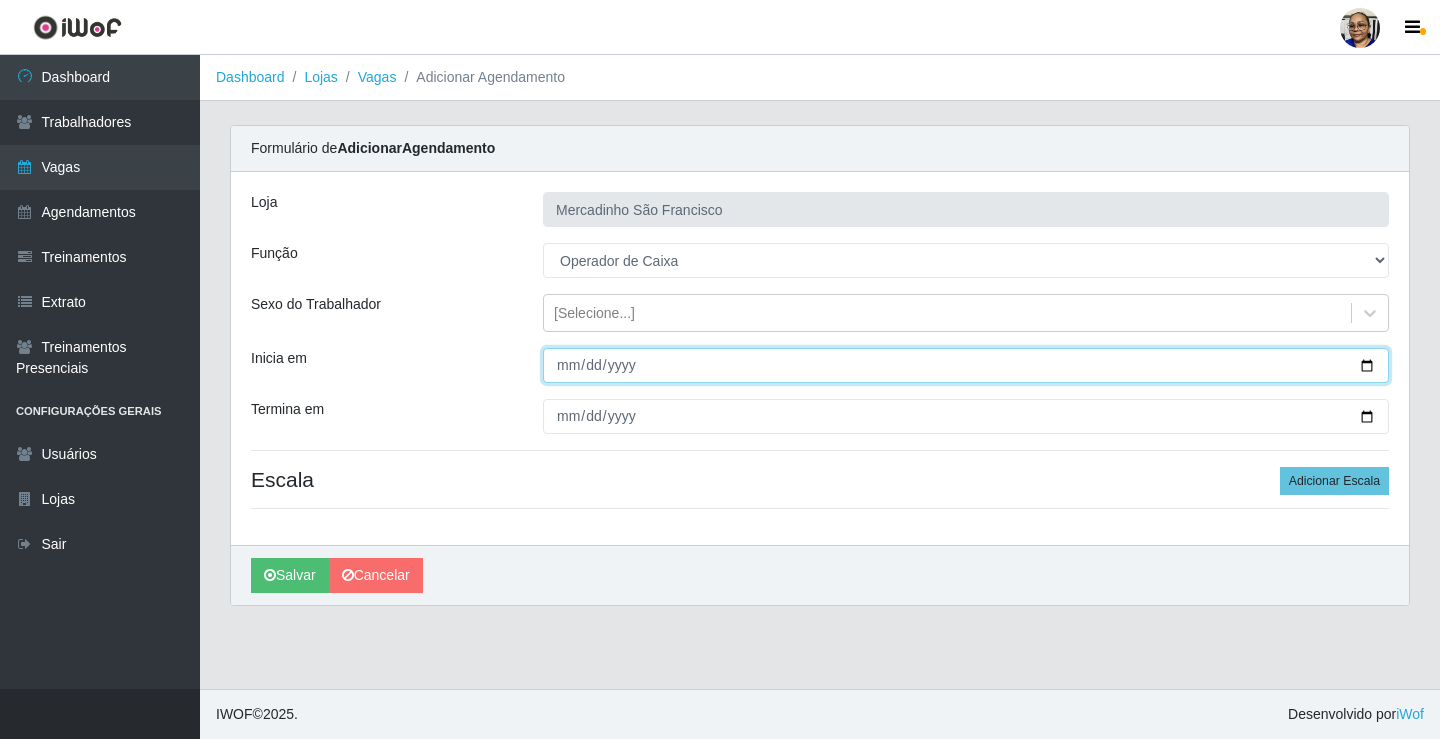 click on "Inicia em" at bounding box center (966, 365) 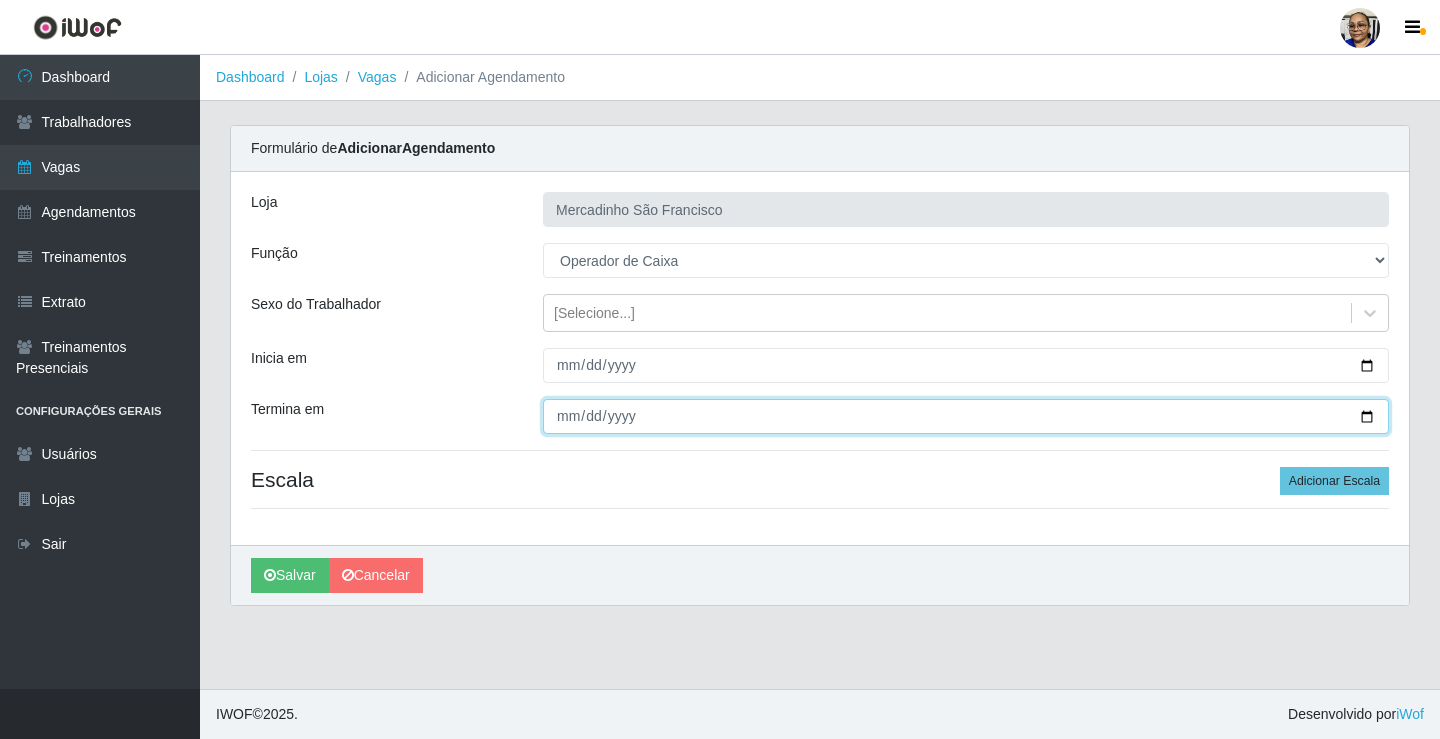 click on "Termina em" at bounding box center (966, 416) 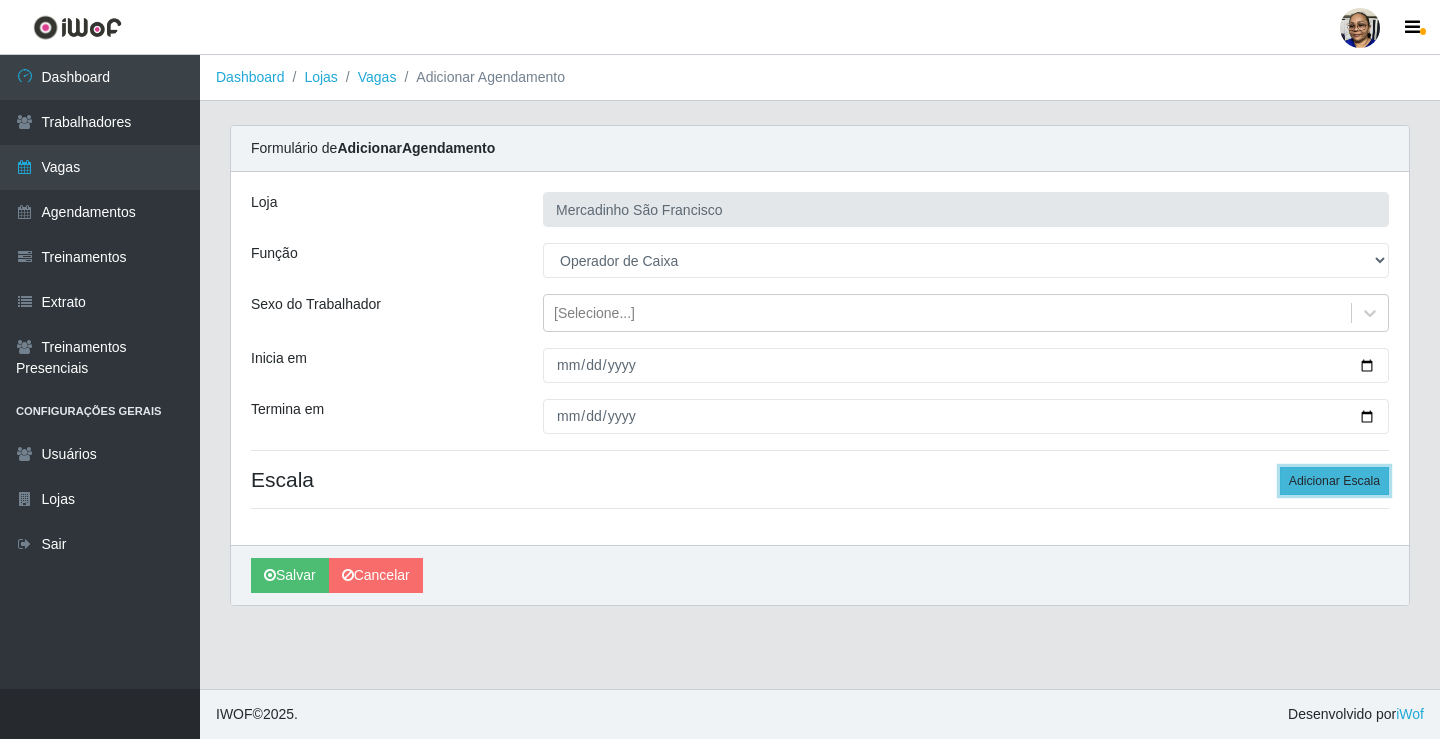 click on "Adicionar Escala" at bounding box center [1334, 481] 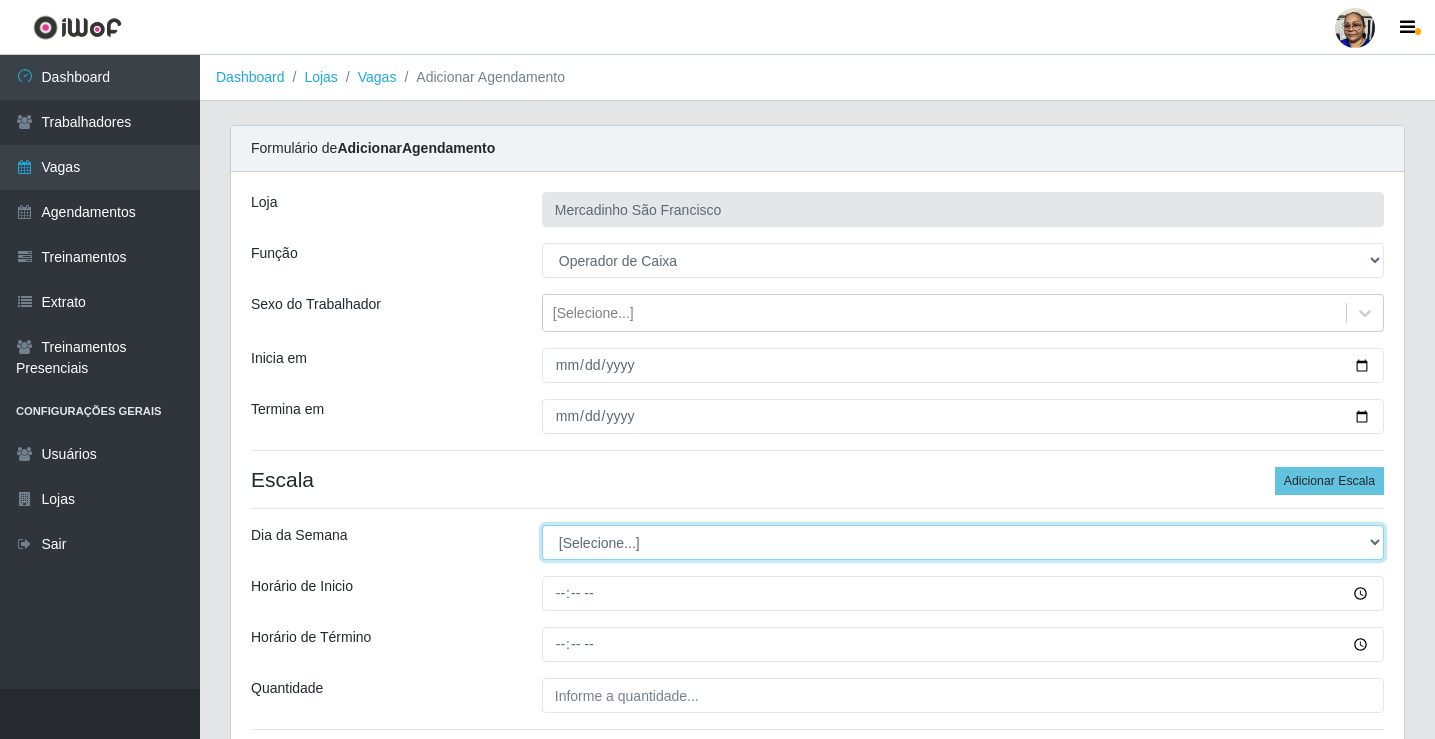 click on "[Selecione...] Segunda Terça Quarta Quinta Sexta Sábado Domingo" at bounding box center [963, 542] 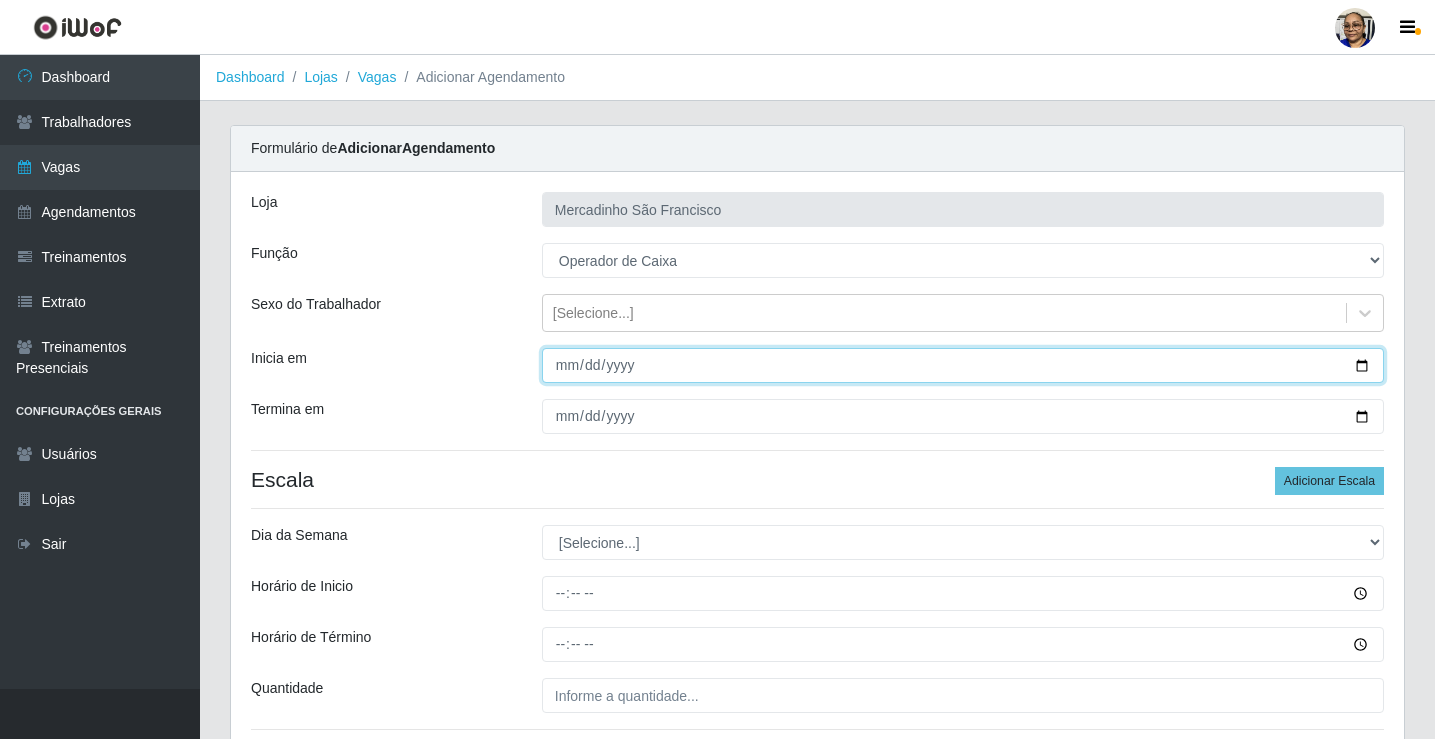 click on "[DATE]" at bounding box center [963, 365] 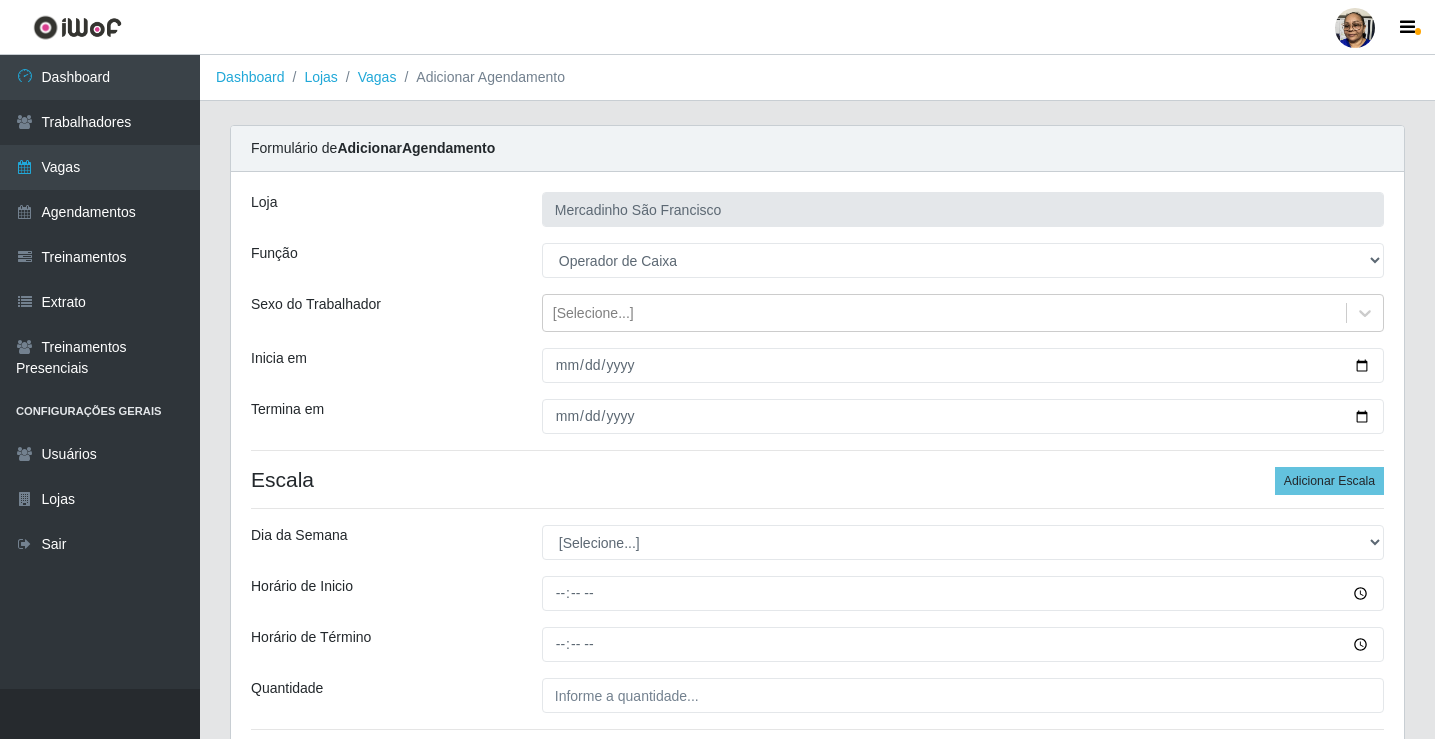 click on "Loja Mercadinho São Francisco Função [Selecione...] ASG ASG + ASG ++ Balconista de Açougue Balconista de Açougue + Operador de Caixa Operador de Caixa + Operador de Caixa ++ Operador de Loja Operador de Loja + Operador de Loja ++ Repositor Repositor + Repositor ++ Repositor de Hortifruti Repositor de Hortifruti + Repositor de Hortifruti ++ Sexo do Trabalhador [Selecione...] Inicia em [DATE] Termina em [DATE] Escala Adicionar Escala Dia da Semana [Selecione...] Segunda Terça Quarta Quinta Sexta Sábado Domingo Horário de Inicio Horário de Término Quantidade" at bounding box center [817, 469] 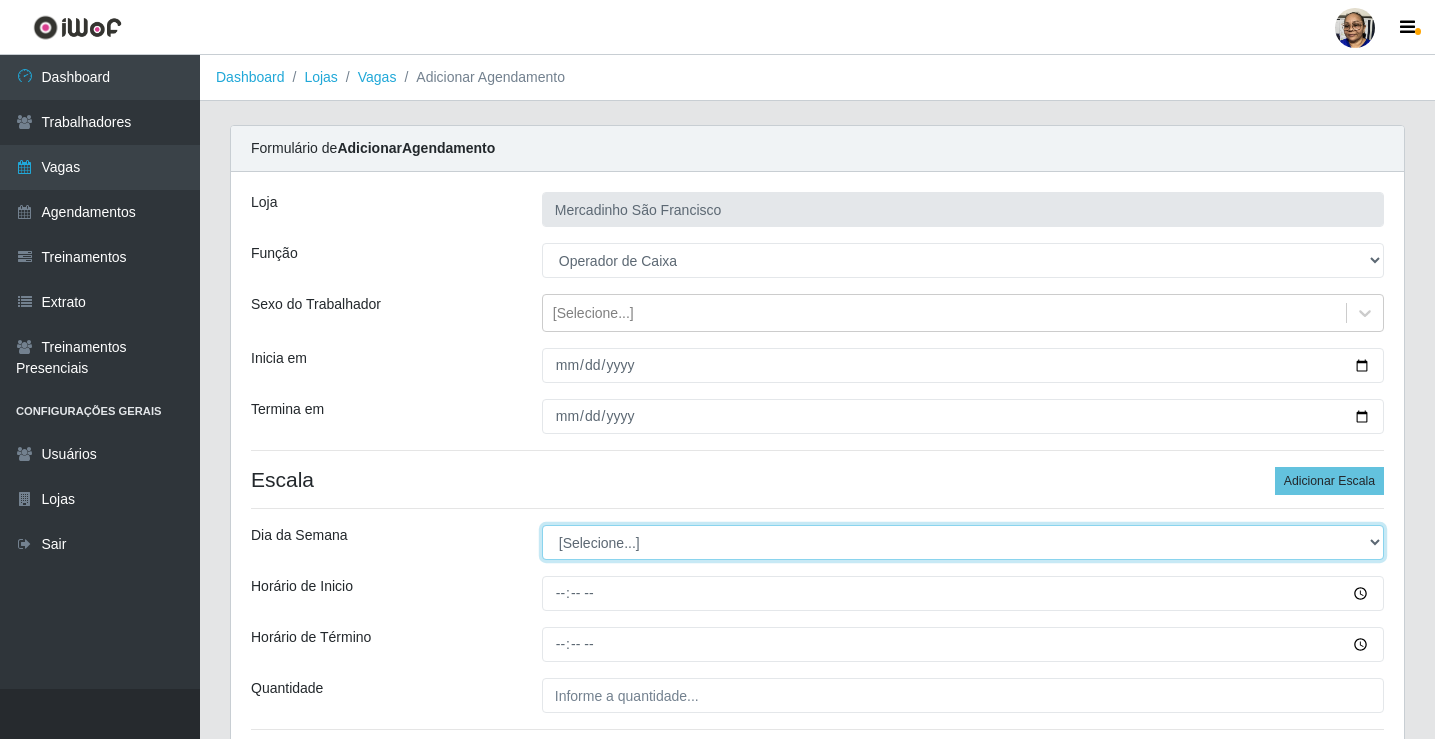 click on "[Selecione...] Segunda Terça Quarta Quinta Sexta Sábado Domingo" at bounding box center [963, 542] 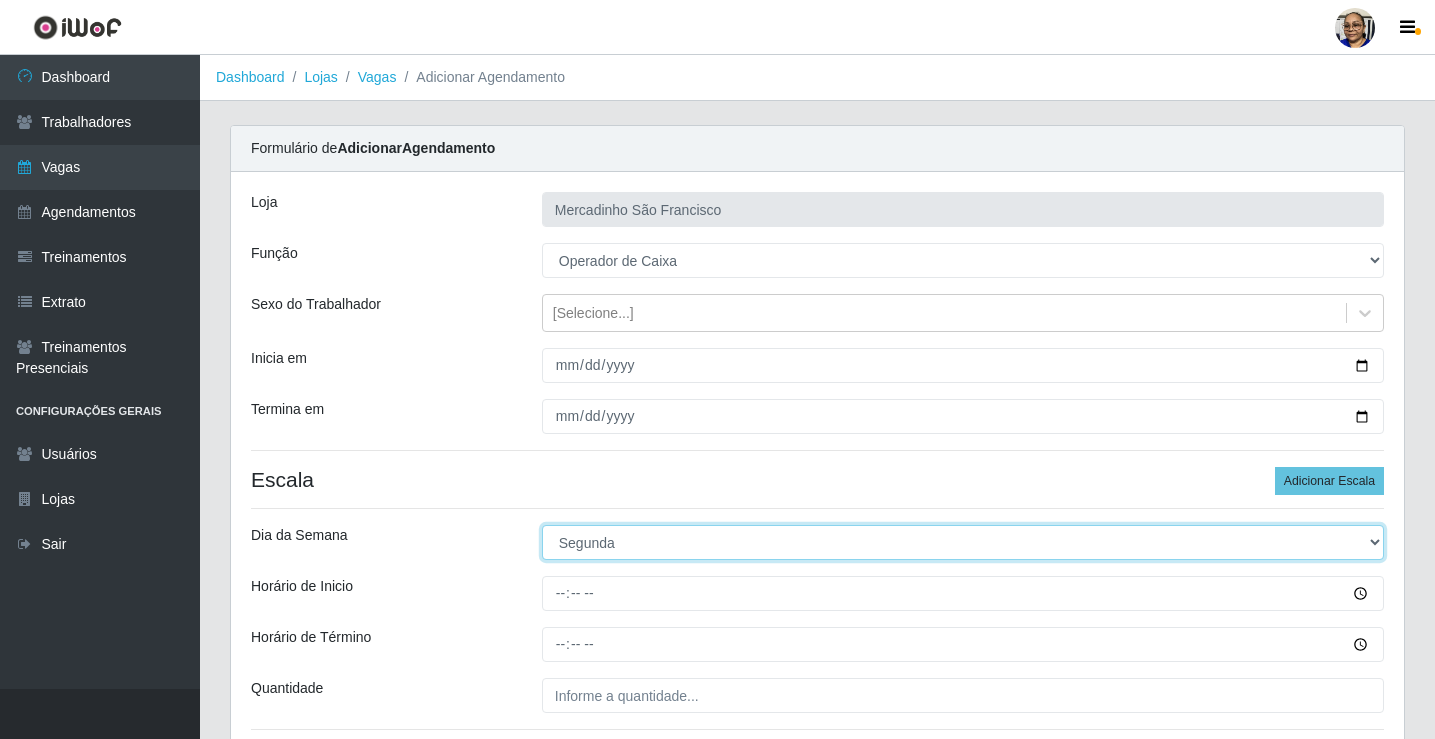 click on "[Selecione...] Segunda Terça Quarta Quinta Sexta Sábado Domingo" at bounding box center [963, 542] 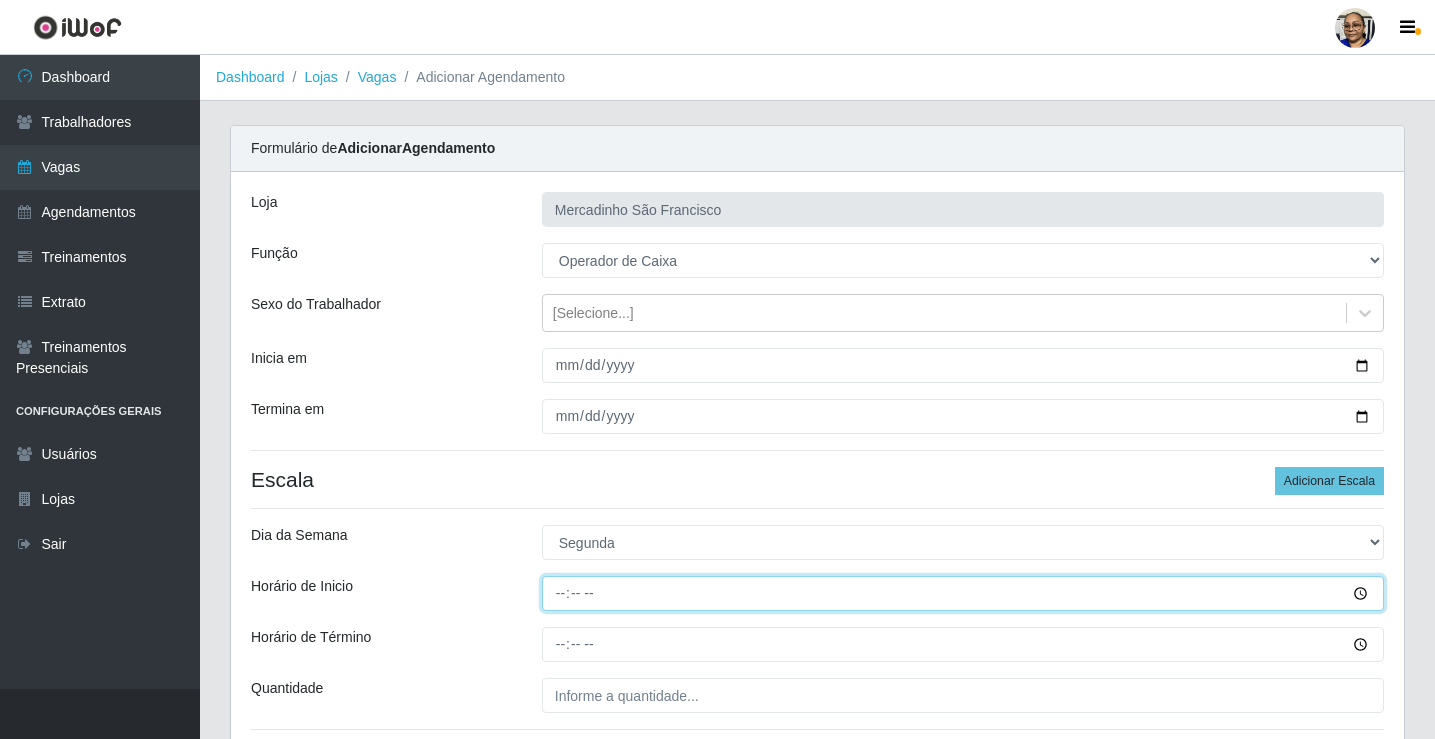 click on "Horário de Inicio" at bounding box center [963, 593] 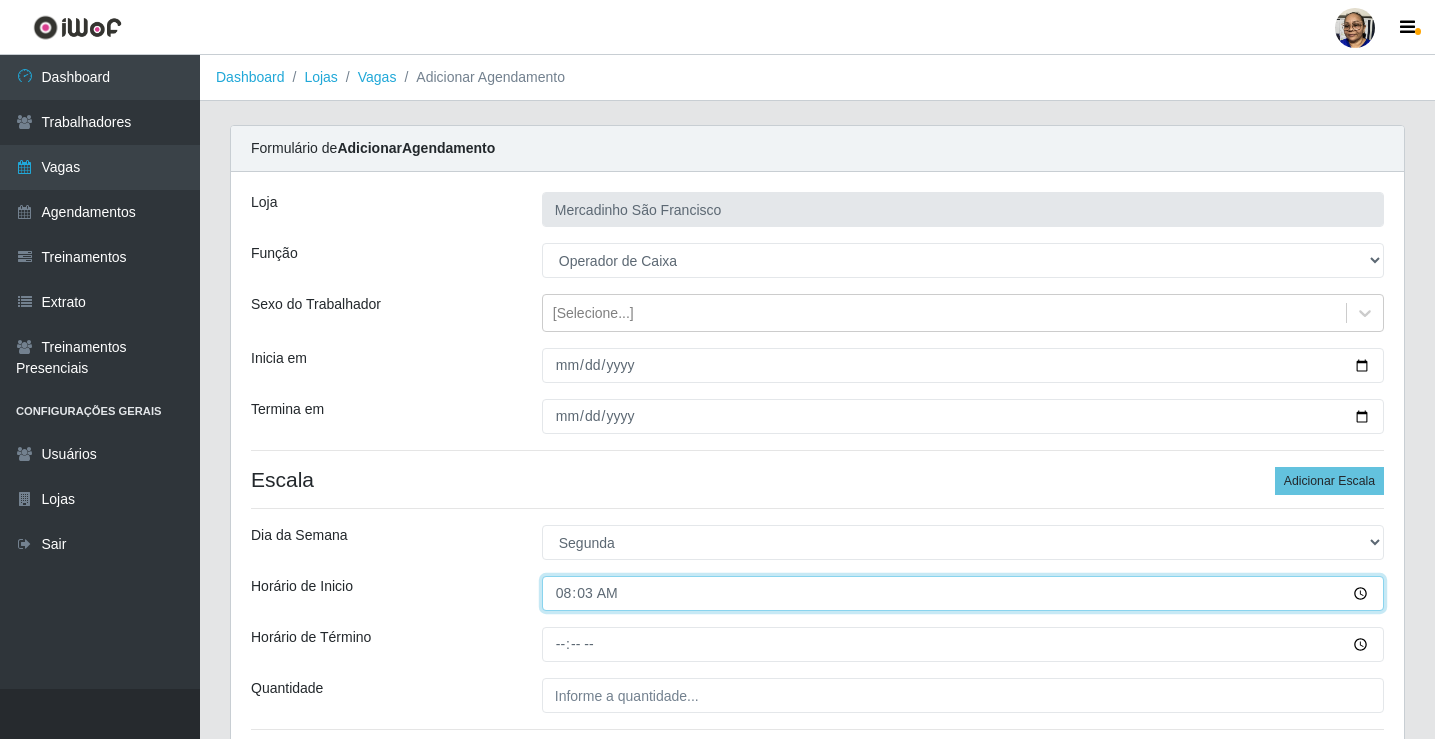 type on "08:30" 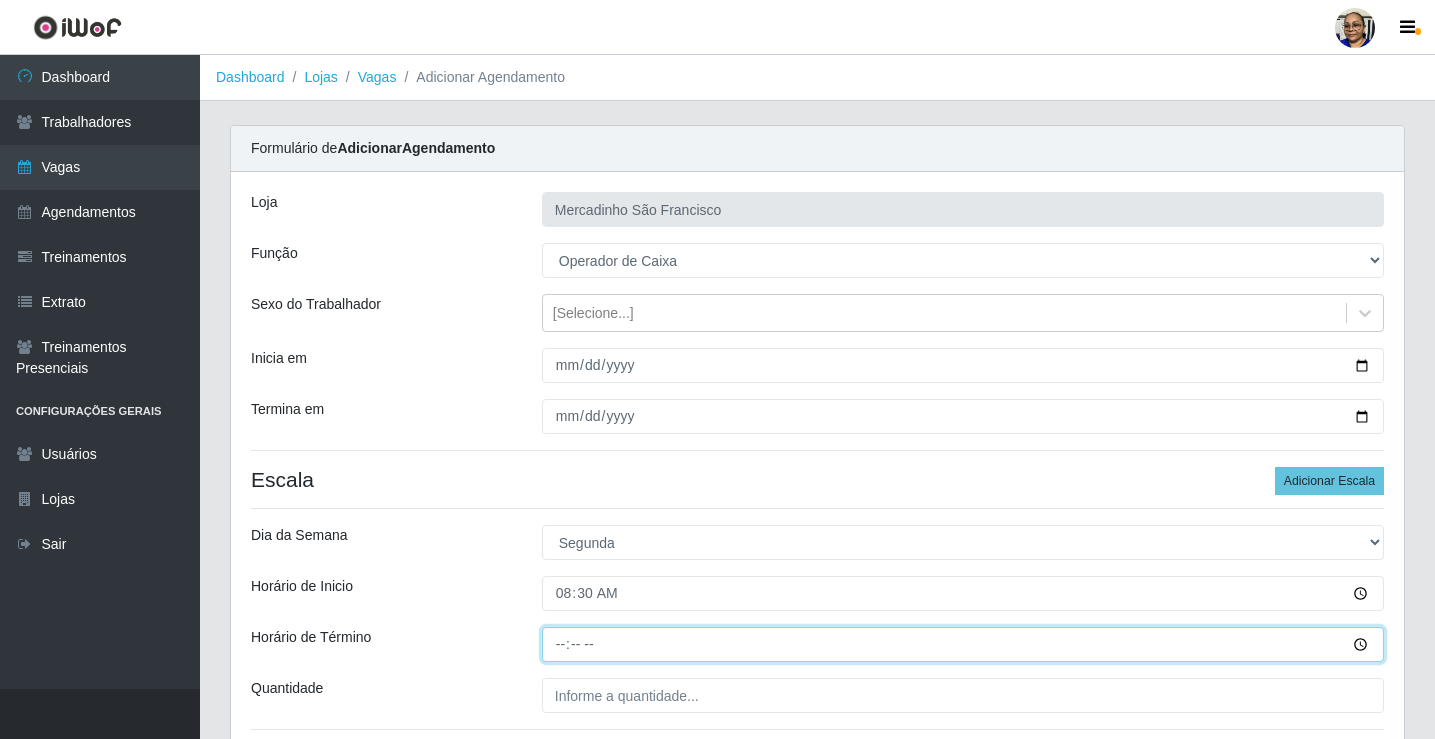 click on "Horário de Término" at bounding box center [963, 644] 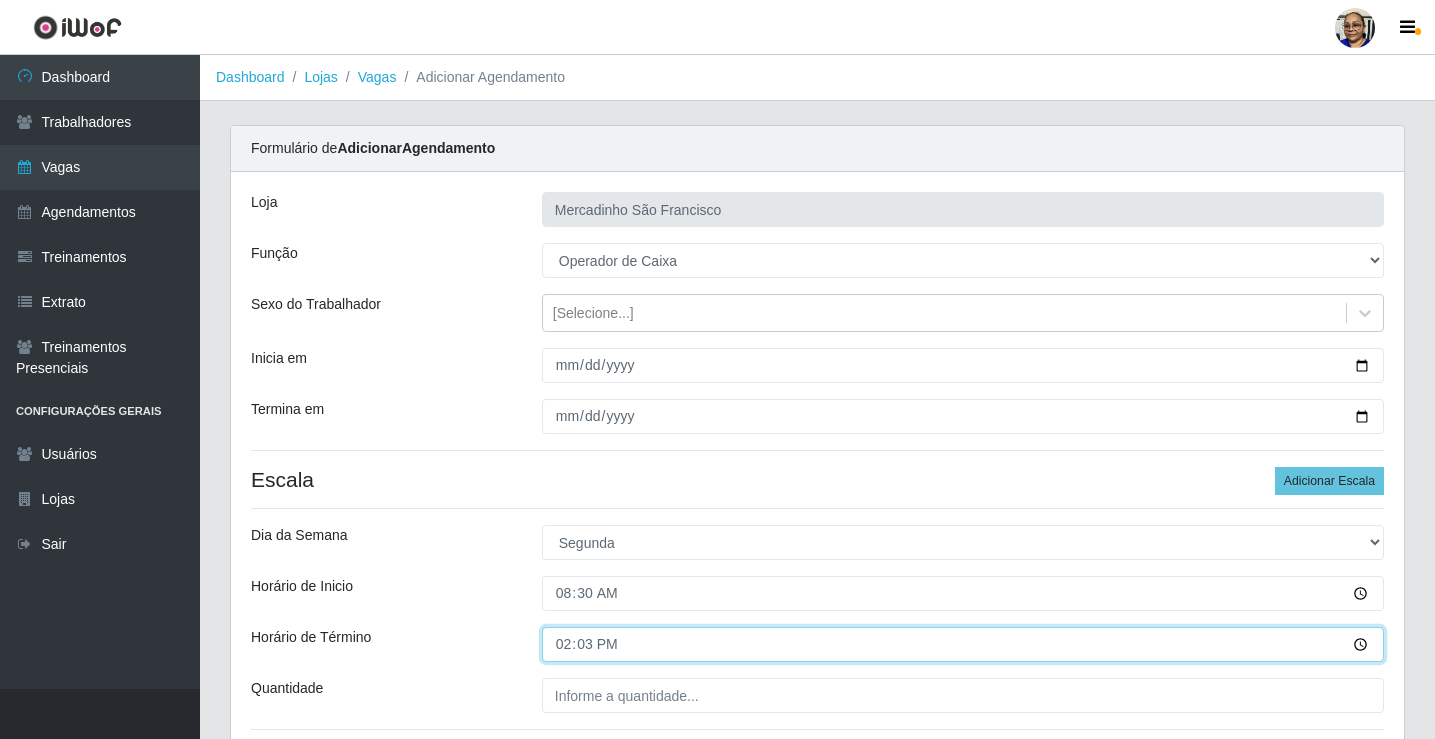 type on "14:30" 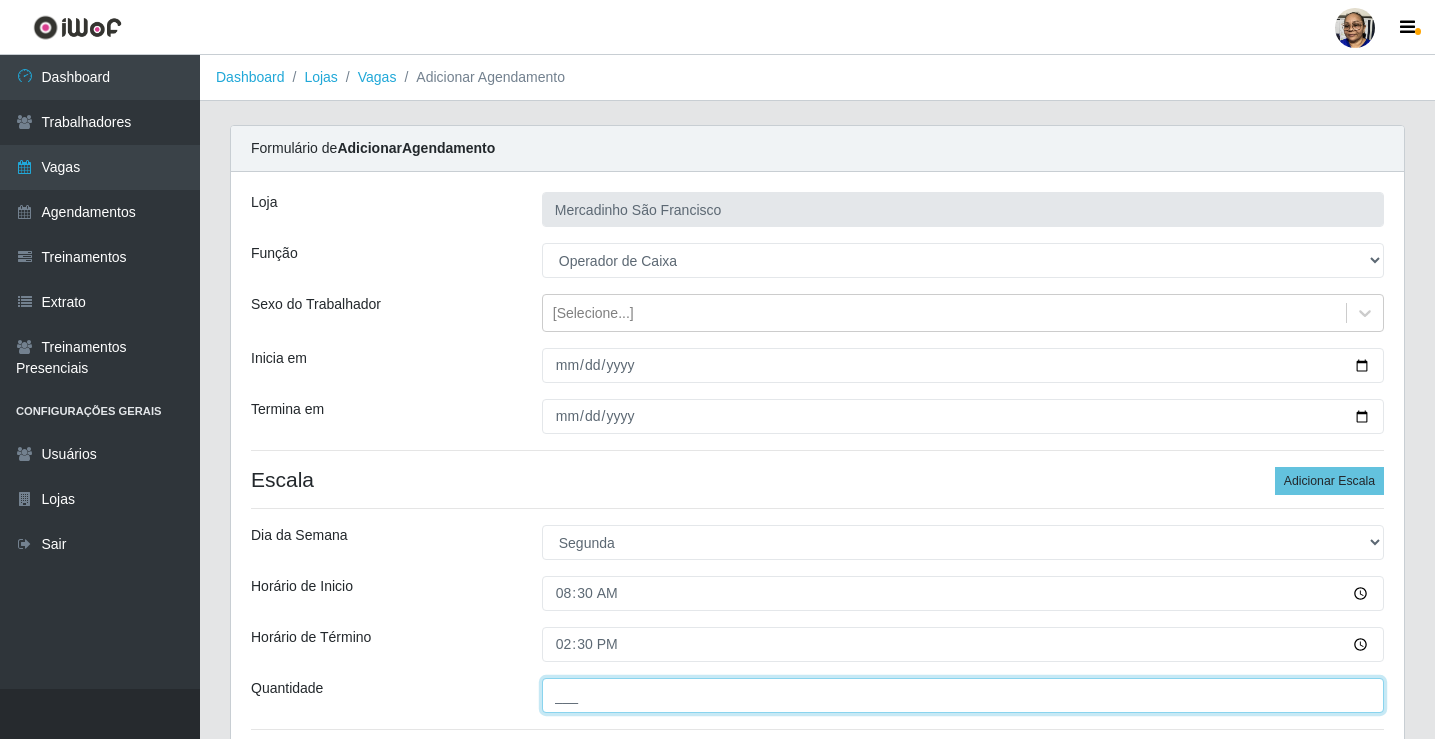 click on "___" at bounding box center (963, 695) 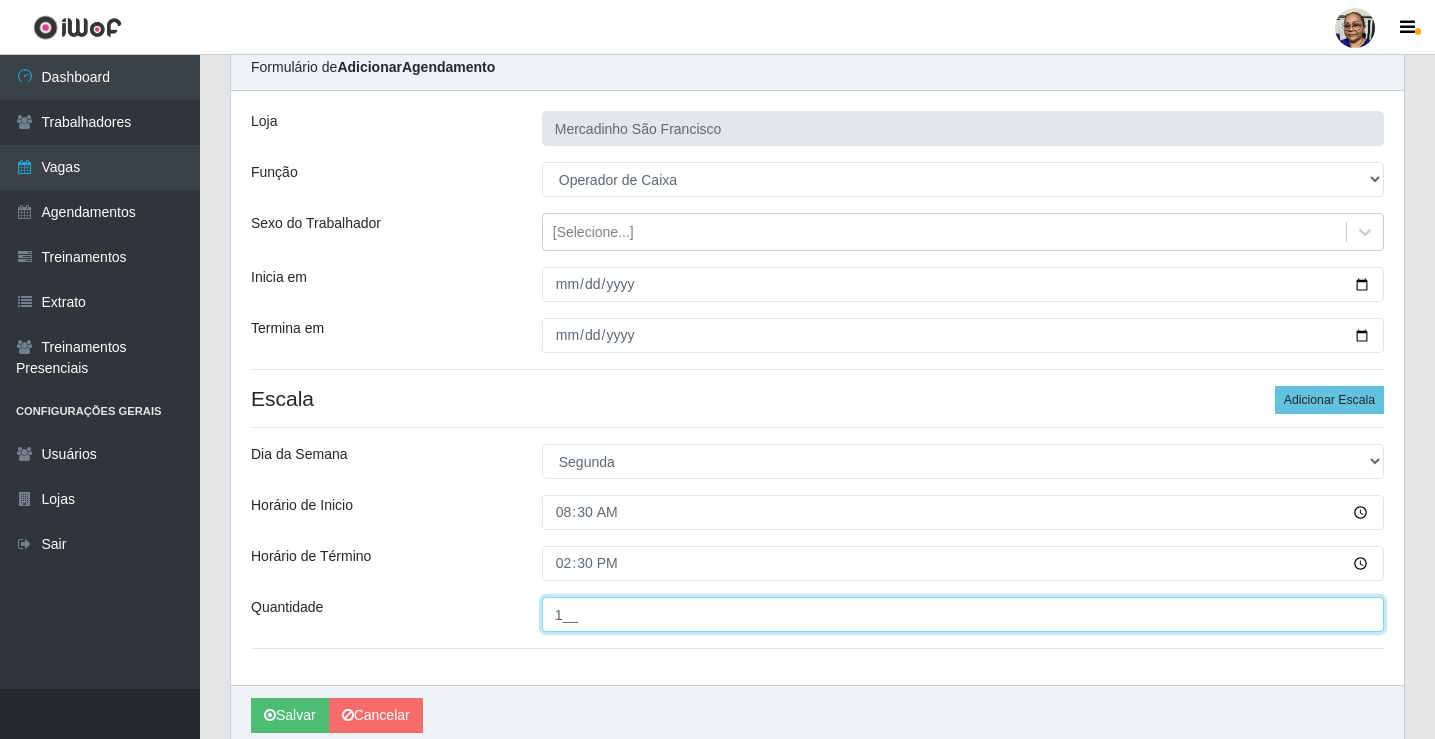scroll, scrollTop: 162, scrollLeft: 0, axis: vertical 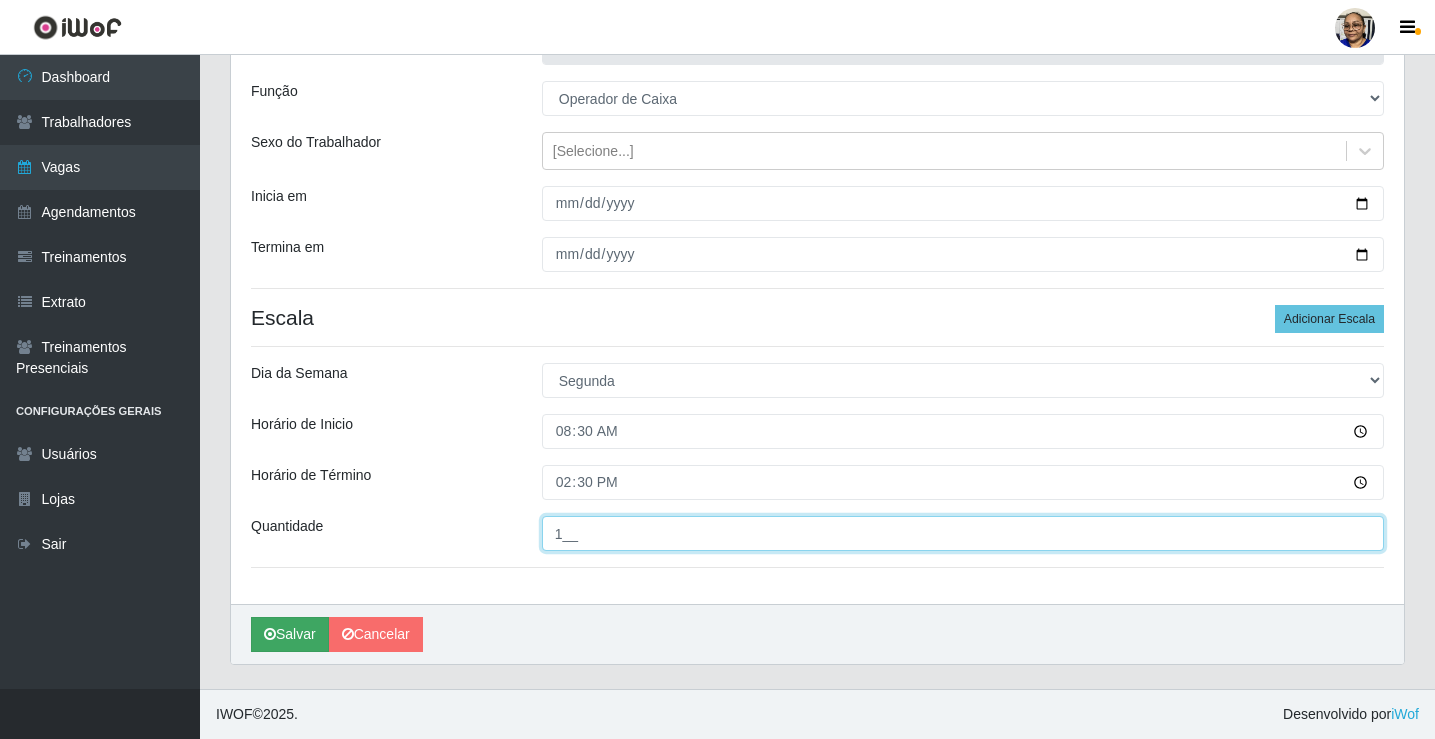 type on "1__" 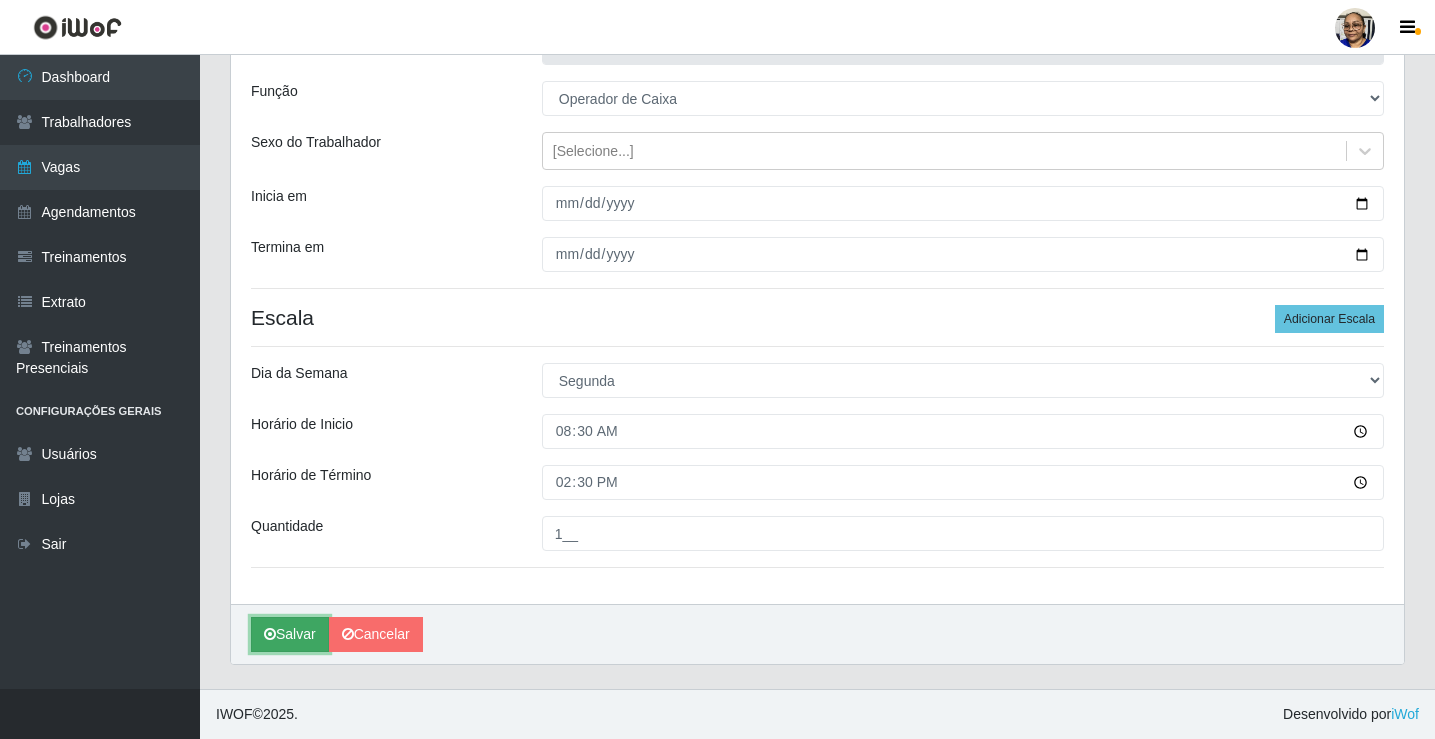 click on "Salvar" at bounding box center (290, 634) 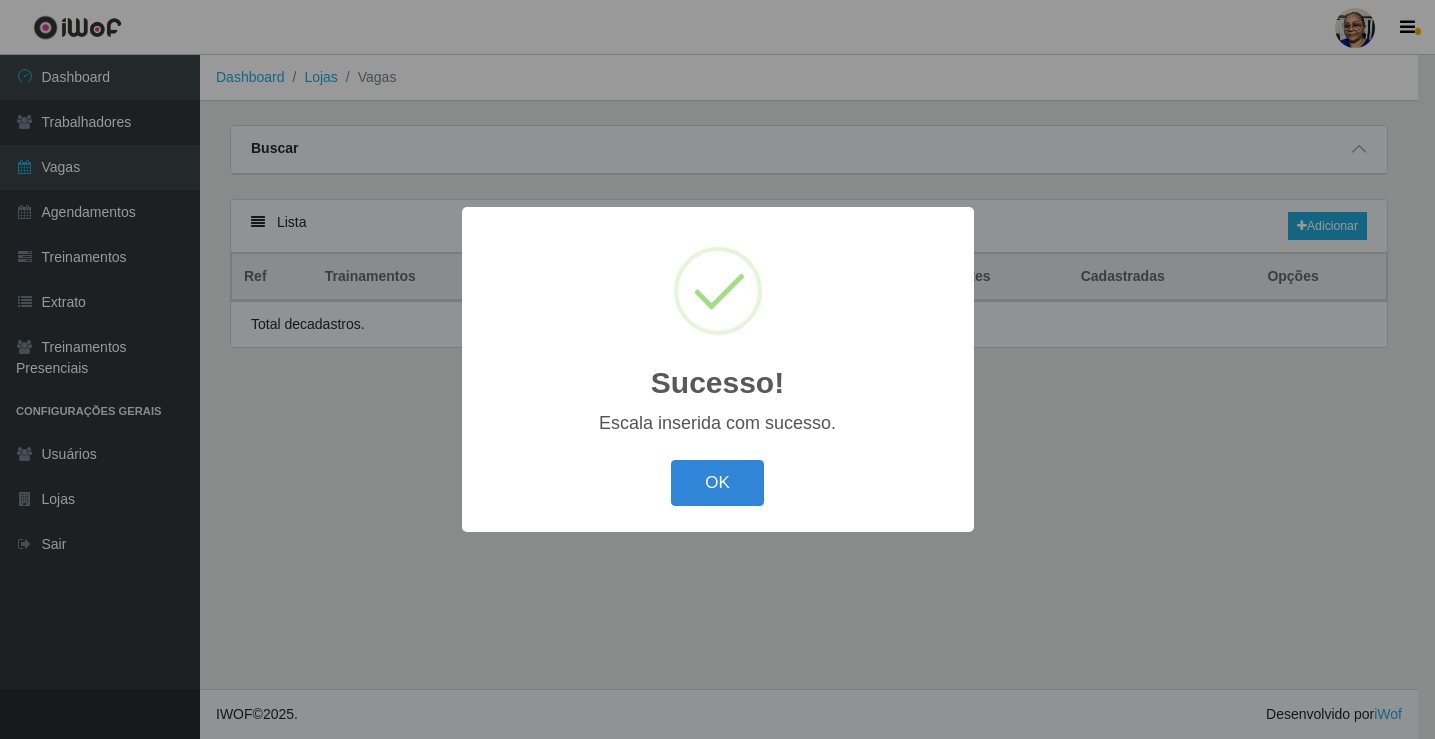 scroll, scrollTop: 0, scrollLeft: 0, axis: both 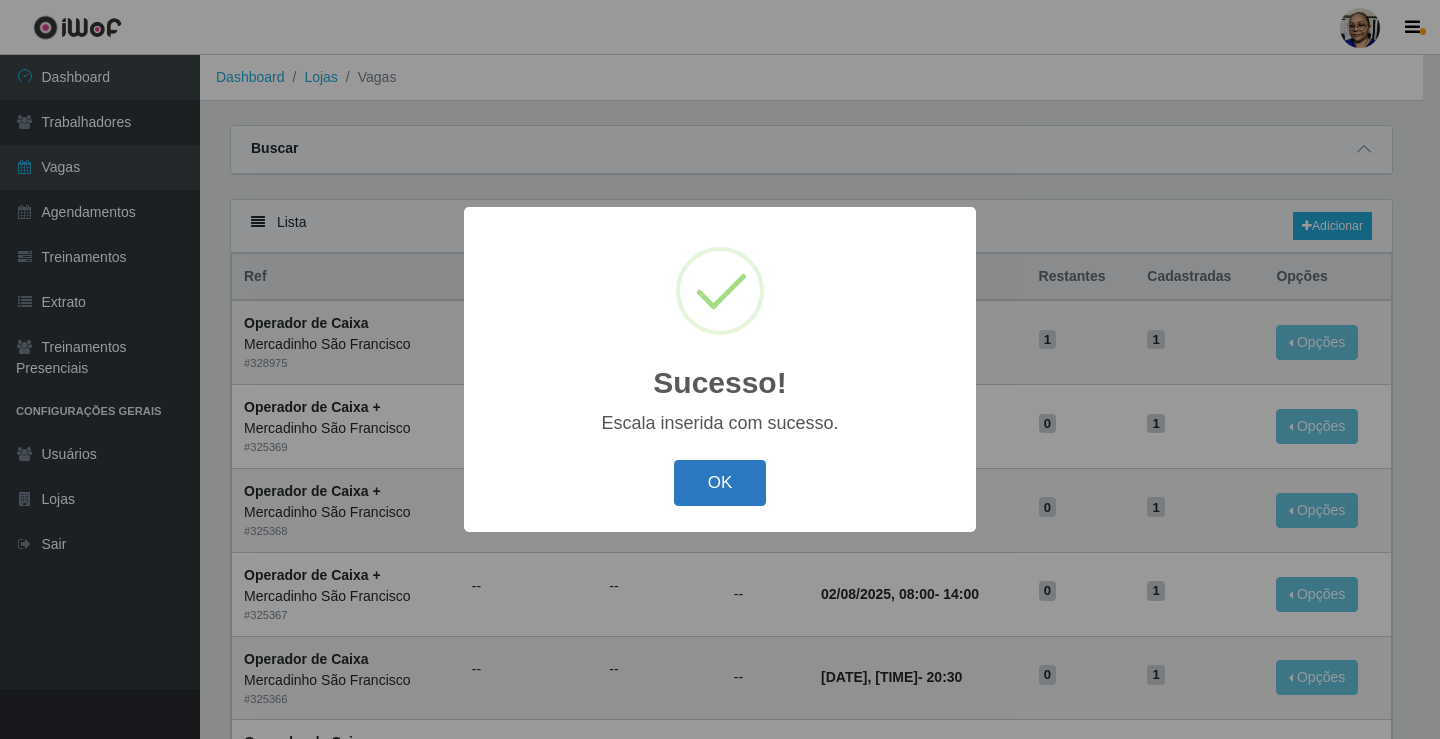click on "OK" at bounding box center [720, 483] 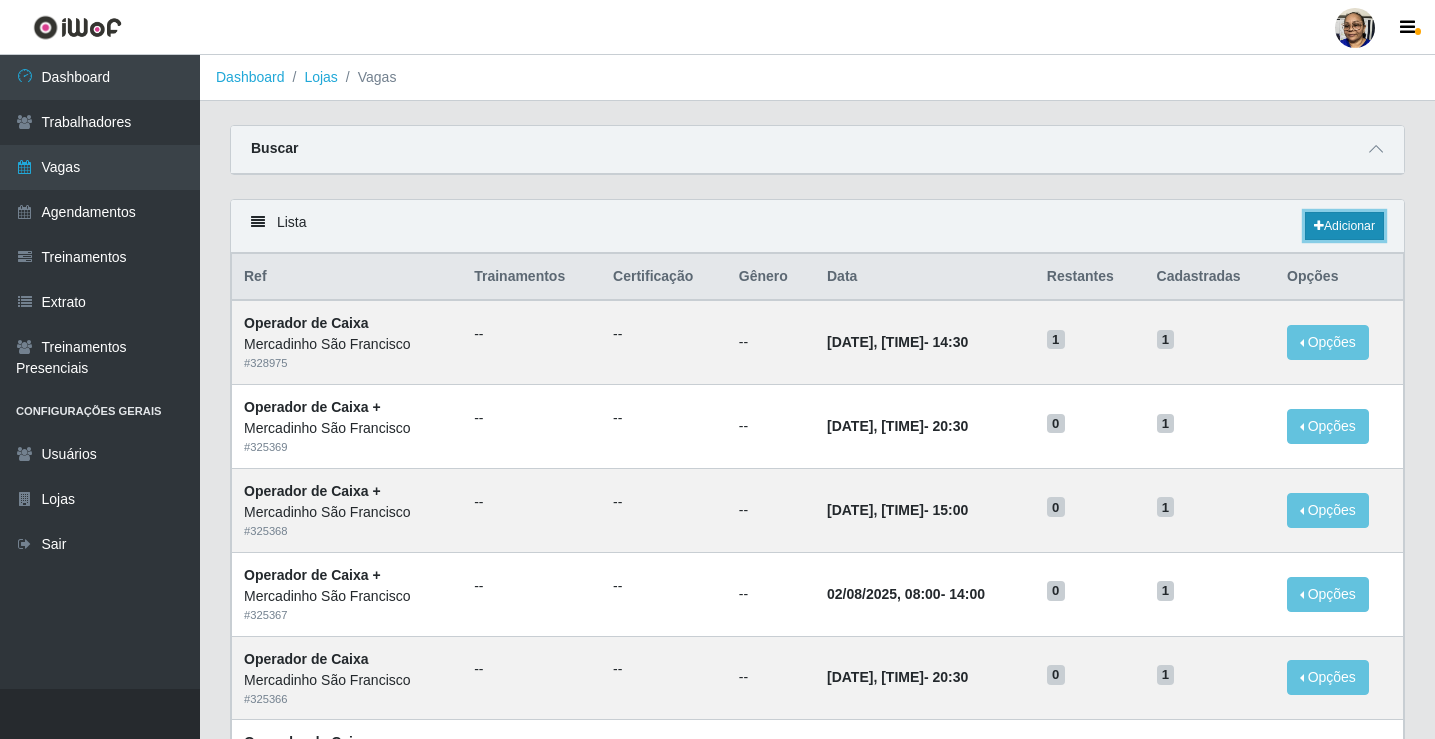 click on "Adicionar" at bounding box center [1344, 226] 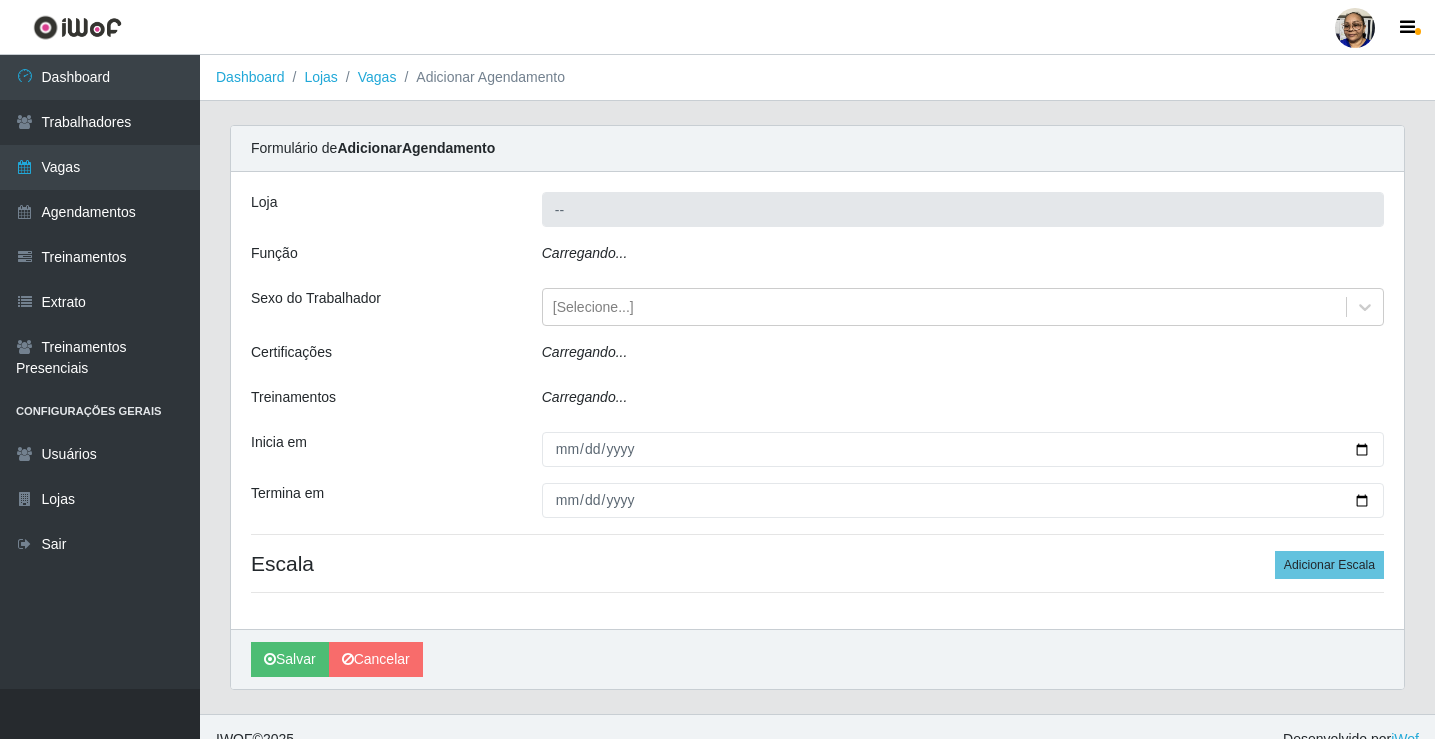 type on "Mercadinho São Francisco" 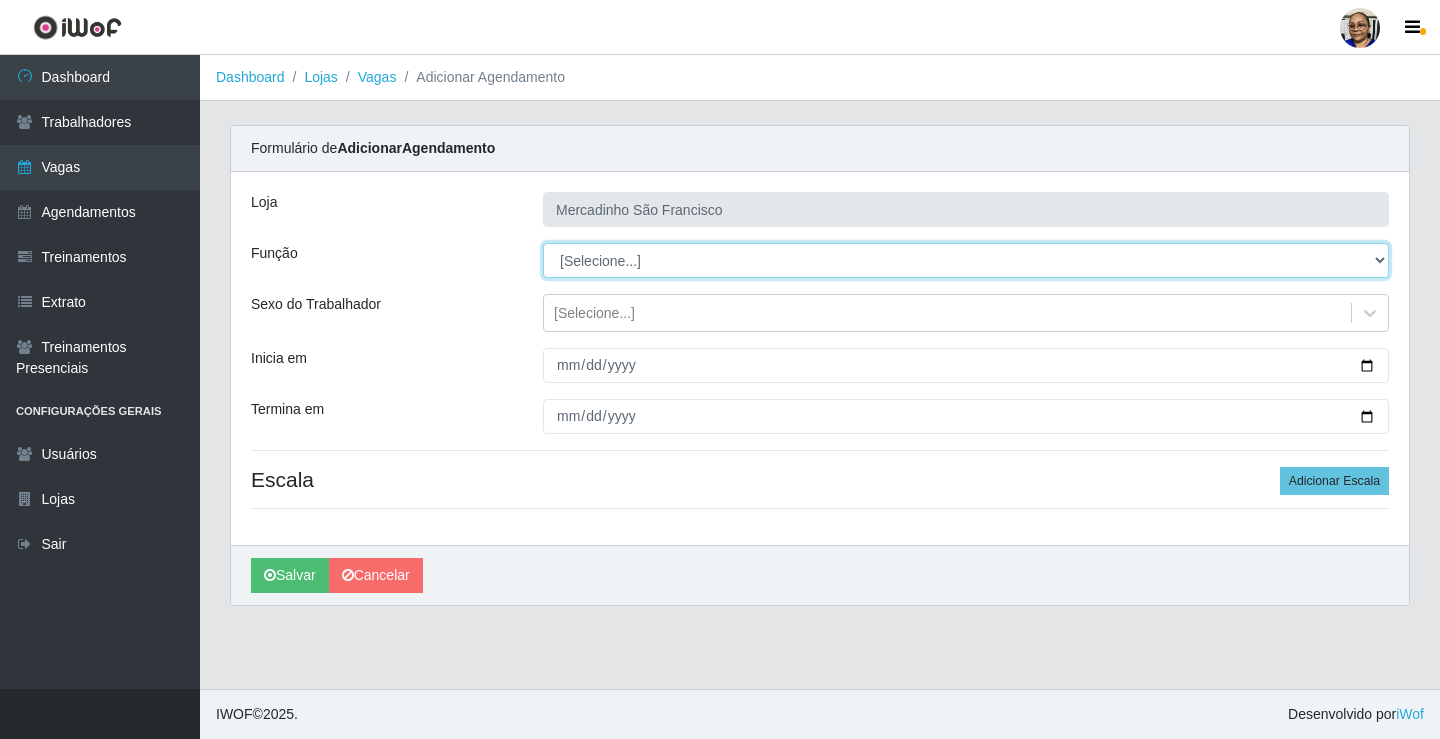 click on "[Selecione...] ASG ASG + ASG ++ Balconista de Açougue Balconista de Açougue + Operador de Caixa Operador de Caixa + Operador de Caixa ++ Operador de Loja Operador de Loja + Operador de Loja ++ Repositor Repositor + Repositor ++ Repositor de Hortifruti Repositor de Hortifruti + Repositor de Hortifruti ++" at bounding box center [966, 260] 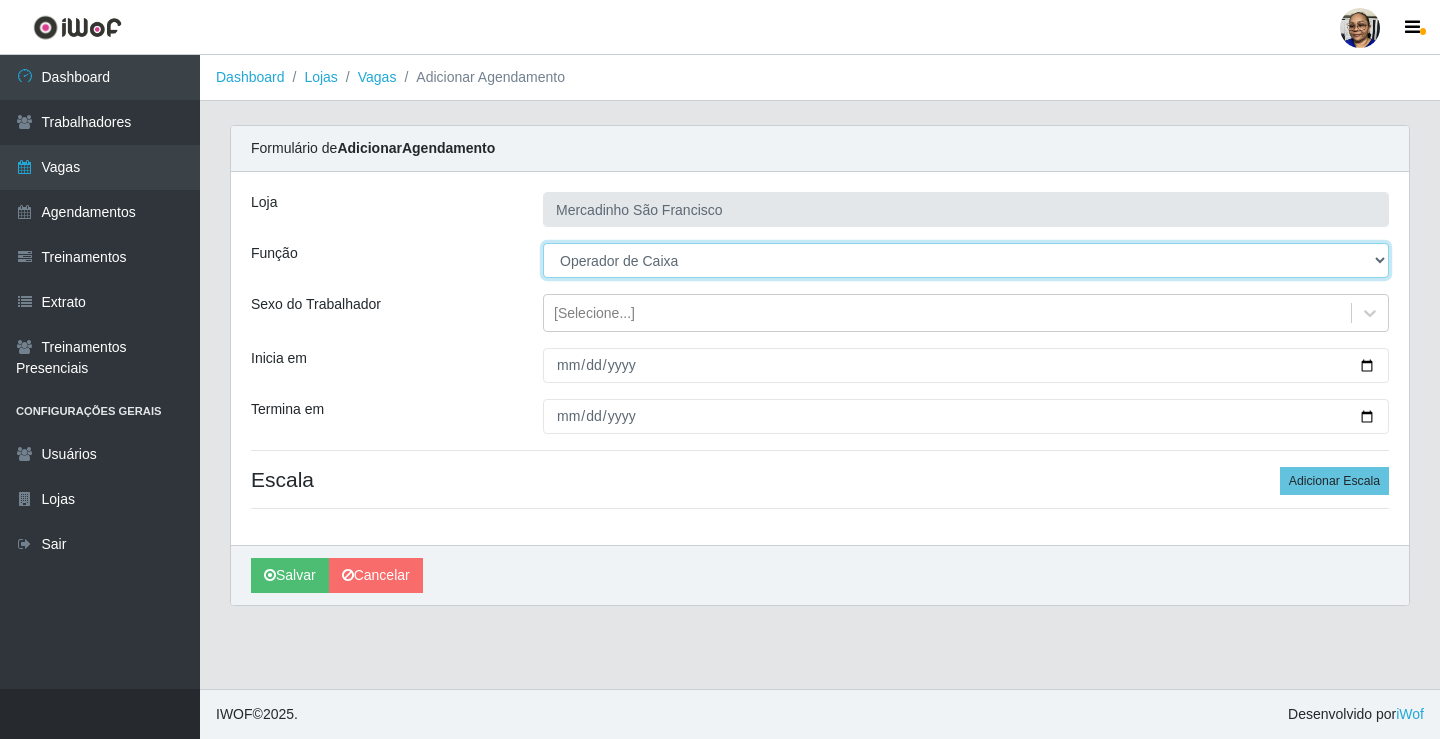 click on "[Selecione...] ASG ASG + ASG ++ Balconista de Açougue Balconista de Açougue + Operador de Caixa Operador de Caixa + Operador de Caixa ++ Operador de Loja Operador de Loja + Operador de Loja ++ Repositor Repositor + Repositor ++ Repositor de Hortifruti Repositor de Hortifruti + Repositor de Hortifruti ++" at bounding box center [966, 260] 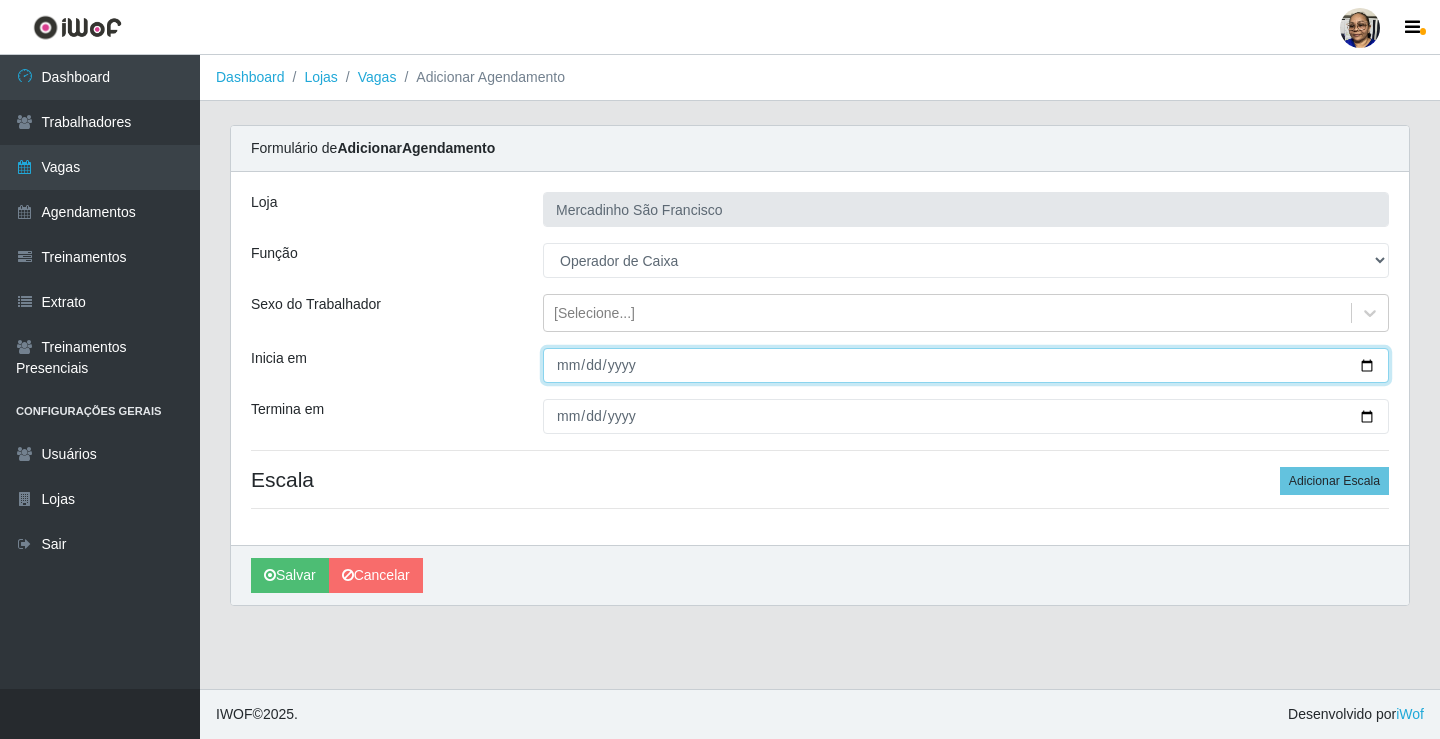 click on "Inicia em" at bounding box center [966, 365] 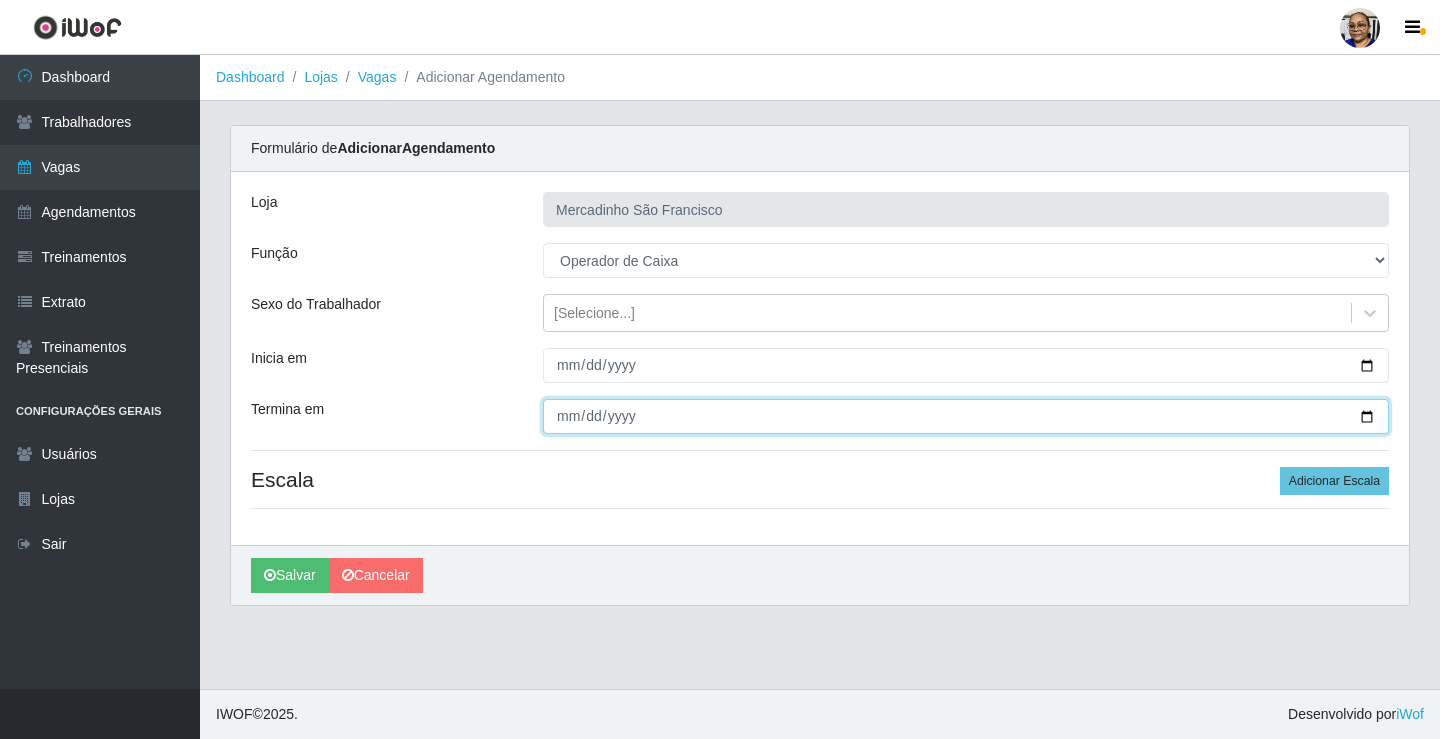click on "Termina em" at bounding box center (966, 416) 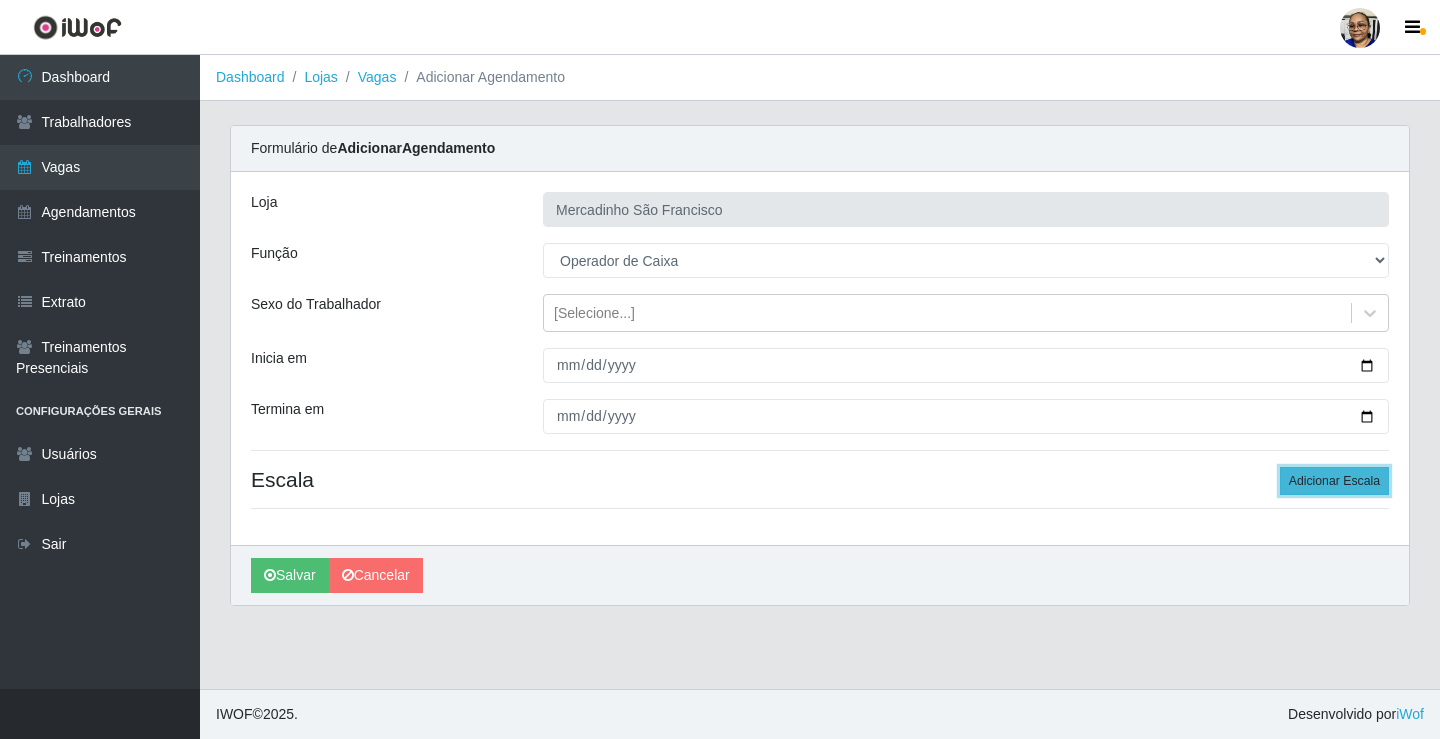 click on "Adicionar Escala" at bounding box center (1334, 481) 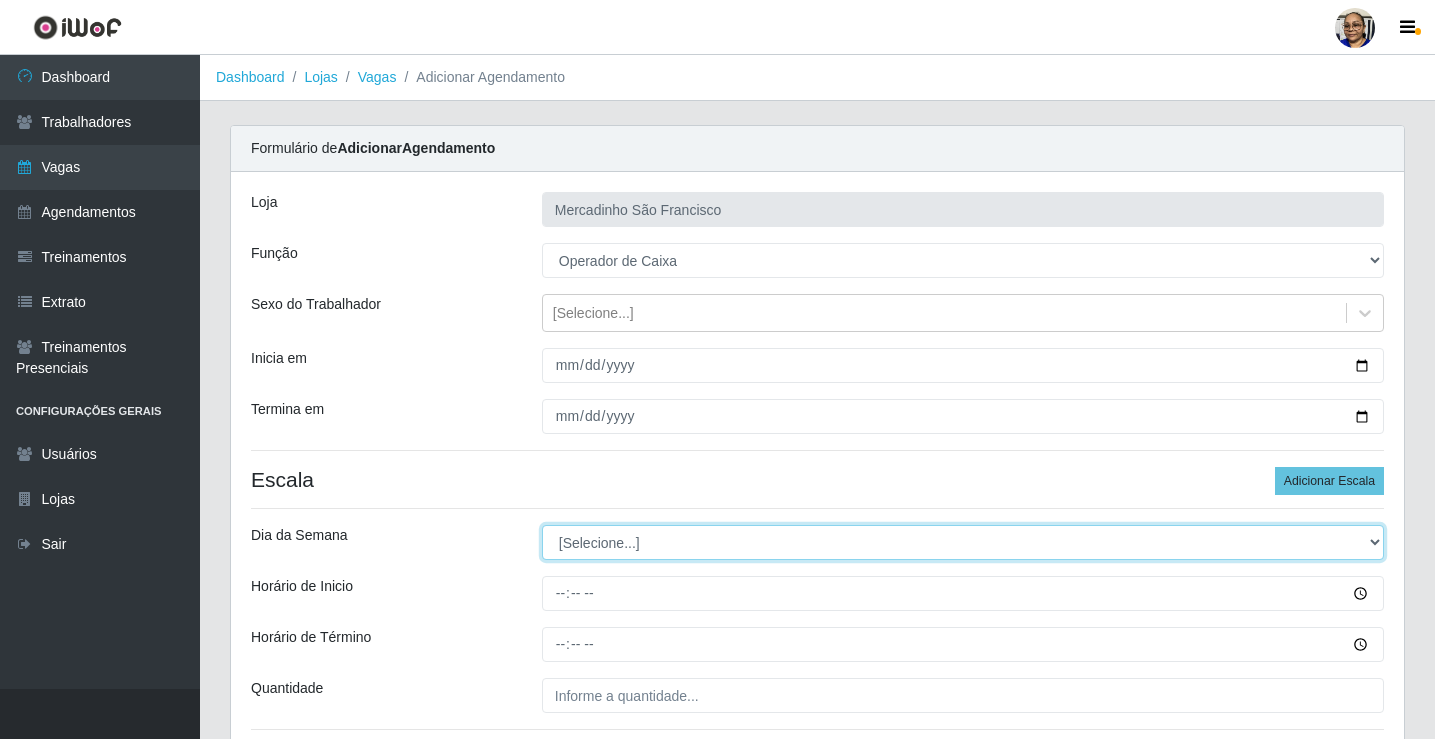 click on "[Selecione...] Segunda Terça Quarta Quinta Sexta Sábado Domingo" at bounding box center (963, 542) 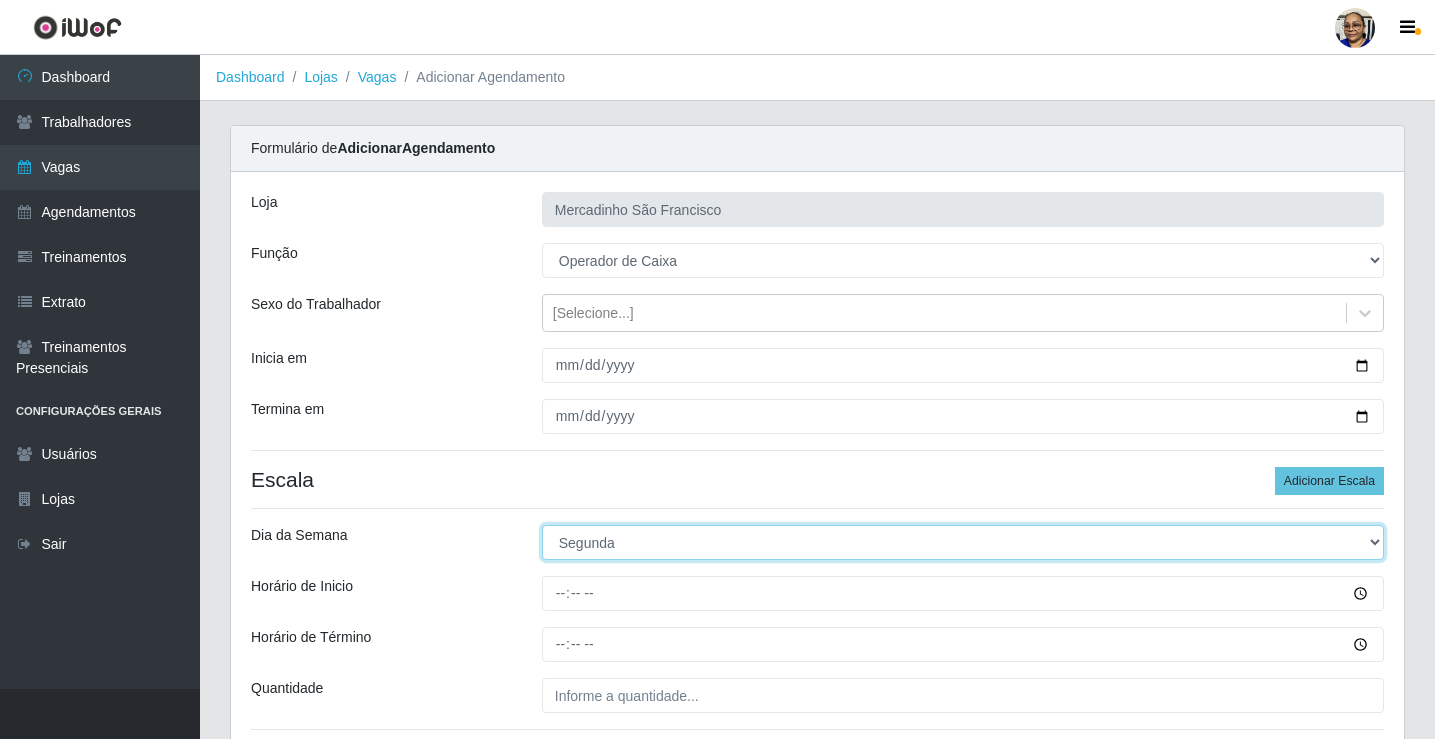 click on "[Selecione...] Segunda Terça Quarta Quinta Sexta Sábado Domingo" at bounding box center [963, 542] 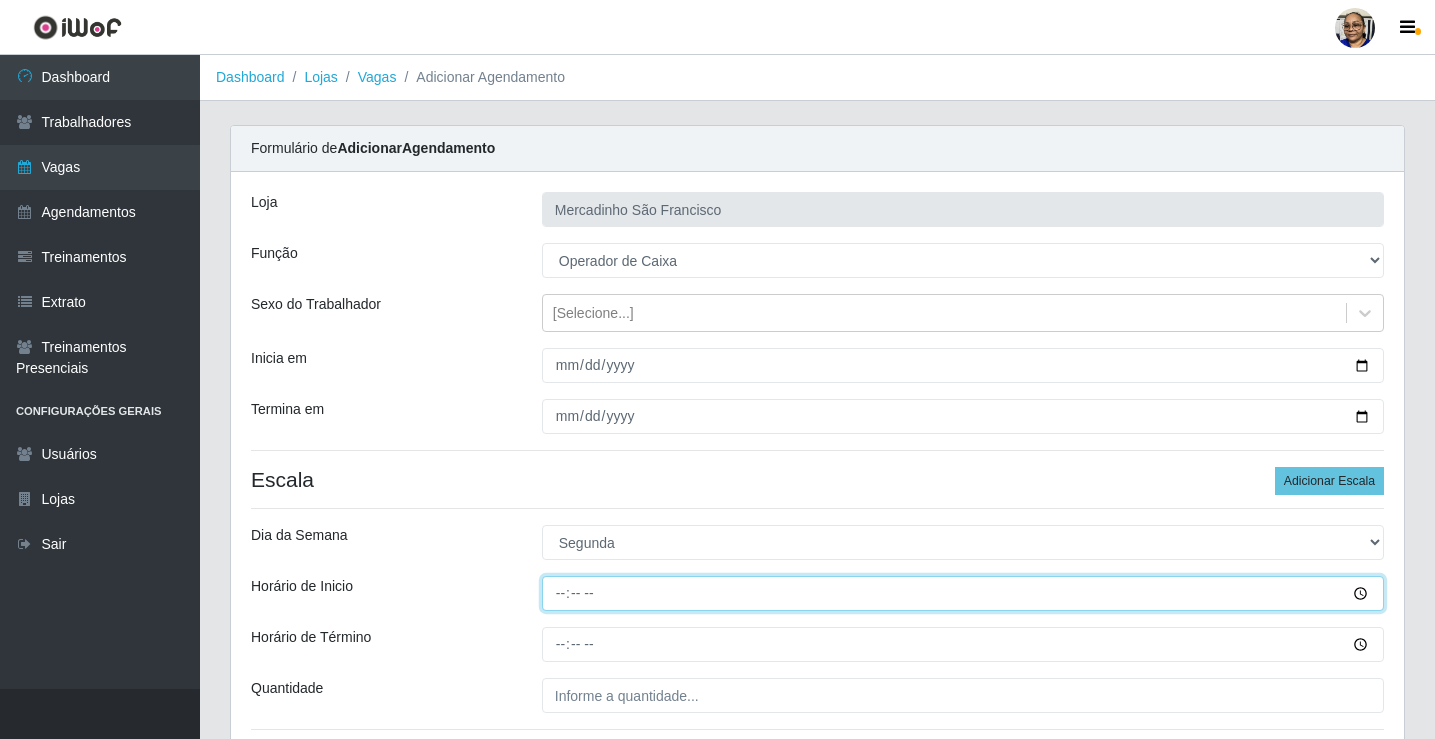 click on "Horário de Inicio" at bounding box center [963, 593] 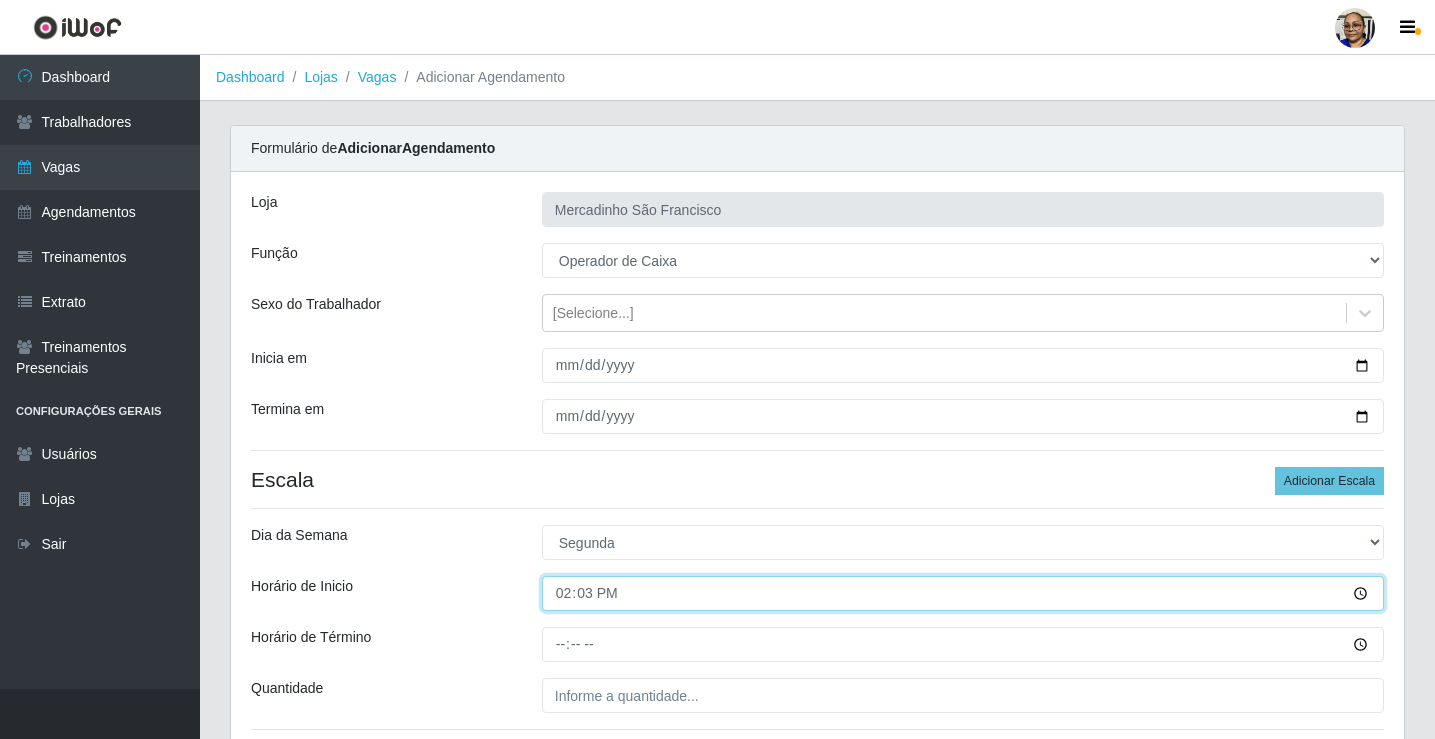 type on "14:30" 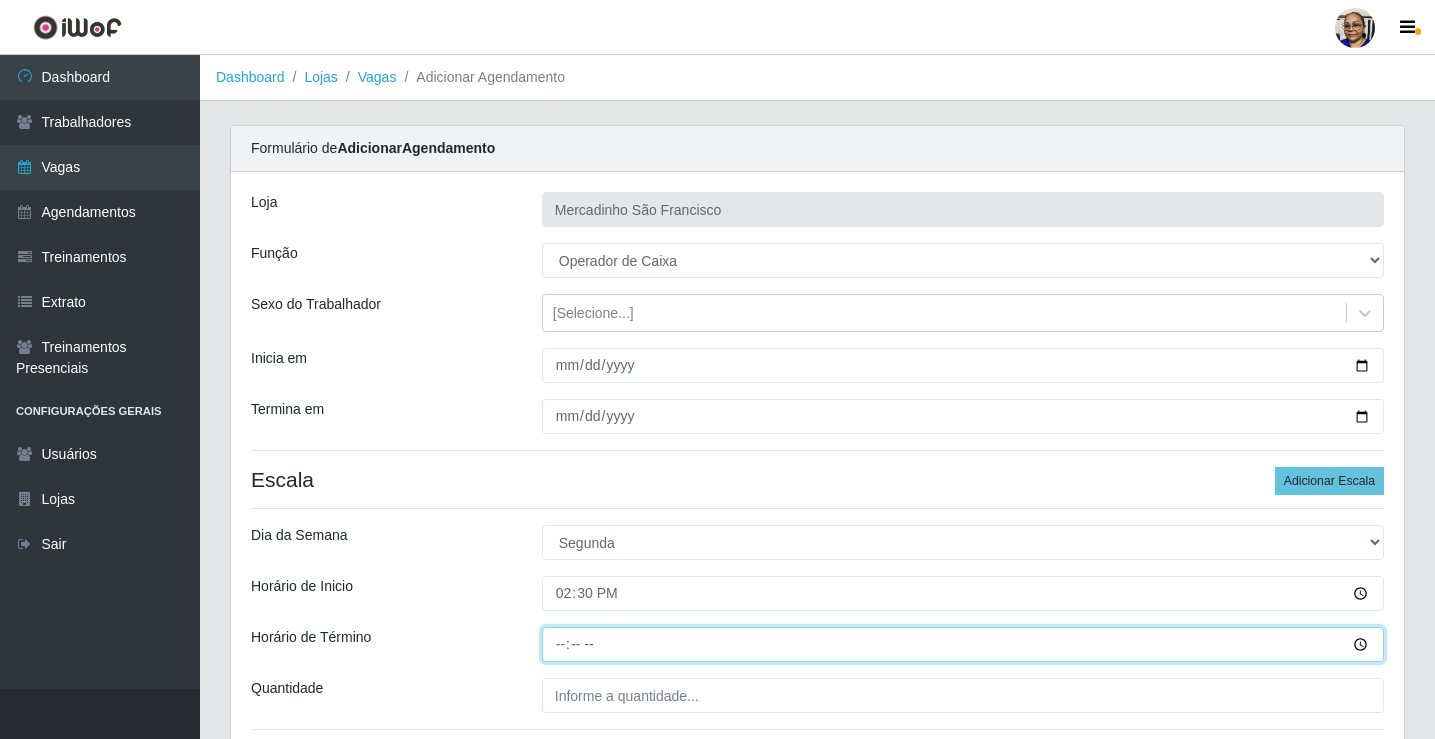 click on "Horário de Término" at bounding box center [963, 644] 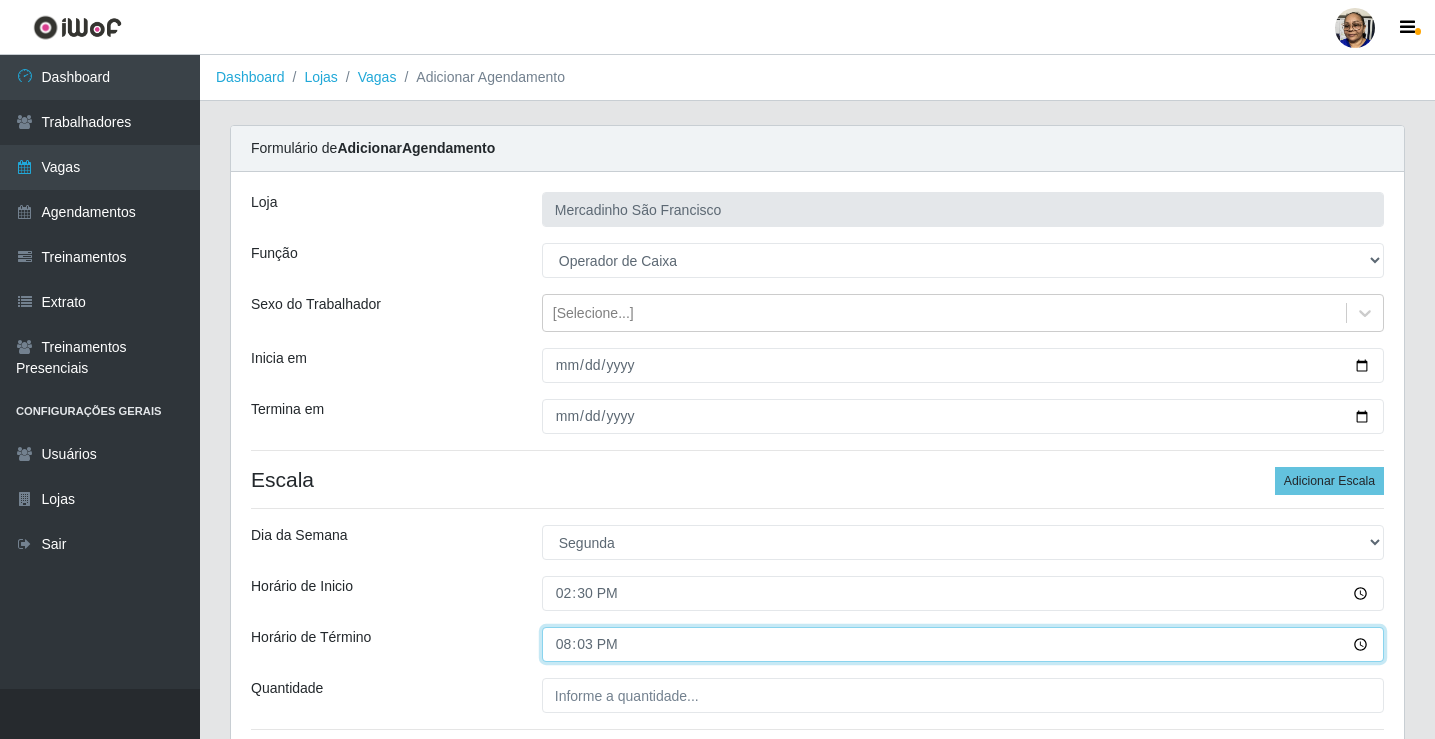 type on "20:30" 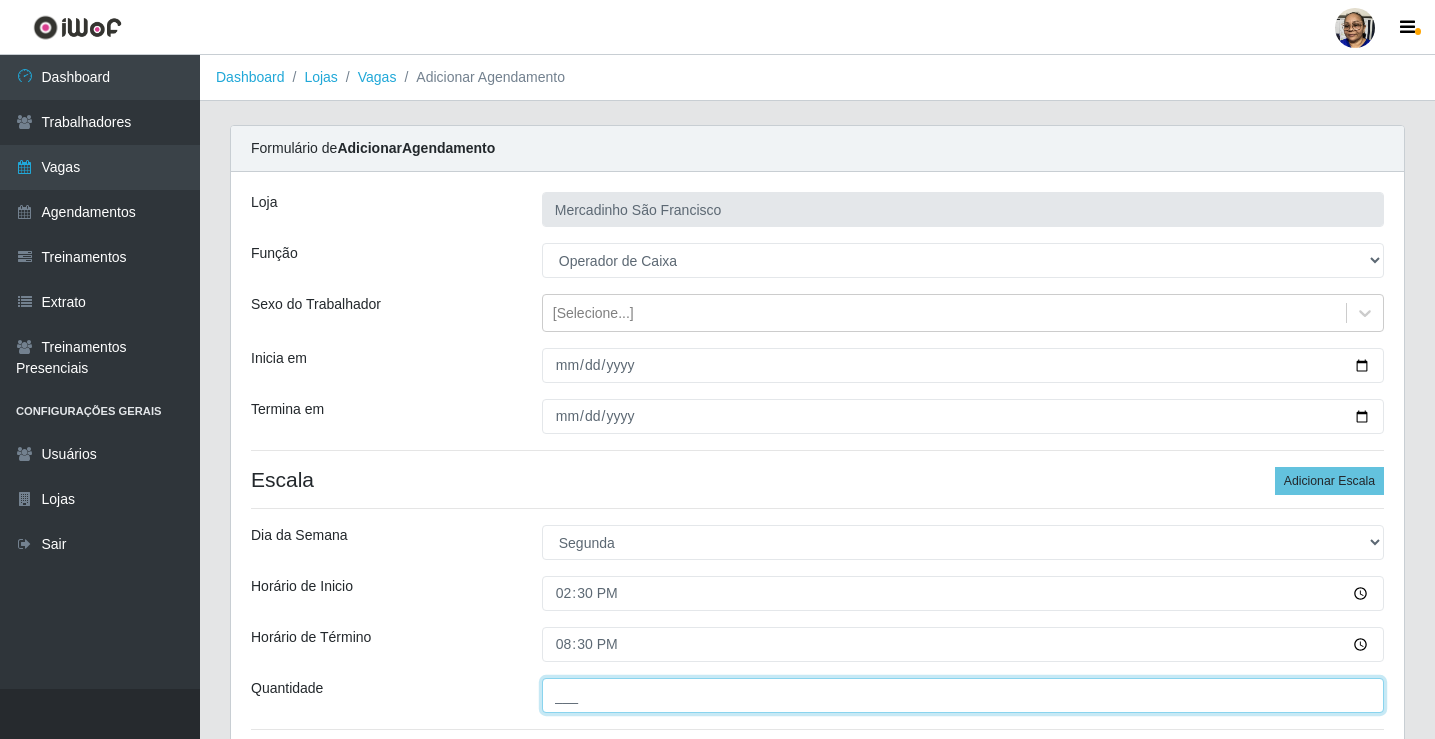 click on "___" at bounding box center (963, 695) 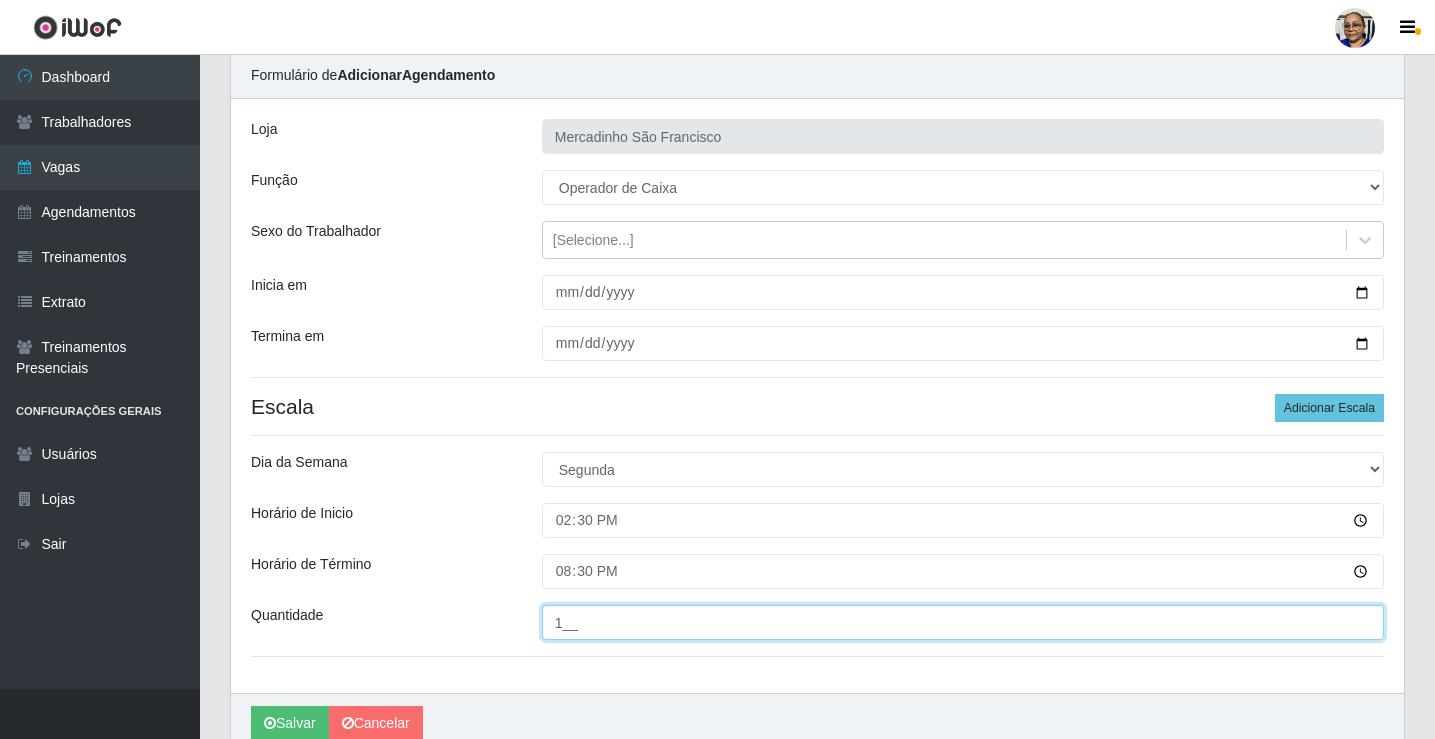 scroll, scrollTop: 162, scrollLeft: 0, axis: vertical 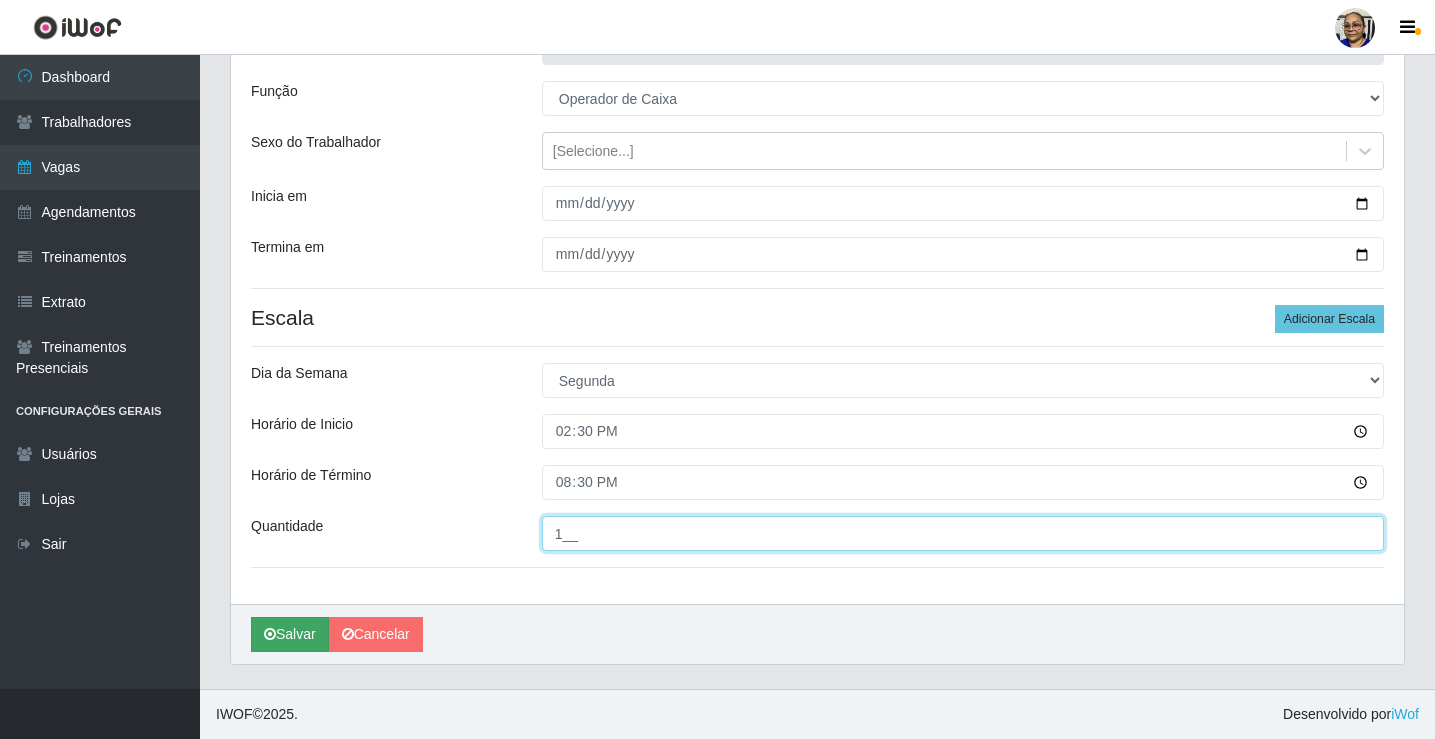 type on "1__" 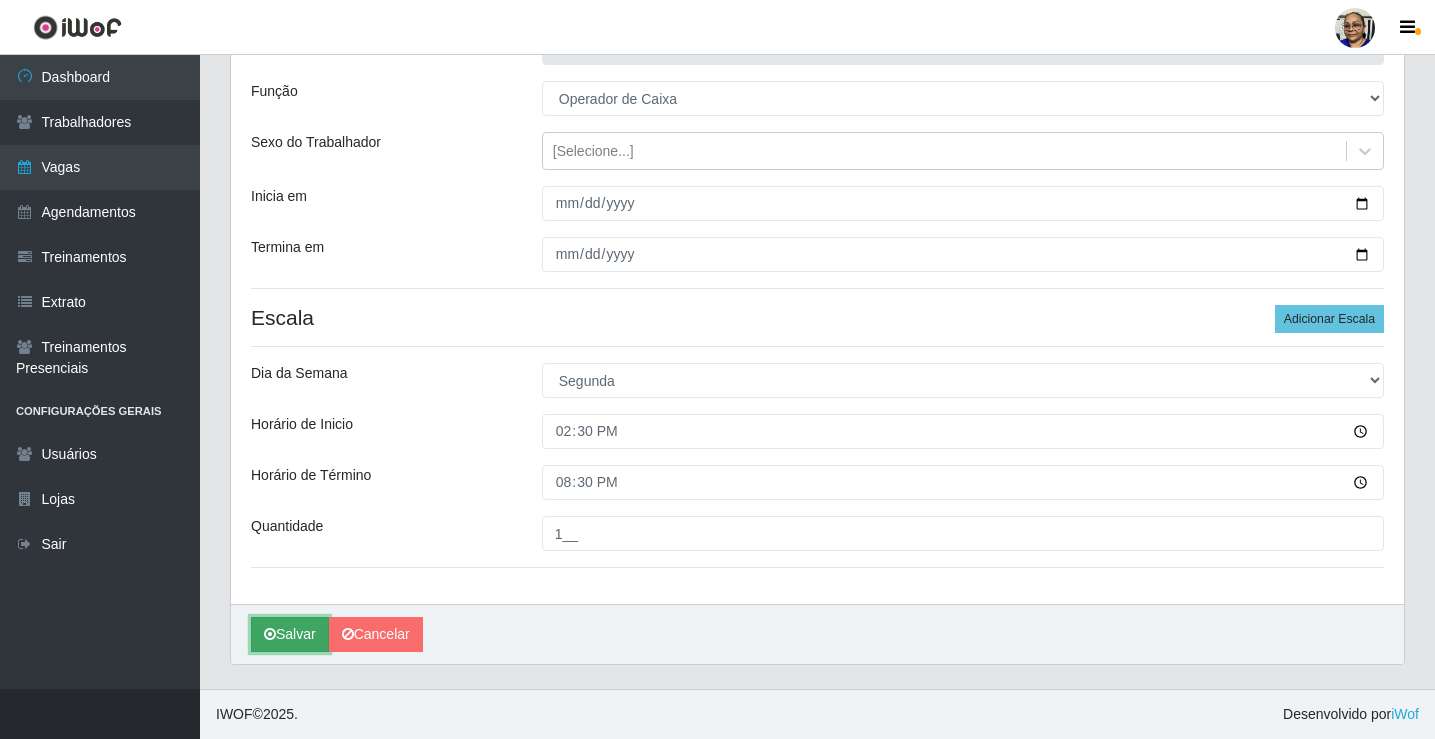 click on "Salvar" at bounding box center (290, 634) 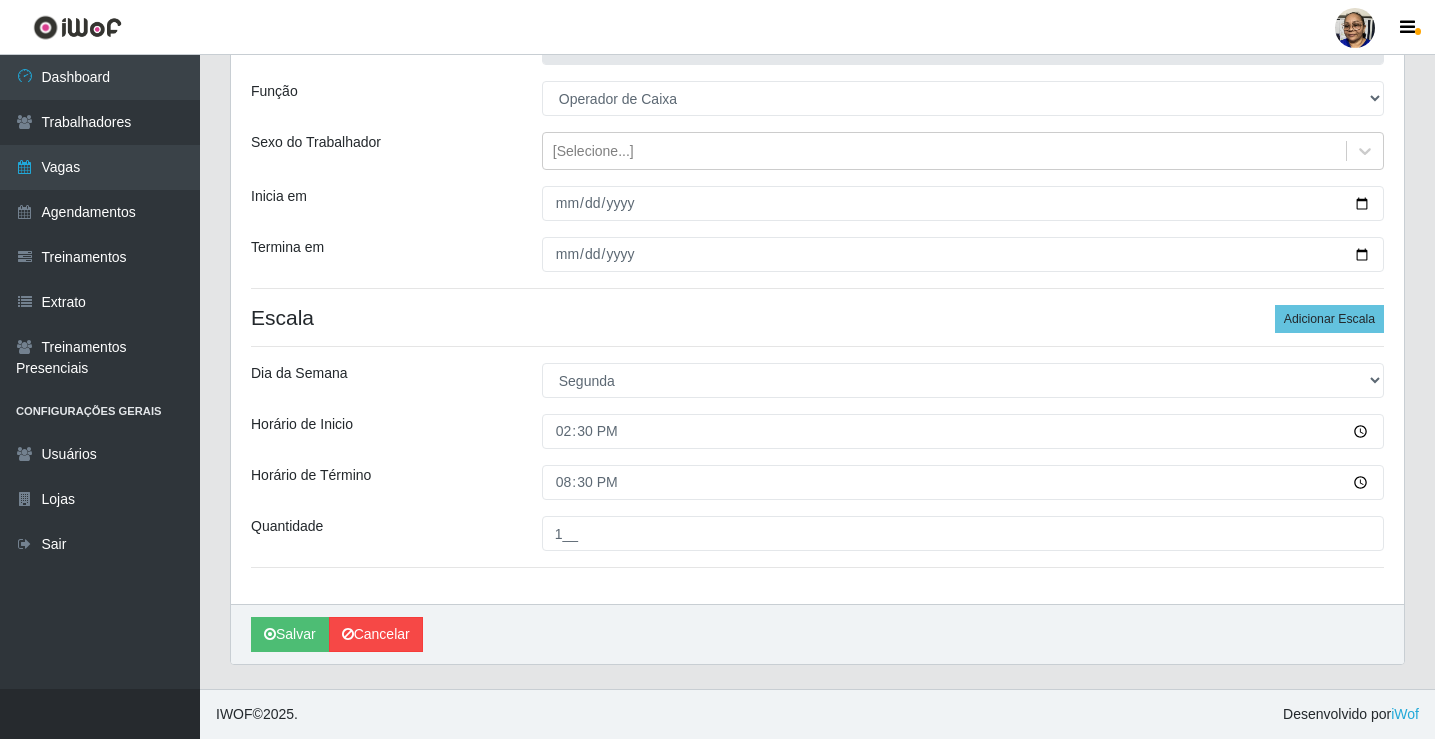 scroll, scrollTop: 0, scrollLeft: 0, axis: both 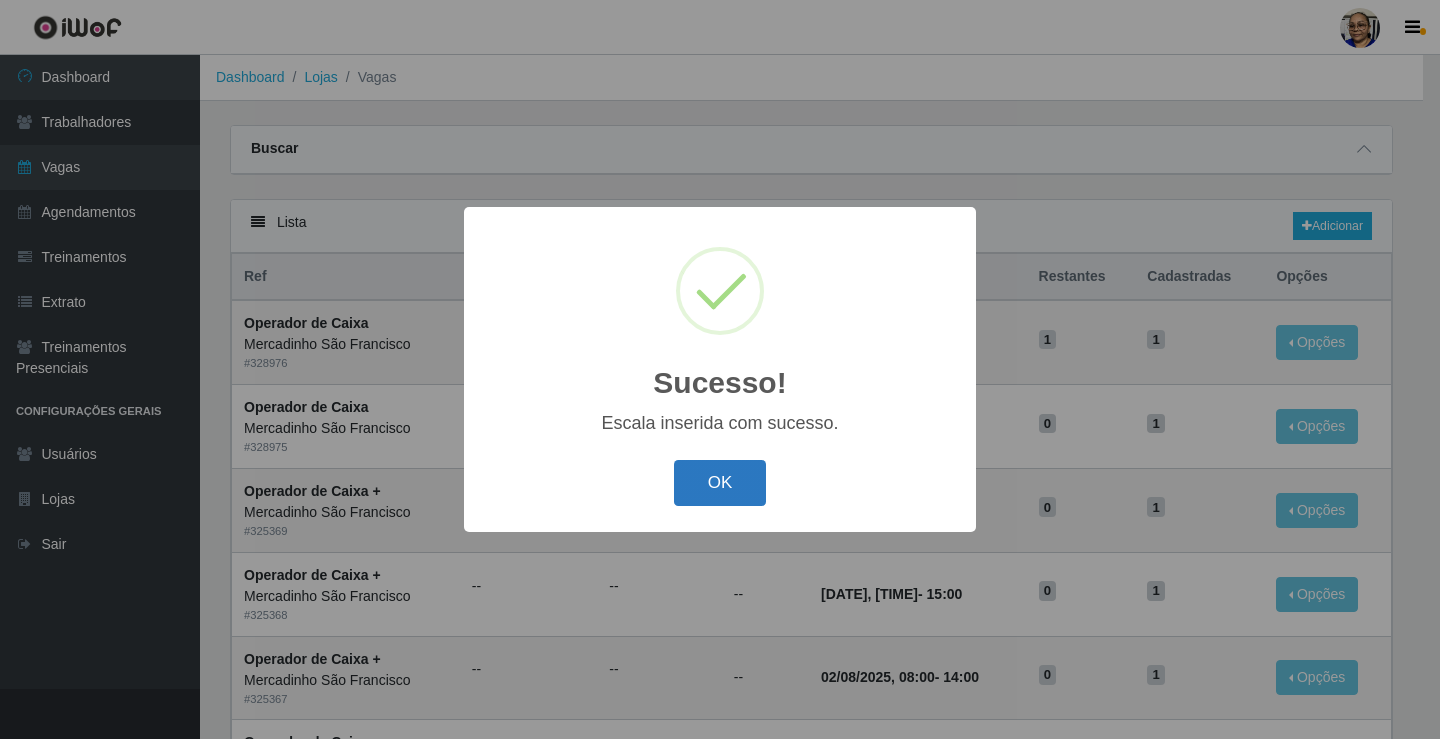 click on "OK" at bounding box center [720, 483] 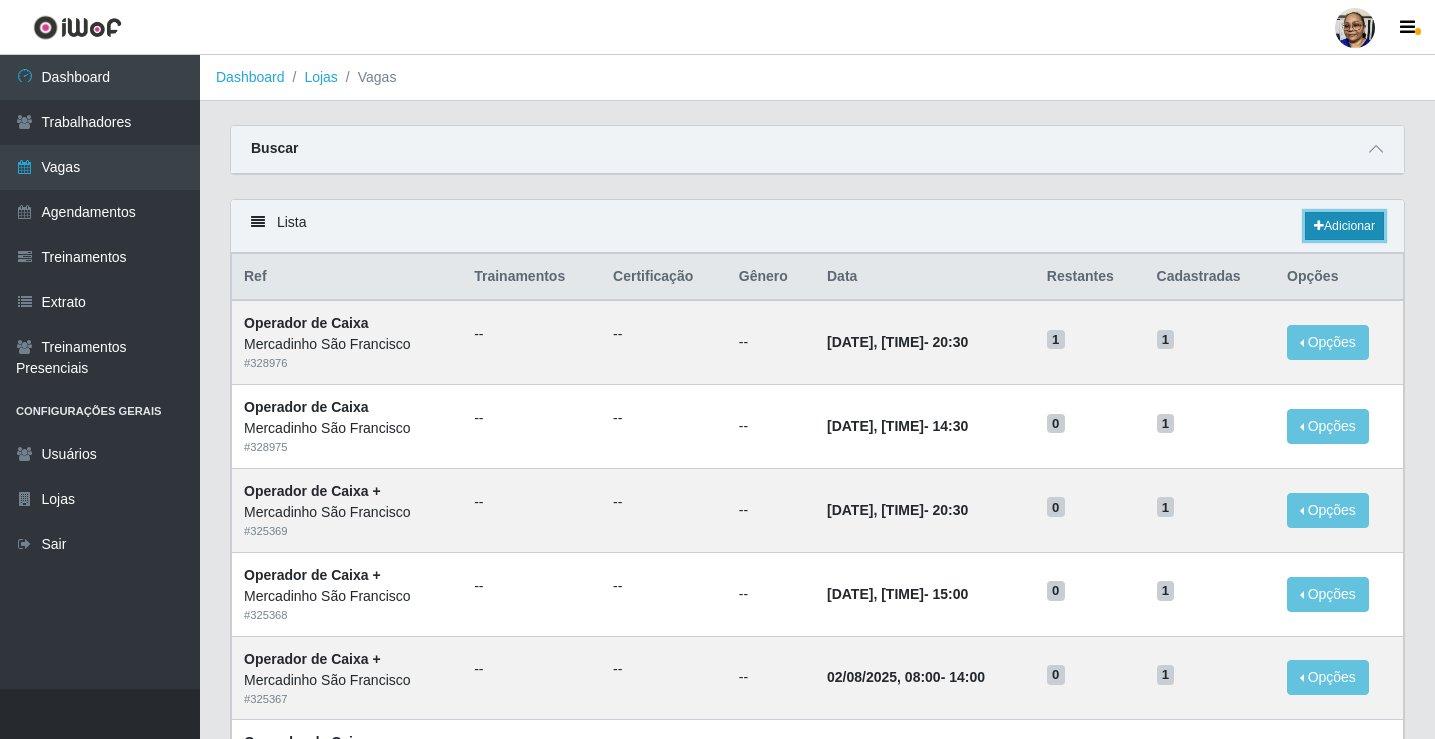 click on "Adicionar" at bounding box center (1344, 226) 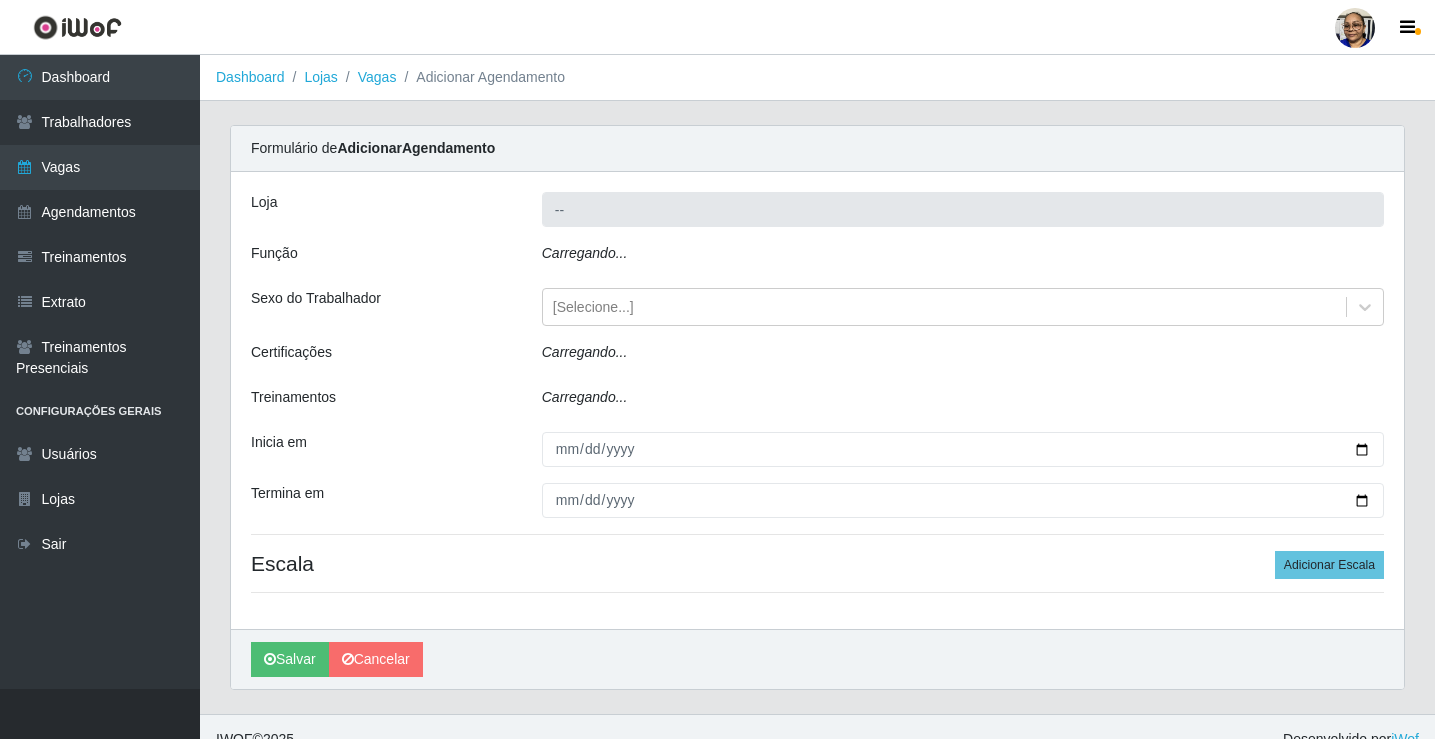 type on "Mercadinho São Francisco" 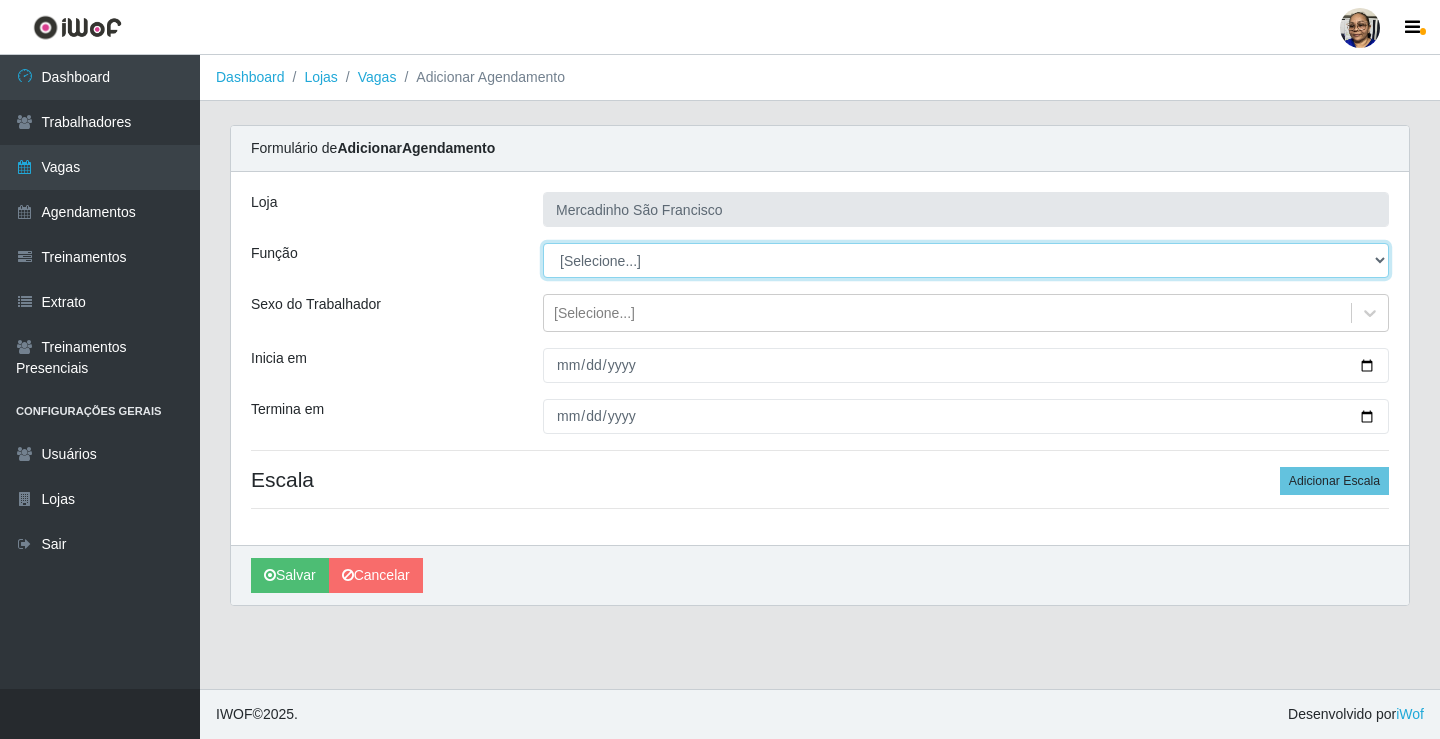 click on "[Selecione...] ASG ASG + ASG ++ Balconista de Açougue Balconista de Açougue + Operador de Caixa Operador de Caixa + Operador de Caixa ++ Operador de Loja Operador de Loja + Operador de Loja ++ Repositor Repositor + Repositor ++ Repositor de Hortifruti Repositor de Hortifruti + Repositor de Hortifruti ++" at bounding box center (966, 260) 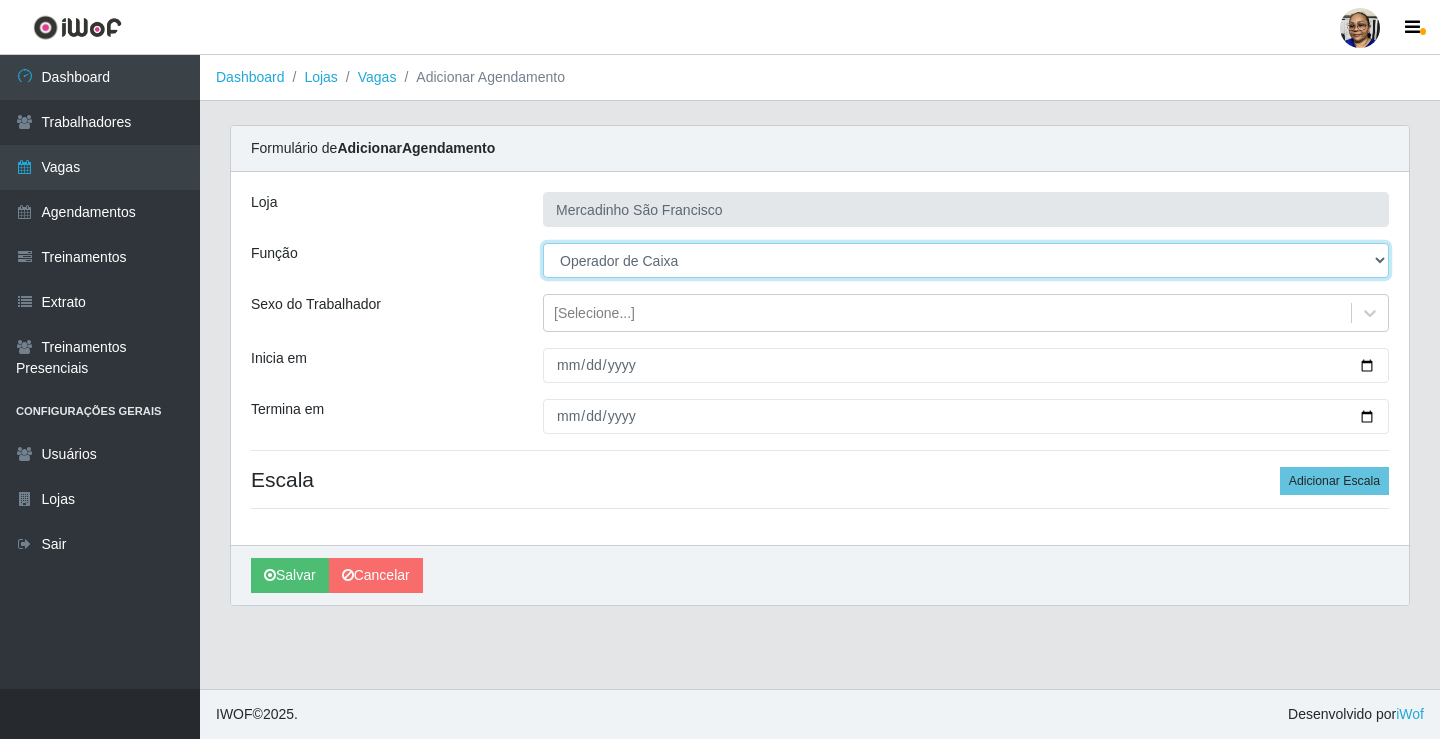 click on "[Selecione...] ASG ASG + ASG ++ Balconista de Açougue Balconista de Açougue + Operador de Caixa Operador de Caixa + Operador de Caixa ++ Operador de Loja Operador de Loja + Operador de Loja ++ Repositor Repositor + Repositor ++ Repositor de Hortifruti Repositor de Hortifruti + Repositor de Hortifruti ++" at bounding box center [966, 260] 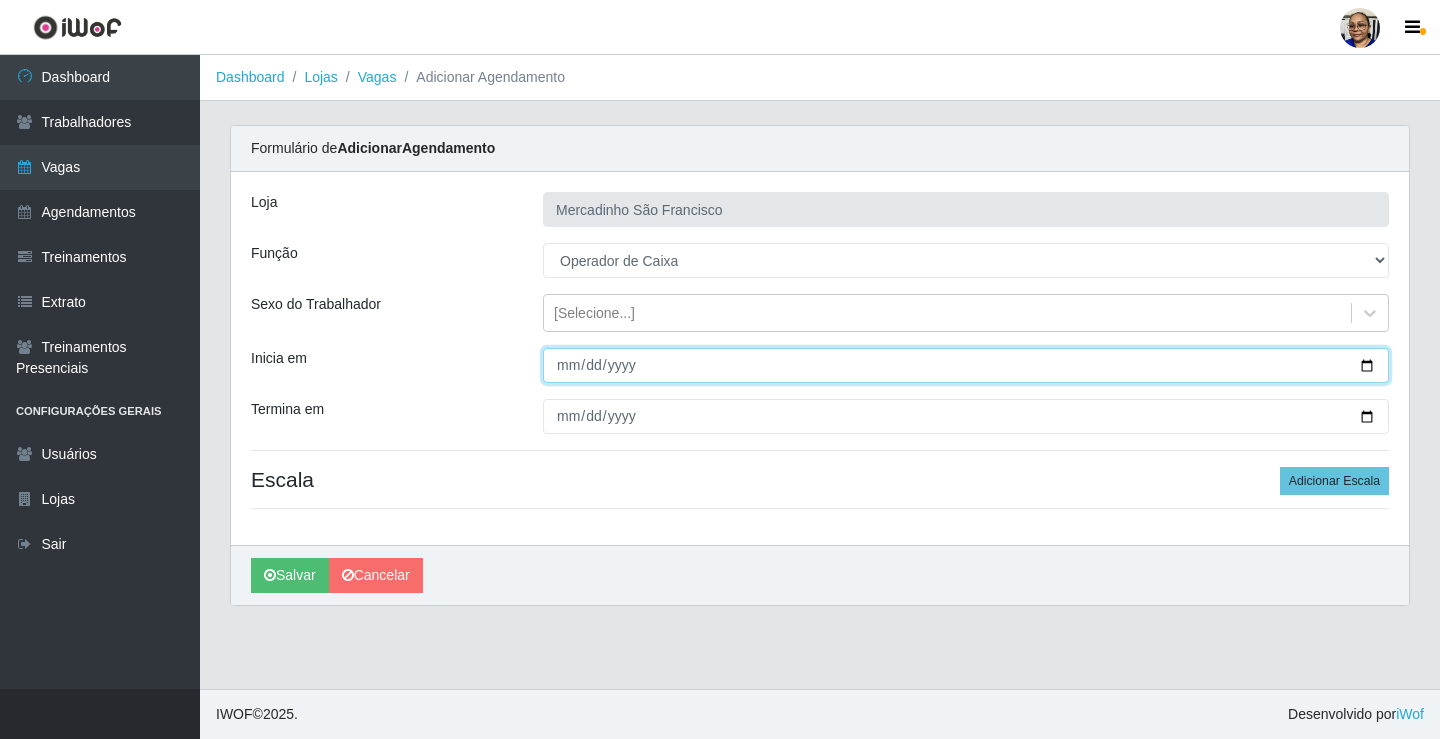 click on "Inicia em" at bounding box center [966, 365] 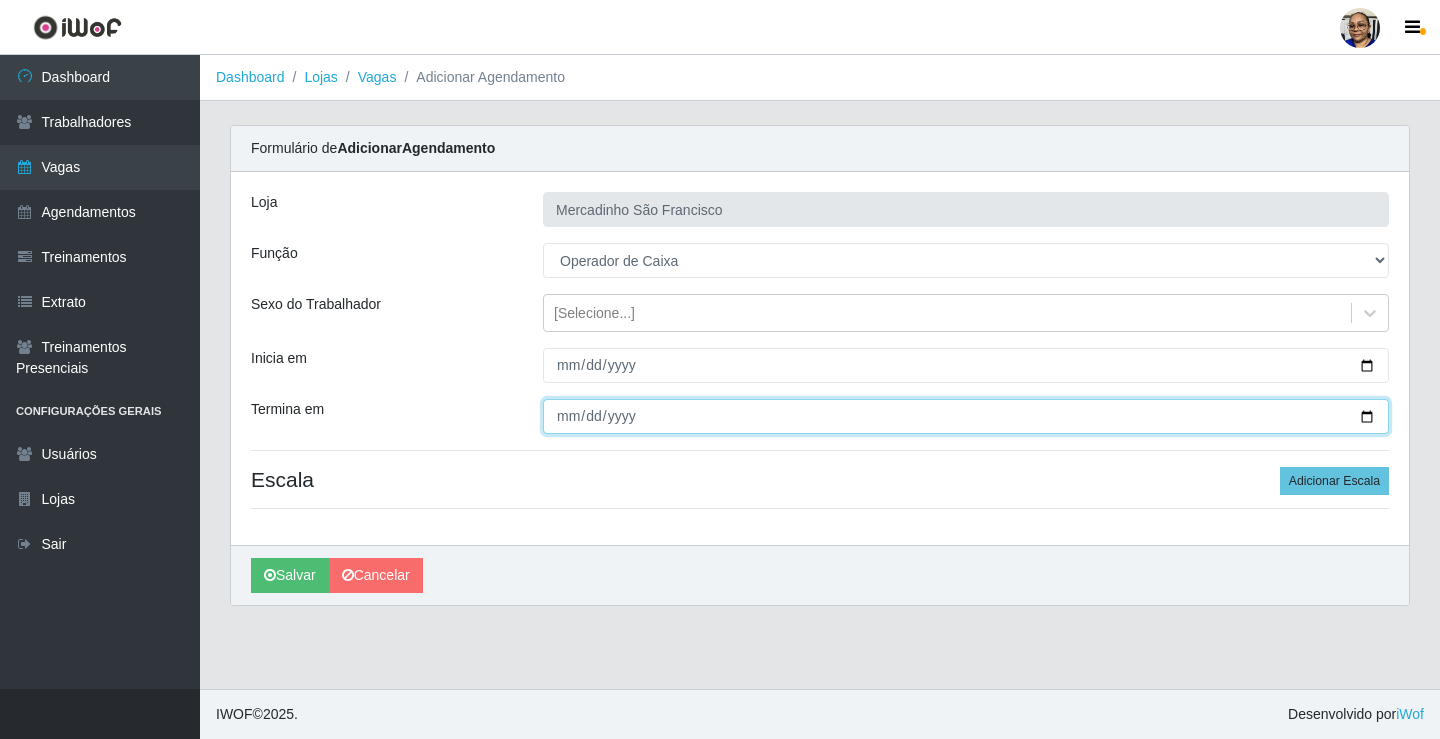 click on "Termina em" at bounding box center (966, 416) 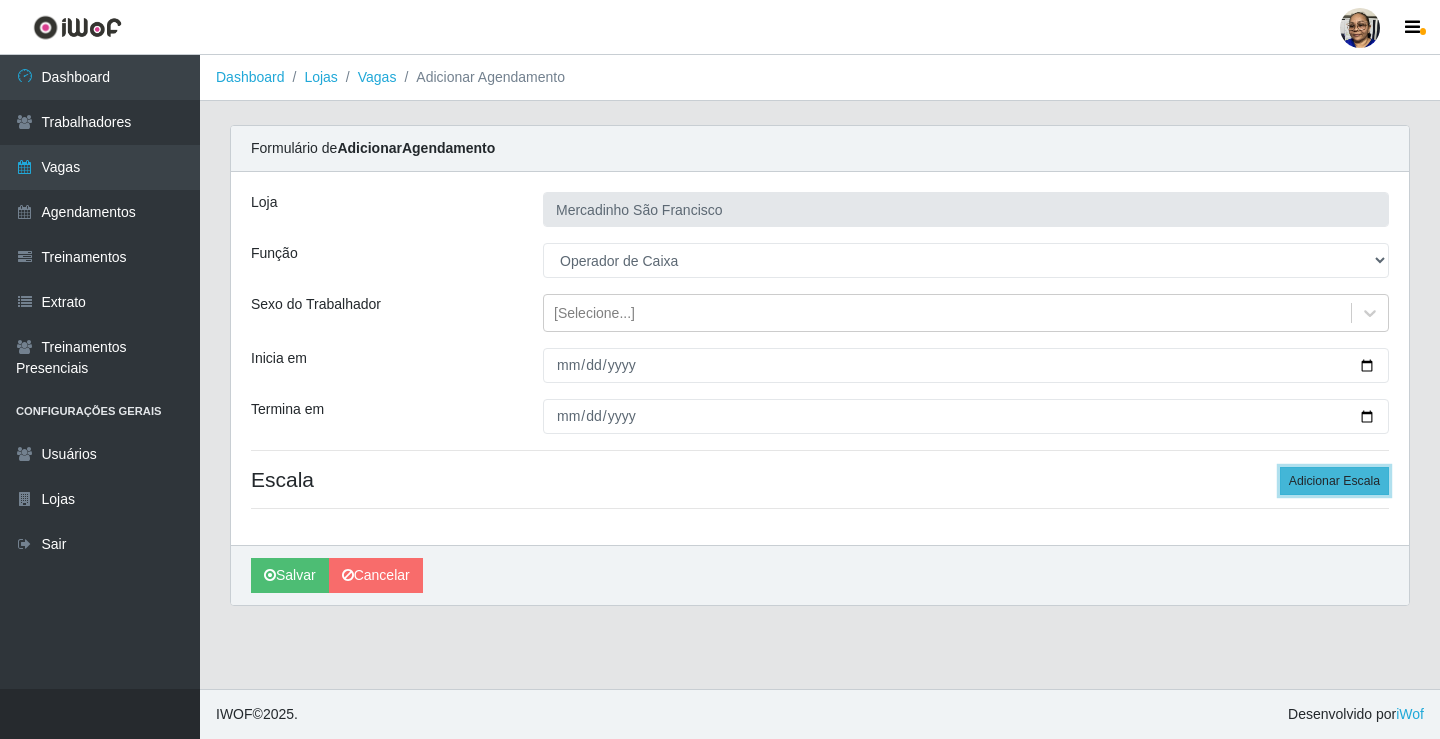 click on "Adicionar Escala" at bounding box center (1334, 481) 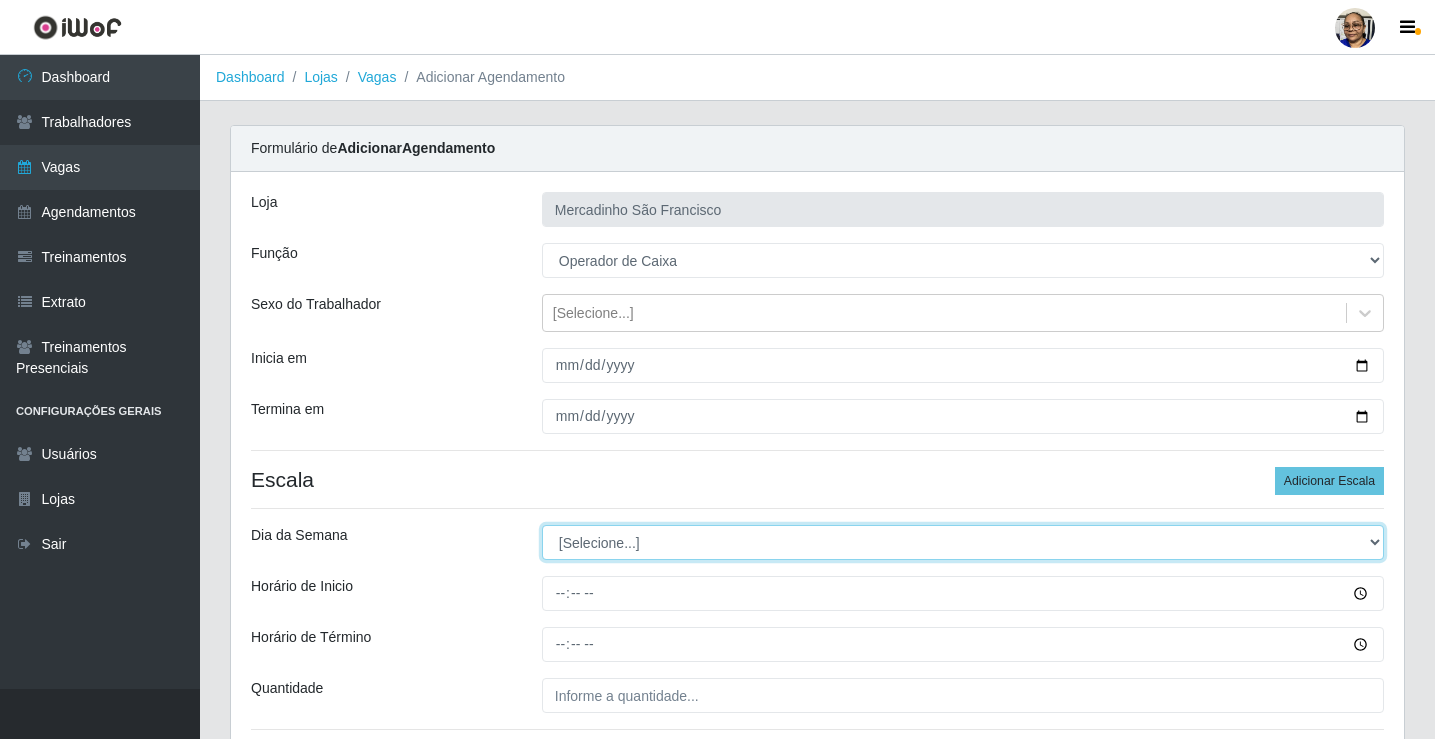 drag, startPoint x: 588, startPoint y: 540, endPoint x: 431, endPoint y: 612, distance: 172.72232 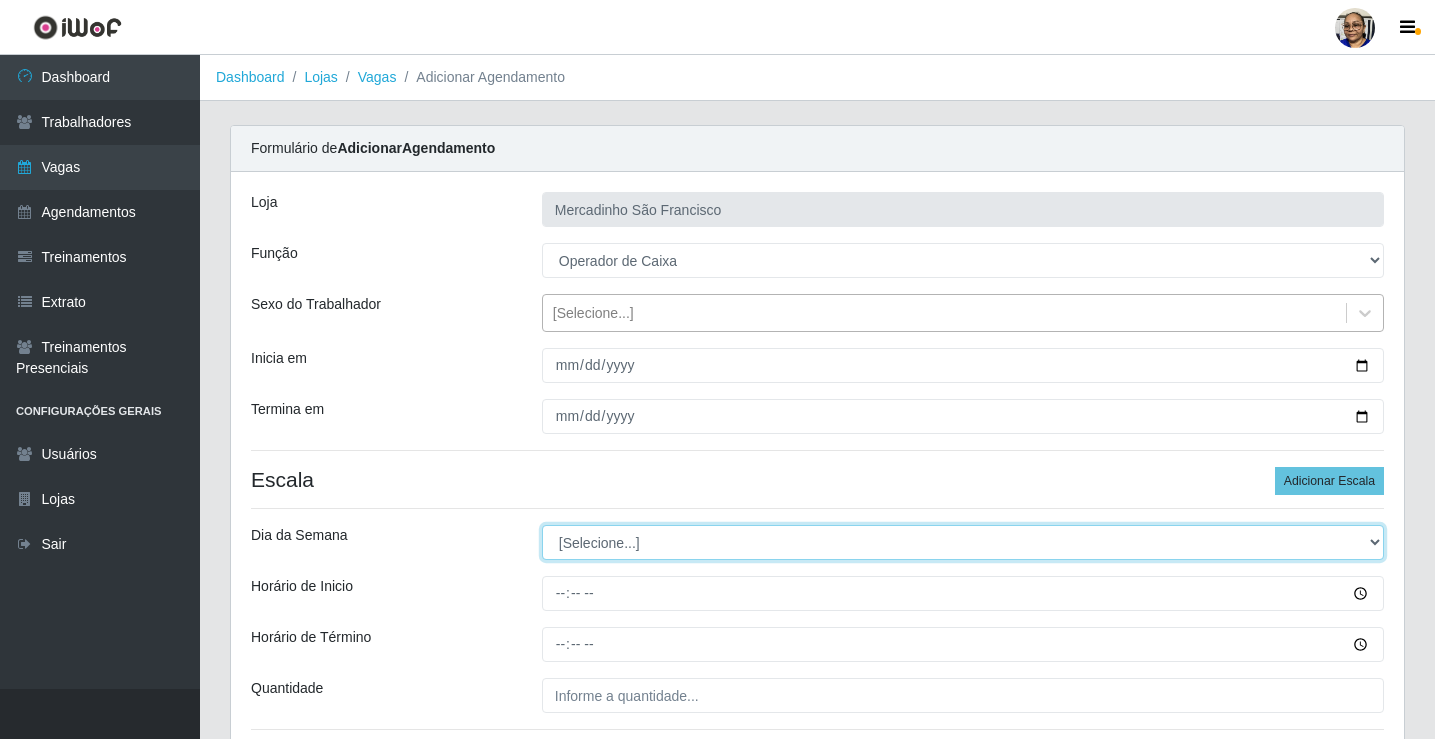 select on "1" 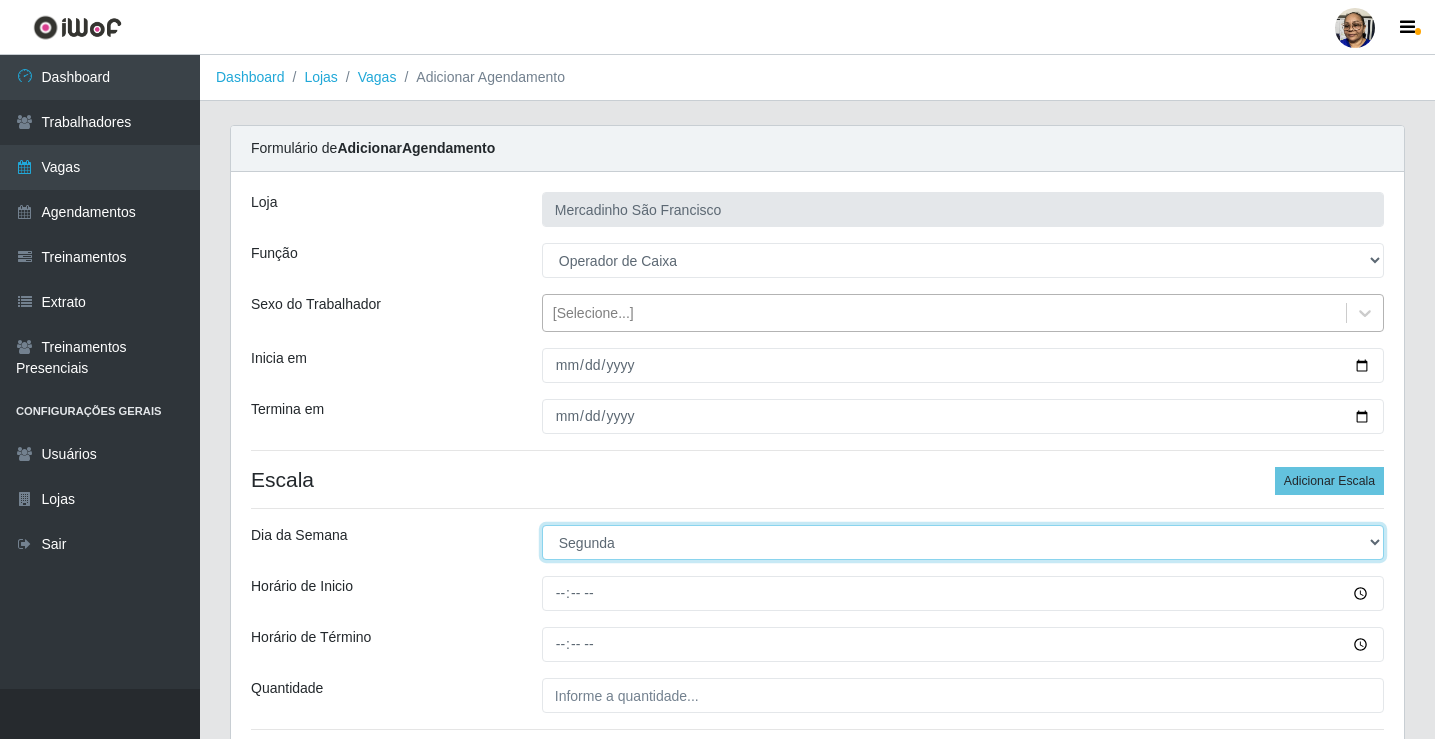 click on "[Selecione...] Segunda Terça Quarta Quinta Sexta Sábado Domingo" at bounding box center [963, 542] 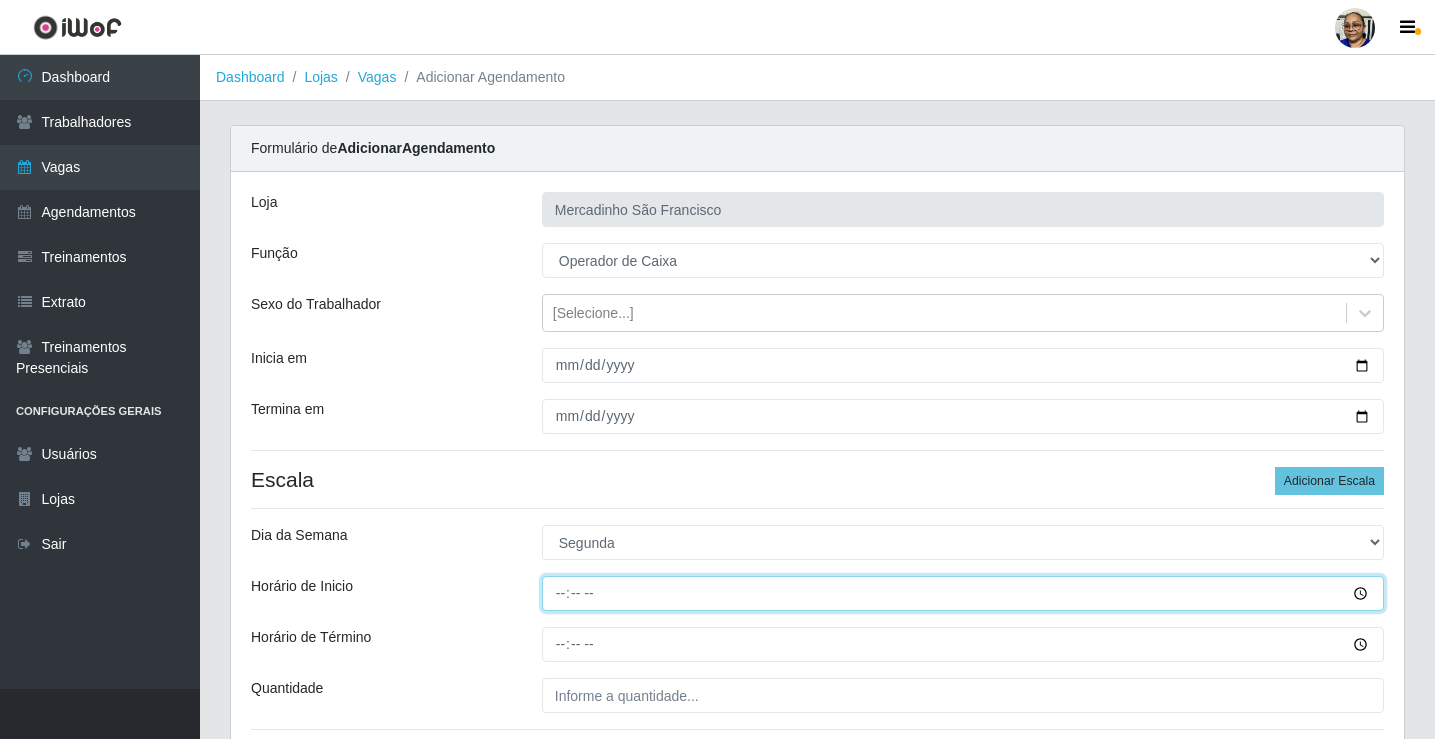 click on "Horário de Inicio" at bounding box center (963, 593) 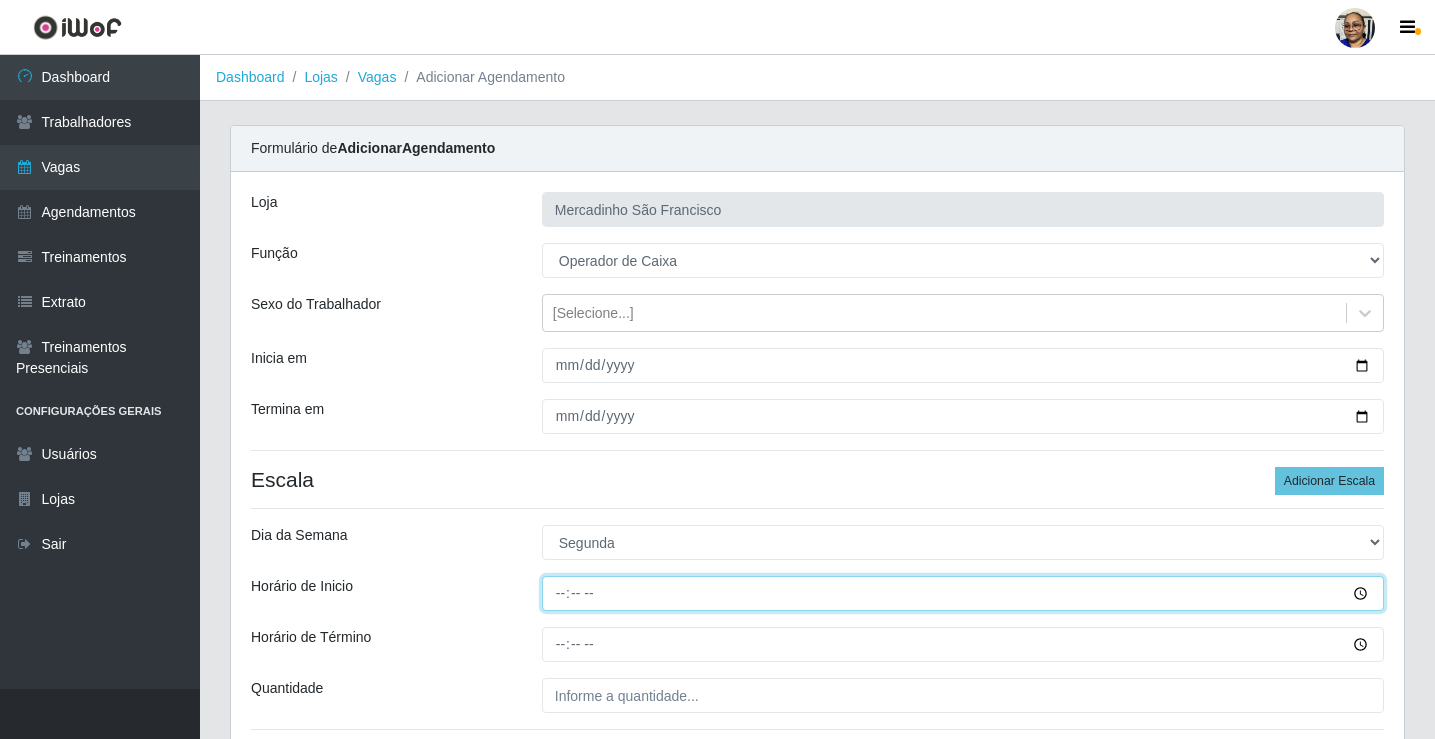 type on "15:00" 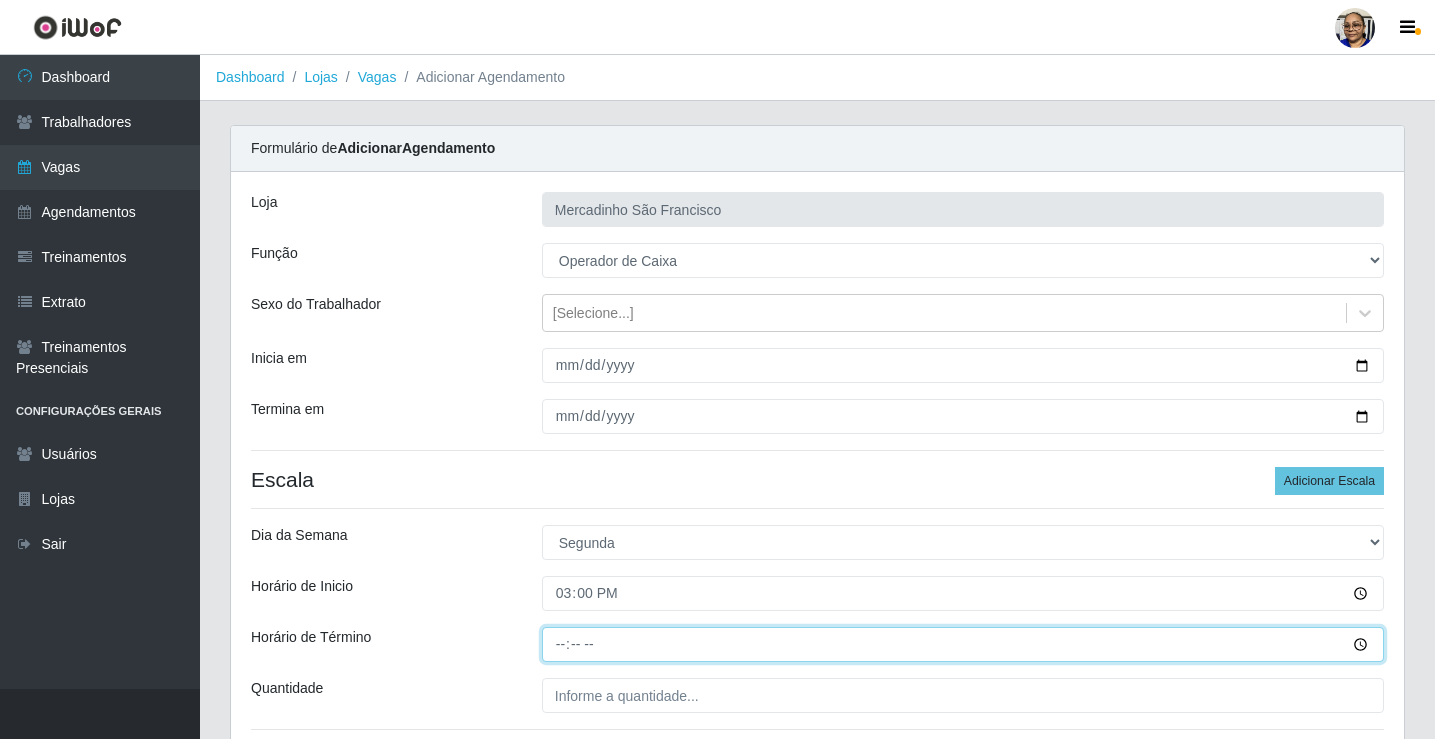 click on "Horário de Término" at bounding box center (963, 644) 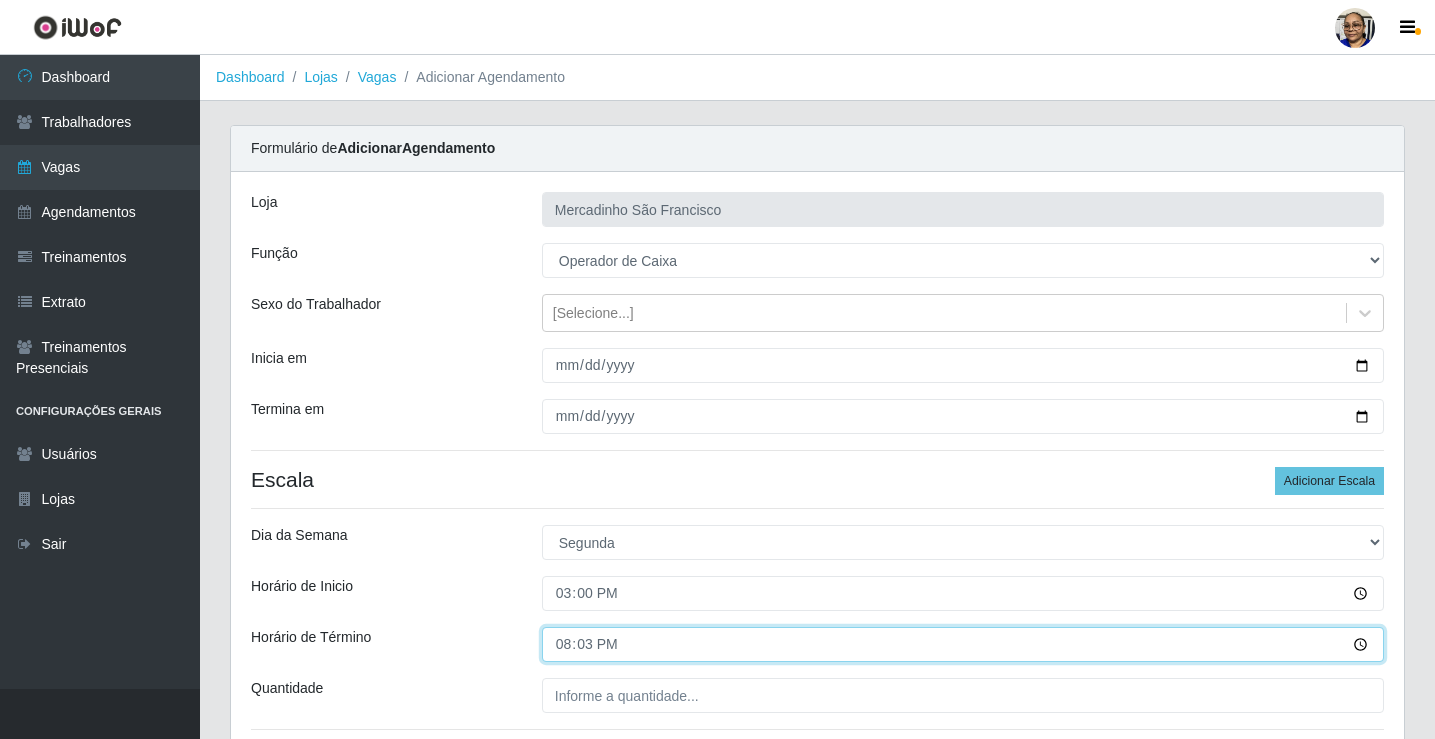 type on "20:30" 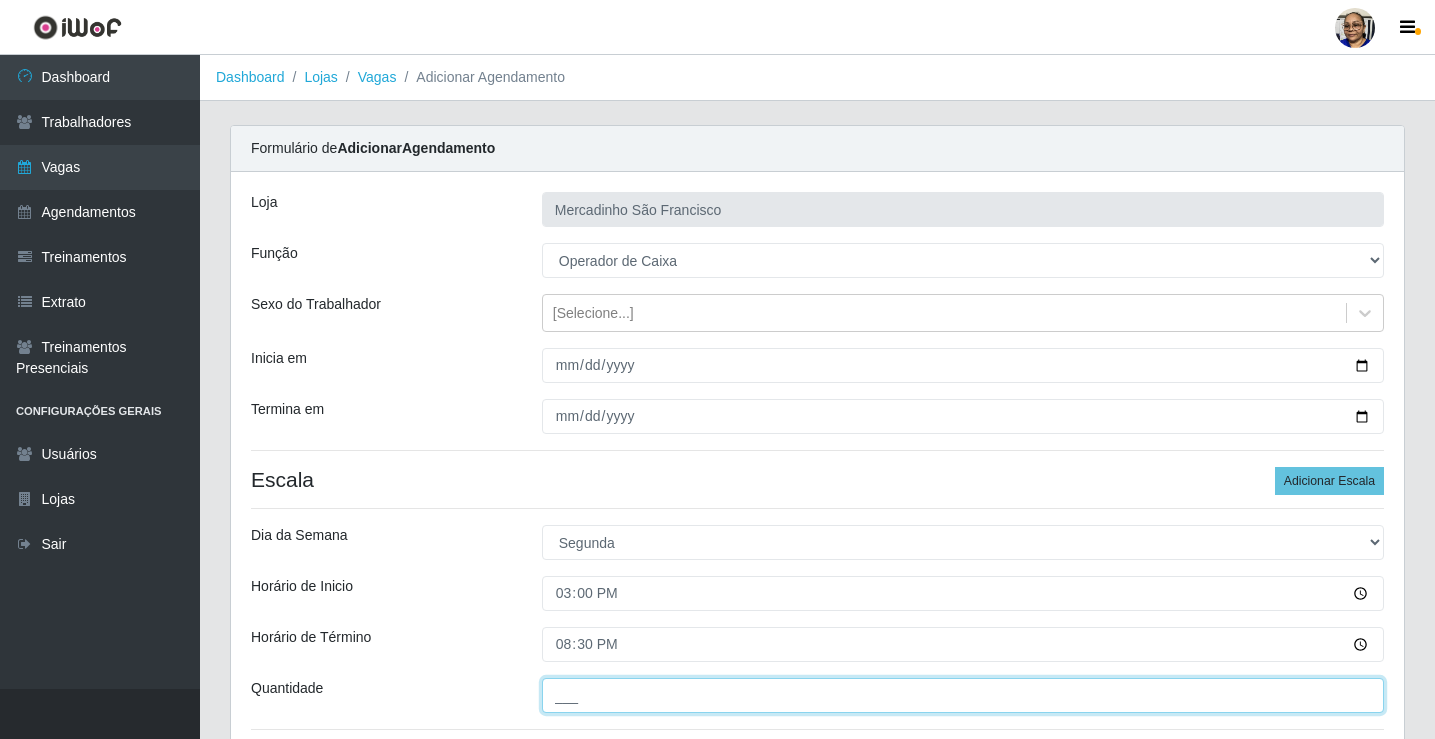 click on "___" at bounding box center [963, 695] 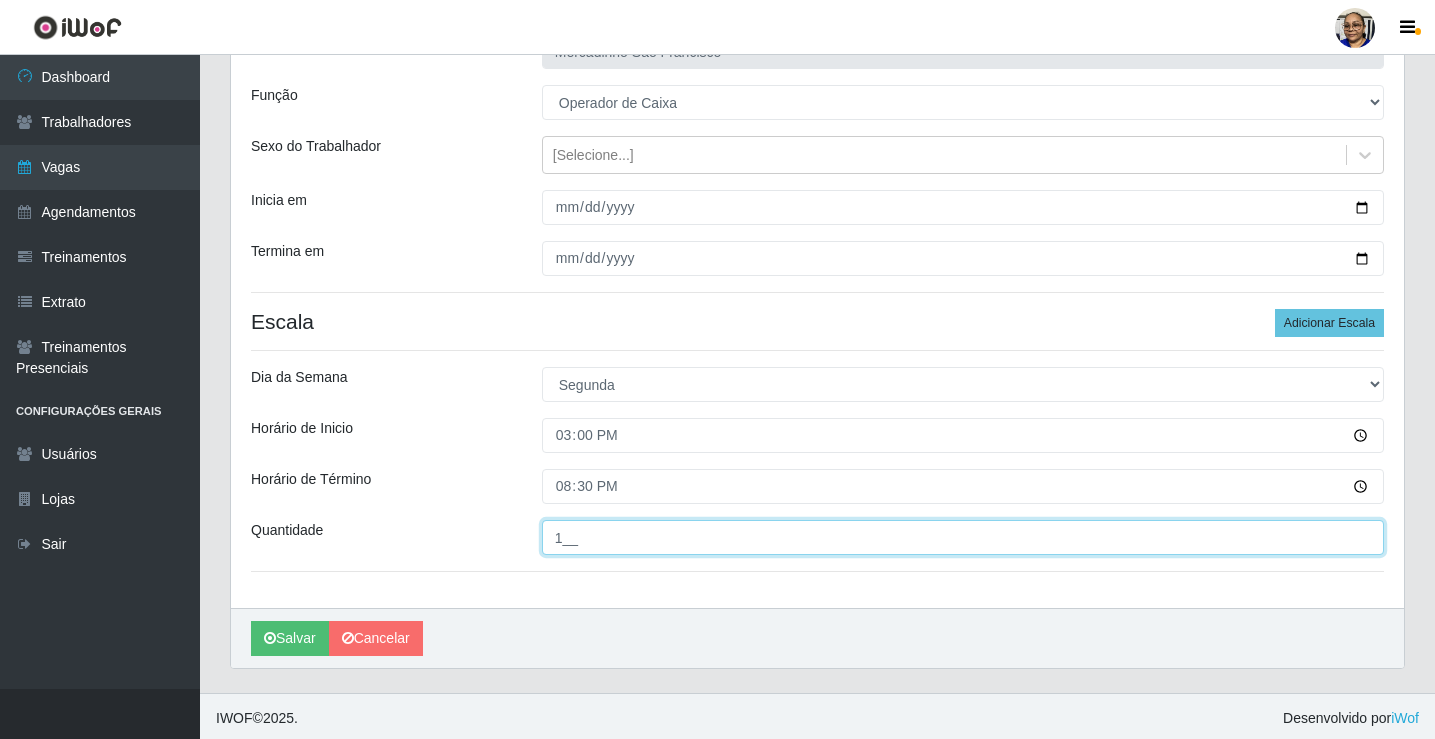 scroll, scrollTop: 162, scrollLeft: 0, axis: vertical 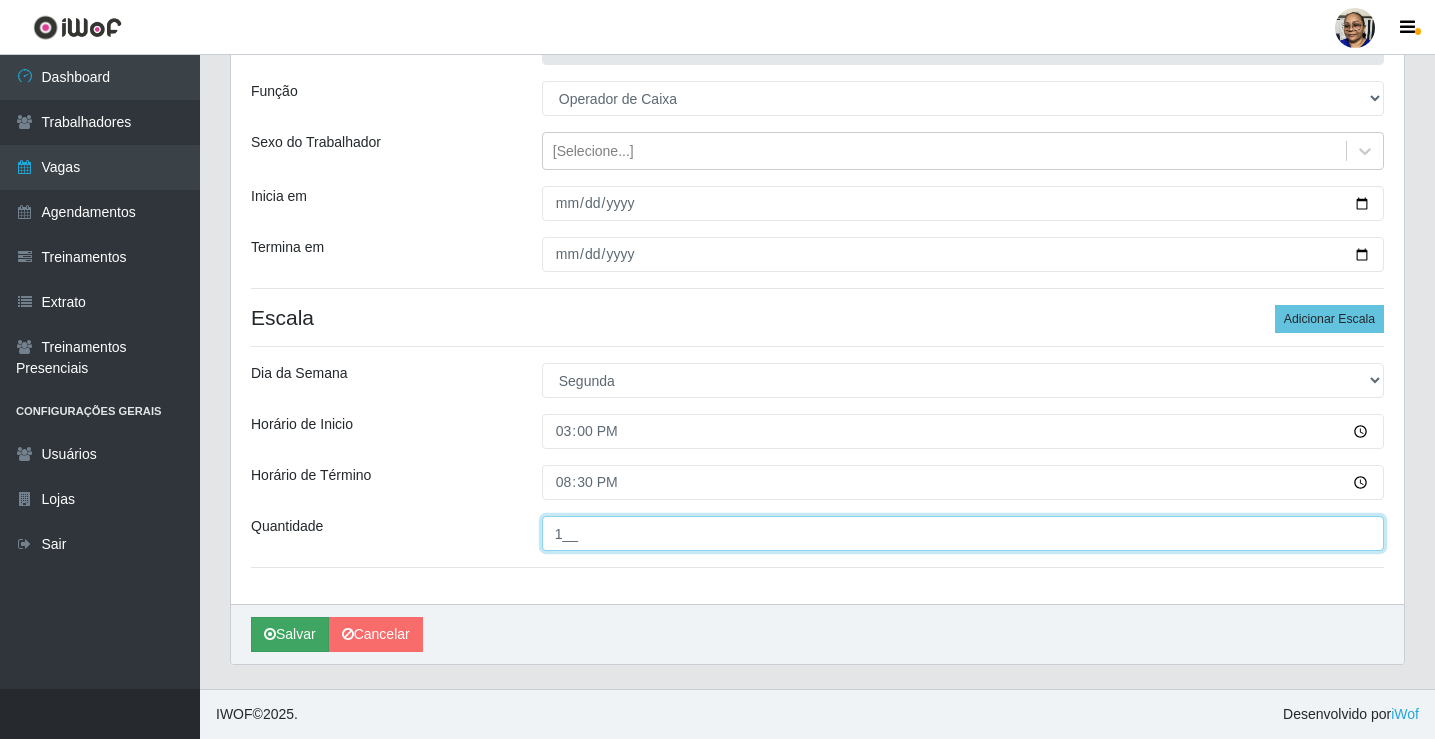 type on "1__" 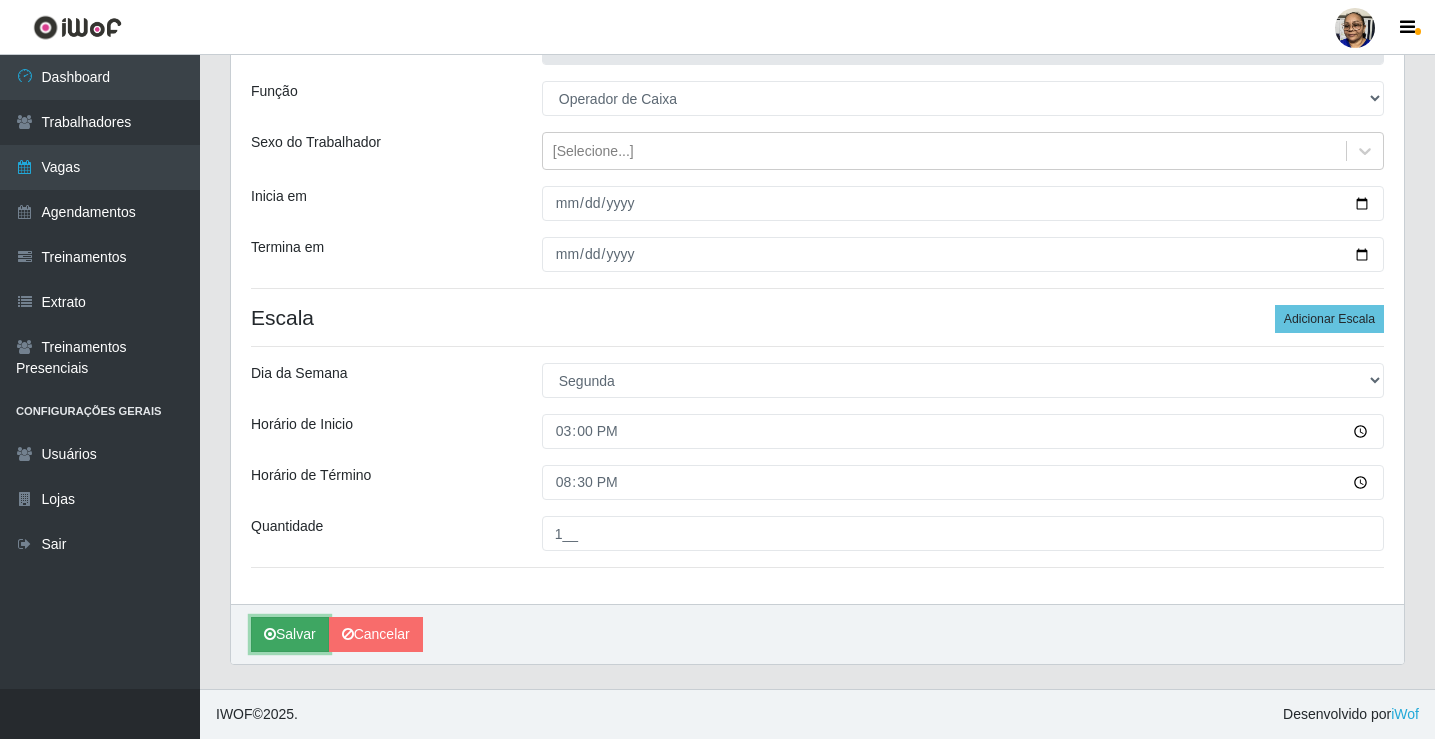click on "Salvar" at bounding box center [290, 634] 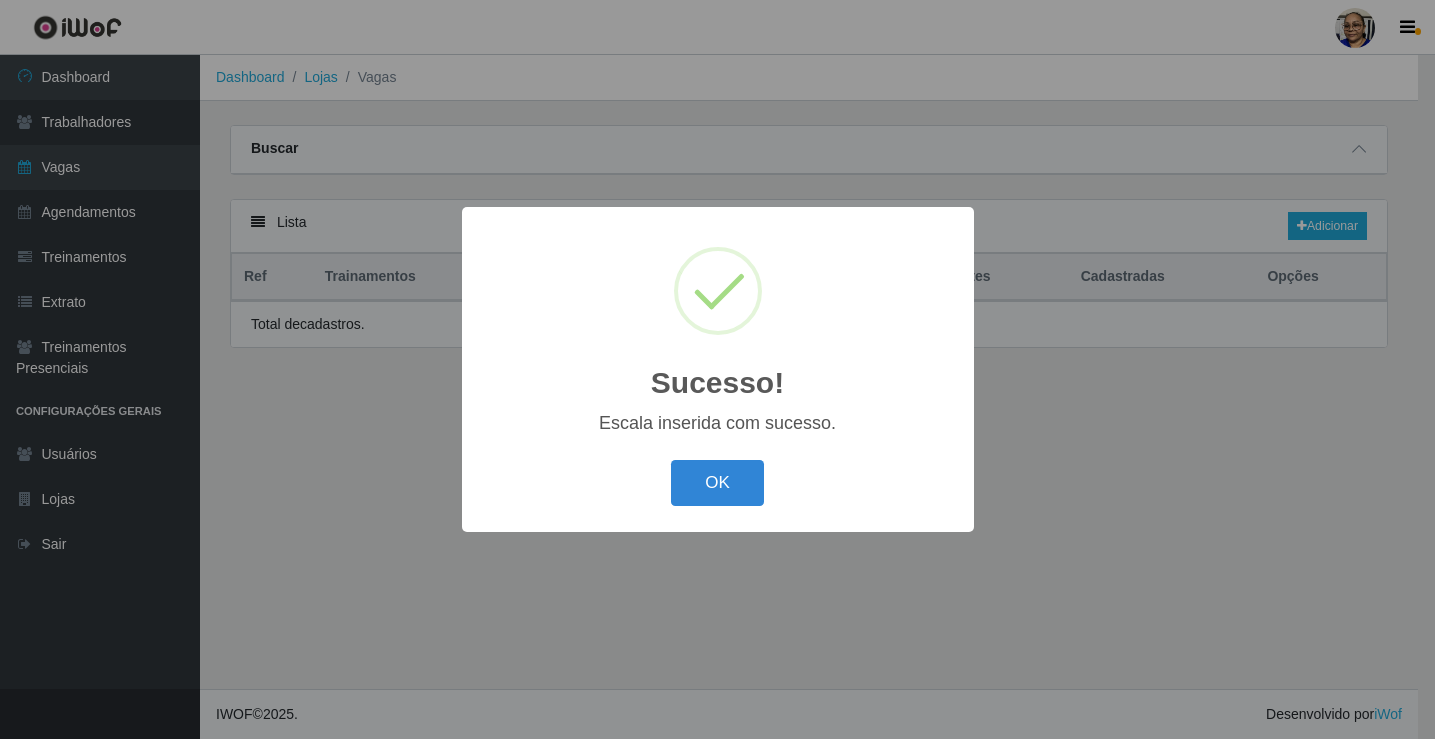 scroll, scrollTop: 0, scrollLeft: 0, axis: both 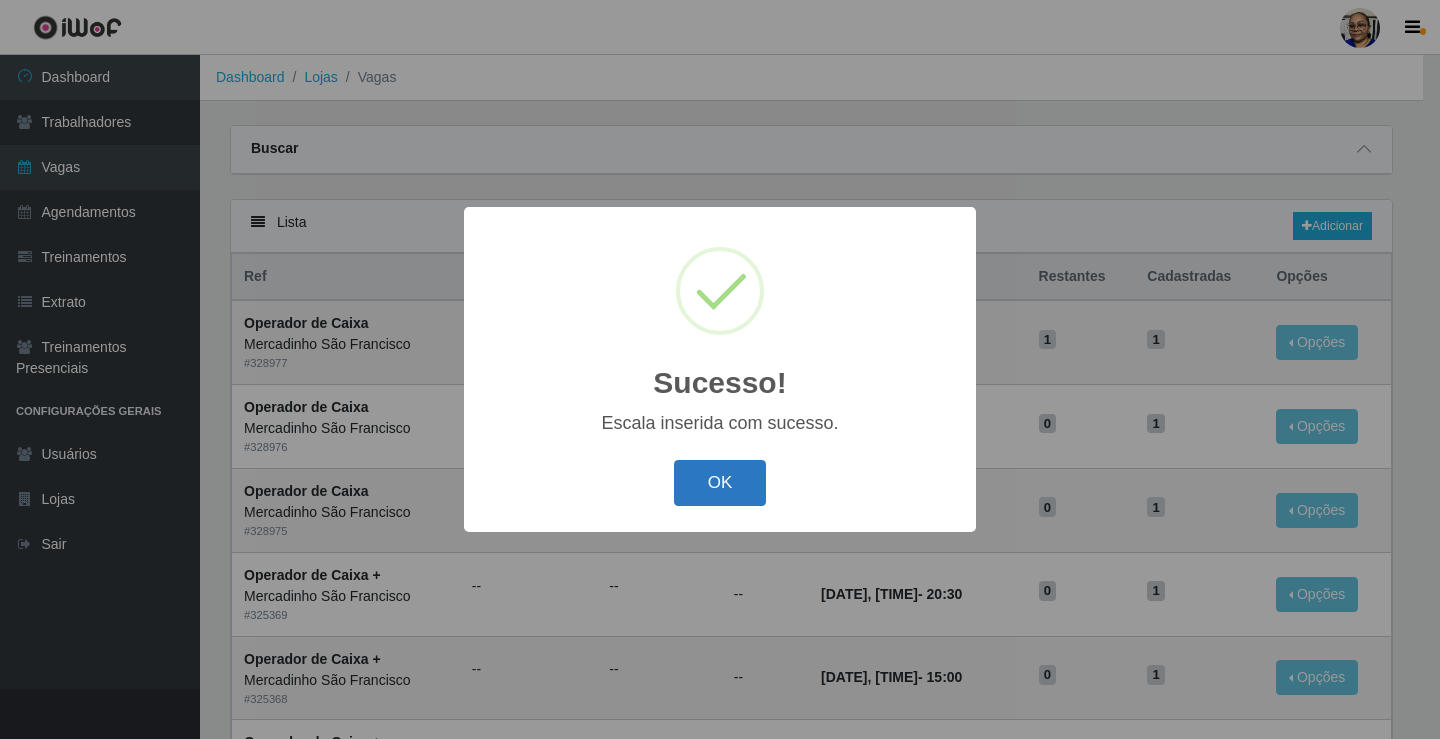 click on "OK" at bounding box center (720, 483) 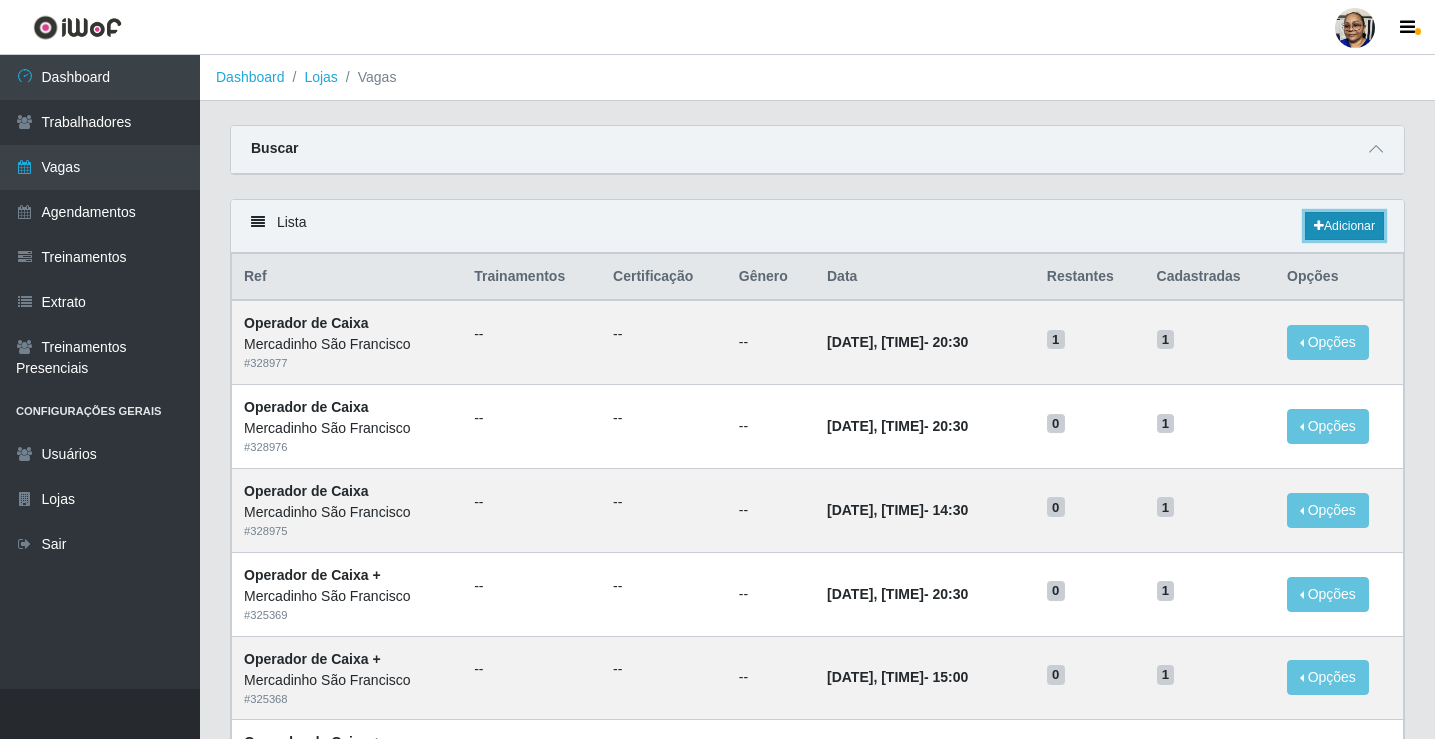 click on "Adicionar" at bounding box center (1344, 226) 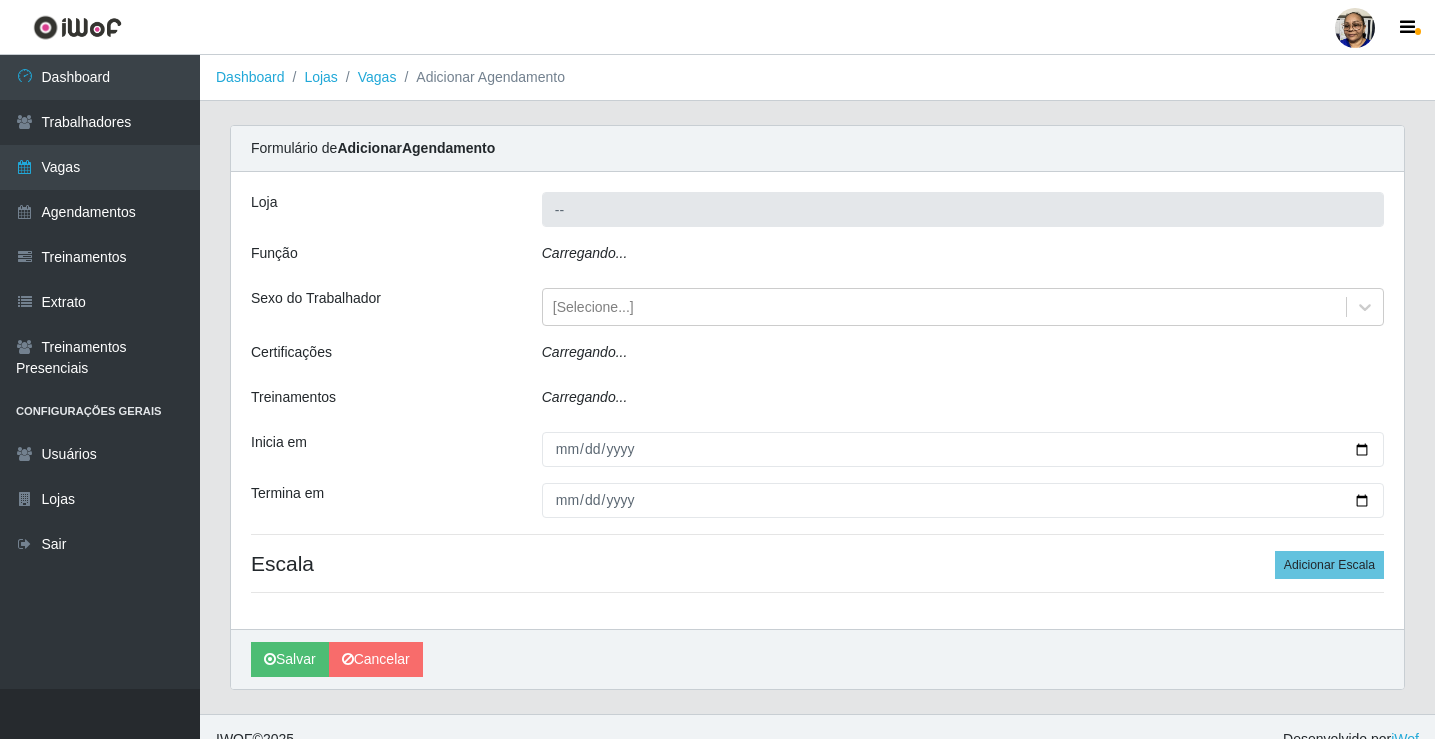 type on "Mercadinho São Francisco" 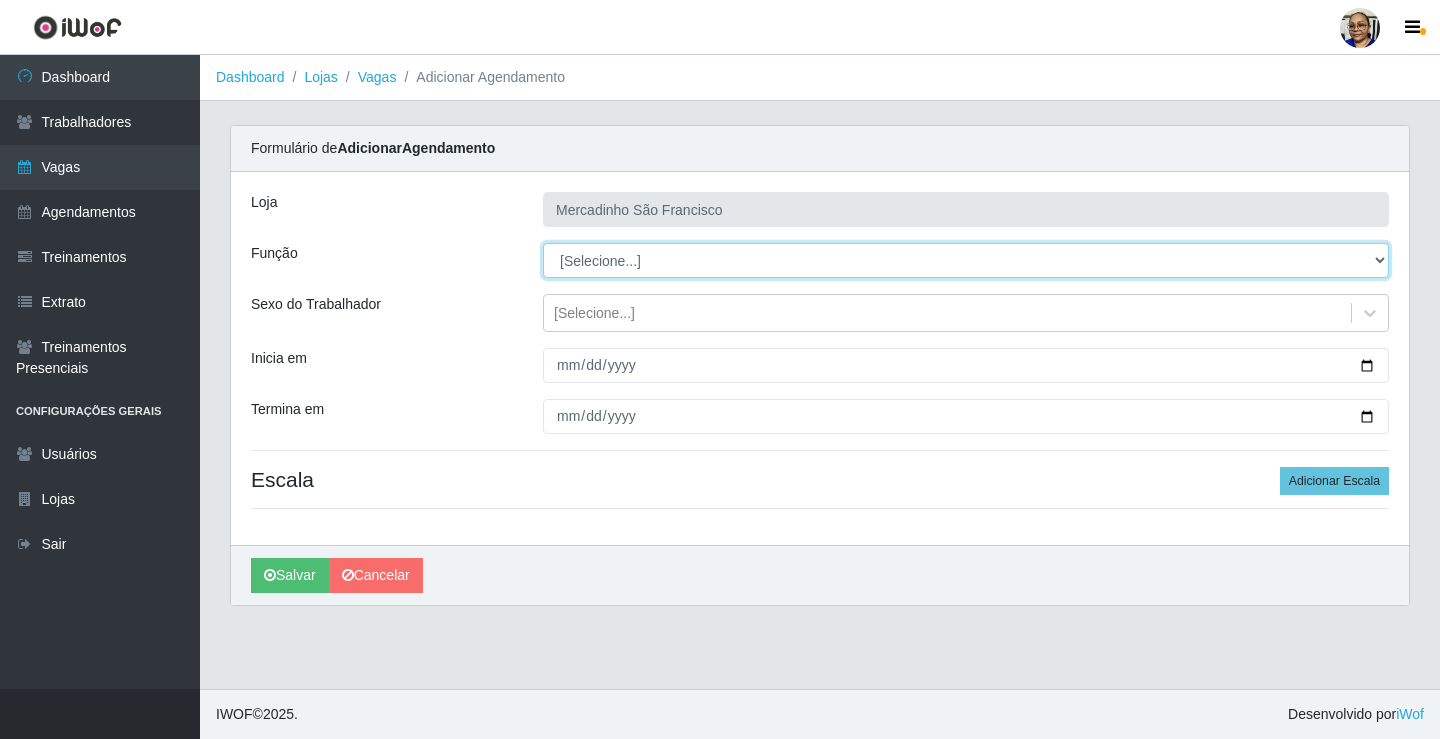 click on "[Selecione...] ASG ASG + ASG ++ Balconista de Açougue Balconista de Açougue + Operador de Caixa Operador de Caixa + Operador de Caixa ++ Operador de Loja Operador de Loja + Operador de Loja ++ Repositor Repositor + Repositor ++ Repositor de Hortifruti Repositor de Hortifruti + Repositor de Hortifruti ++" at bounding box center [966, 260] 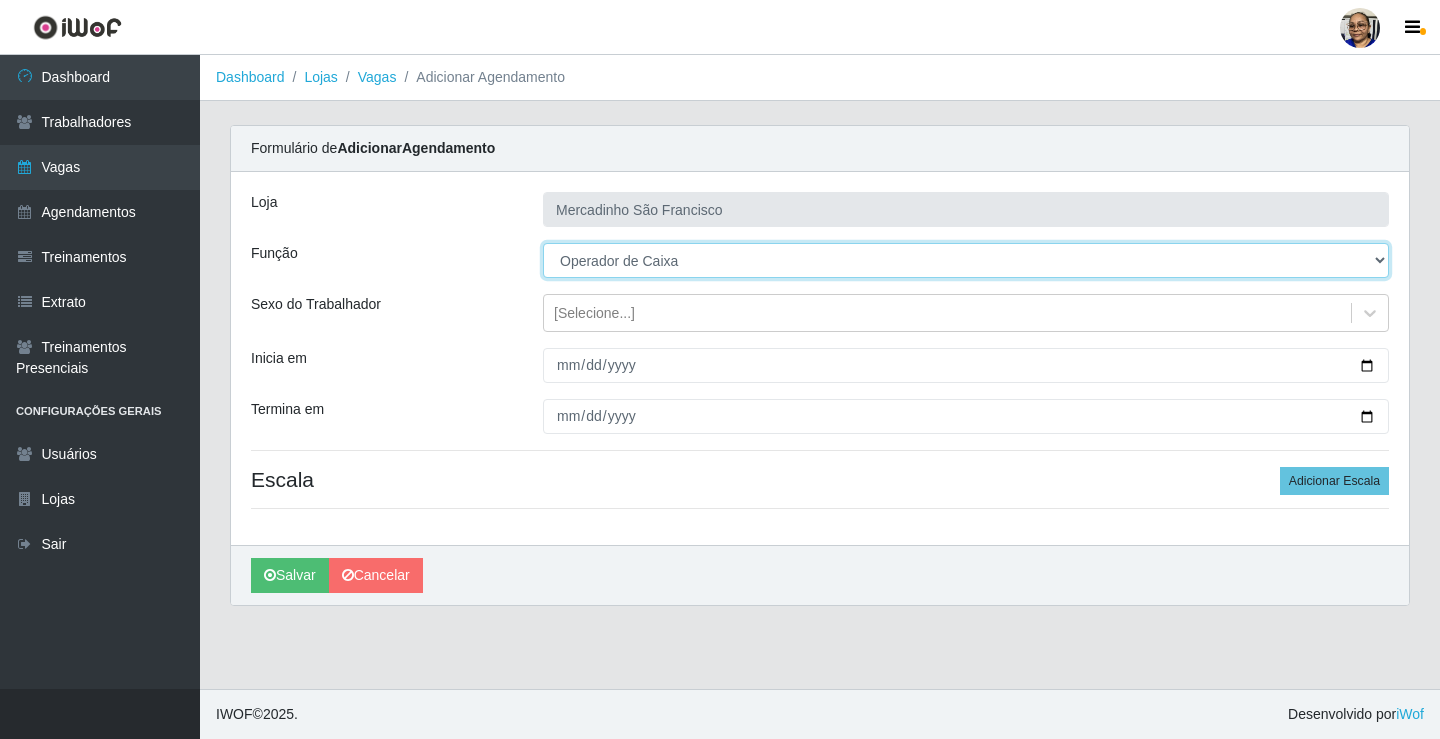 click on "[Selecione...] ASG ASG + ASG ++ Balconista de Açougue Balconista de Açougue + Operador de Caixa Operador de Caixa + Operador de Caixa ++ Operador de Loja Operador de Loja + Operador de Loja ++ Repositor Repositor + Repositor ++ Repositor de Hortifruti Repositor de Hortifruti + Repositor de Hortifruti ++" at bounding box center (966, 260) 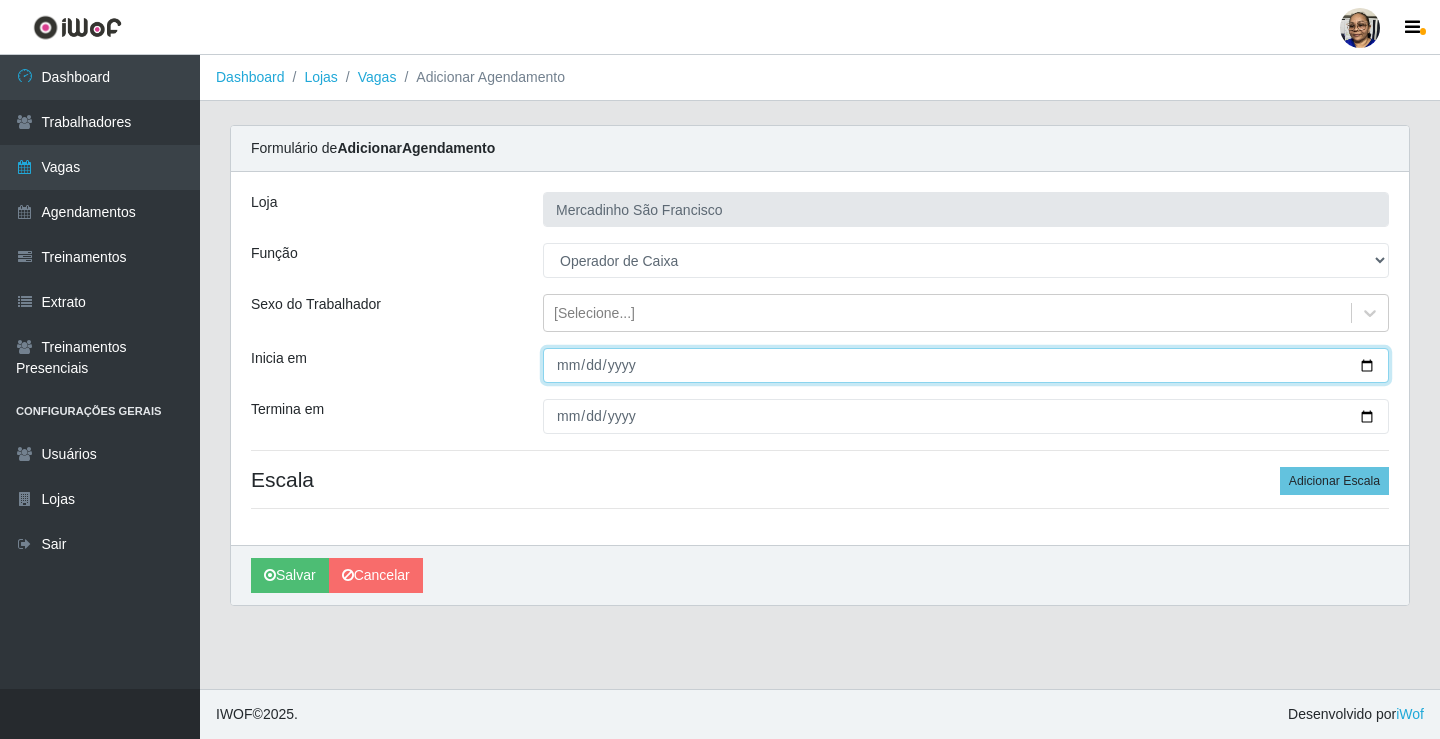 drag, startPoint x: 1365, startPoint y: 363, endPoint x: 1291, endPoint y: 382, distance: 76.40026 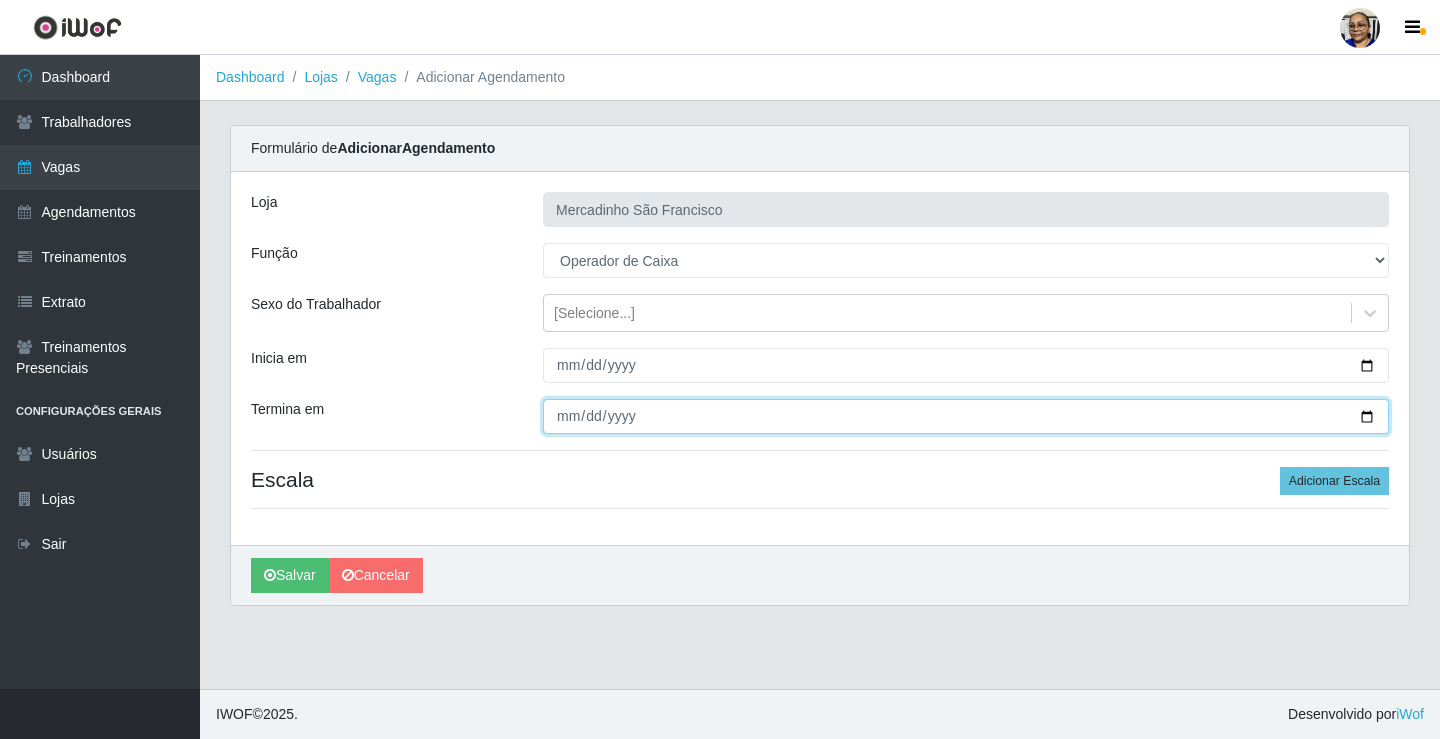 click on "Termina em" at bounding box center [966, 416] 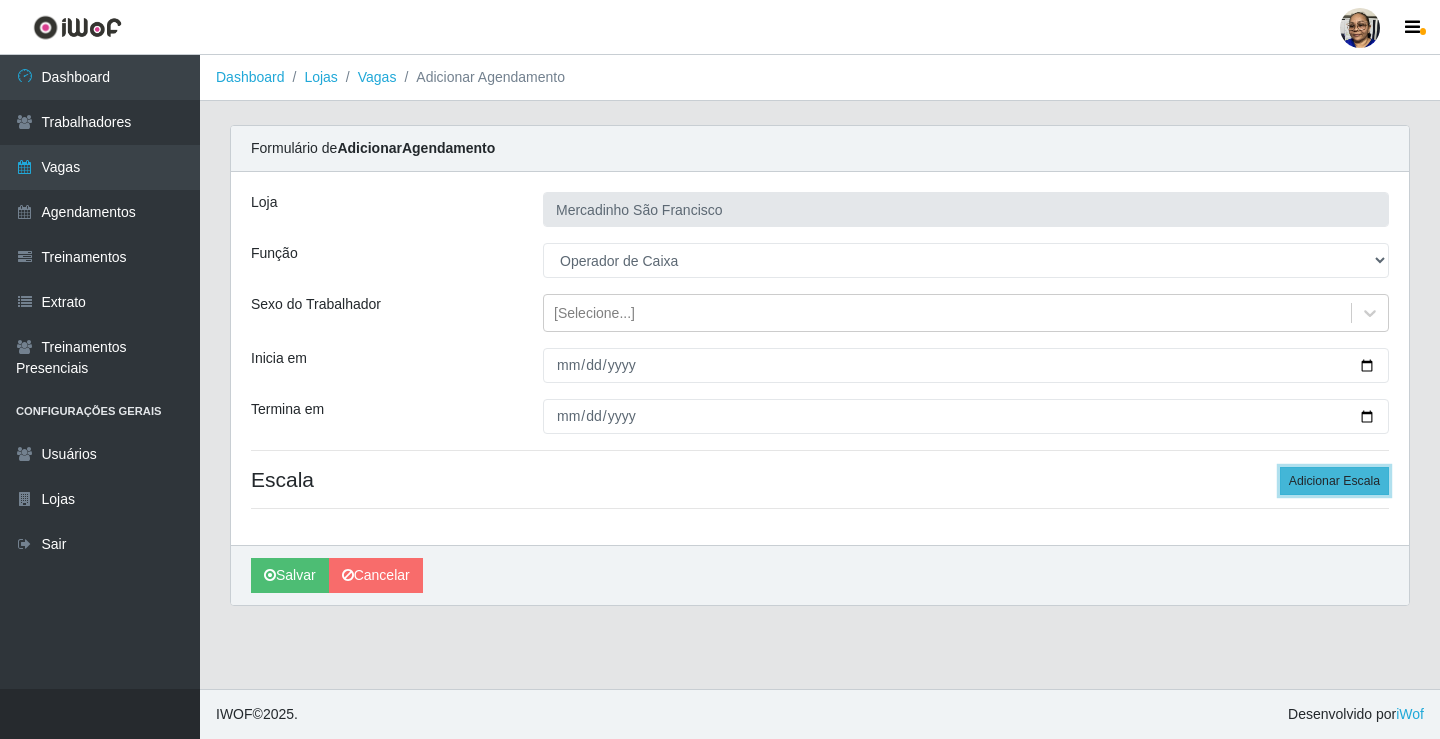 click on "Adicionar Escala" at bounding box center (1334, 481) 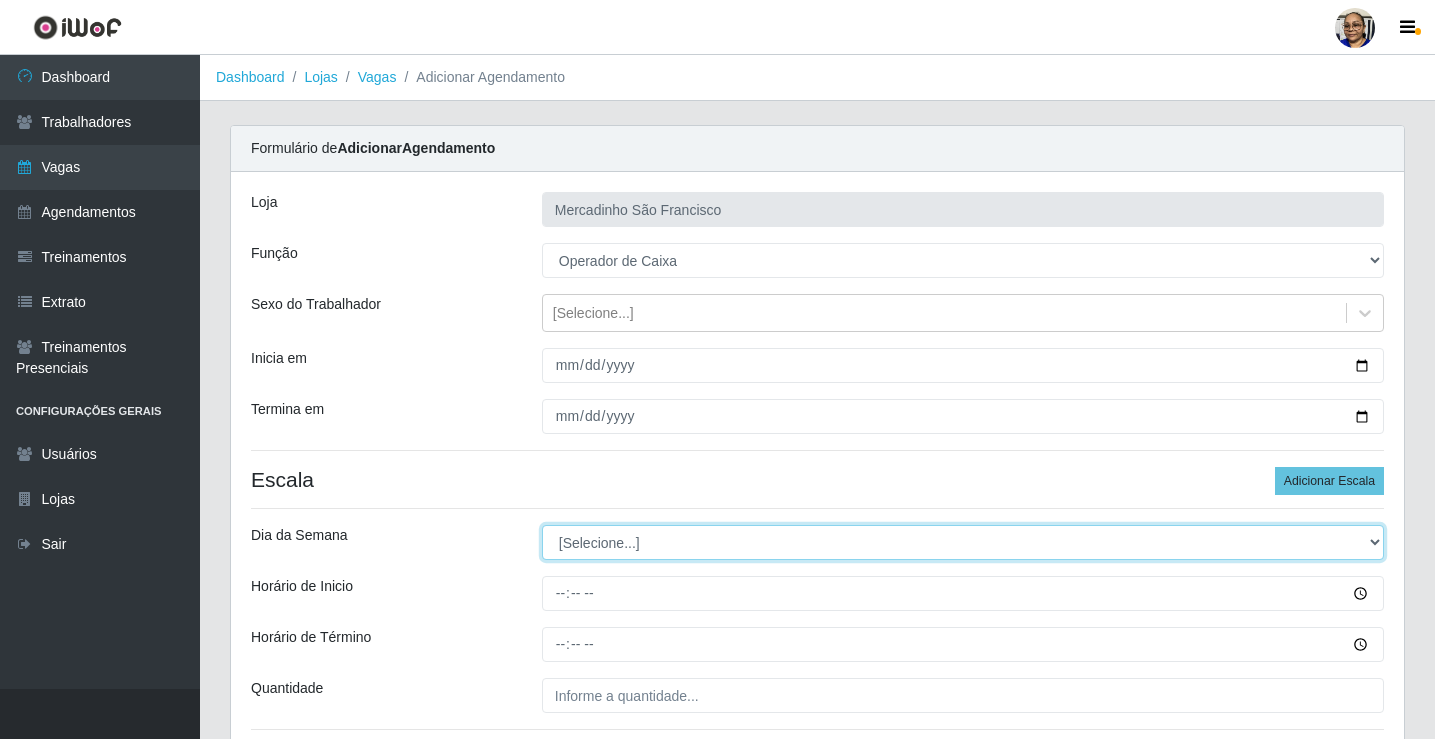 click on "[Selecione...] Segunda Terça Quarta Quinta Sexta Sábado Domingo" at bounding box center [963, 542] 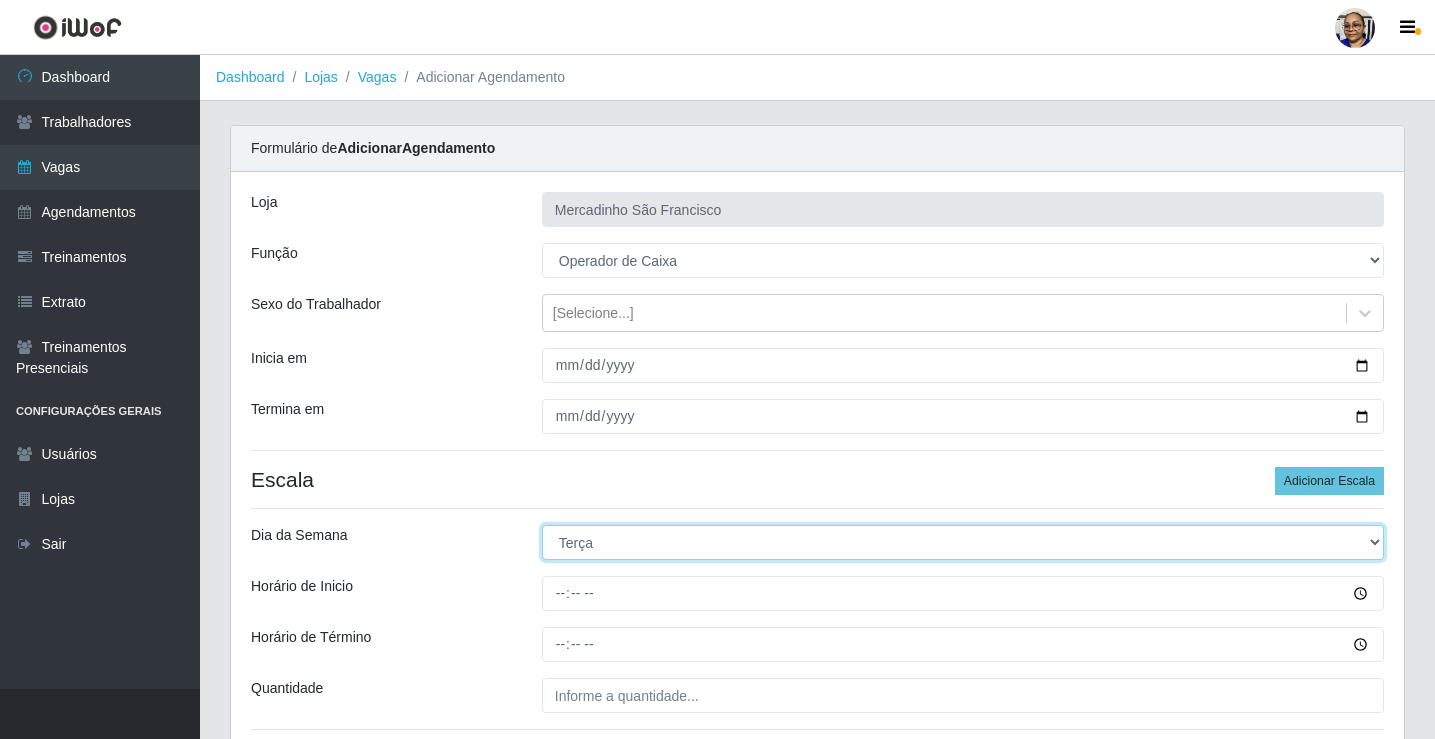 click on "[Selecione...] Segunda Terça Quarta Quinta Sexta Sábado Domingo" at bounding box center (963, 542) 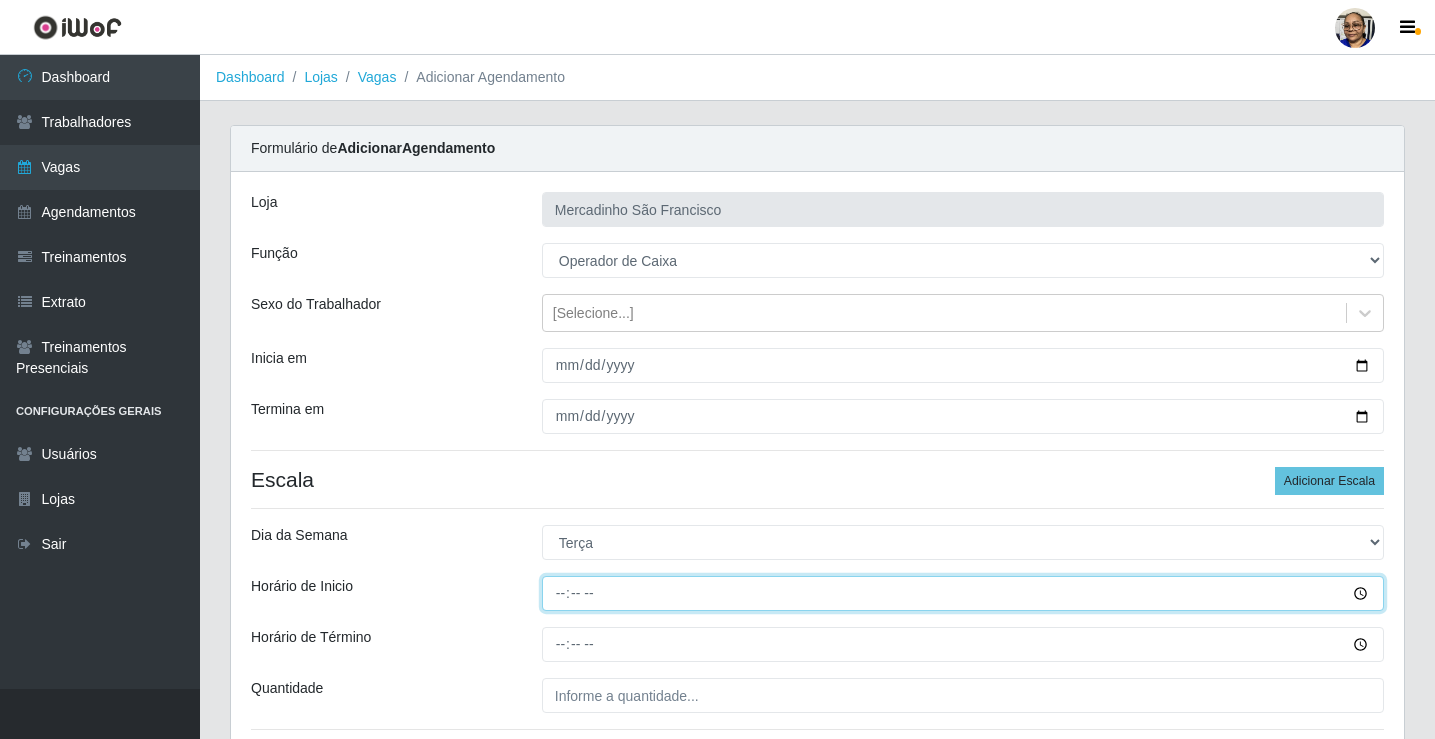 click on "Horário de Inicio" at bounding box center [963, 593] 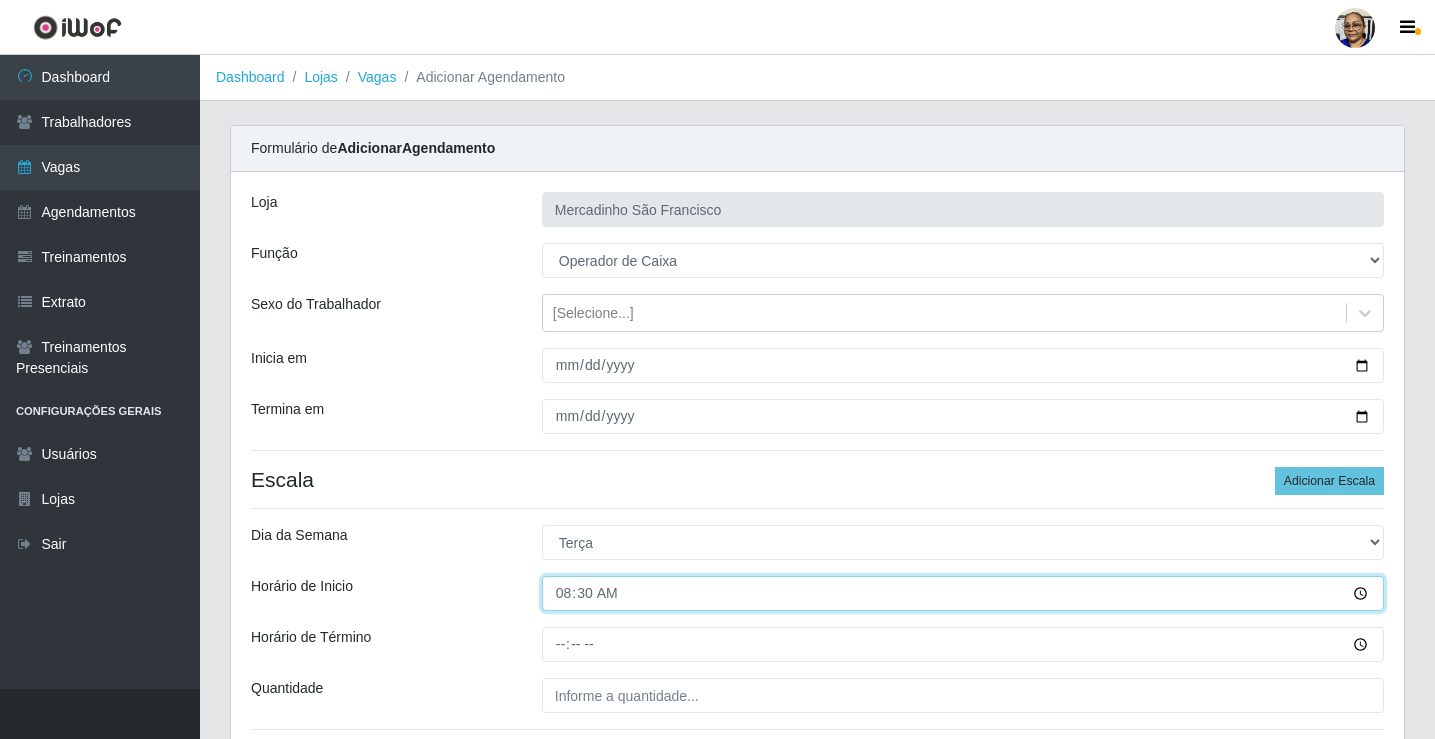 type on "[TIME]" 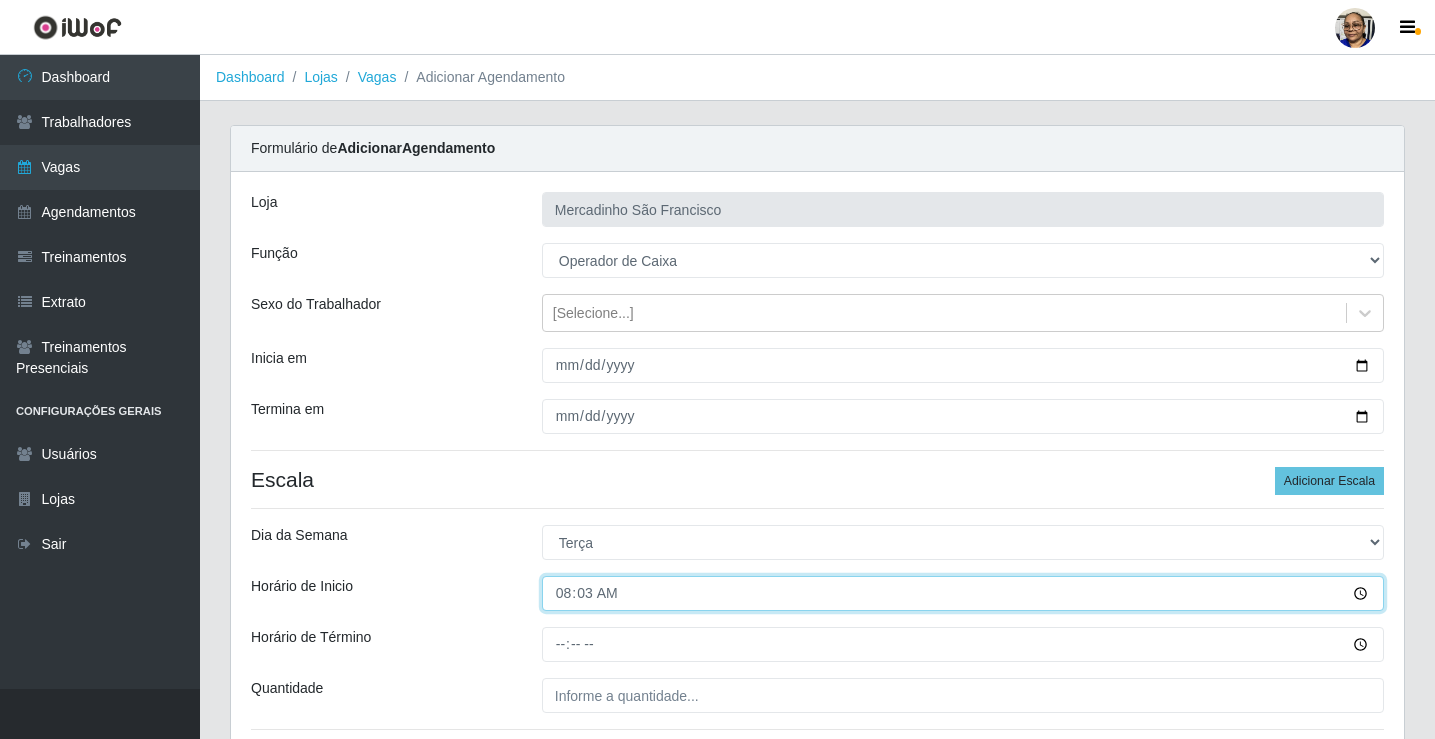 type on "08:30" 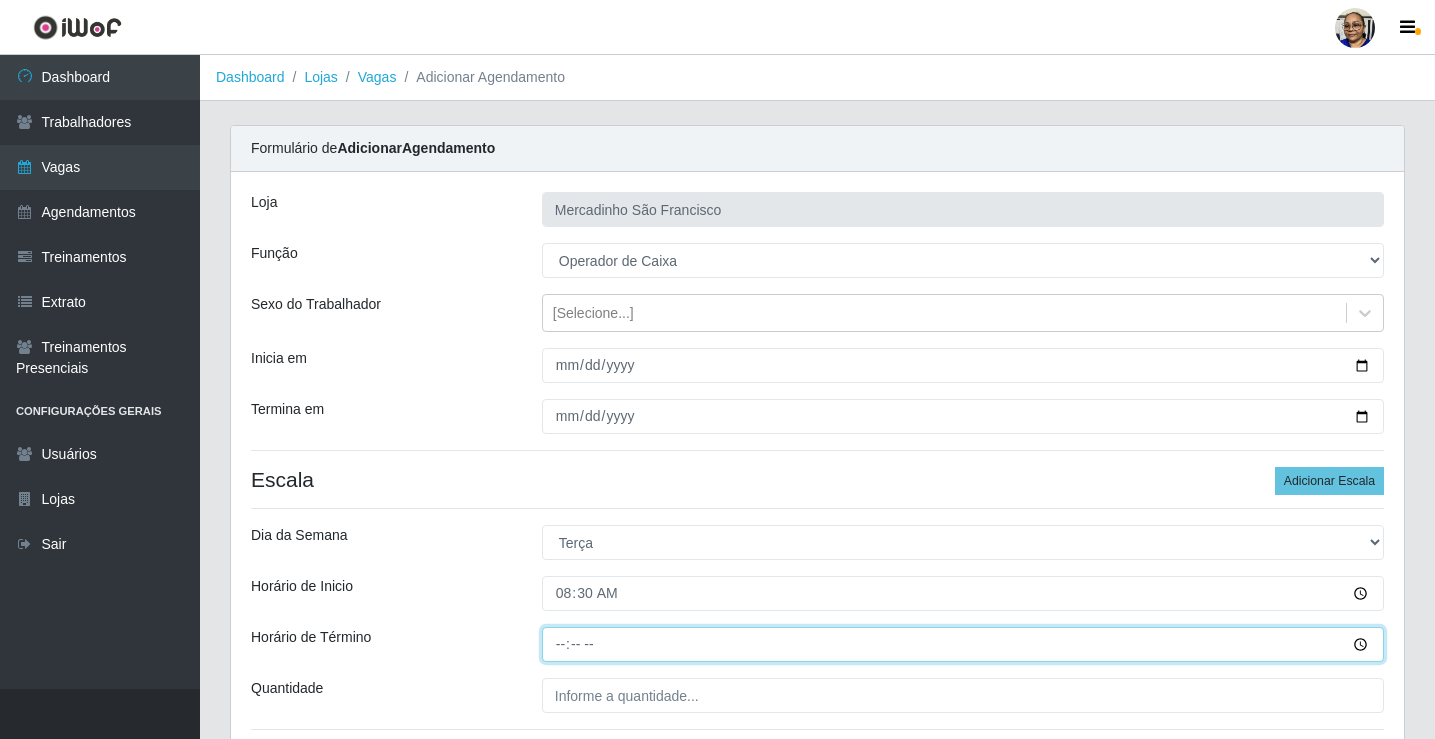 click on "Horário de Término" at bounding box center (963, 644) 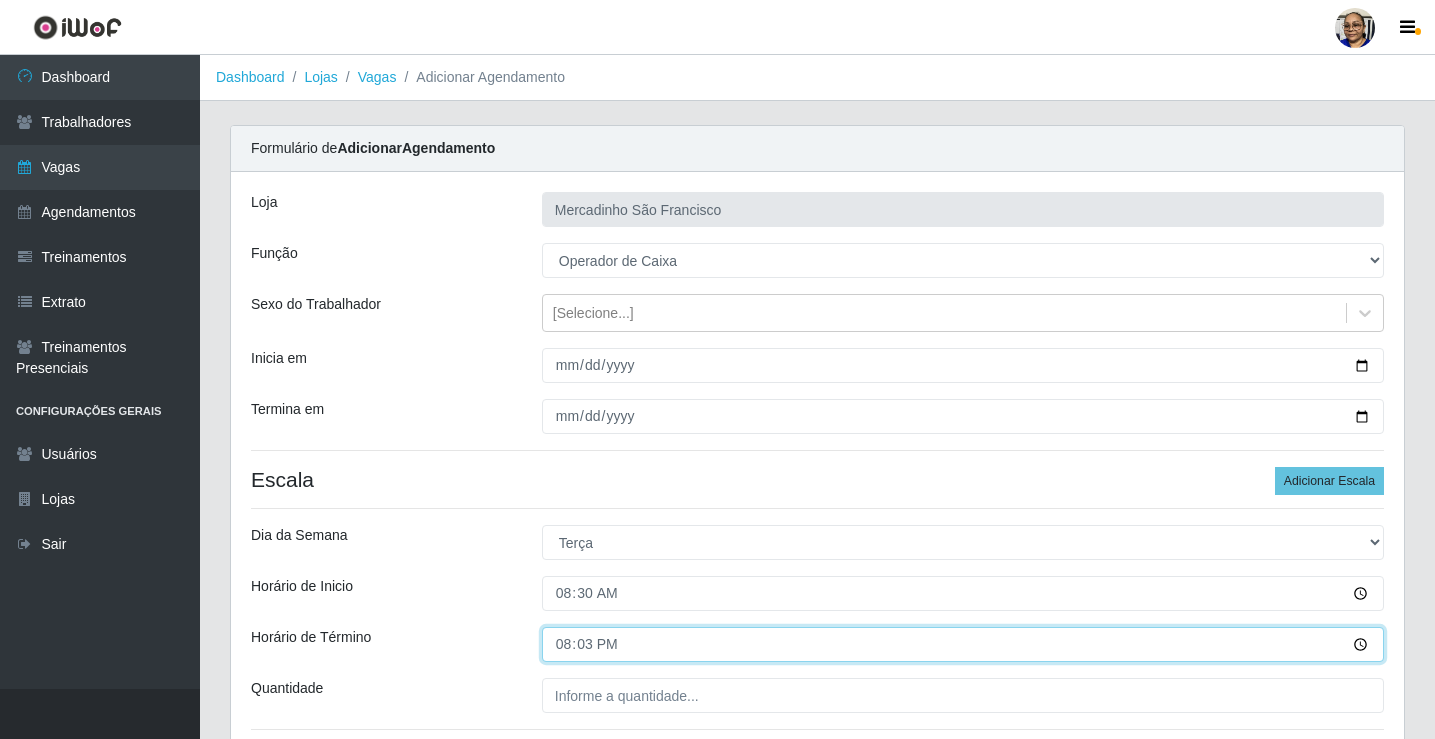 type on "20:30" 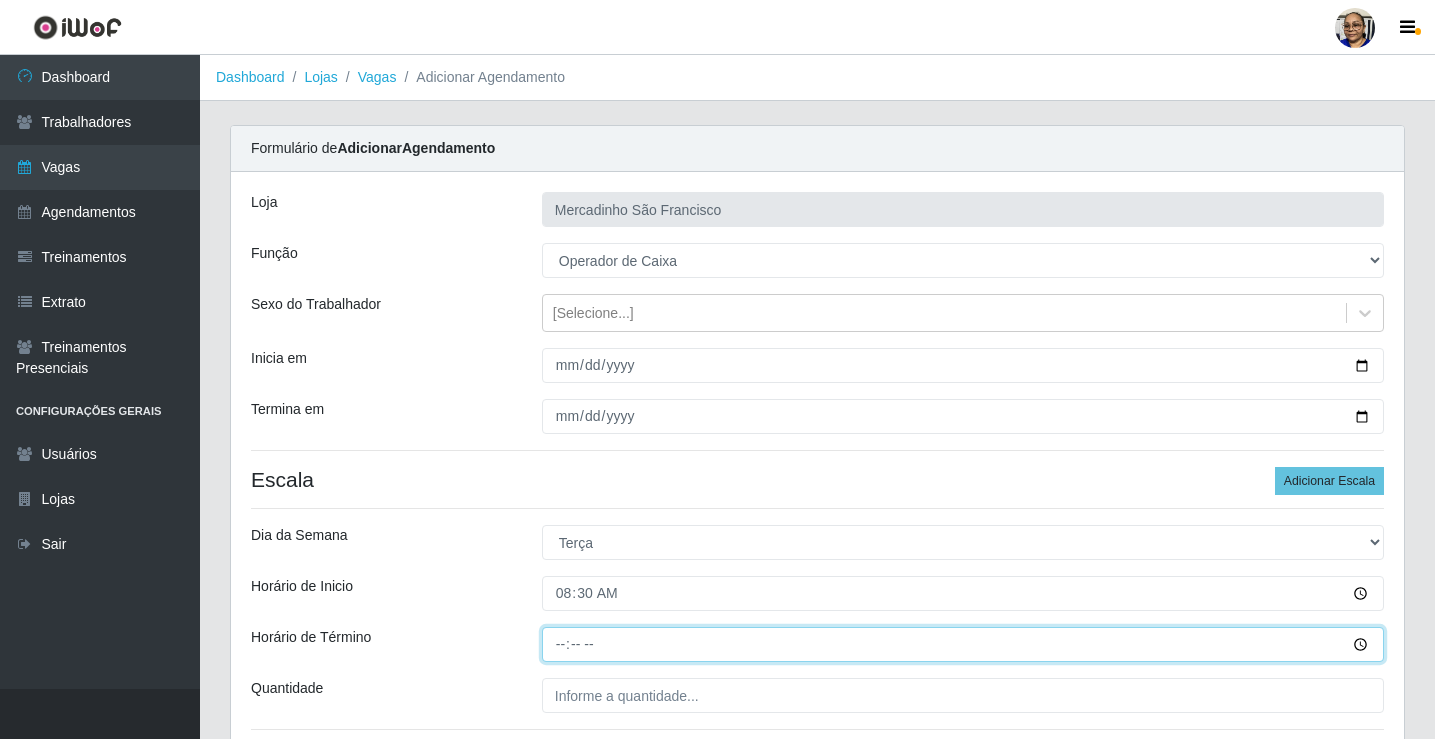 click on "Horário de Término" at bounding box center (963, 644) 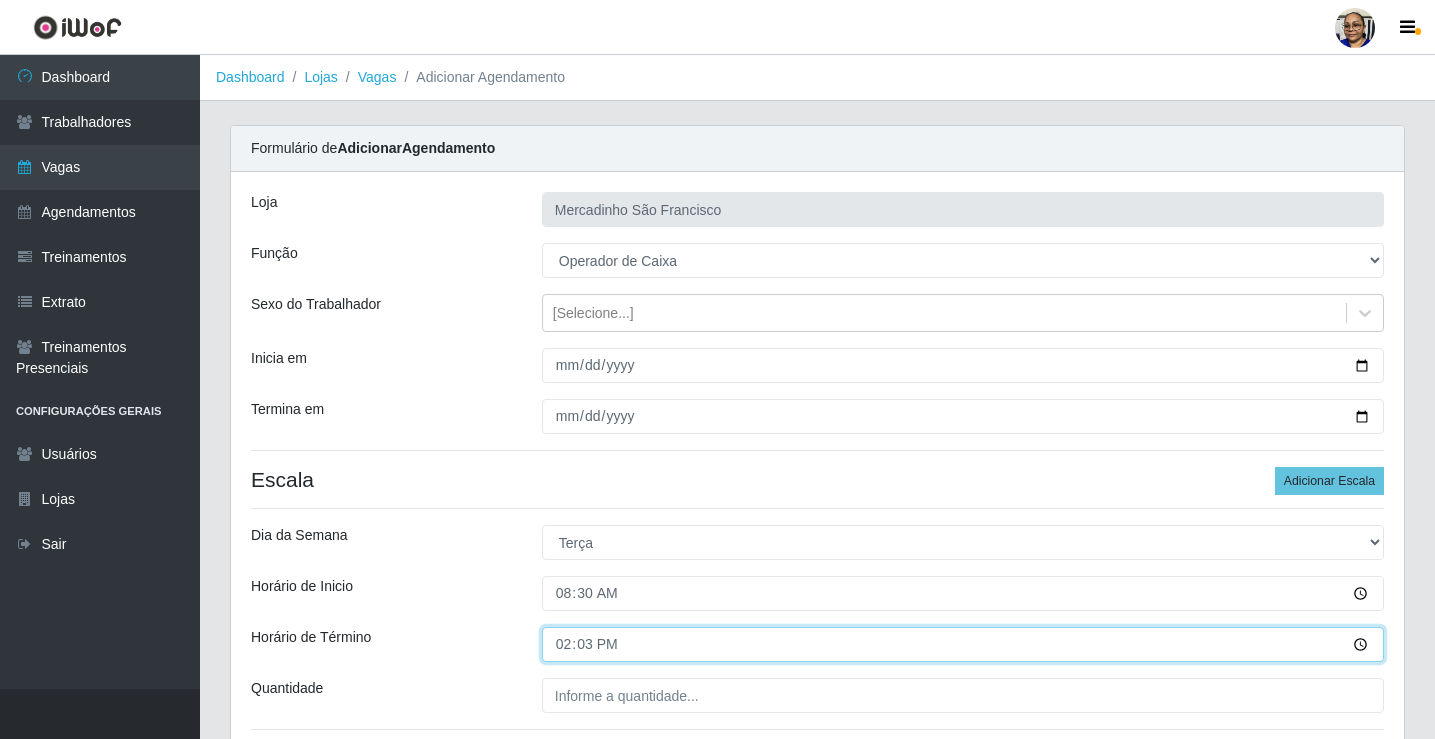 type on "14:30" 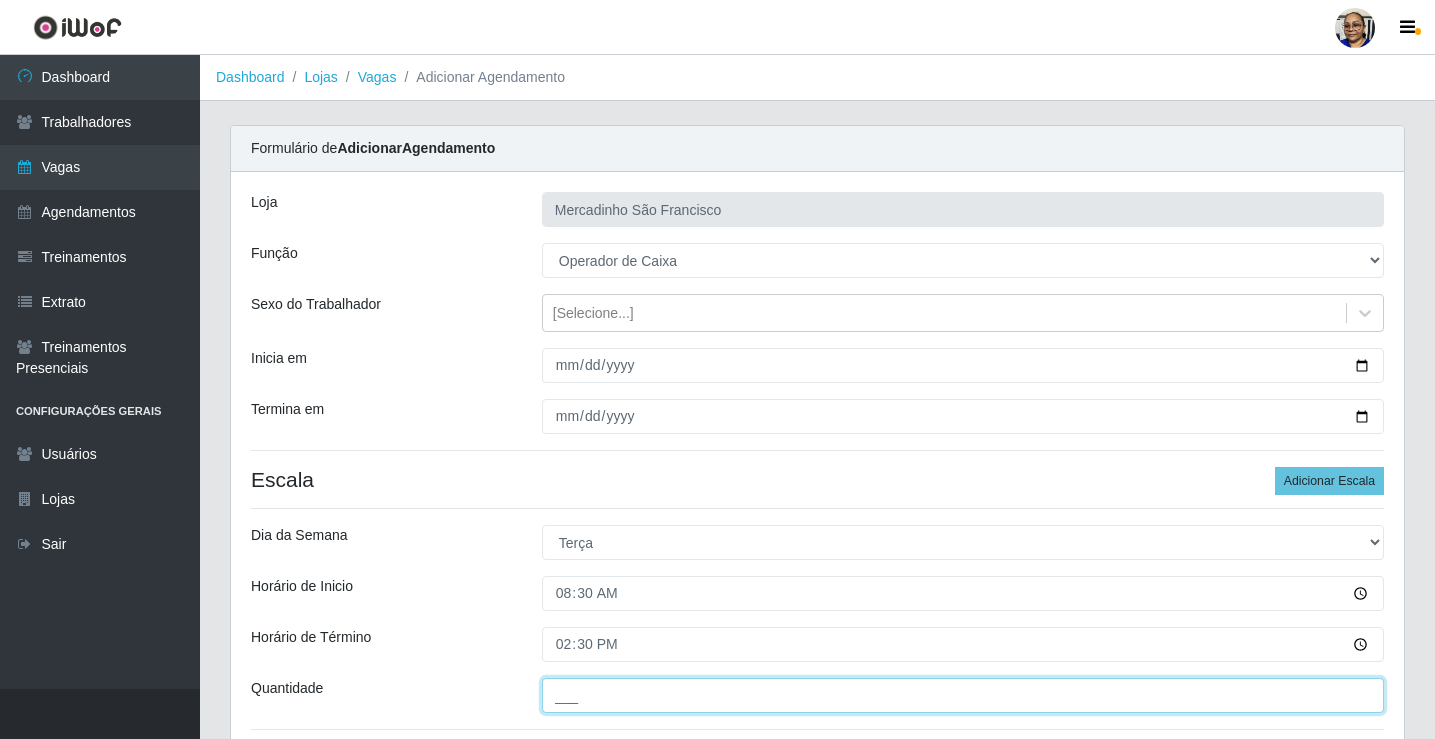 click on "___" at bounding box center (963, 695) 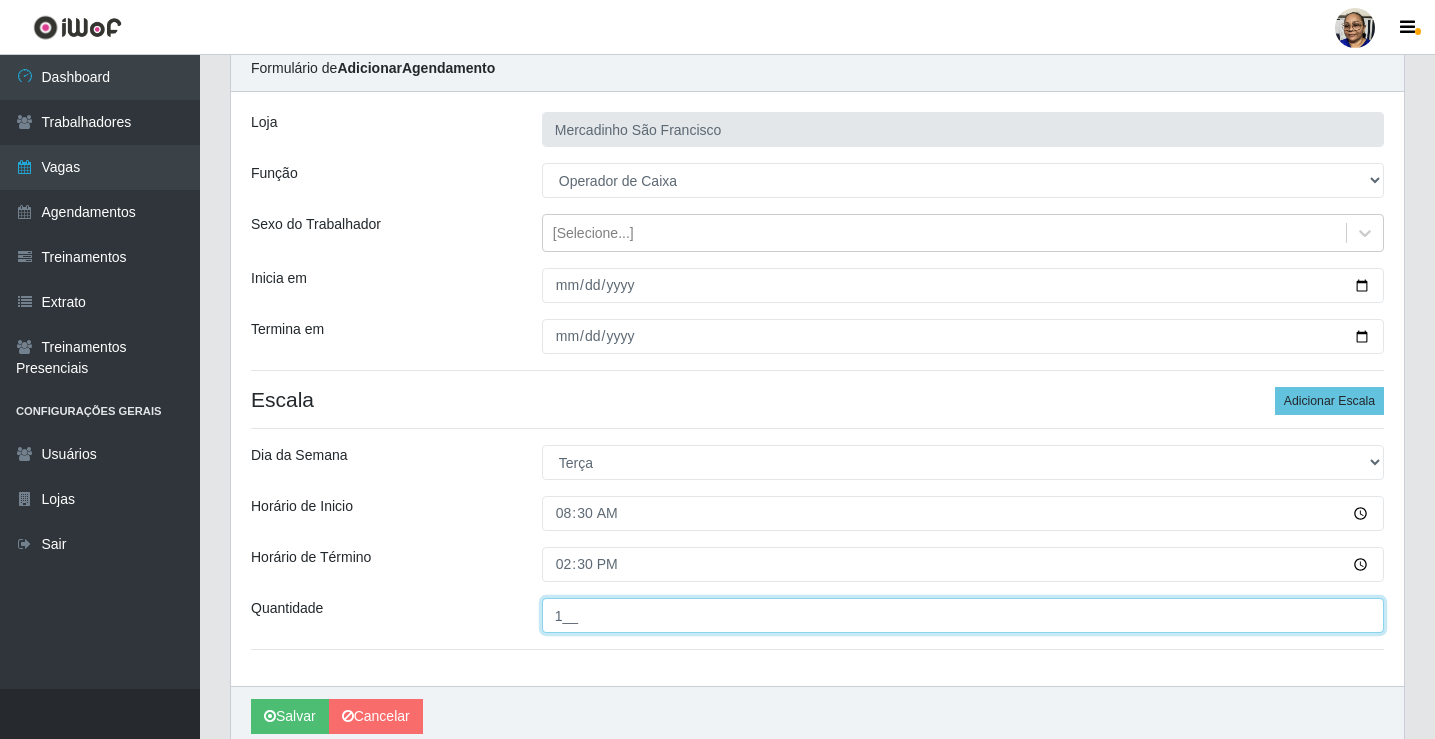 scroll, scrollTop: 162, scrollLeft: 0, axis: vertical 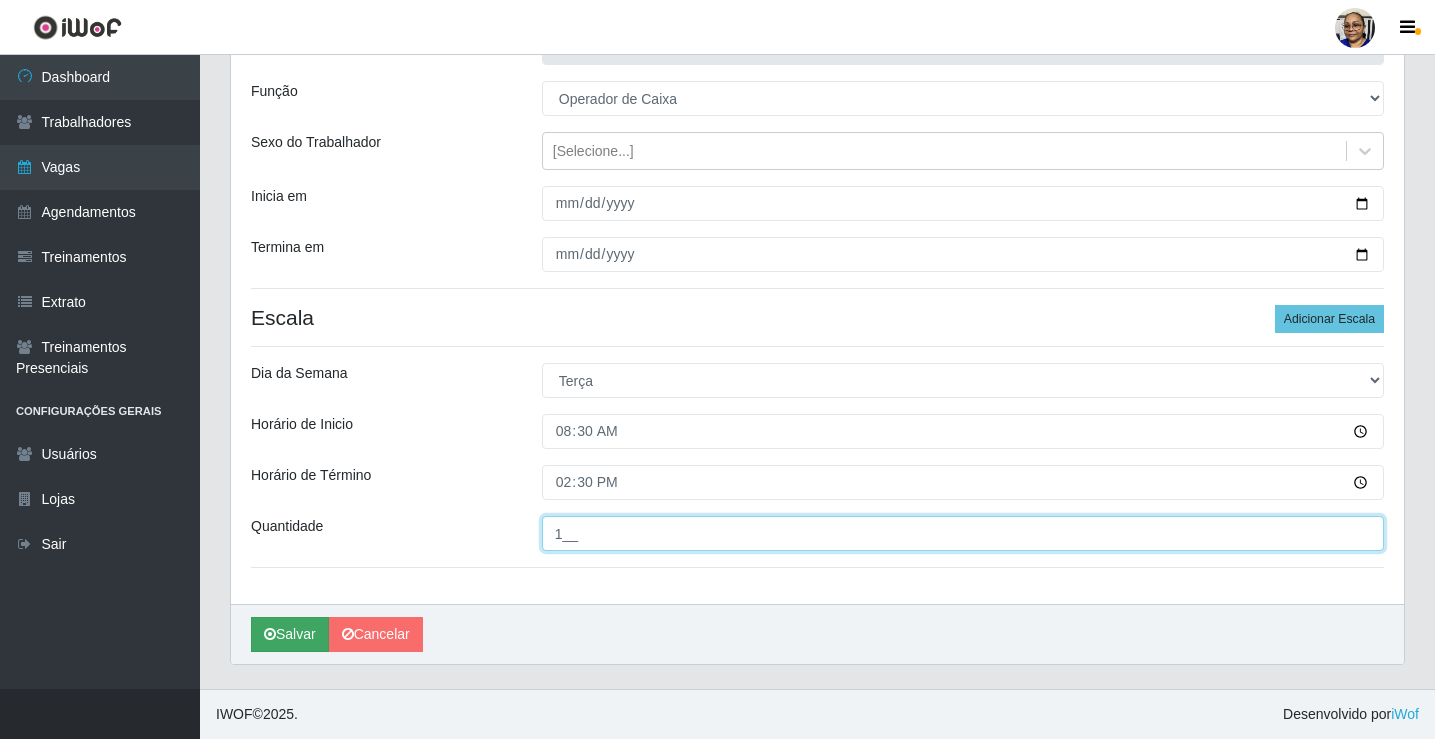 type on "1__" 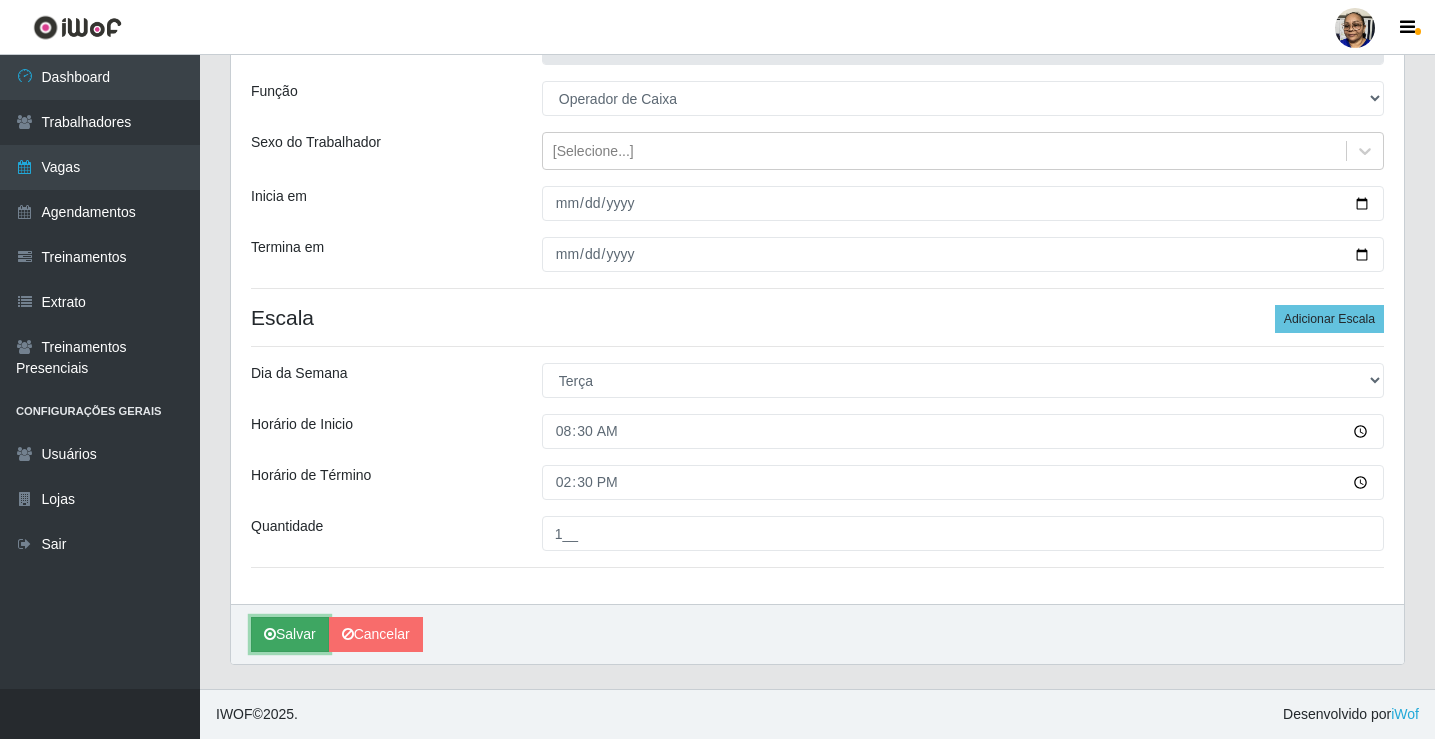 click on "Salvar" at bounding box center (290, 634) 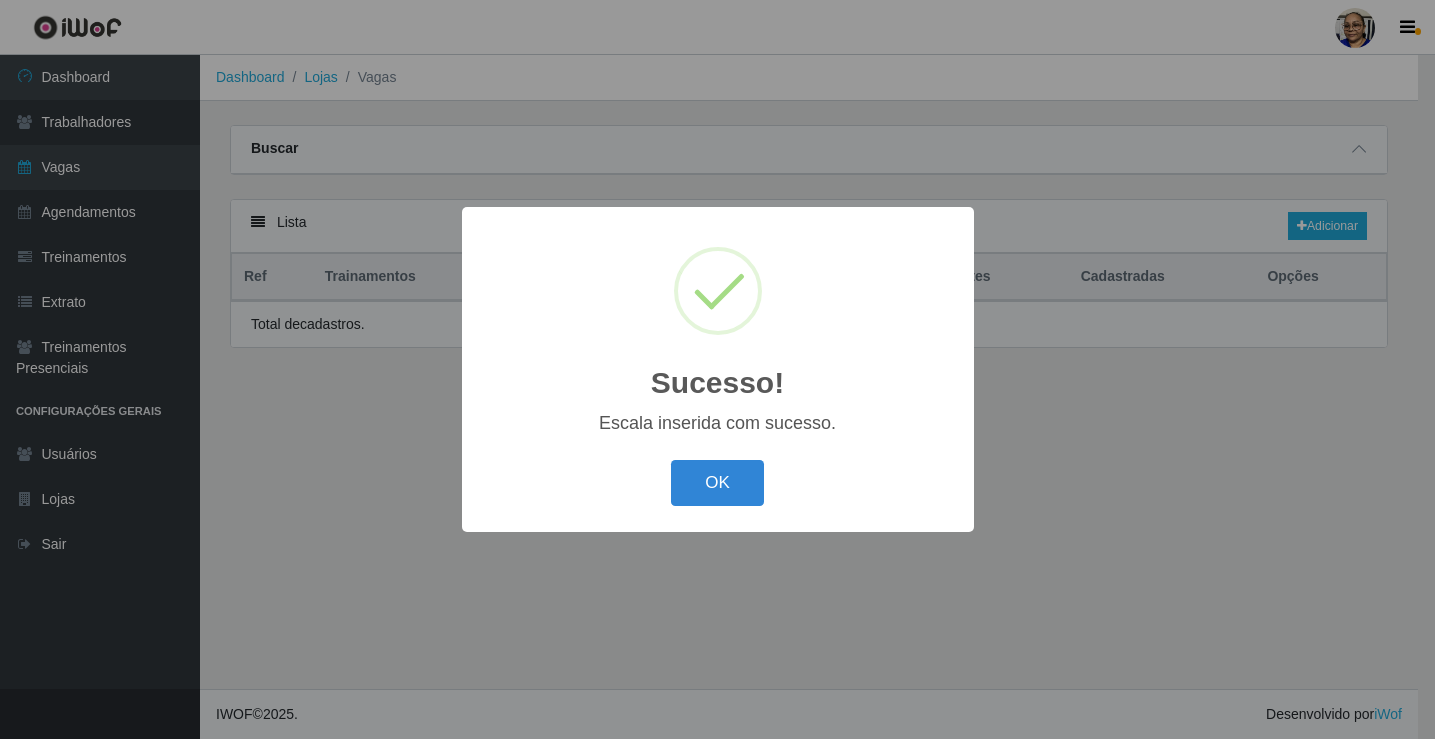 scroll, scrollTop: 0, scrollLeft: 0, axis: both 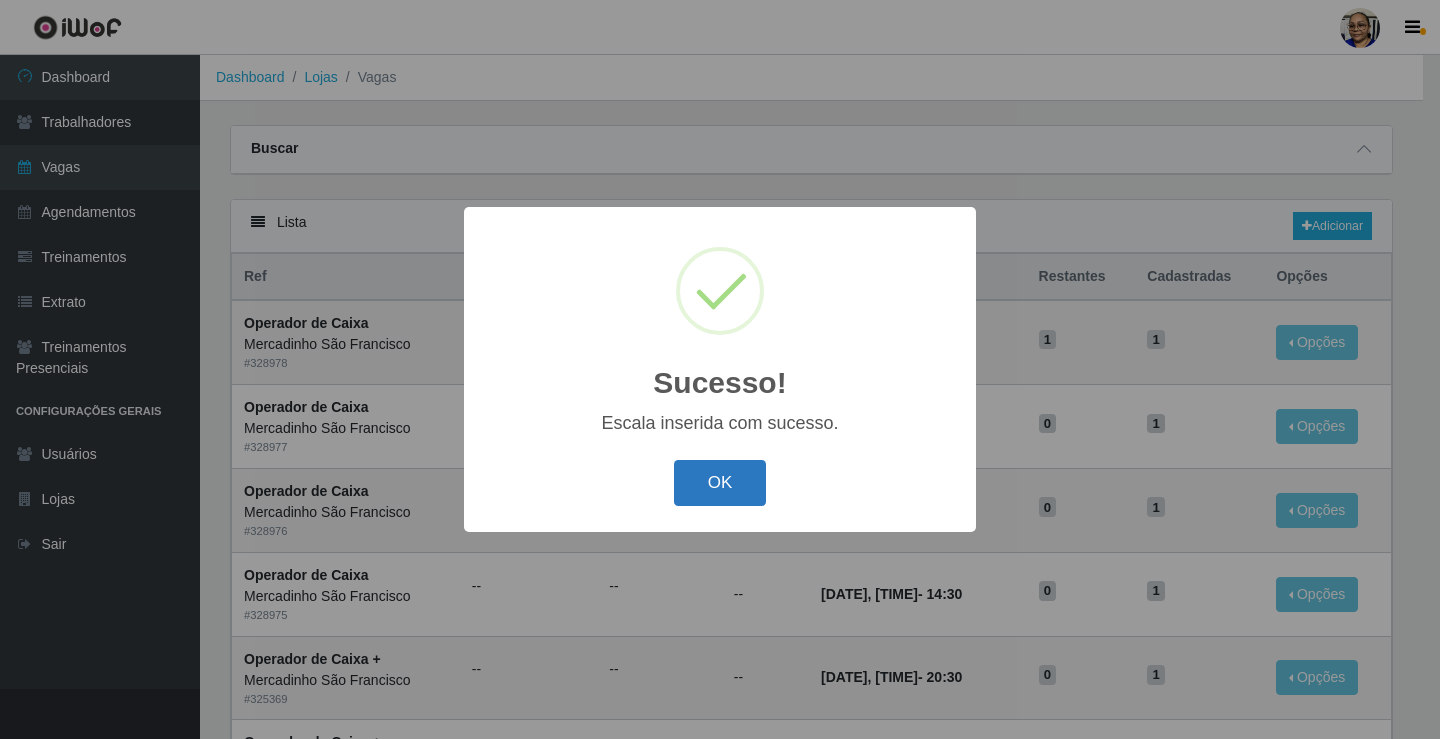 click on "OK" at bounding box center (720, 483) 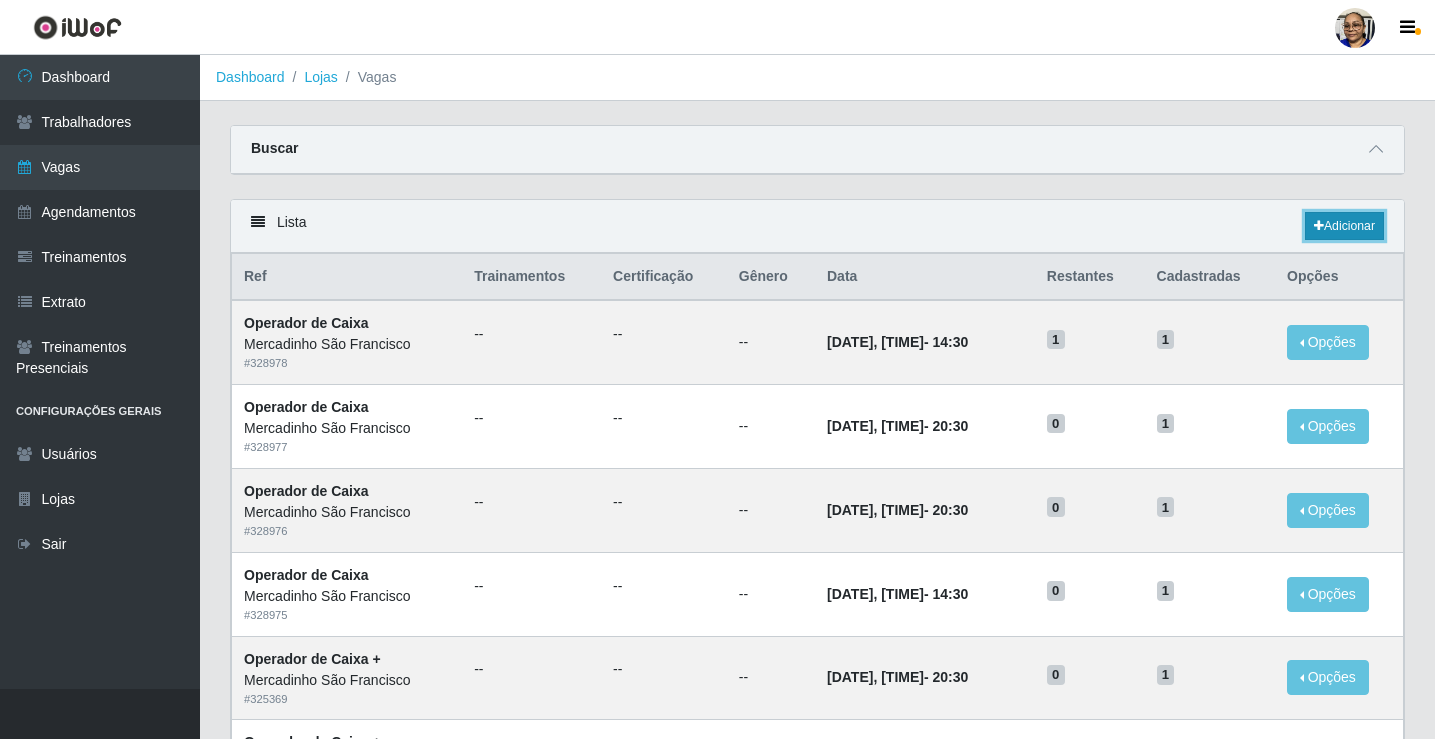 click on "Adicionar" at bounding box center [1344, 226] 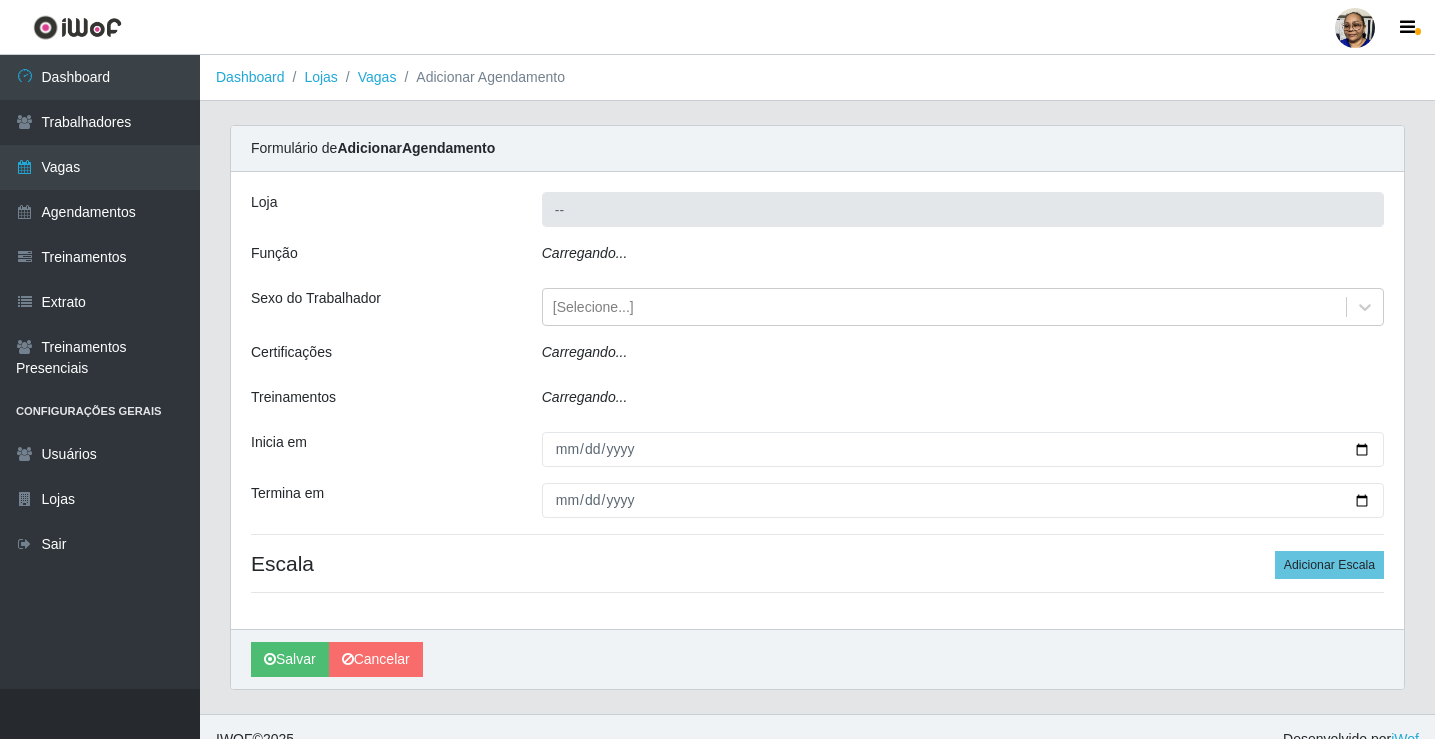 type on "Mercadinho São Francisco" 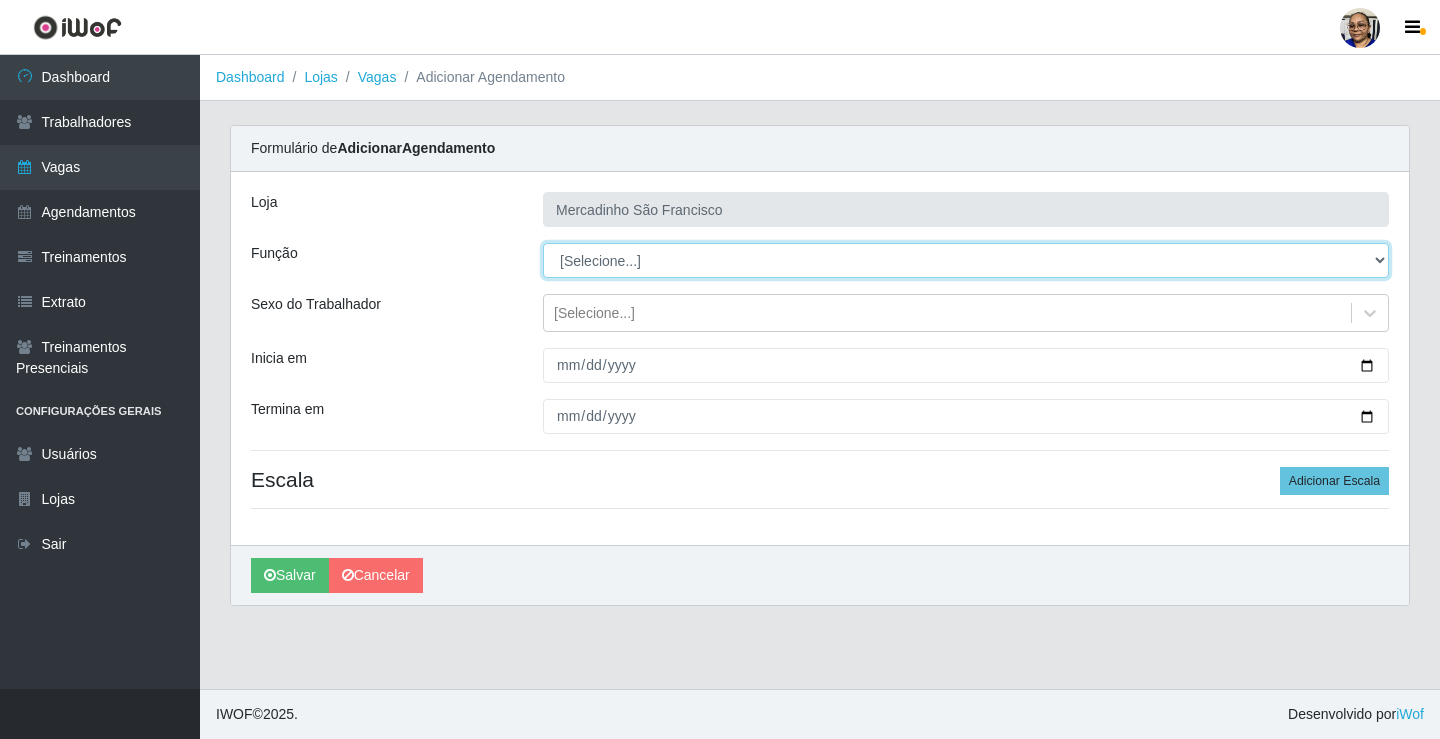 click on "[Selecione...] ASG ASG + ASG ++ Balconista de Açougue Balconista de Açougue + Operador de Caixa Operador de Caixa + Operador de Caixa ++ Operador de Loja Operador de Loja + Operador de Loja ++ Repositor Repositor + Repositor ++ Repositor de Hortifruti Repositor de Hortifruti + Repositor de Hortifruti ++" at bounding box center (966, 260) 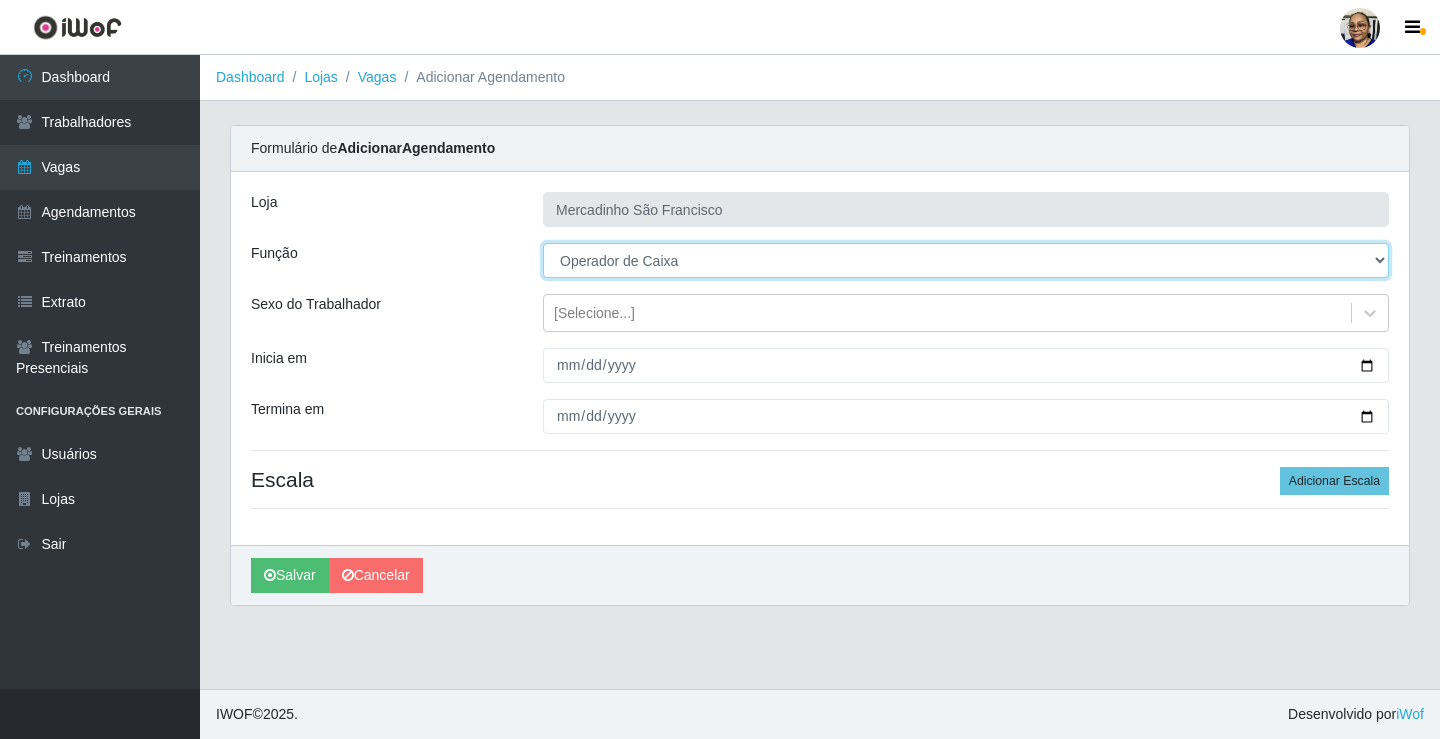 click on "[Selecione...] ASG ASG + ASG ++ Balconista de Açougue Balconista de Açougue + Operador de Caixa Operador de Caixa + Operador de Caixa ++ Operador de Loja Operador de Loja + Operador de Loja ++ Repositor Repositor + Repositor ++ Repositor de Hortifruti Repositor de Hortifruti + Repositor de Hortifruti ++" at bounding box center [966, 260] 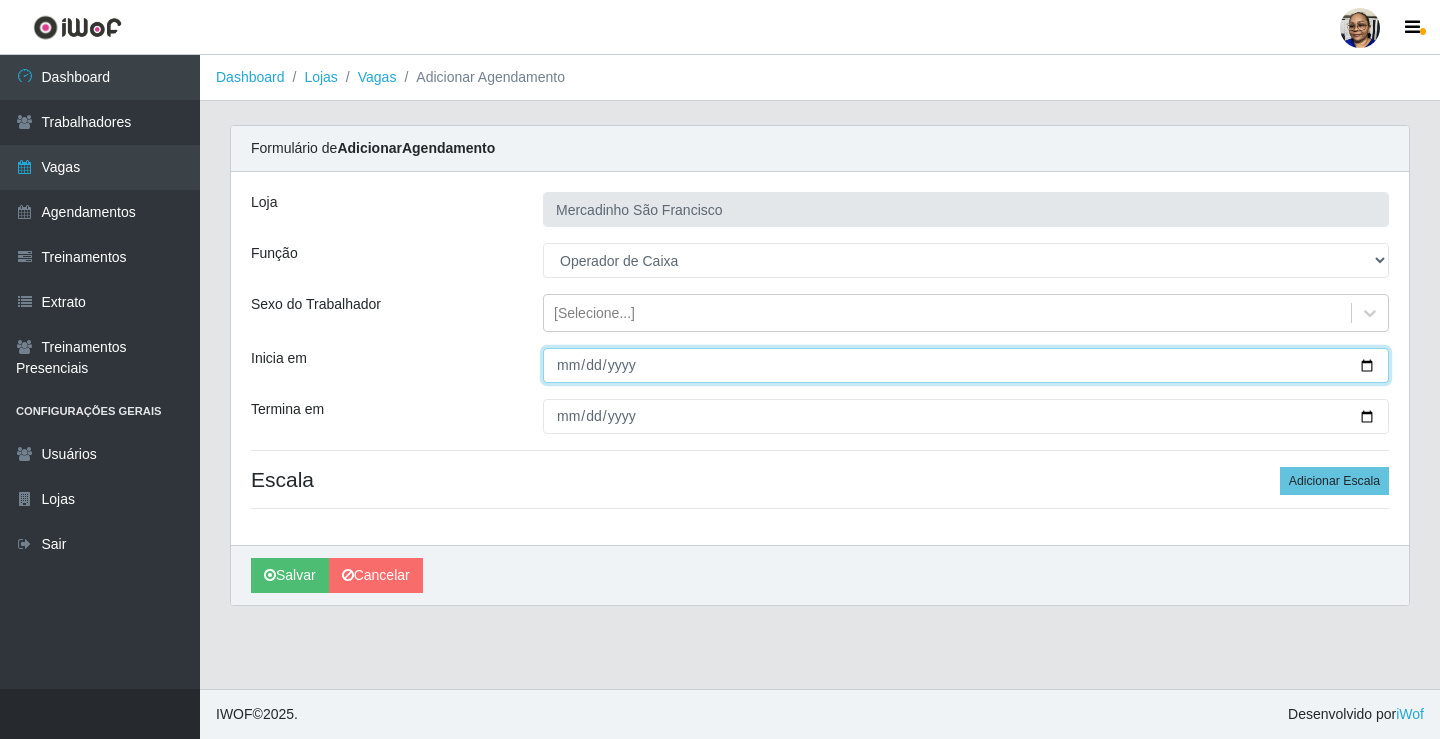 click on "Inicia em" at bounding box center [966, 365] 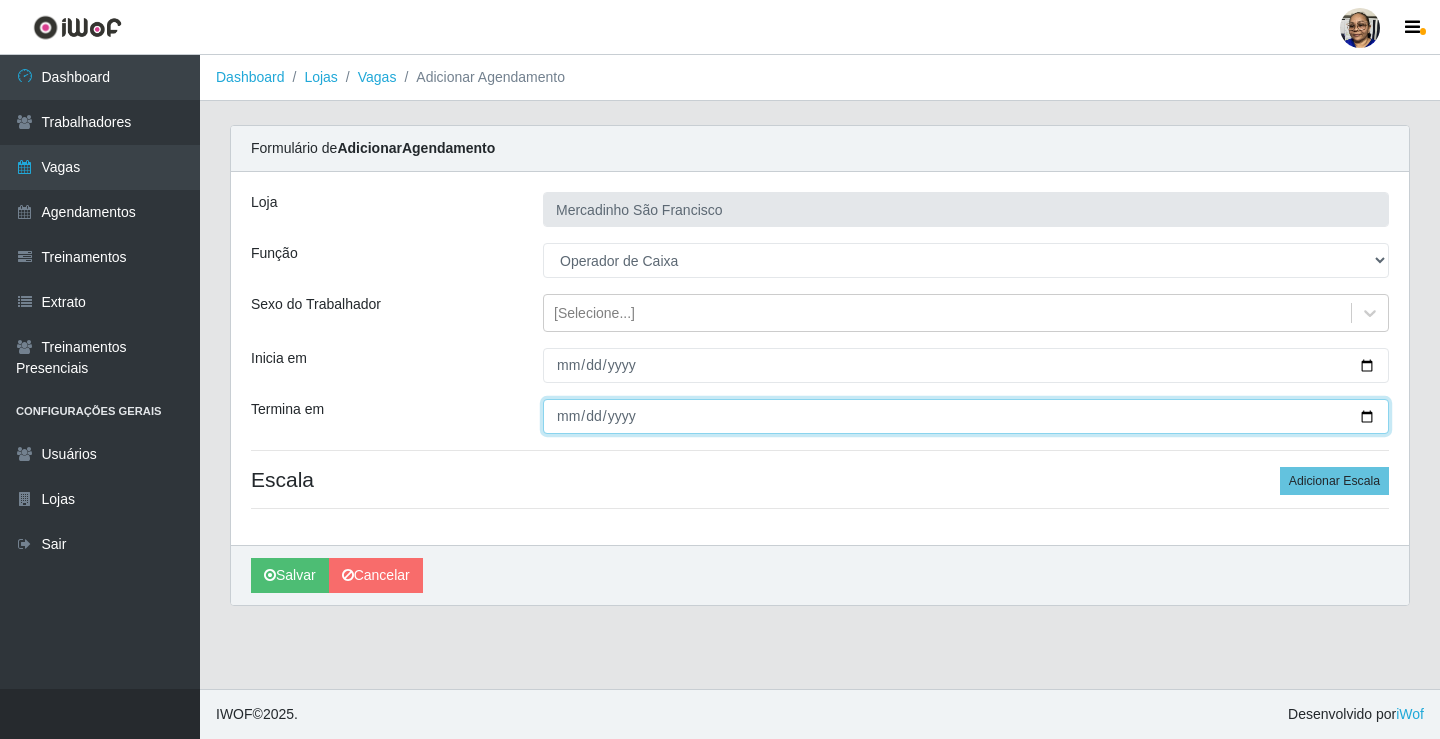 click on "Termina em" at bounding box center [966, 416] 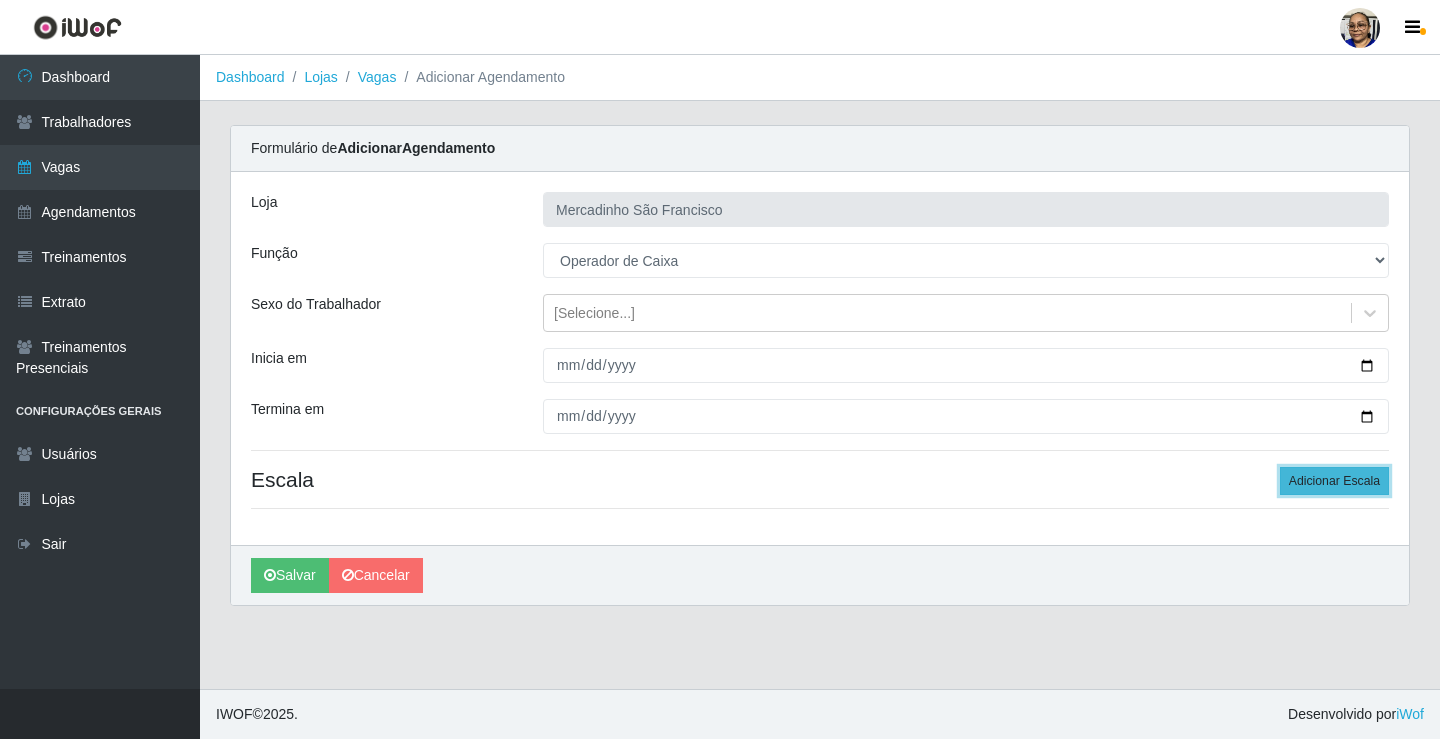 click on "Adicionar Escala" at bounding box center (1334, 481) 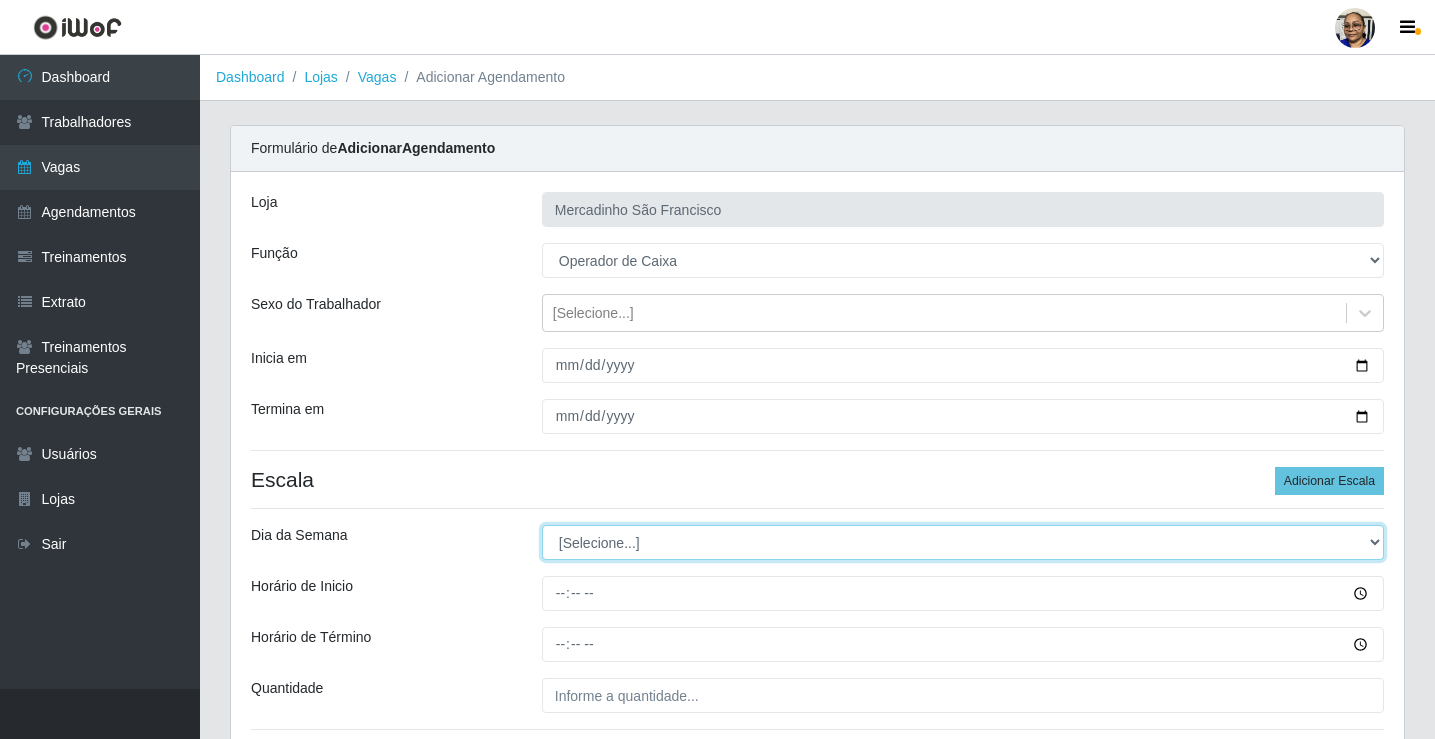 click on "[Selecione...] Segunda Terça Quarta Quinta Sexta Sábado Domingo" at bounding box center (963, 542) 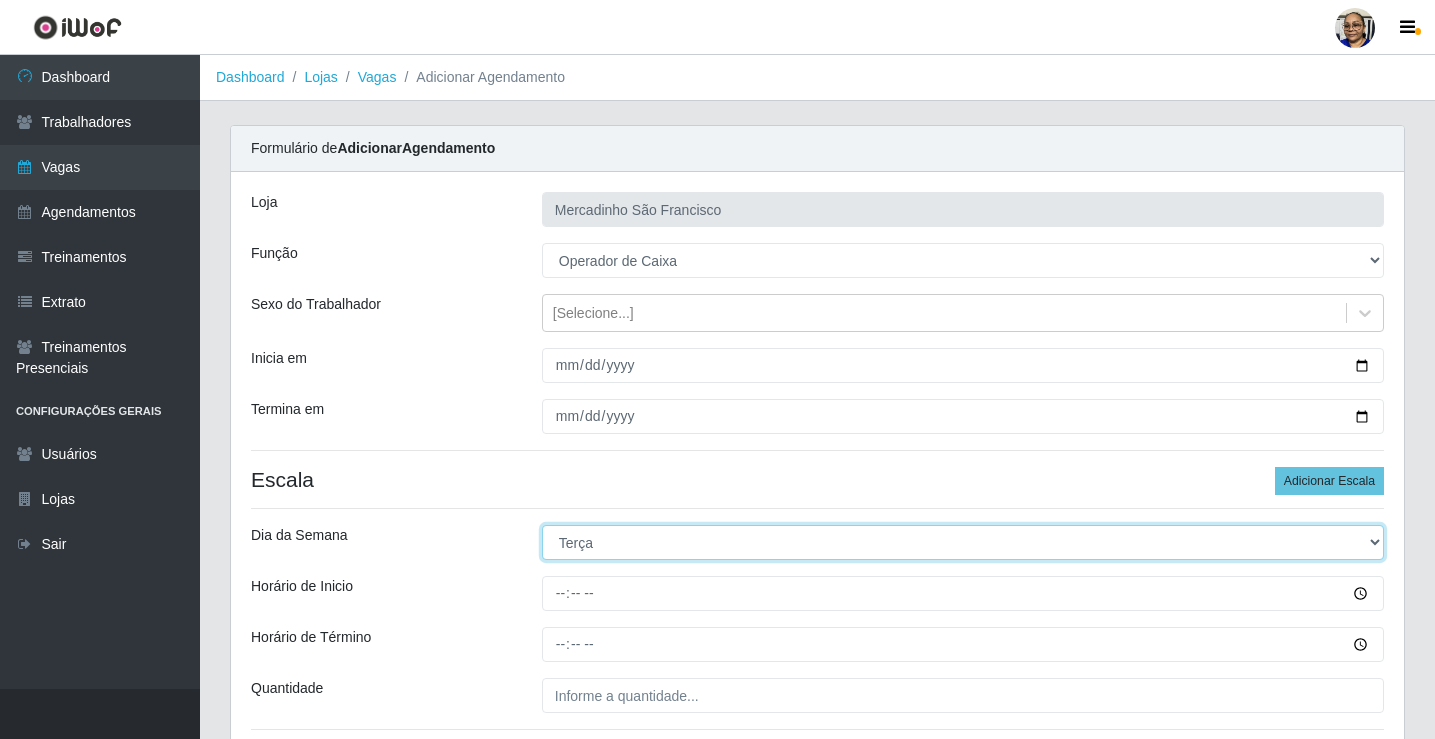click on "[Selecione...] Segunda Terça Quarta Quinta Sexta Sábado Domingo" at bounding box center [963, 542] 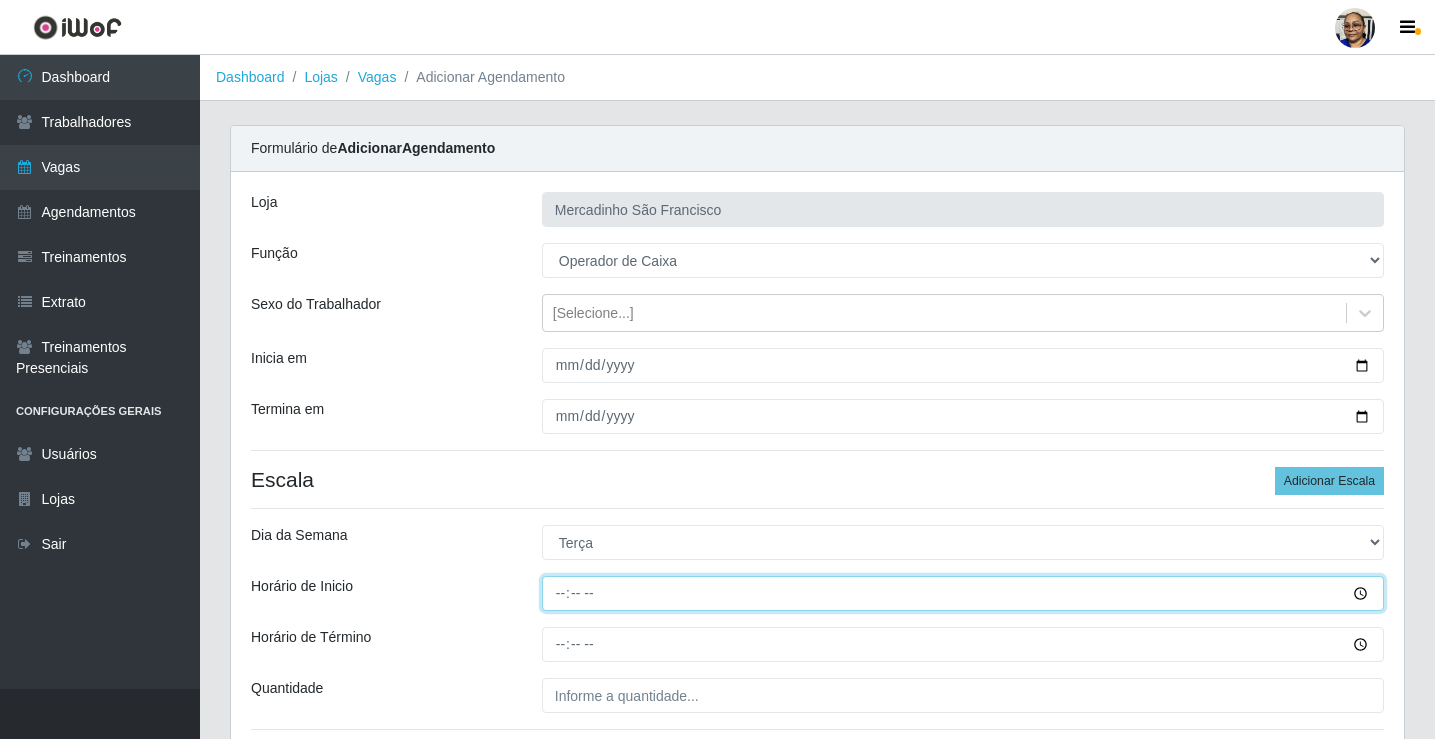 click on "Horário de Inicio" at bounding box center [963, 593] 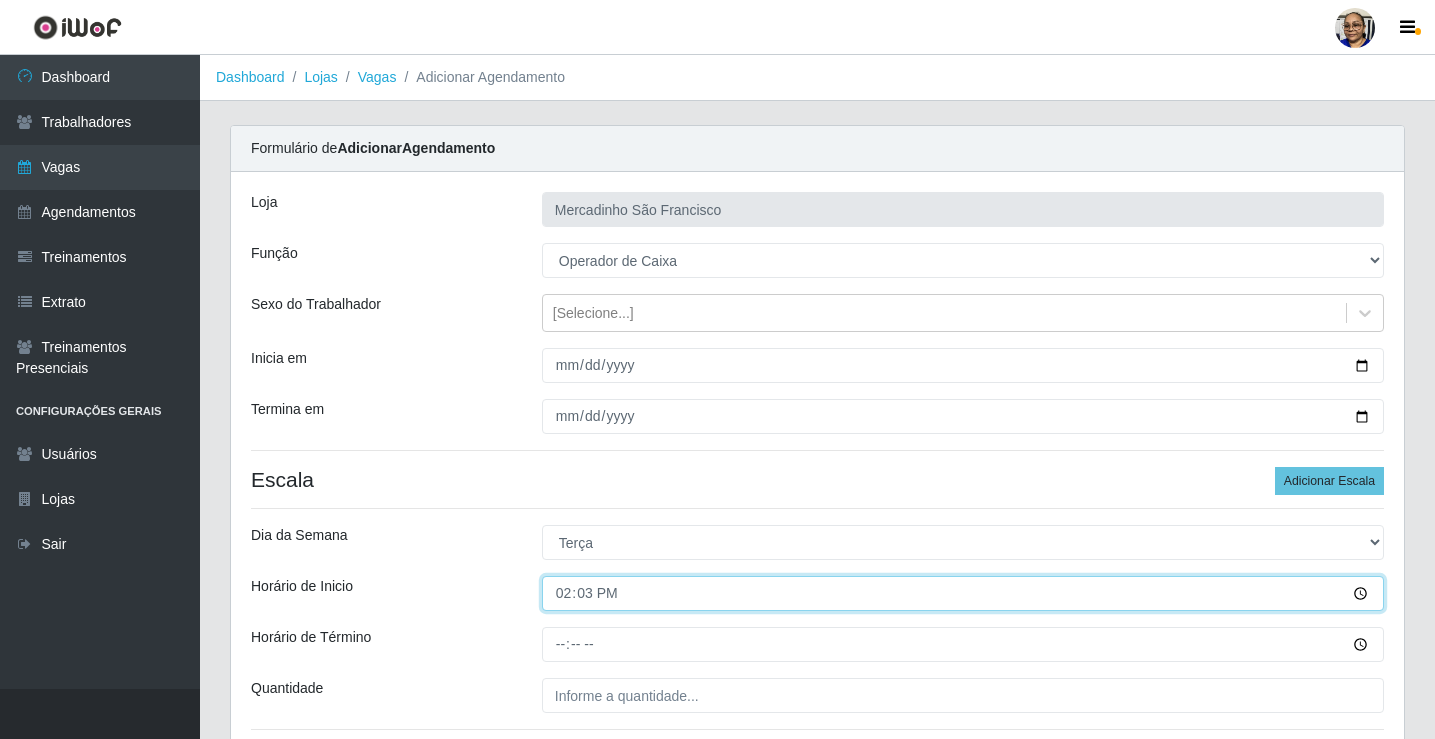 type on "14:30" 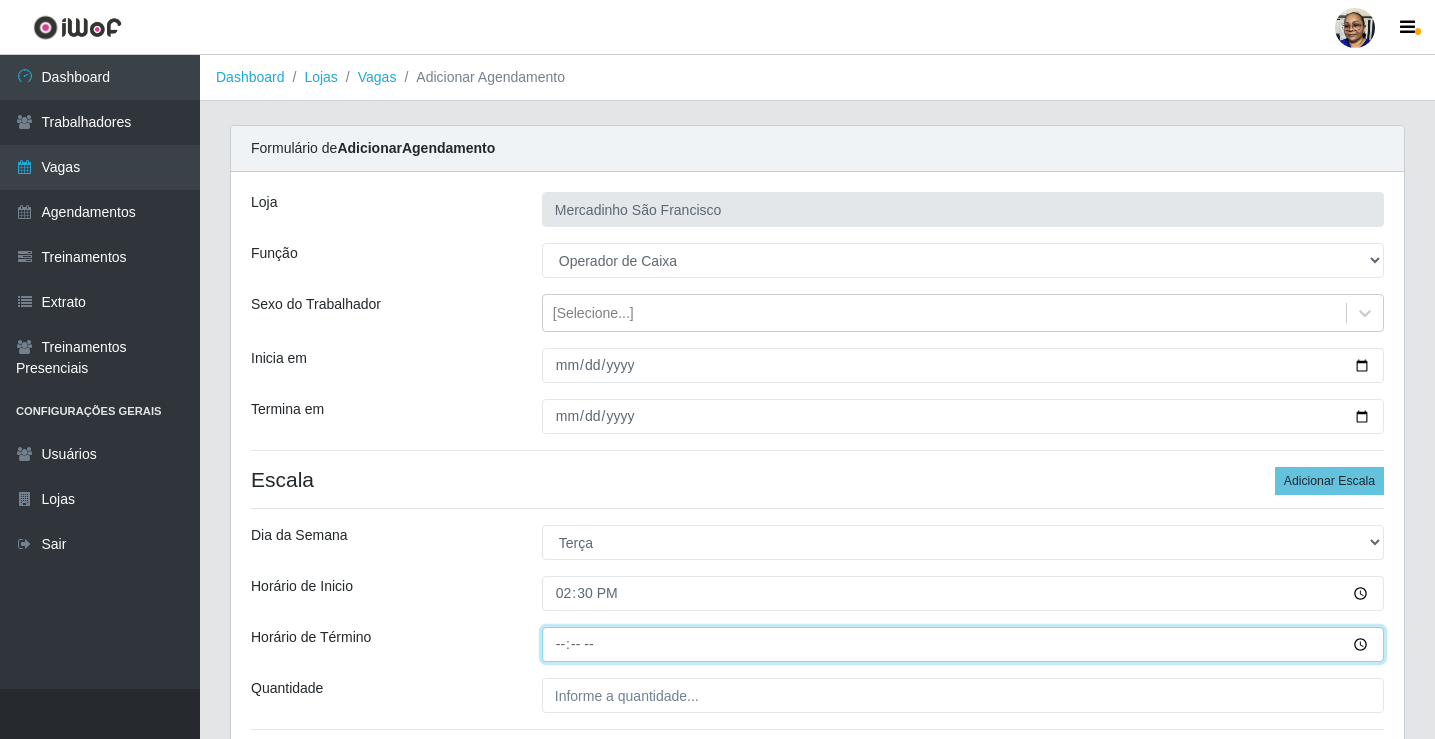 click on "Horário de Término" at bounding box center [963, 644] 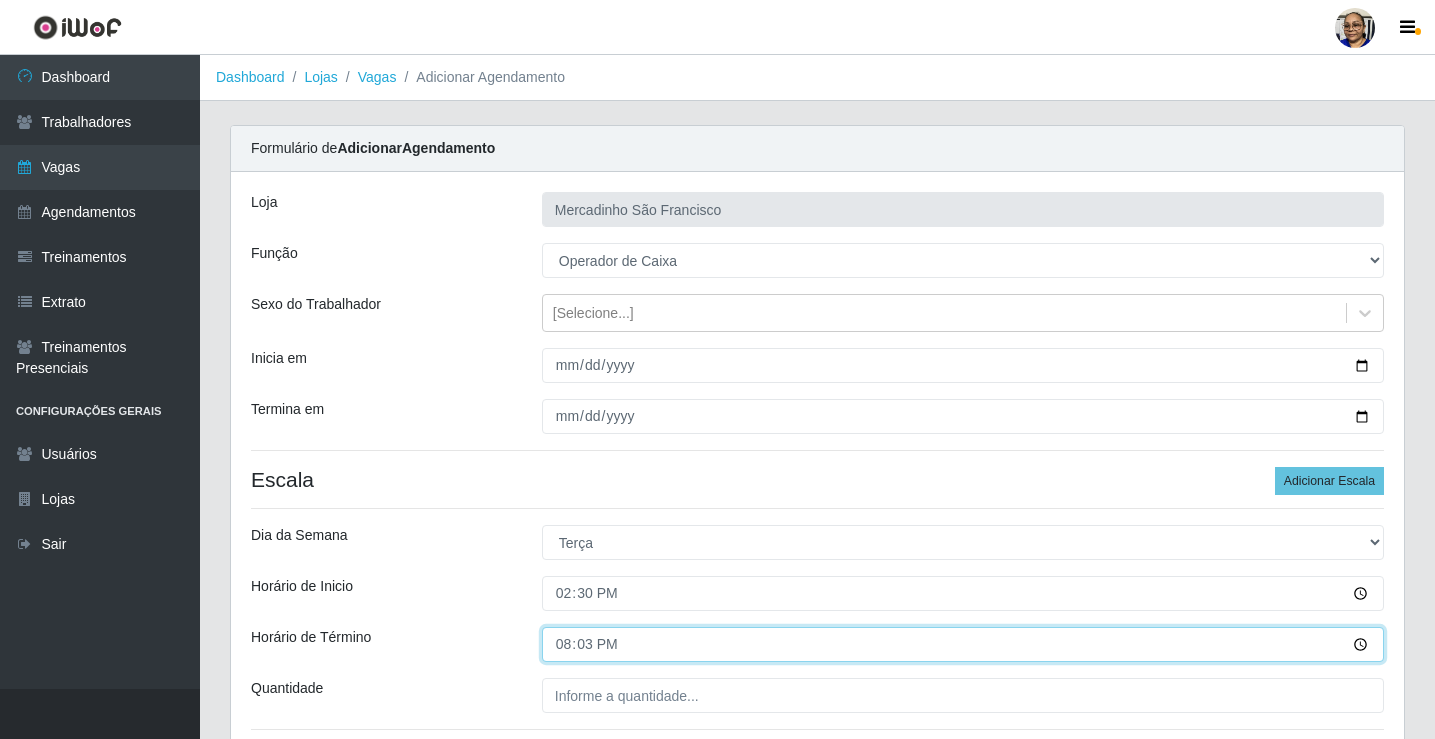 type on "20:30" 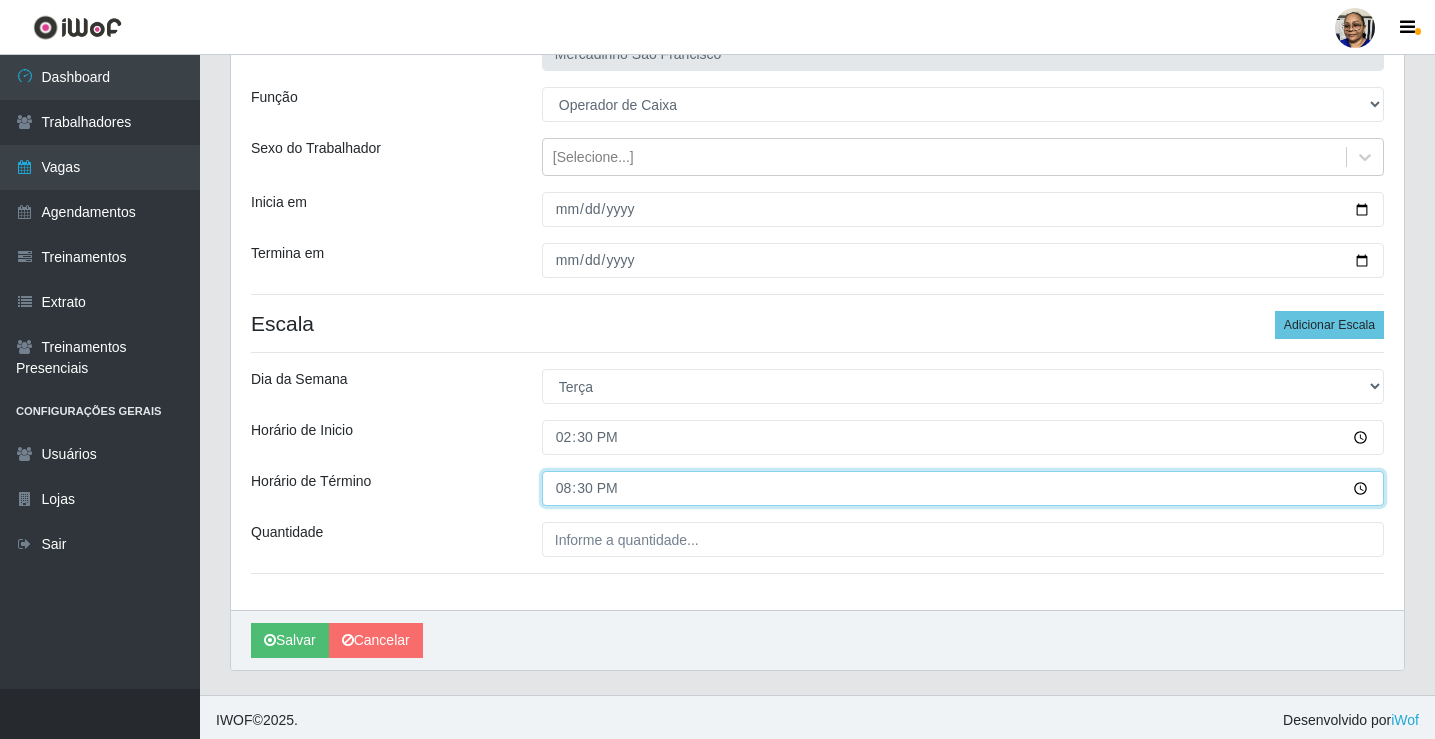 scroll, scrollTop: 162, scrollLeft: 0, axis: vertical 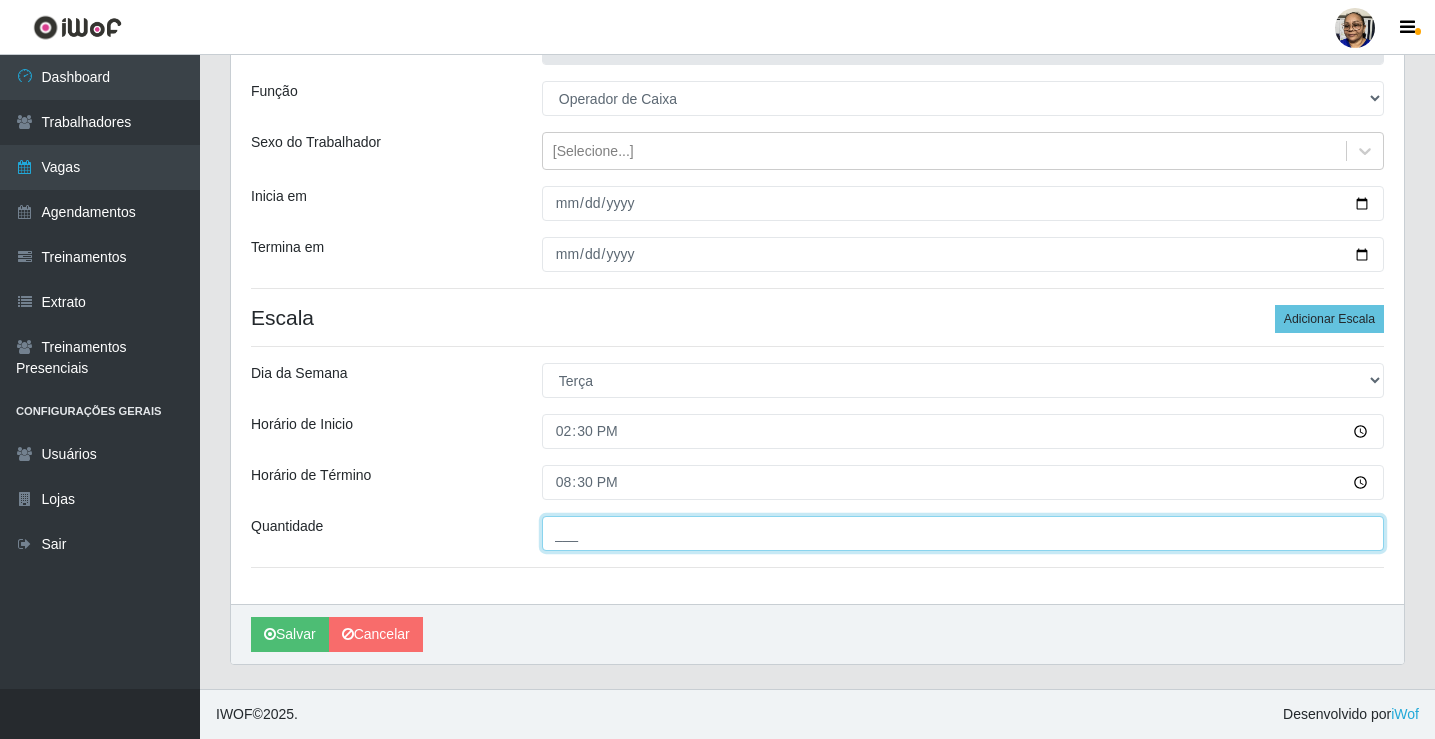 click on "___" at bounding box center [963, 533] 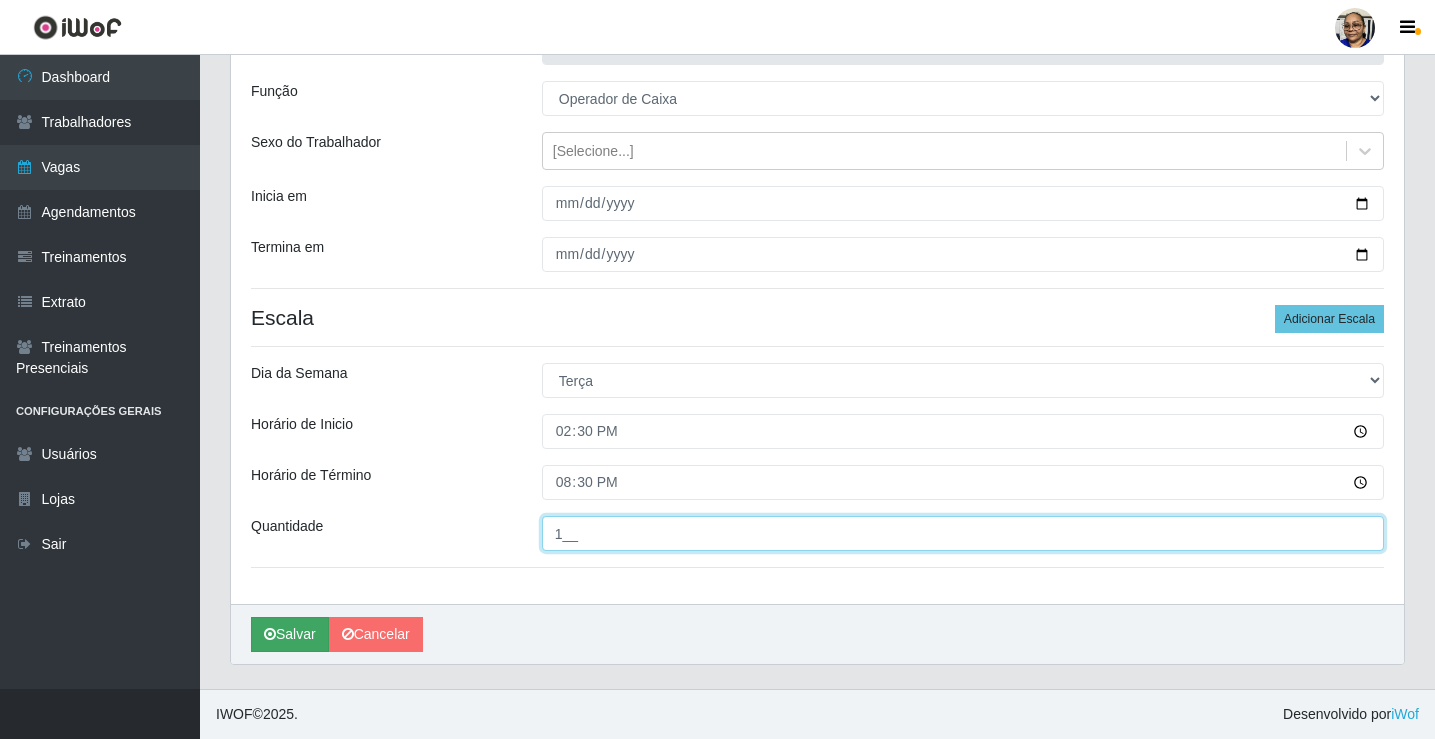 type on "1__" 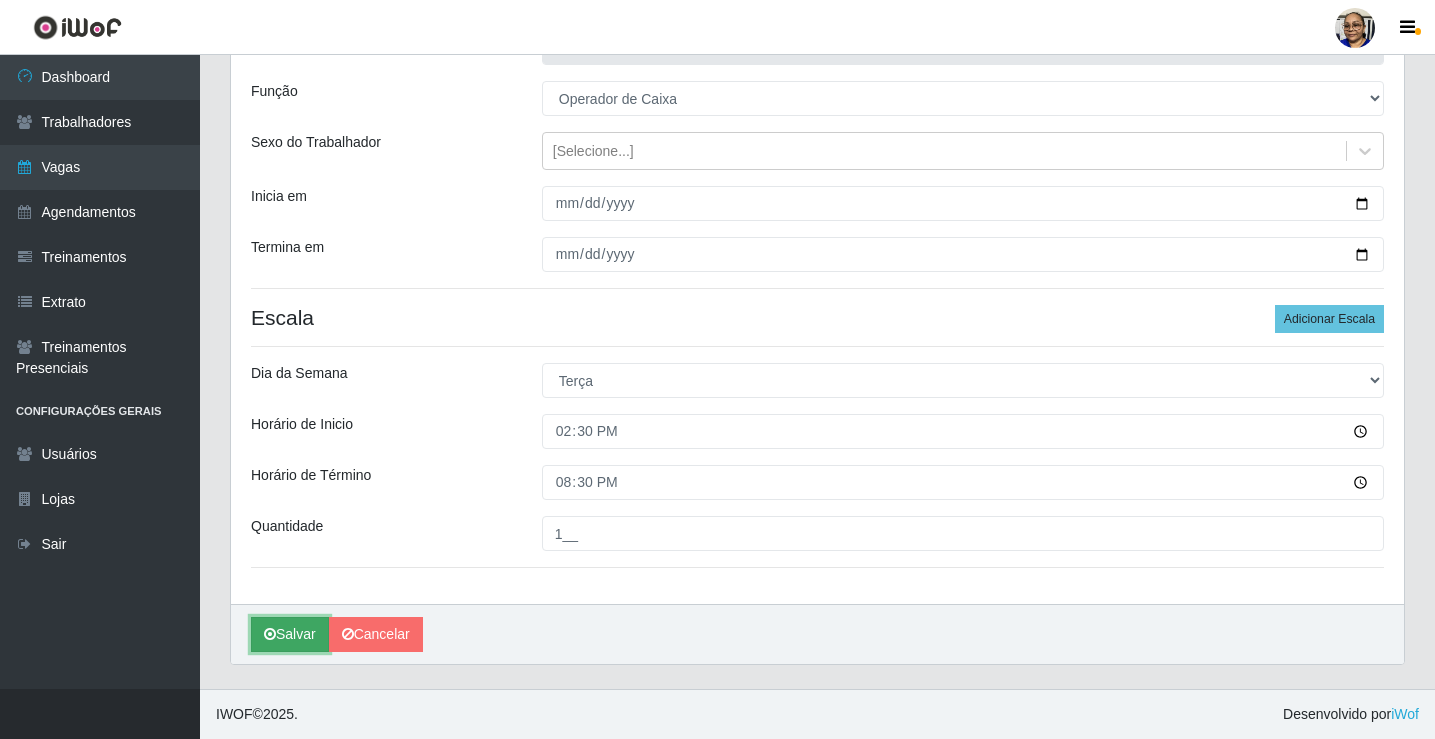 click on "Salvar" at bounding box center (290, 634) 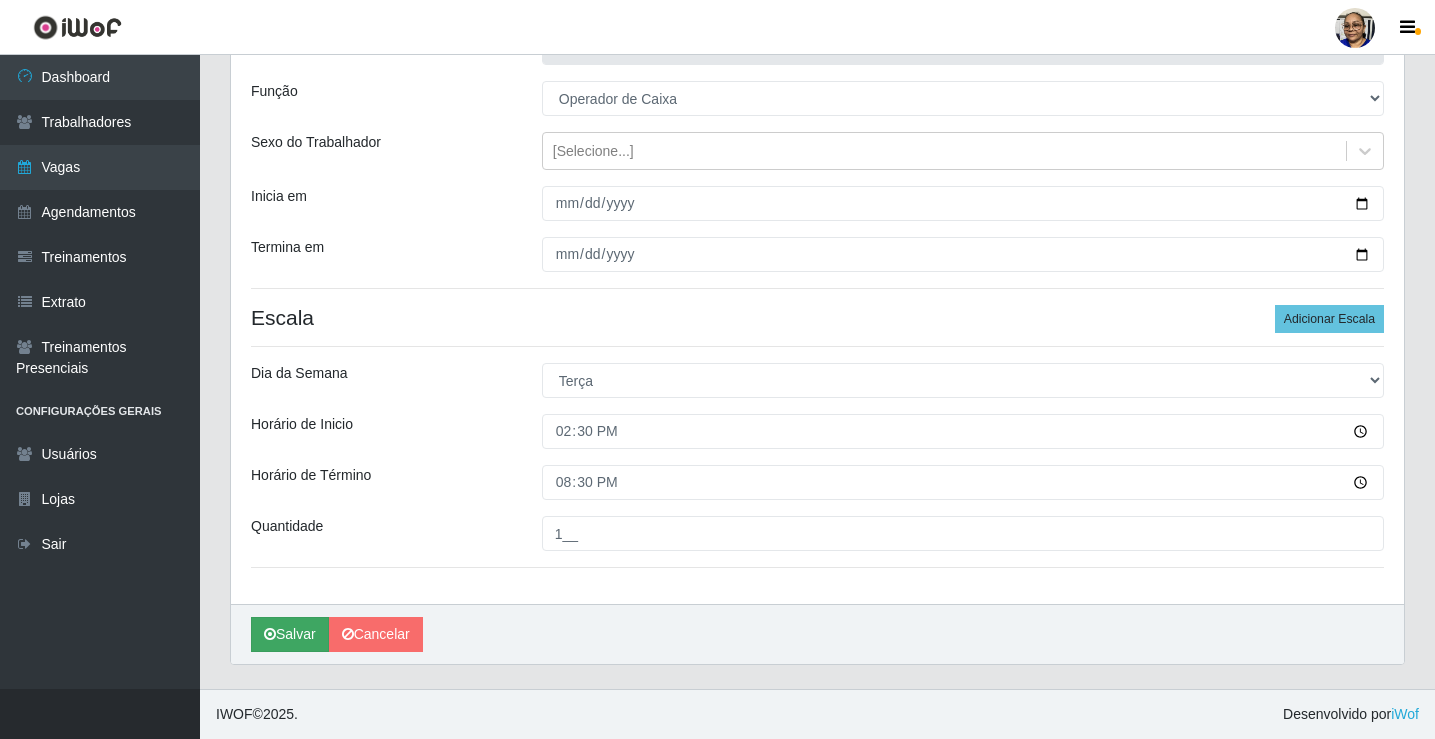 scroll, scrollTop: 0, scrollLeft: 0, axis: both 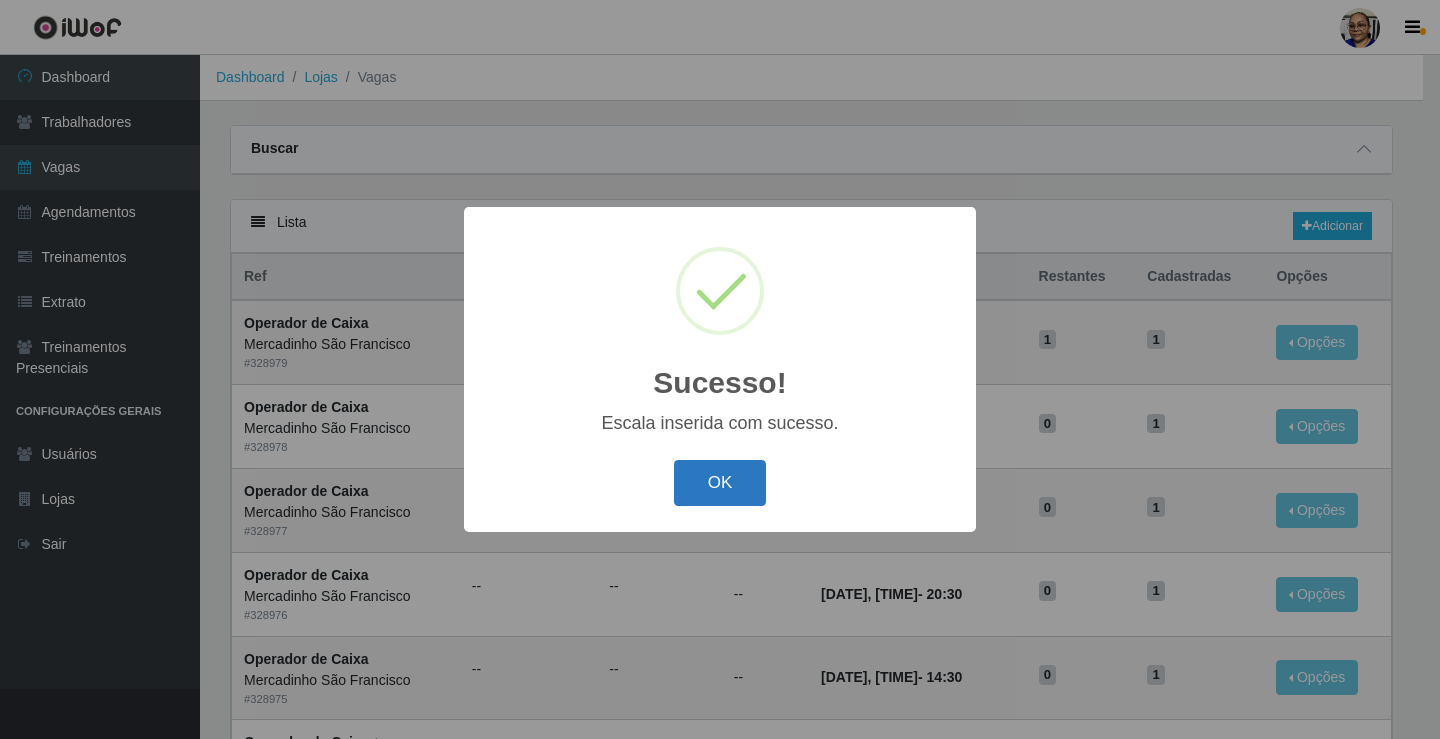 click on "OK" at bounding box center (720, 483) 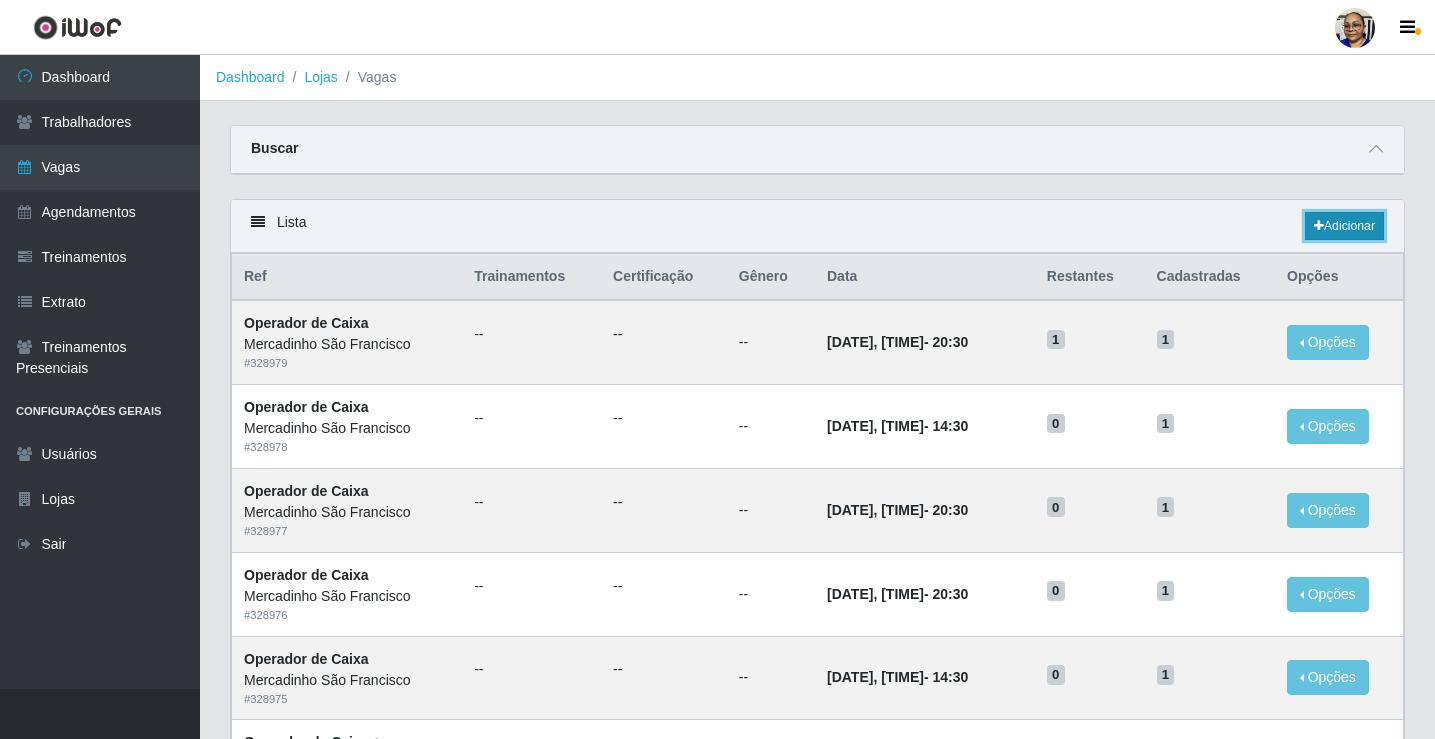 click on "Adicionar" at bounding box center [1344, 226] 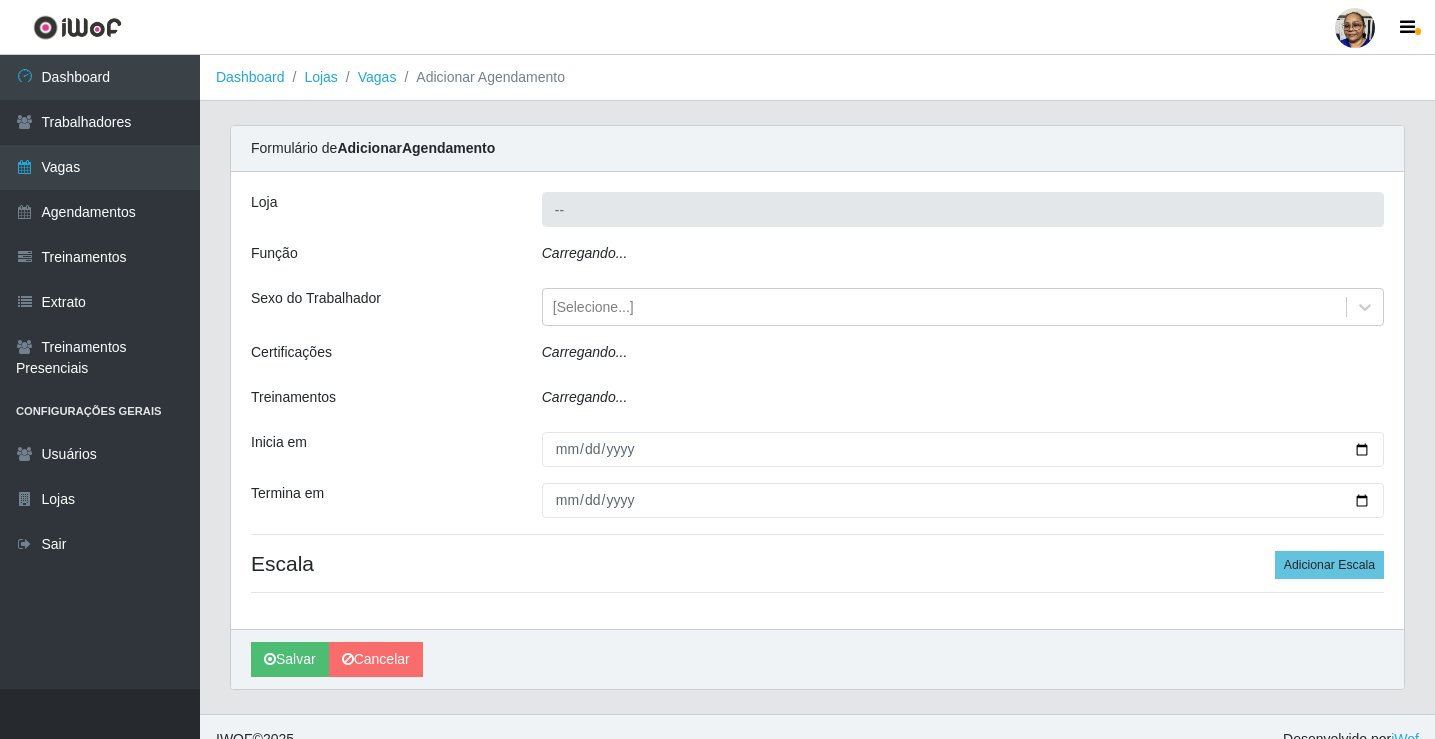 type on "Mercadinho São Francisco" 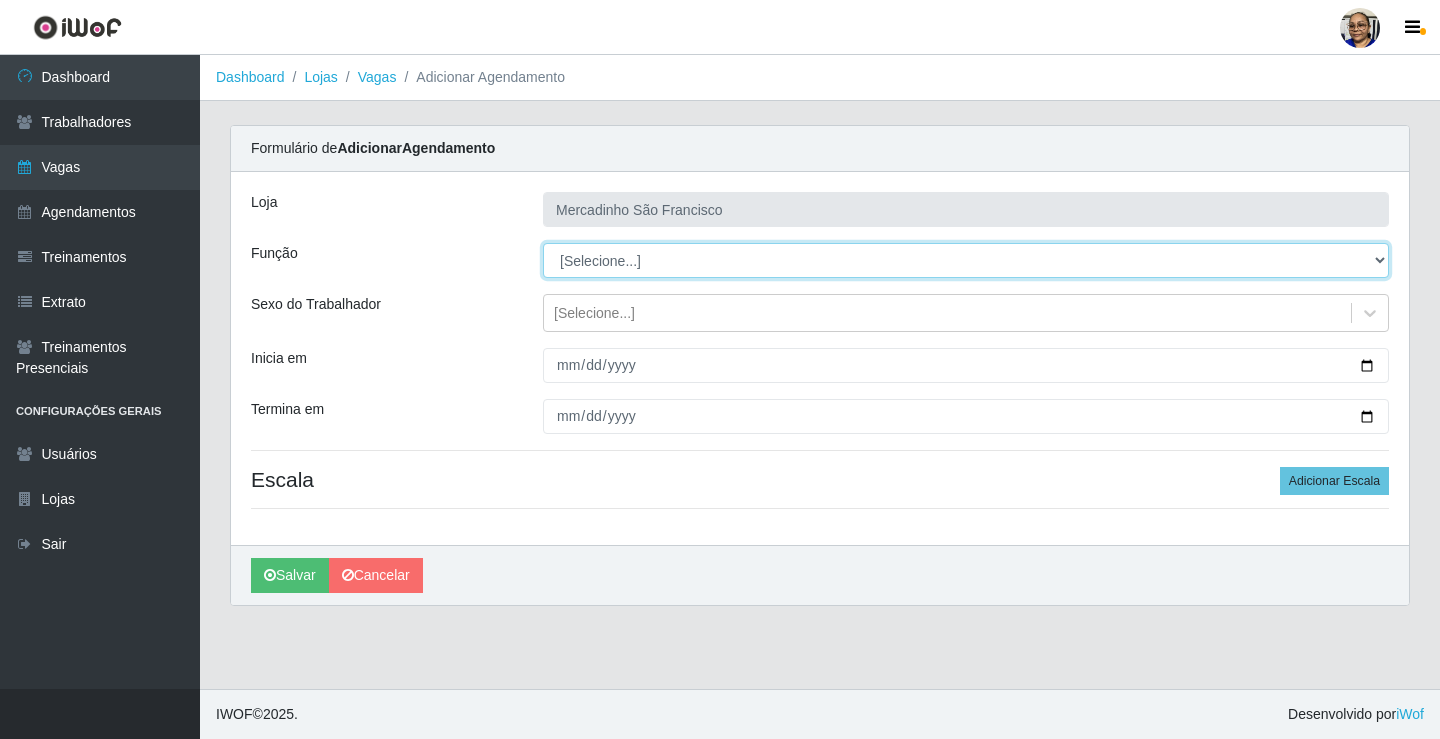click on "[Selecione...] ASG ASG + ASG ++ Balconista de Açougue Balconista de Açougue + Operador de Caixa Operador de Caixa + Operador de Caixa ++ Operador de Loja Operador de Loja + Operador de Loja ++ Repositor Repositor + Repositor ++ Repositor de Hortifruti Repositor de Hortifruti + Repositor de Hortifruti ++" at bounding box center [966, 260] 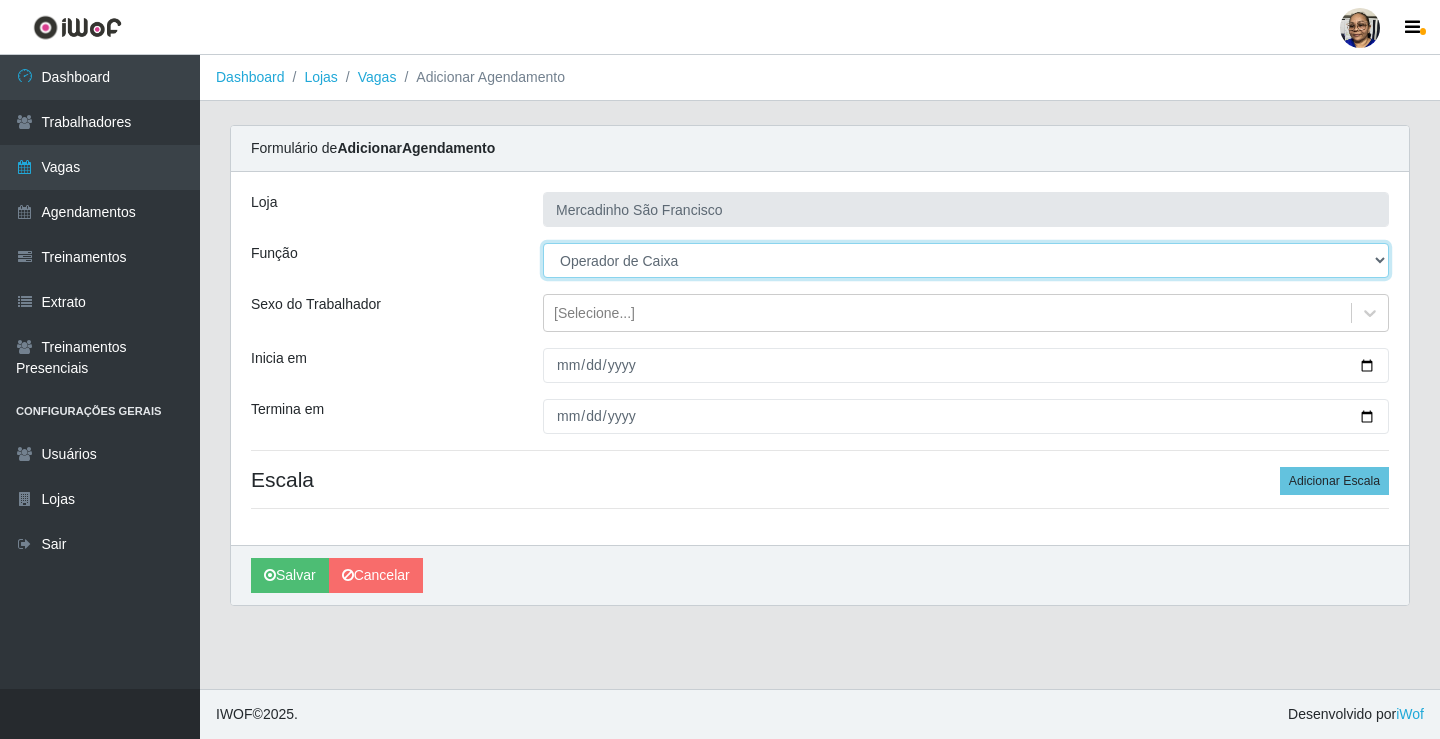 click on "[Selecione...] ASG ASG + ASG ++ Balconista de Açougue Balconista de Açougue + Operador de Caixa Operador de Caixa + Operador de Caixa ++ Operador de Loja Operador de Loja + Operador de Loja ++ Repositor Repositor + Repositor ++ Repositor de Hortifruti Repositor de Hortifruti + Repositor de Hortifruti ++" at bounding box center [966, 260] 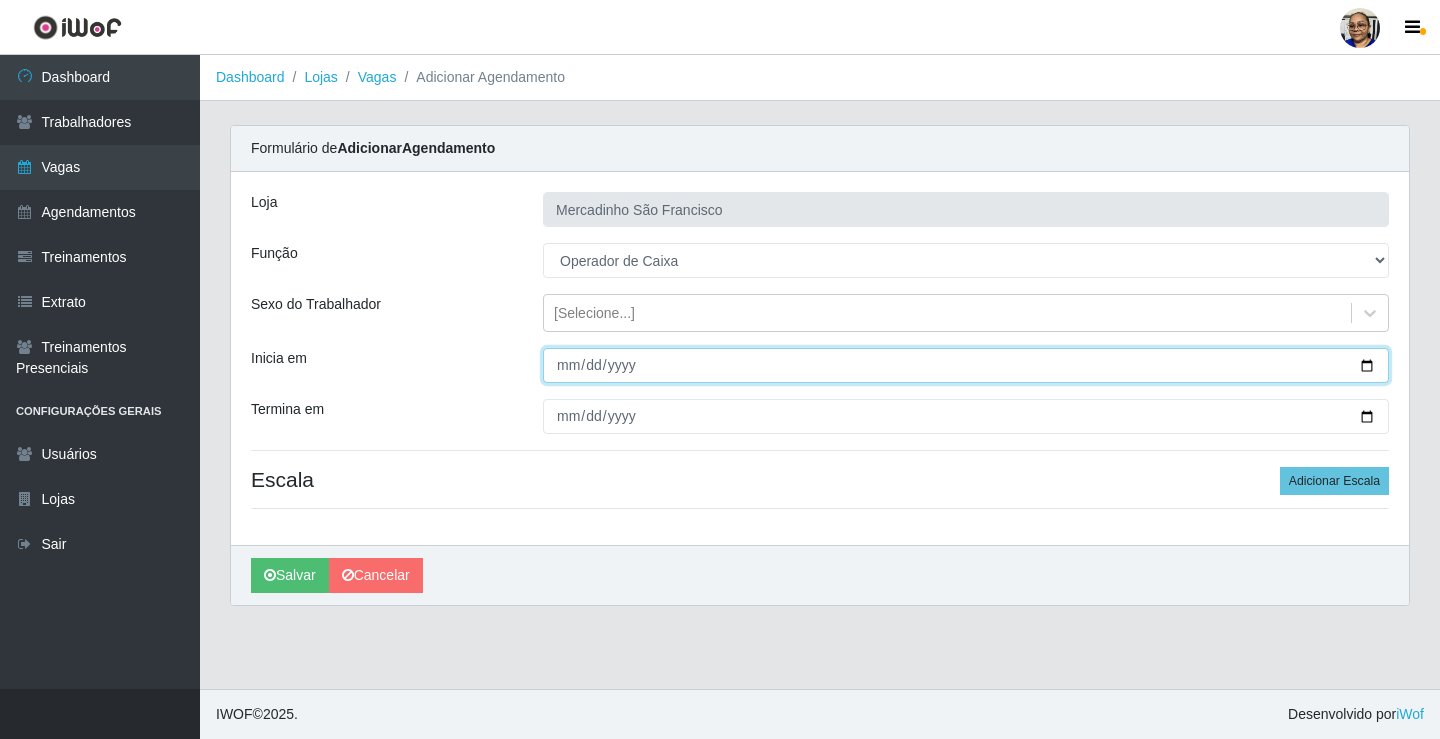 click on "Inicia em" at bounding box center [966, 365] 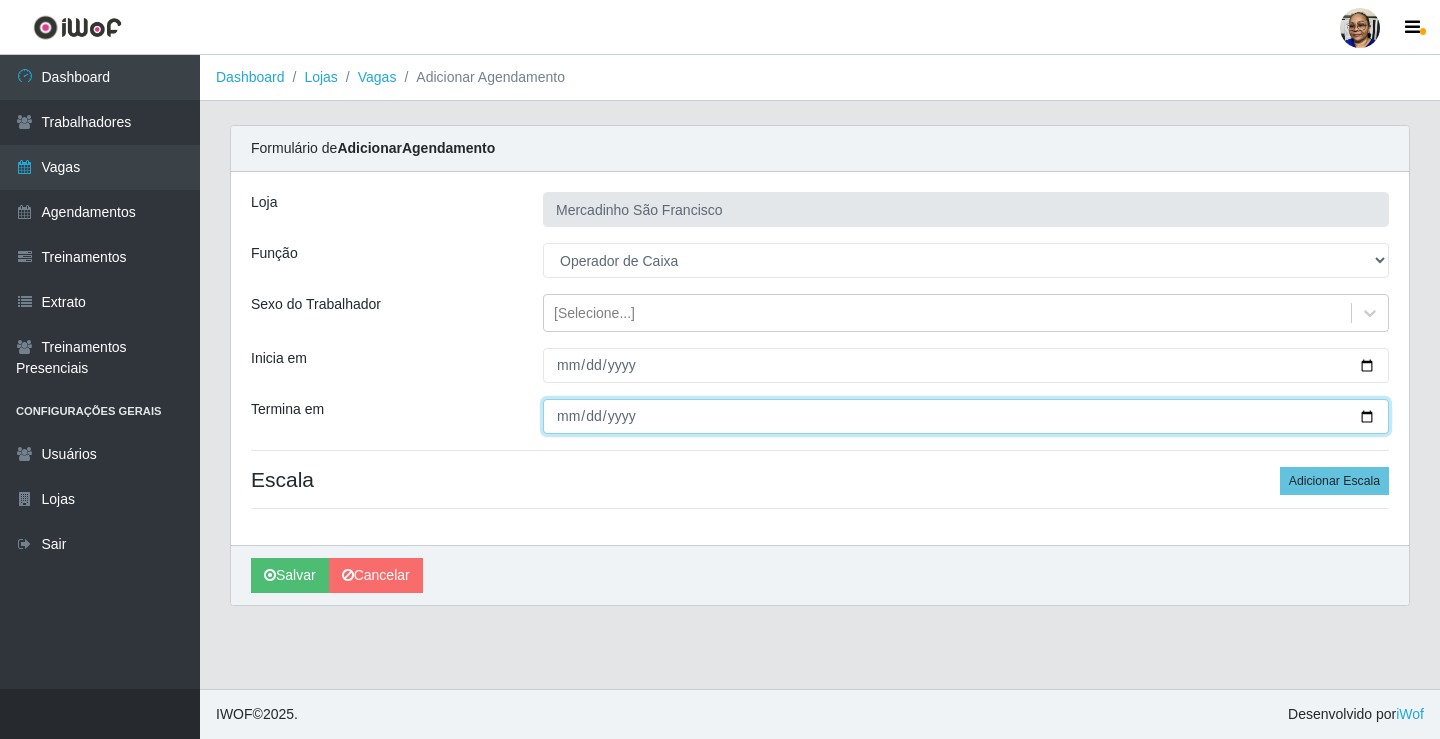 click on "Termina em" at bounding box center [966, 416] 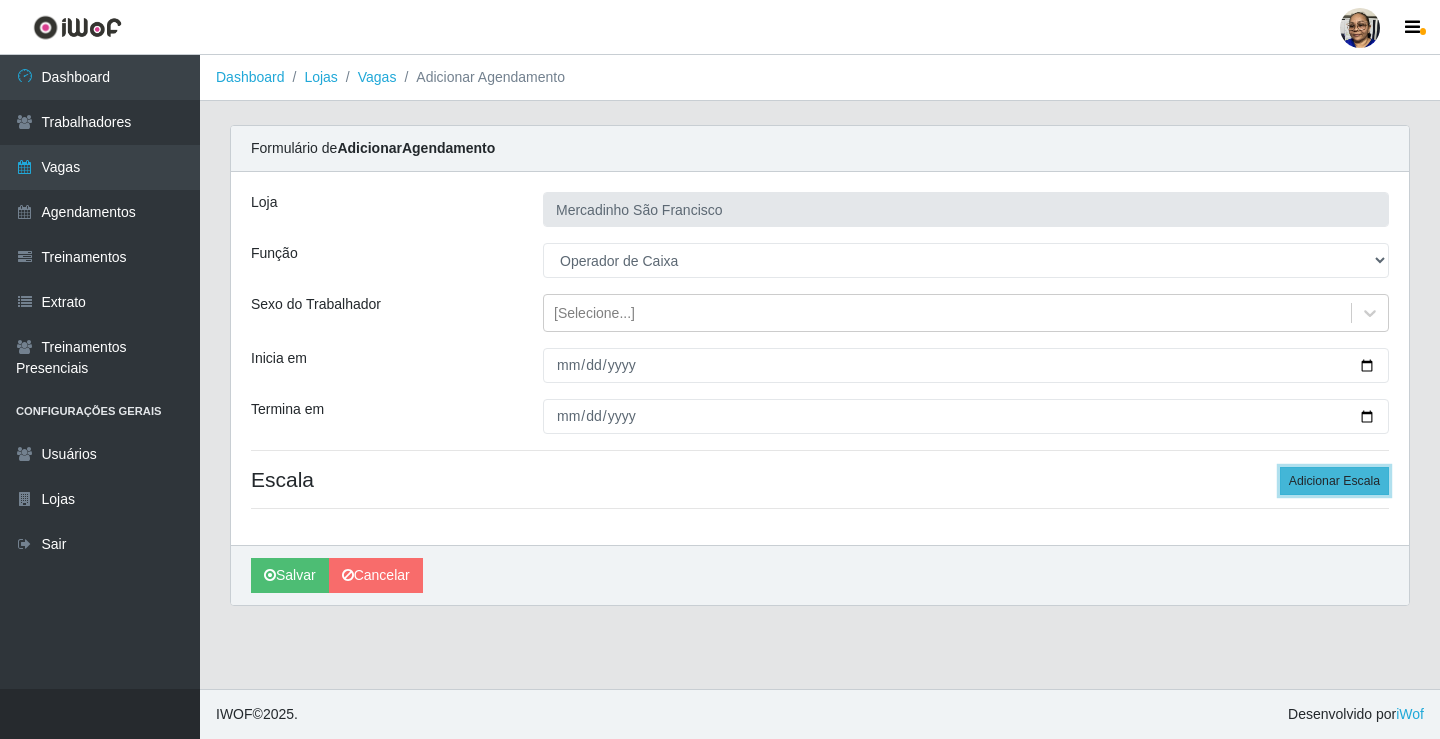 click on "Adicionar Escala" at bounding box center [1334, 481] 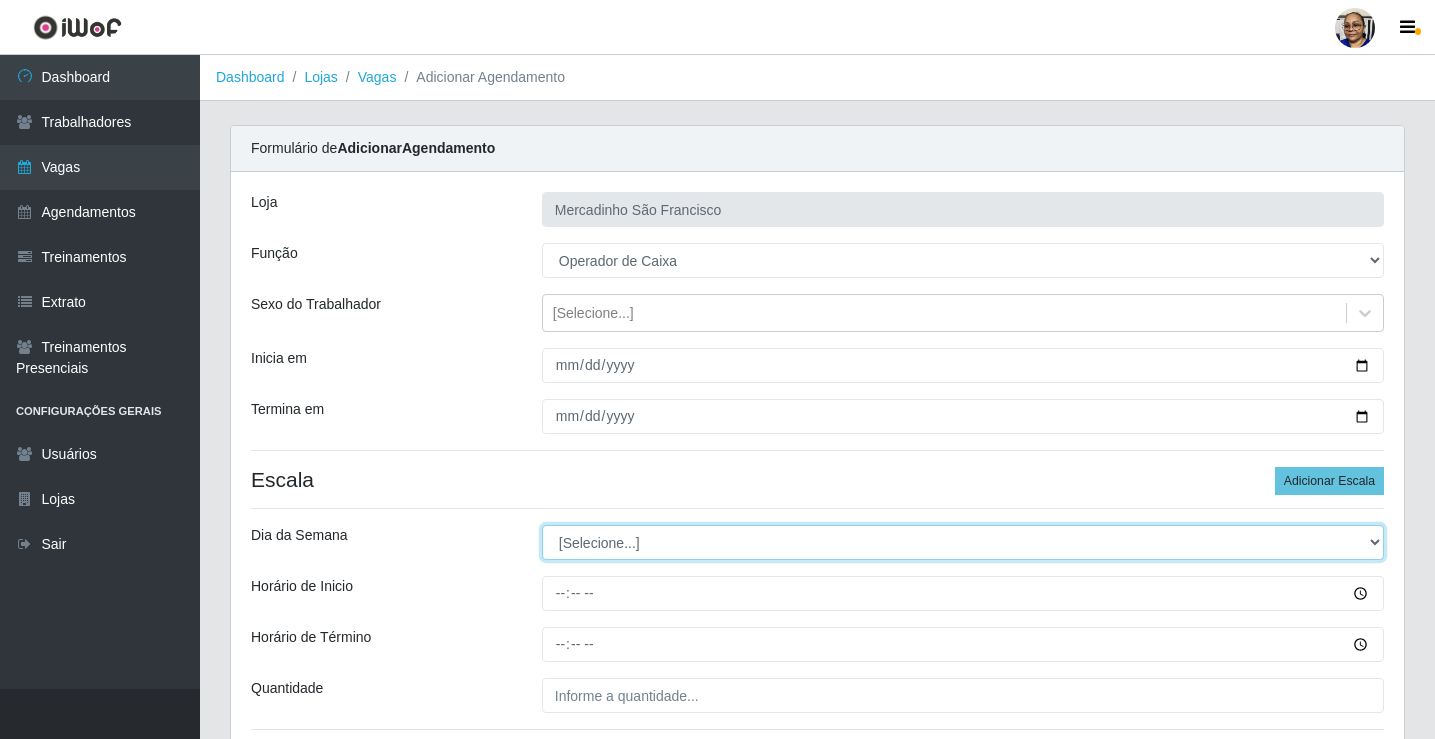 click on "[Selecione...] Segunda Terça Quarta Quinta Sexta Sábado Domingo" at bounding box center [963, 542] 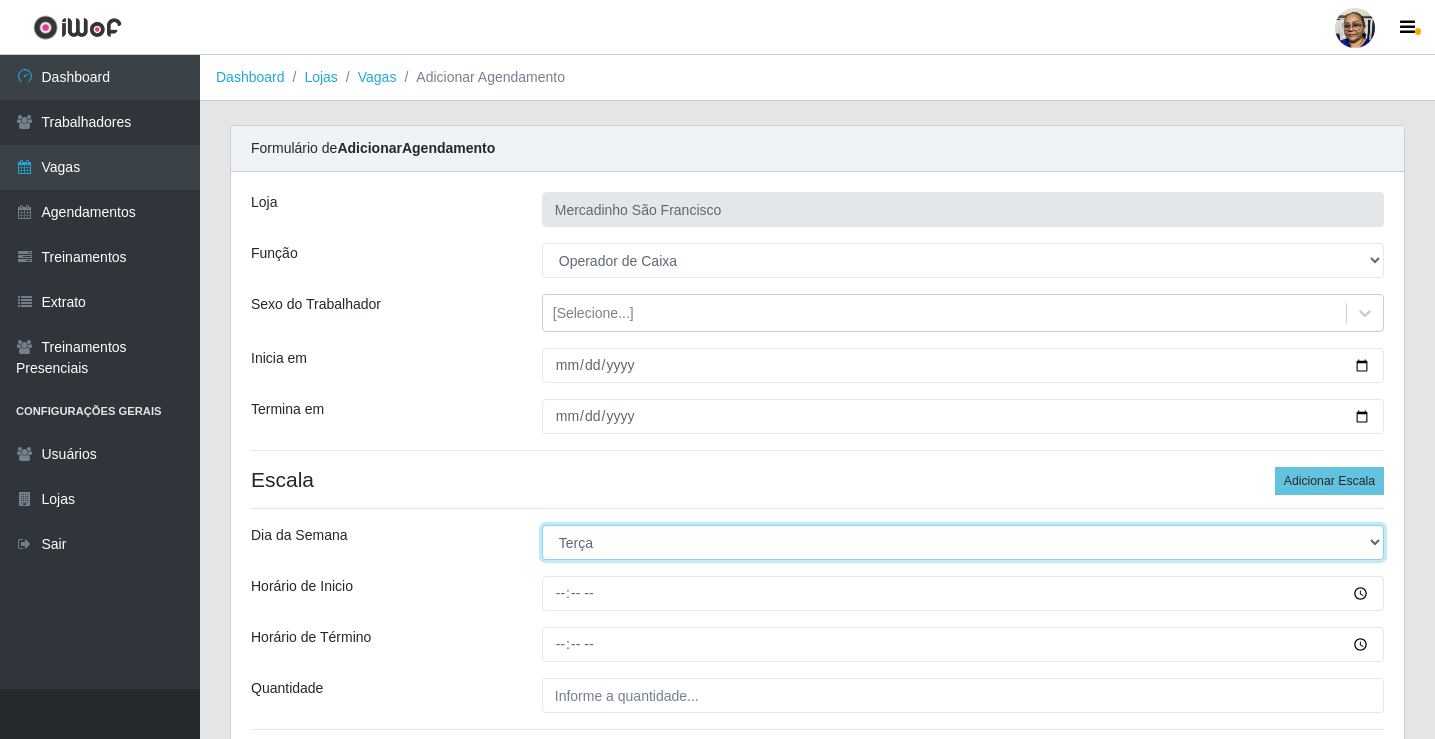 click on "[Selecione...] Segunda Terça Quarta Quinta Sexta Sábado Domingo" at bounding box center (963, 542) 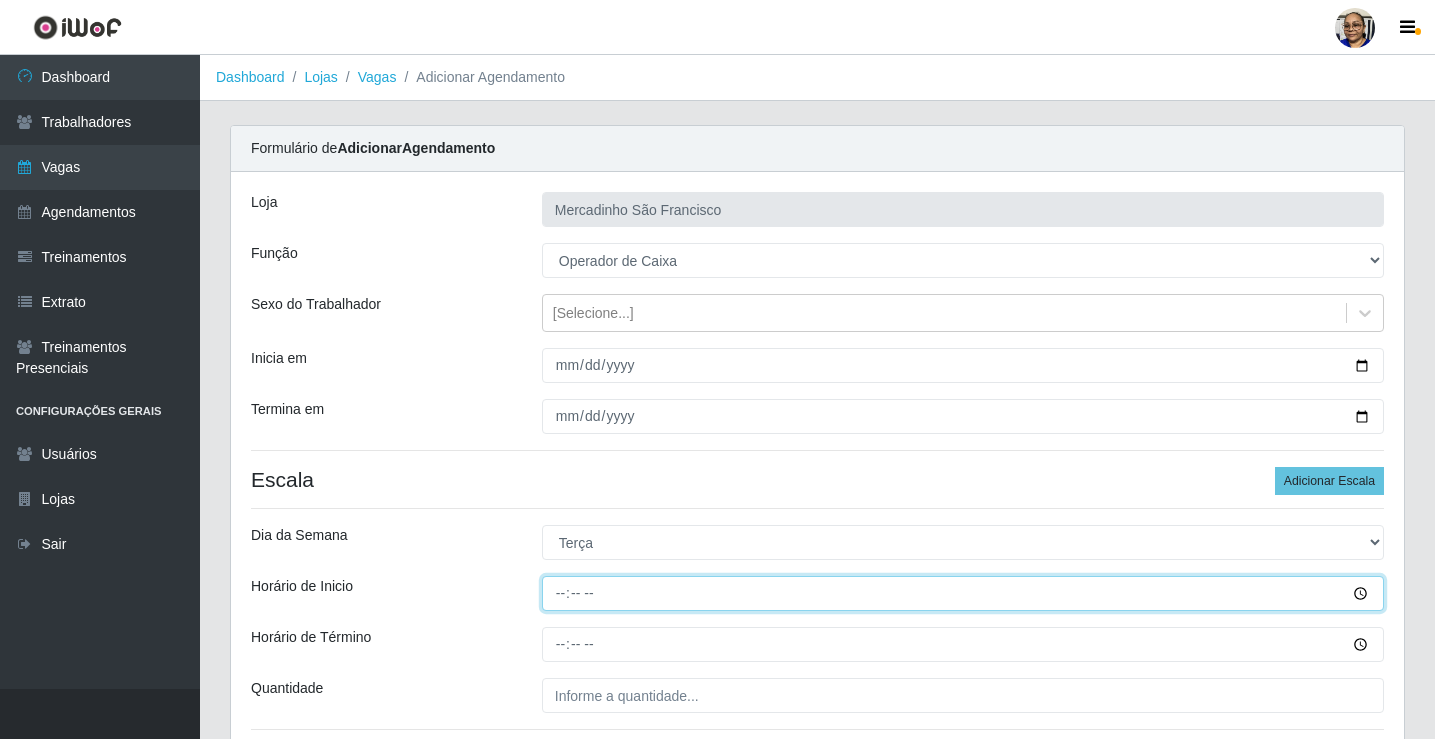 click on "Horário de Inicio" at bounding box center (963, 593) 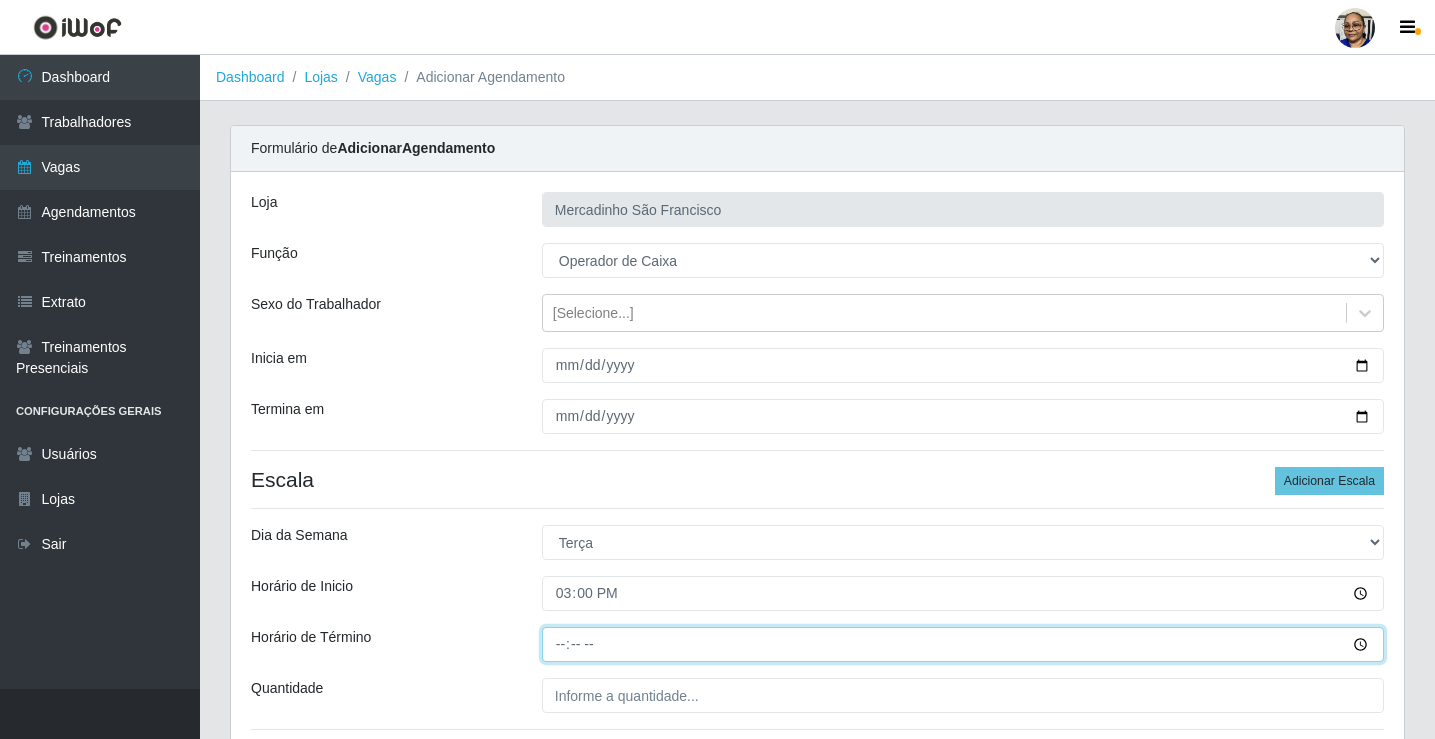 click on "Horário de Término" at bounding box center [963, 644] 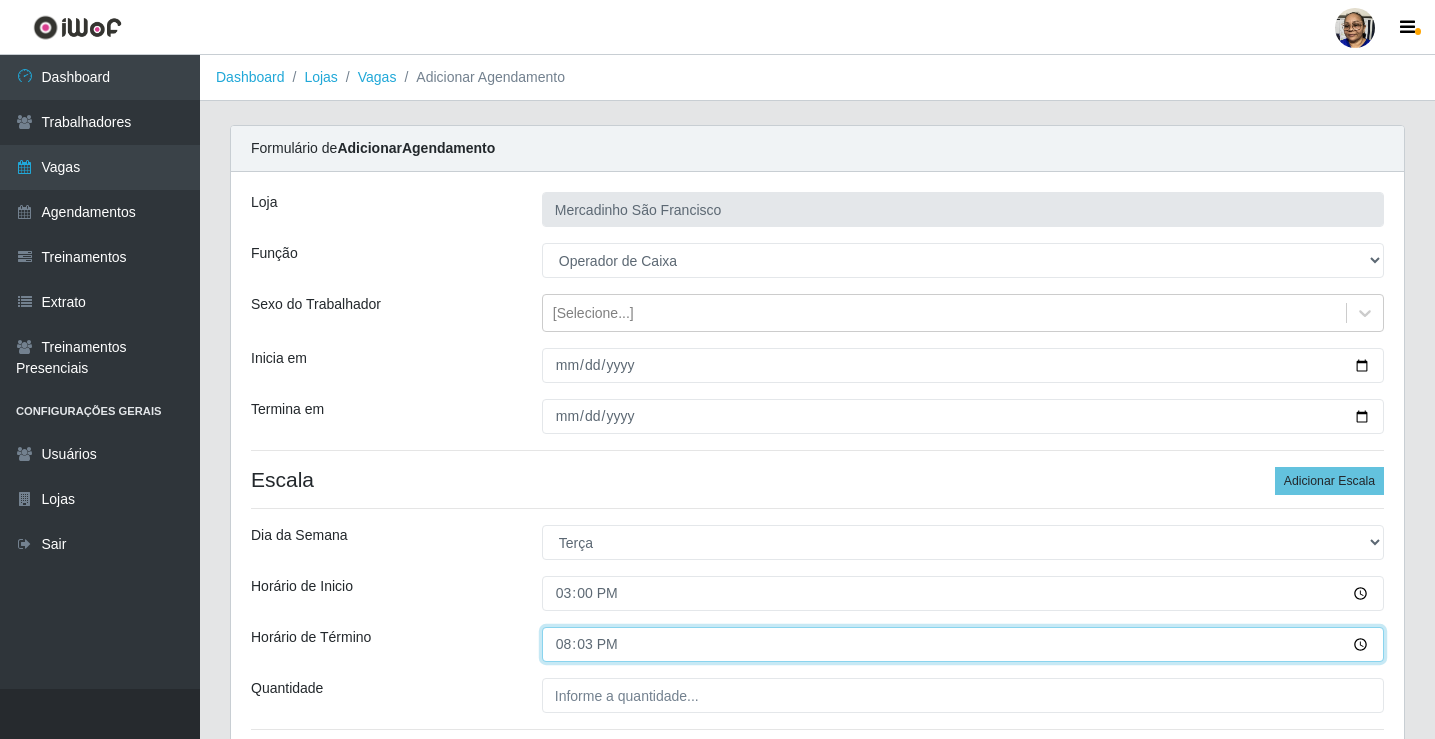 type on "20:30" 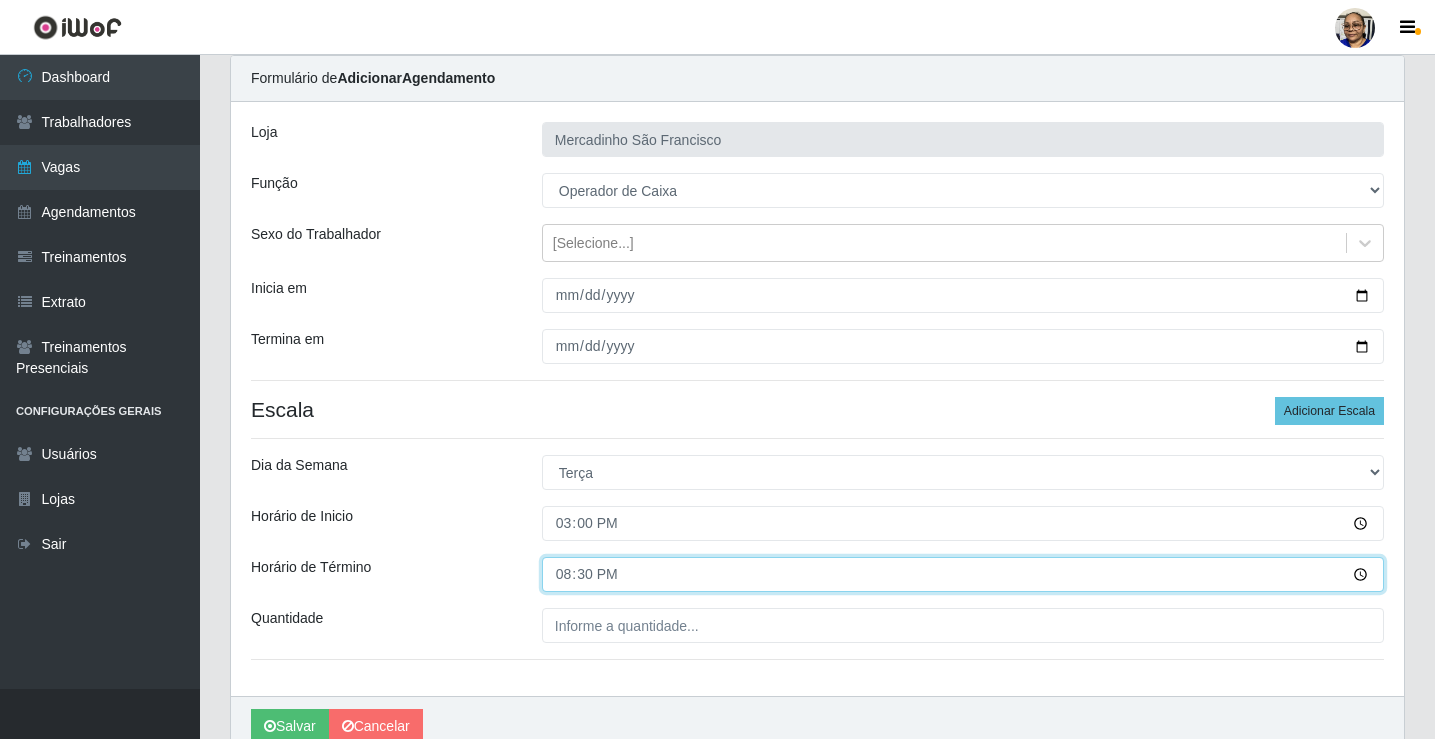 scroll, scrollTop: 162, scrollLeft: 0, axis: vertical 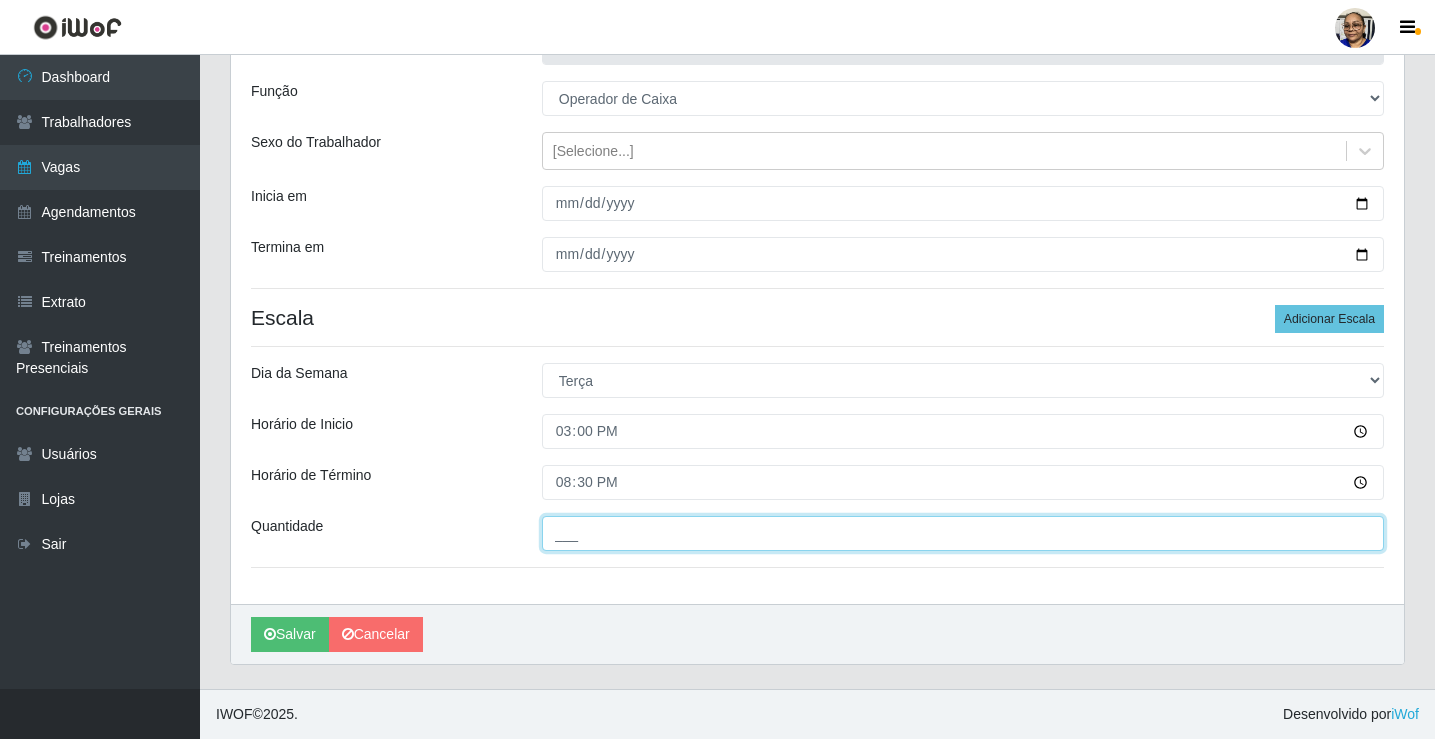 click on "___" at bounding box center [963, 533] 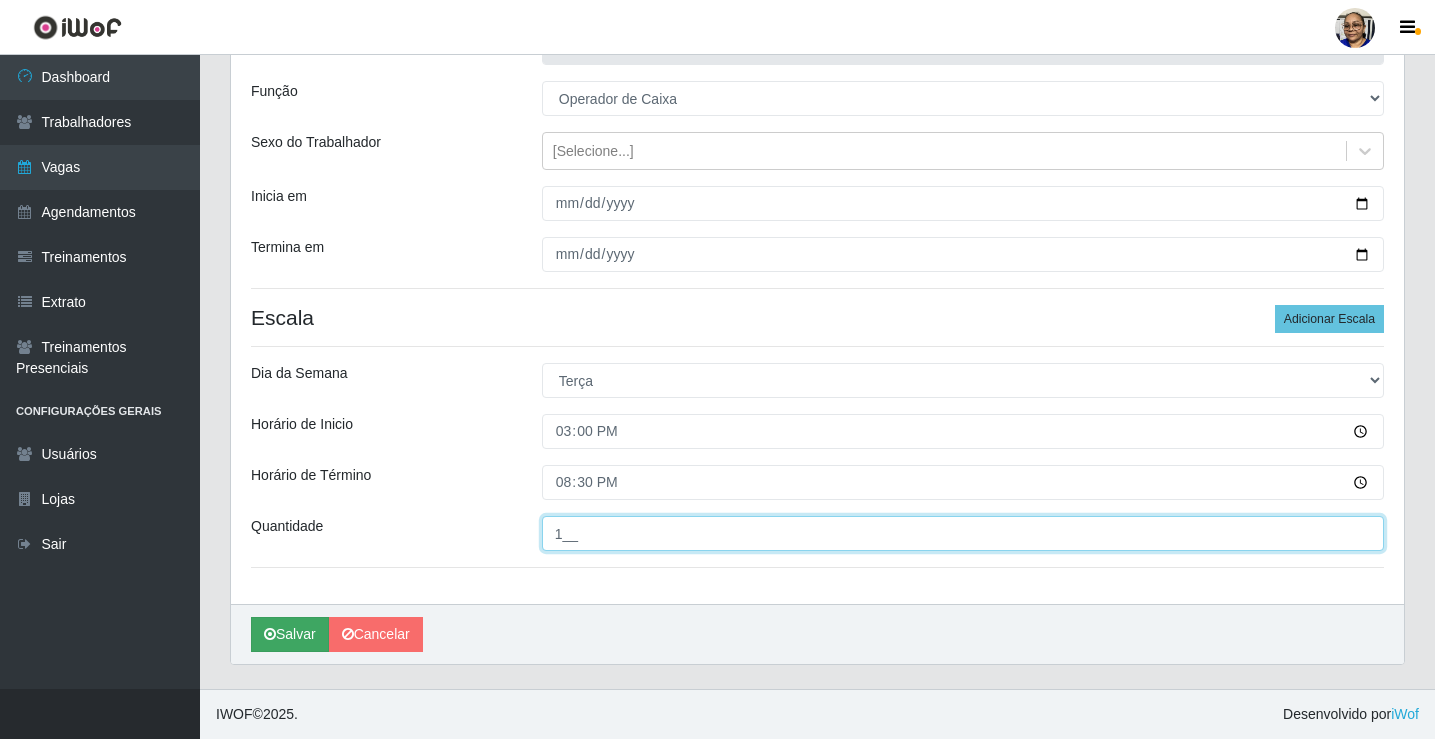 type on "1__" 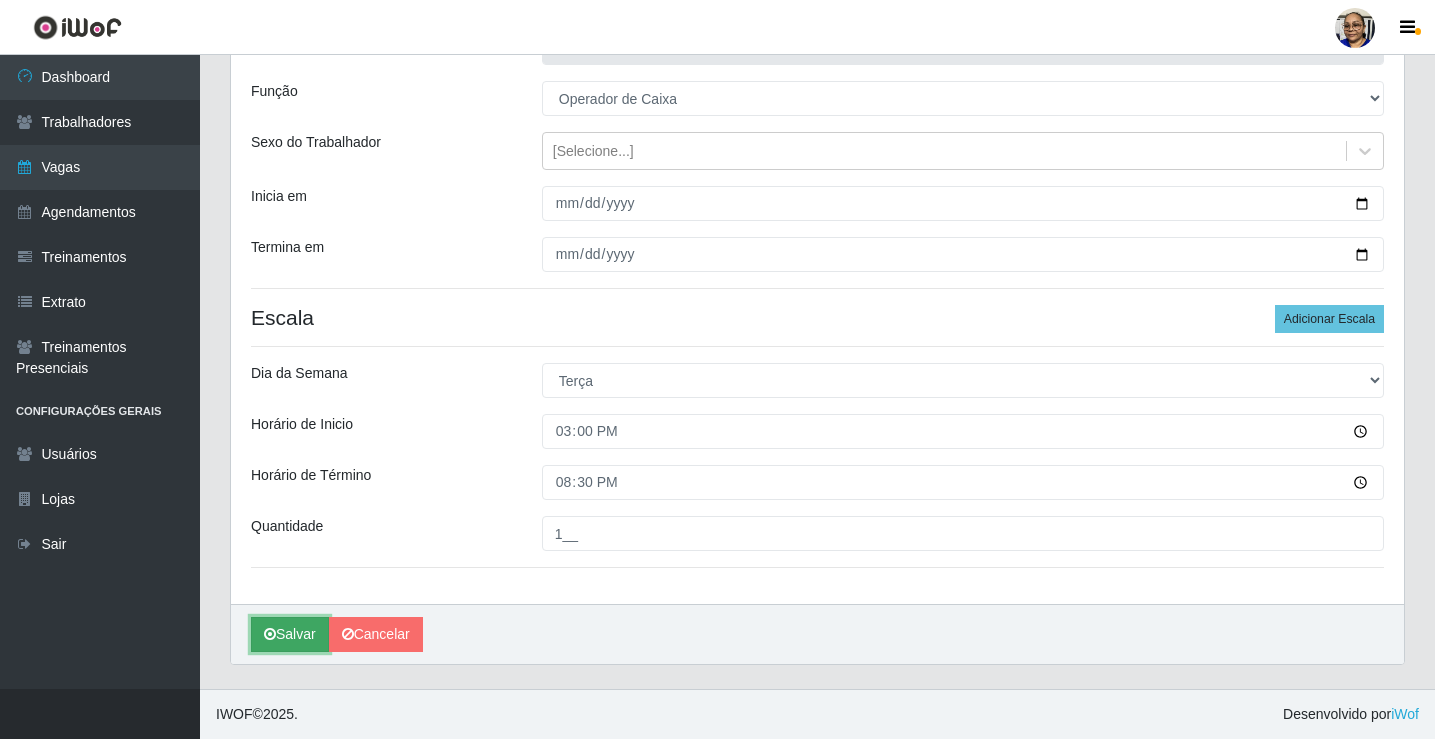 click on "Salvar" at bounding box center (290, 634) 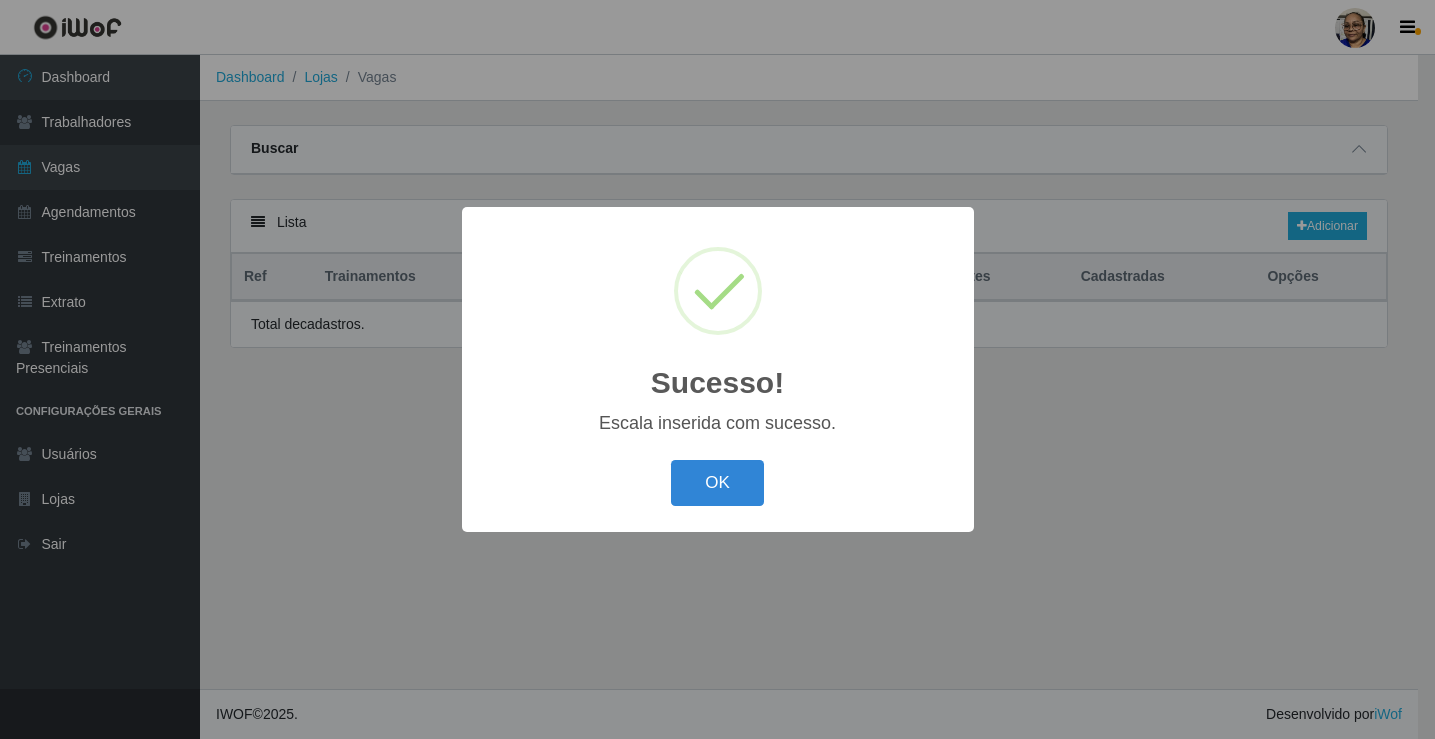 scroll, scrollTop: 0, scrollLeft: 0, axis: both 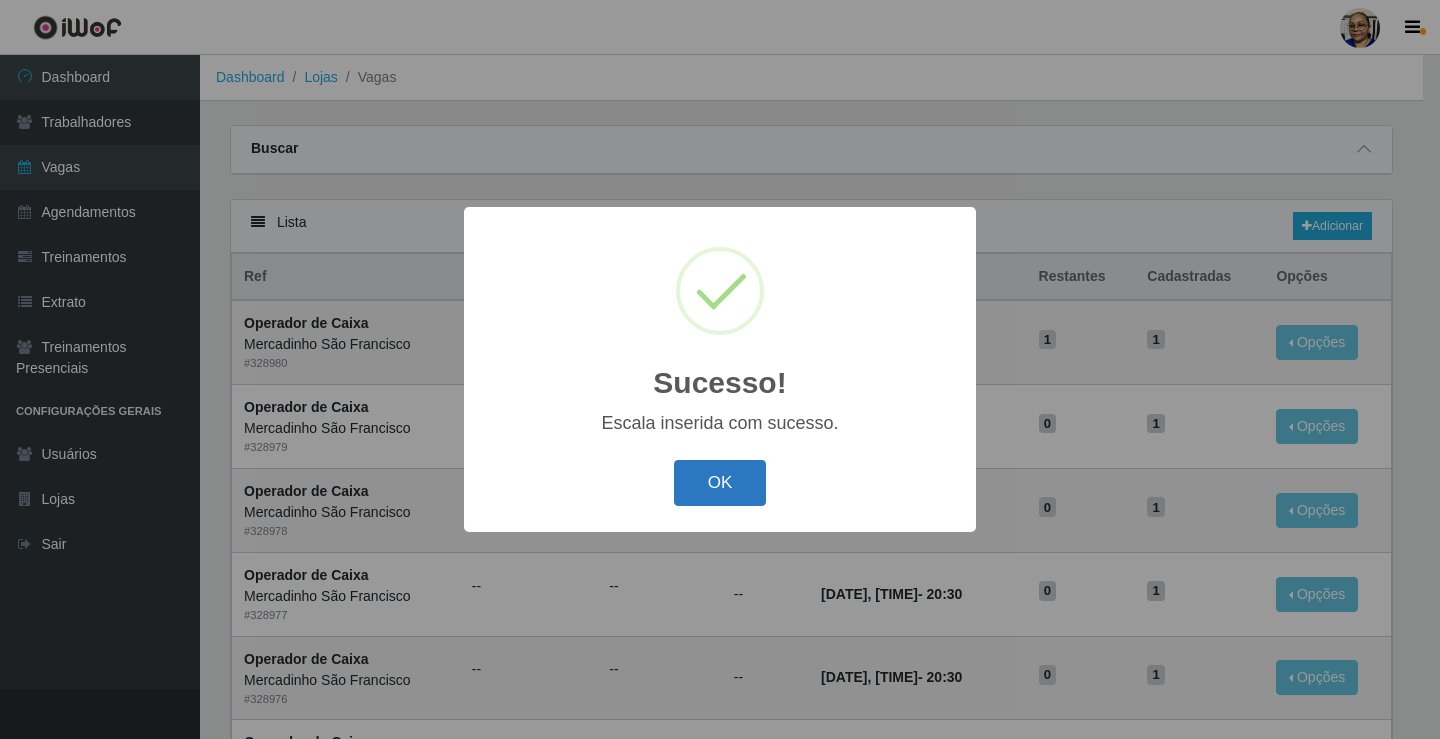 click on "OK" at bounding box center (720, 483) 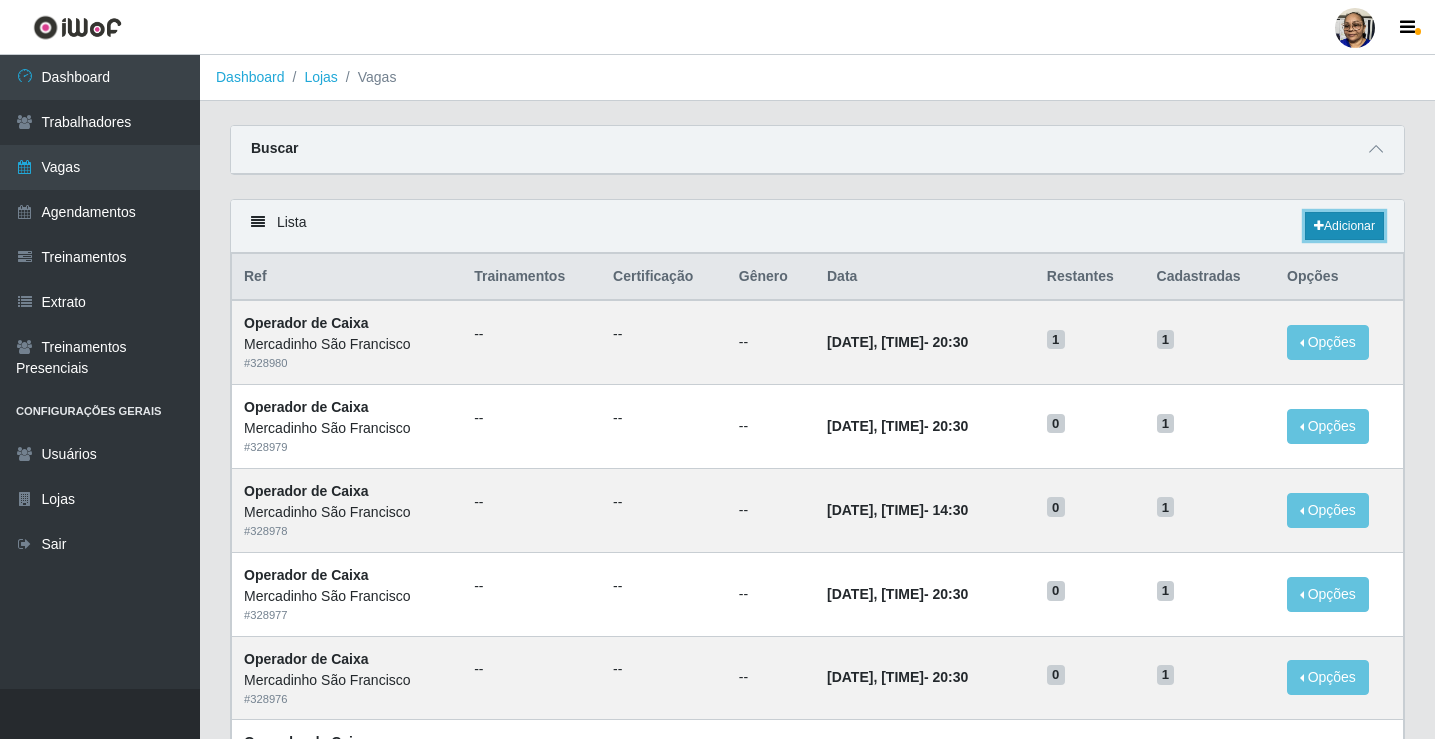 click on "Adicionar" at bounding box center (1344, 226) 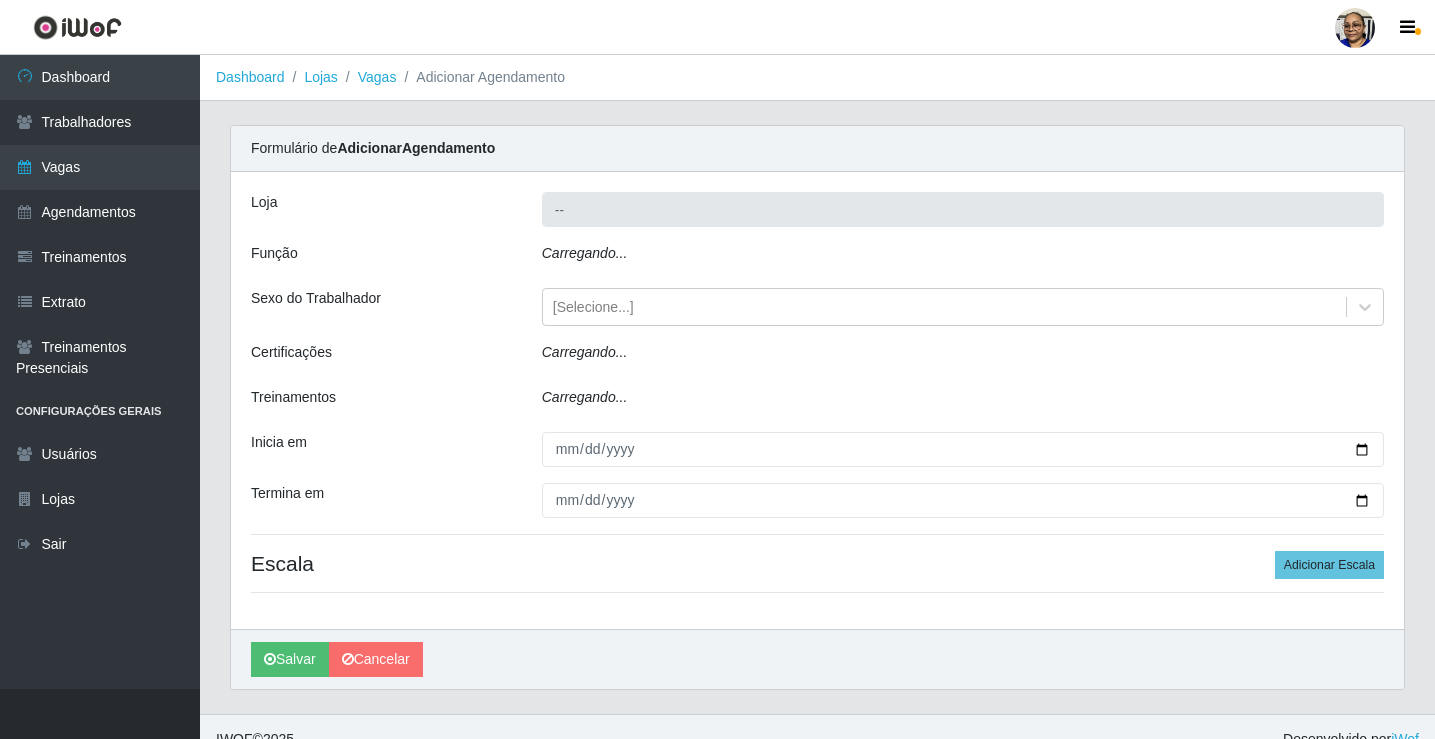 type on "Mercadinho São Francisco" 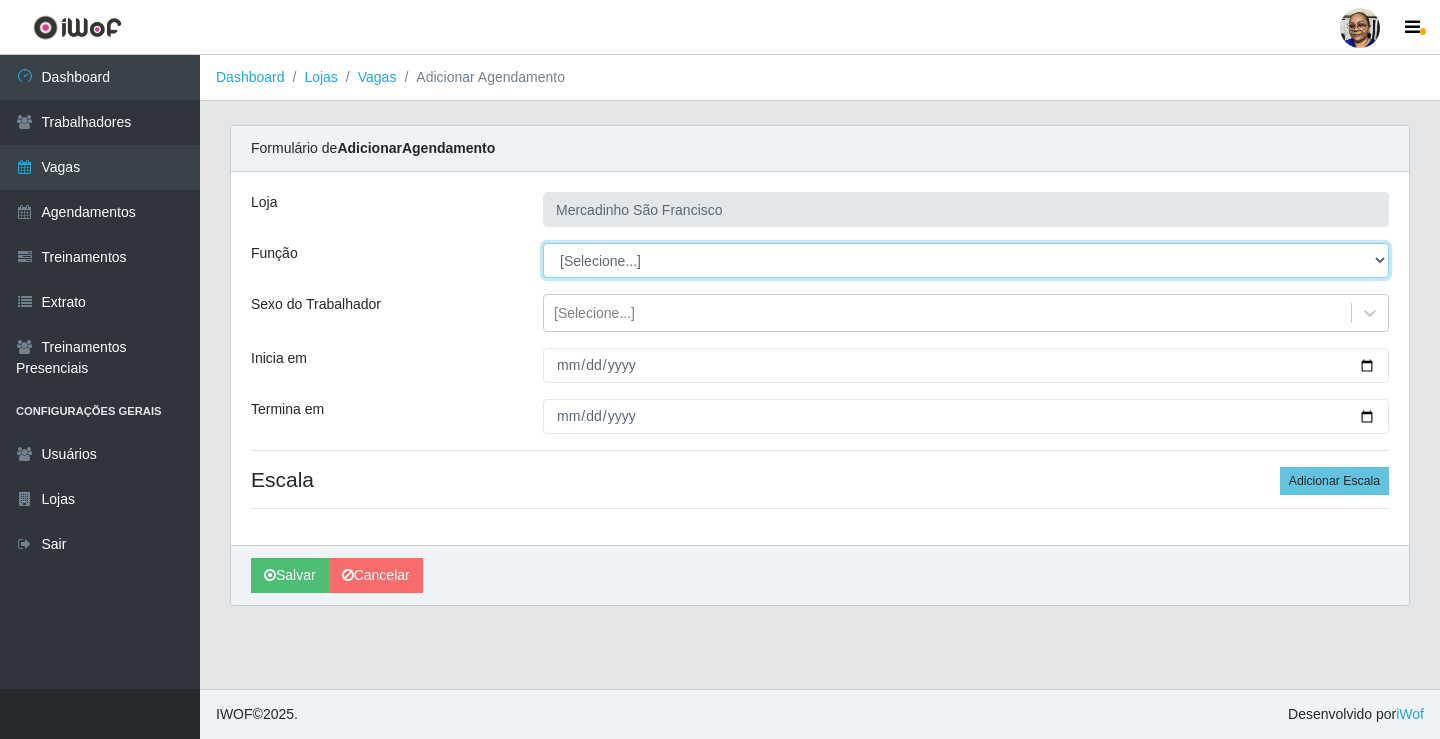 click on "[Selecione...] ASG ASG + ASG ++ Balconista de Açougue Balconista de Açougue + Operador de Caixa Operador de Caixa + Operador de Caixa ++ Operador de Loja Operador de Loja + Operador de Loja ++ Repositor Repositor + Repositor ++ Repositor de Hortifruti Repositor de Hortifruti + Repositor de Hortifruti ++" at bounding box center [966, 260] 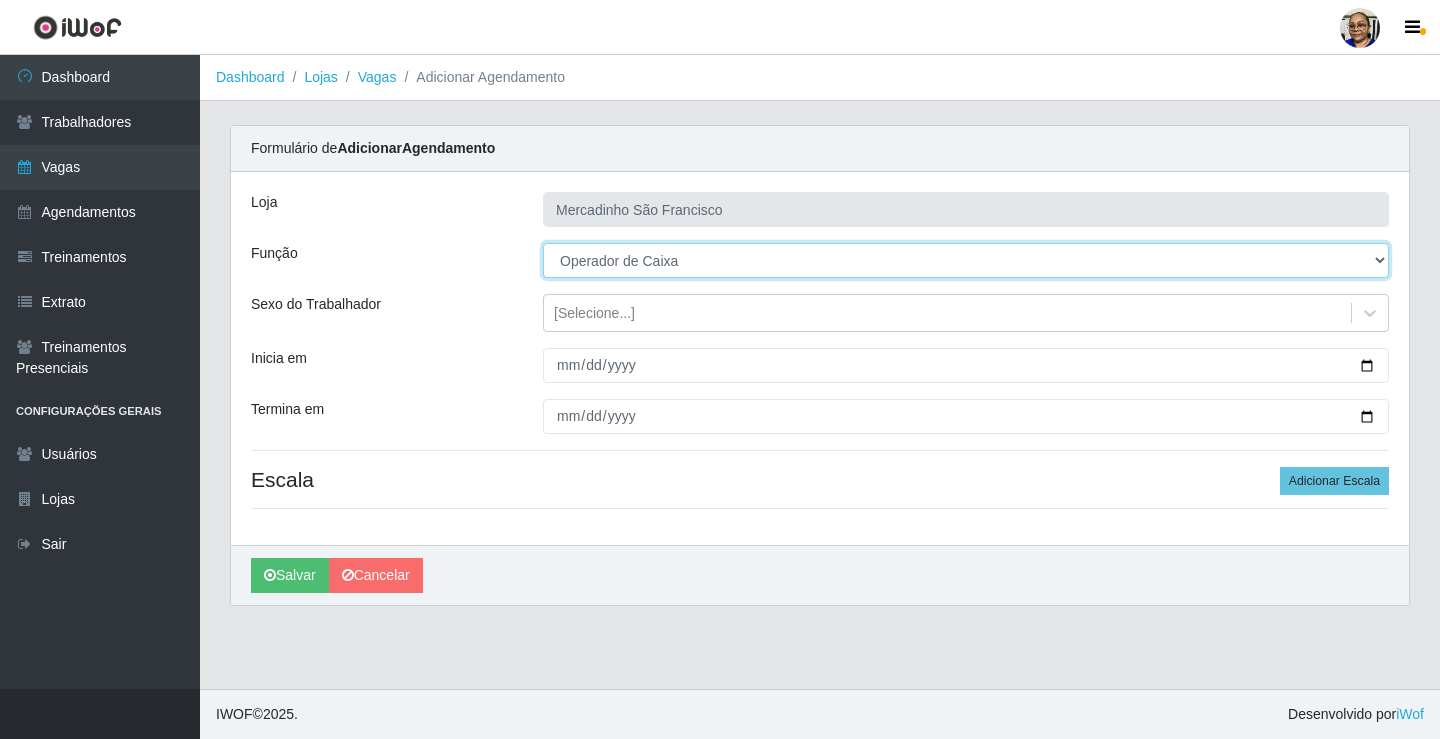 click on "[Selecione...] ASG ASG + ASG ++ Balconista de Açougue Balconista de Açougue + Operador de Caixa Operador de Caixa + Operador de Caixa ++ Operador de Loja Operador de Loja + Operador de Loja ++ Repositor Repositor + Repositor ++ Repositor de Hortifruti Repositor de Hortifruti + Repositor de Hortifruti ++" at bounding box center [966, 260] 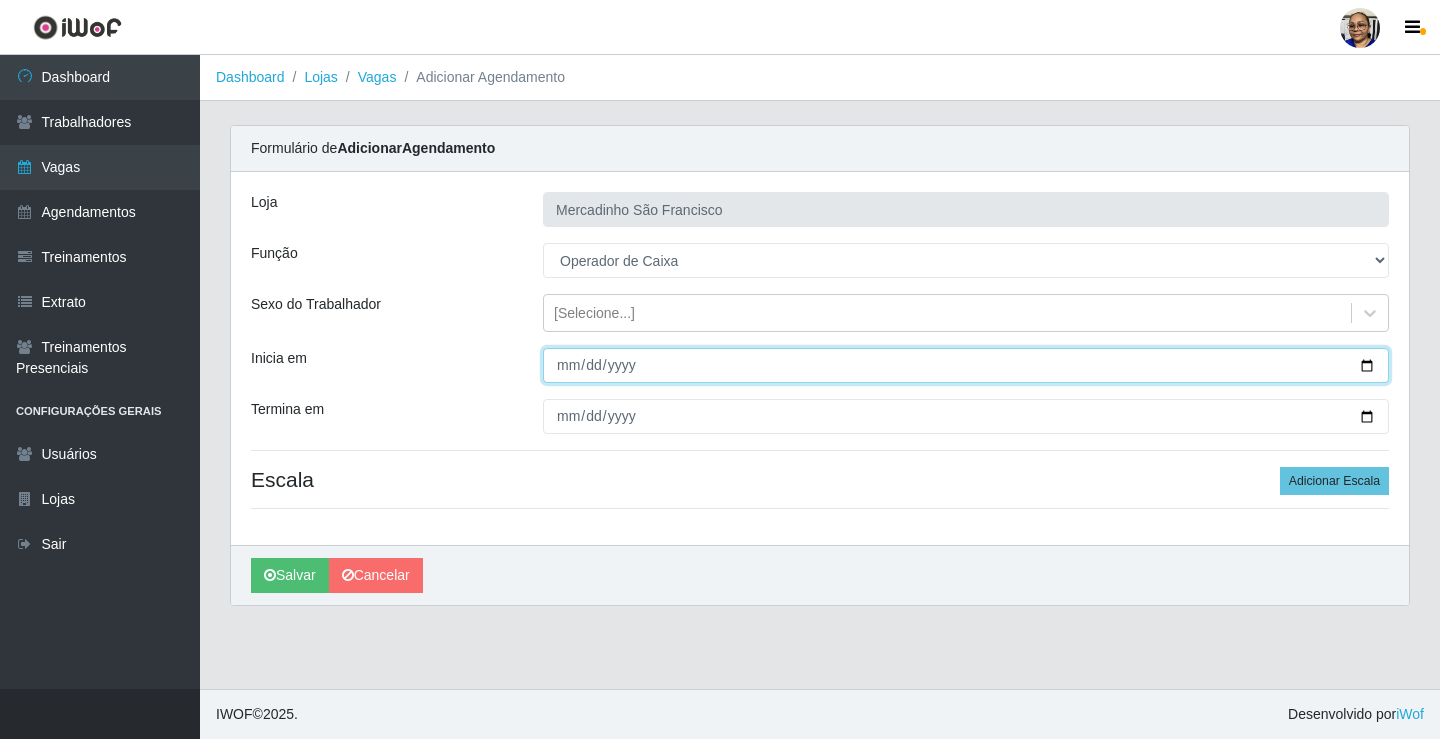click on "Inicia em" at bounding box center [966, 365] 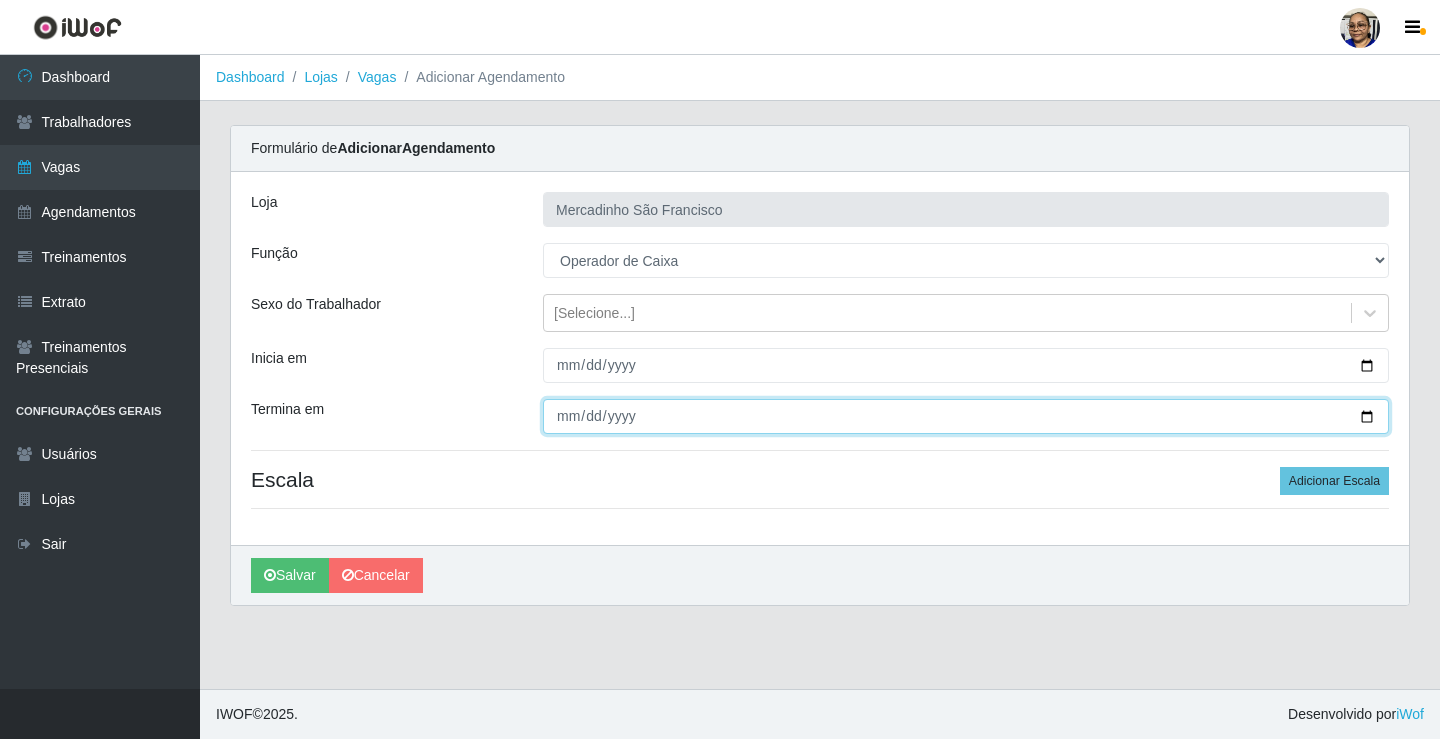 click on "Termina em" at bounding box center (966, 416) 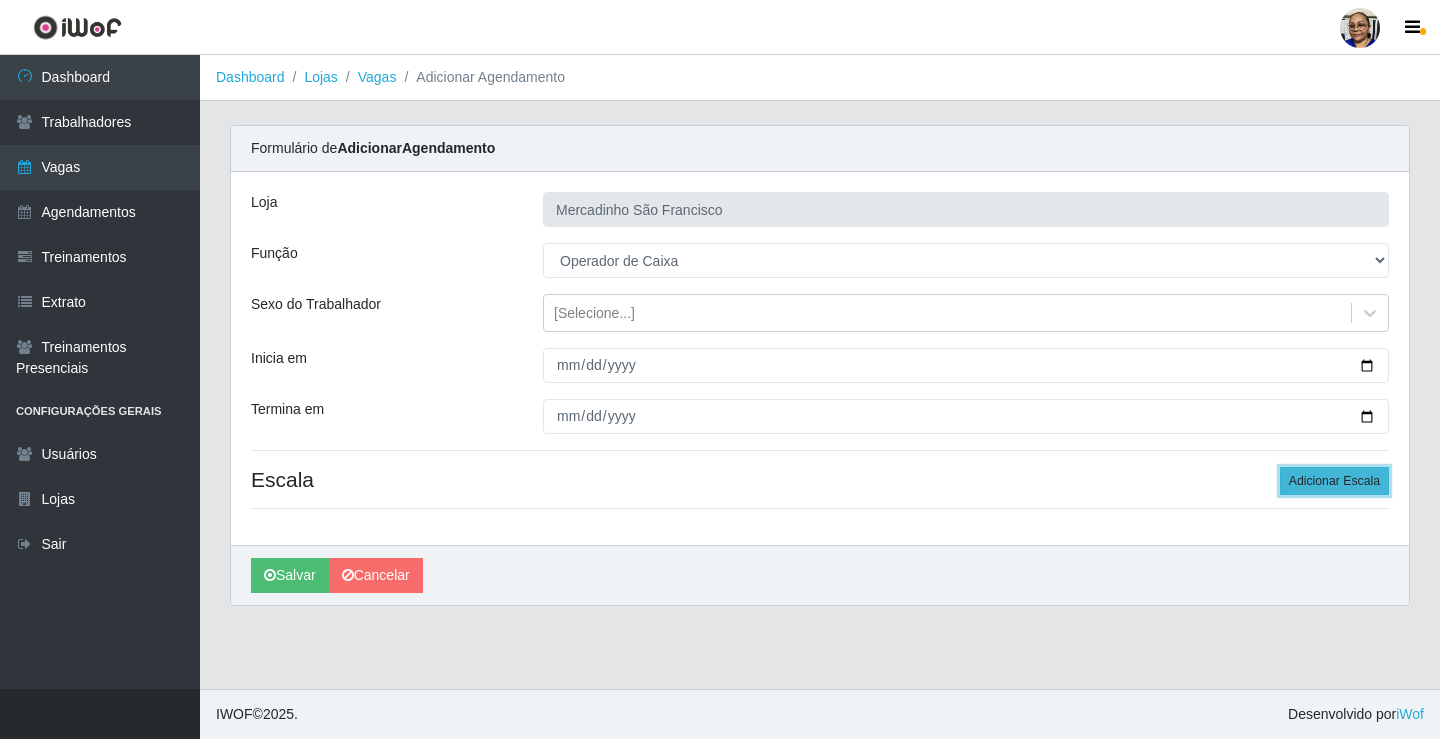 click on "Adicionar Escala" at bounding box center [1334, 481] 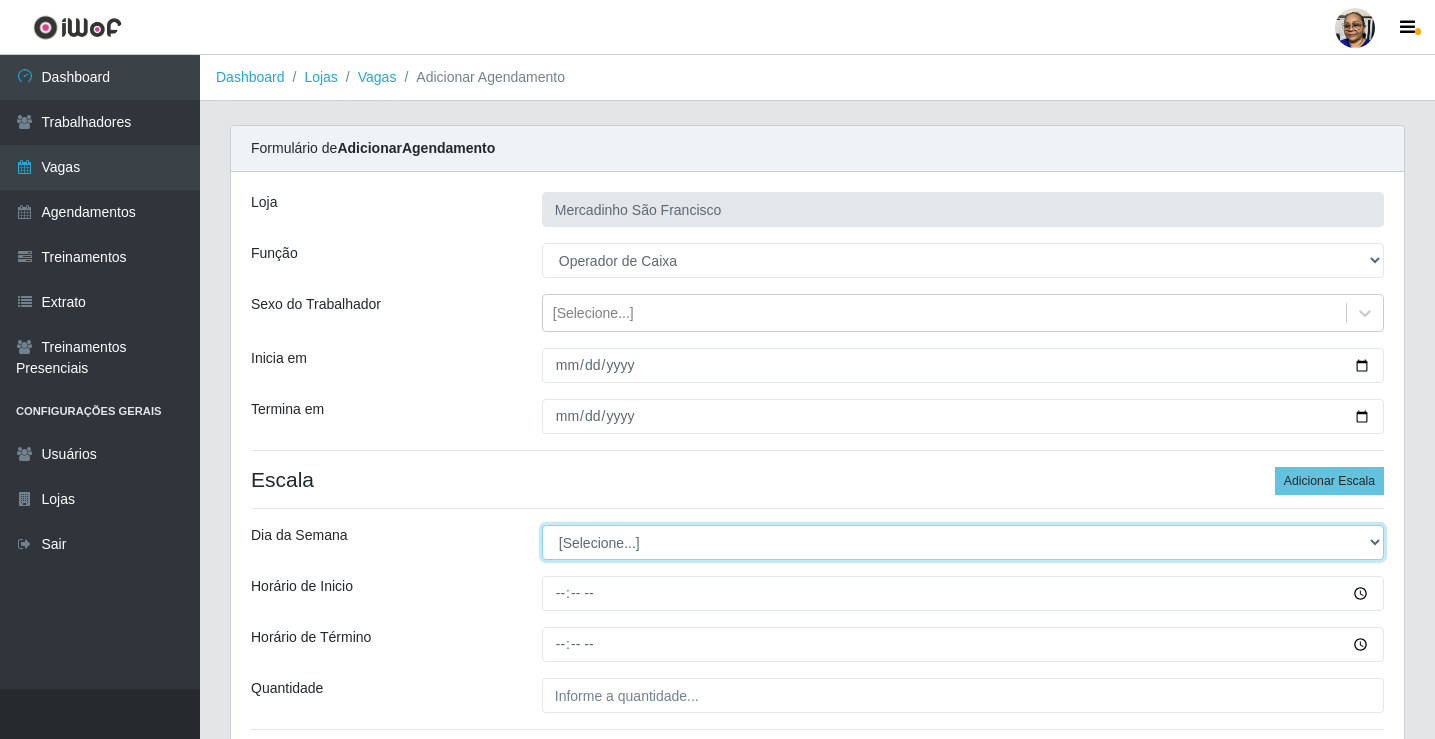 click on "[Selecione...] Segunda Terça Quarta Quinta Sexta Sábado Domingo" at bounding box center (963, 542) 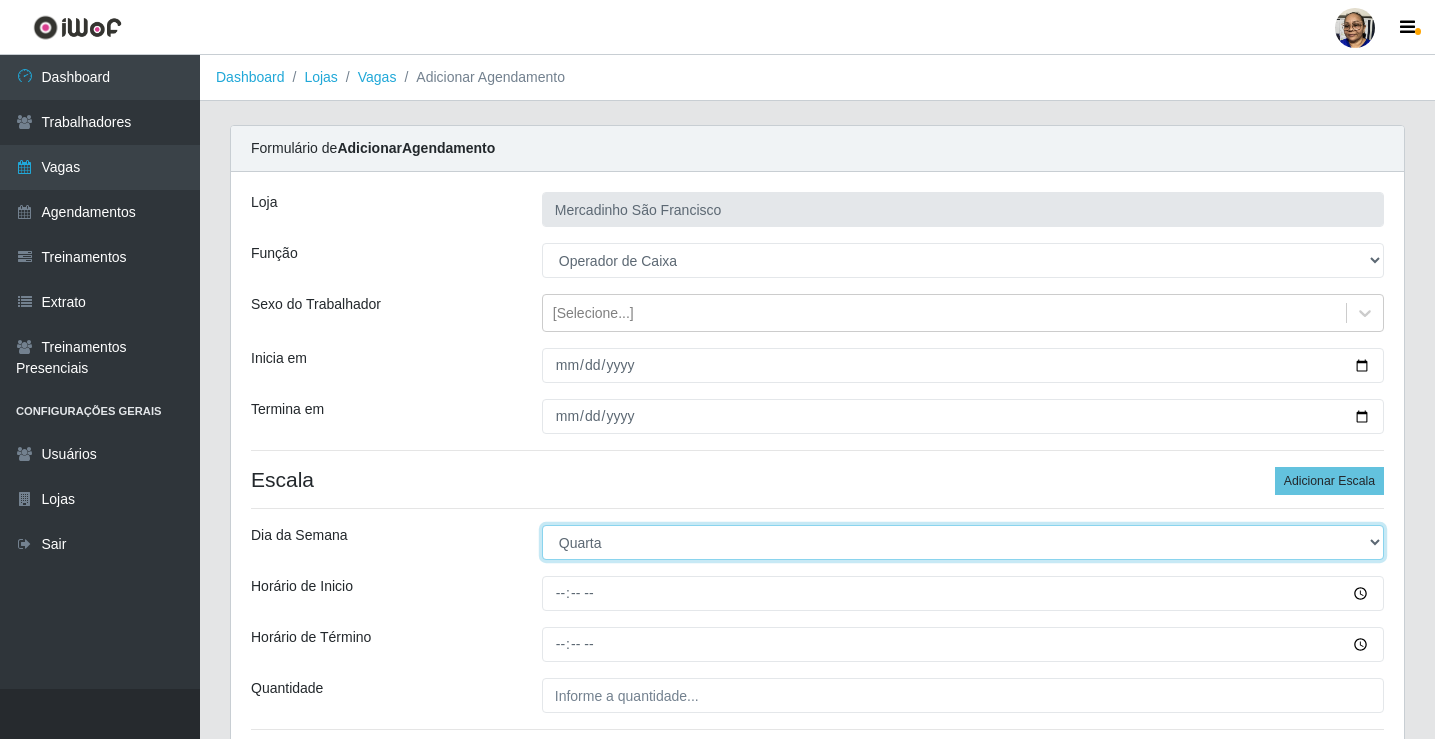 click on "[Selecione...] Segunda Terça Quarta Quinta Sexta Sábado Domingo" at bounding box center [963, 542] 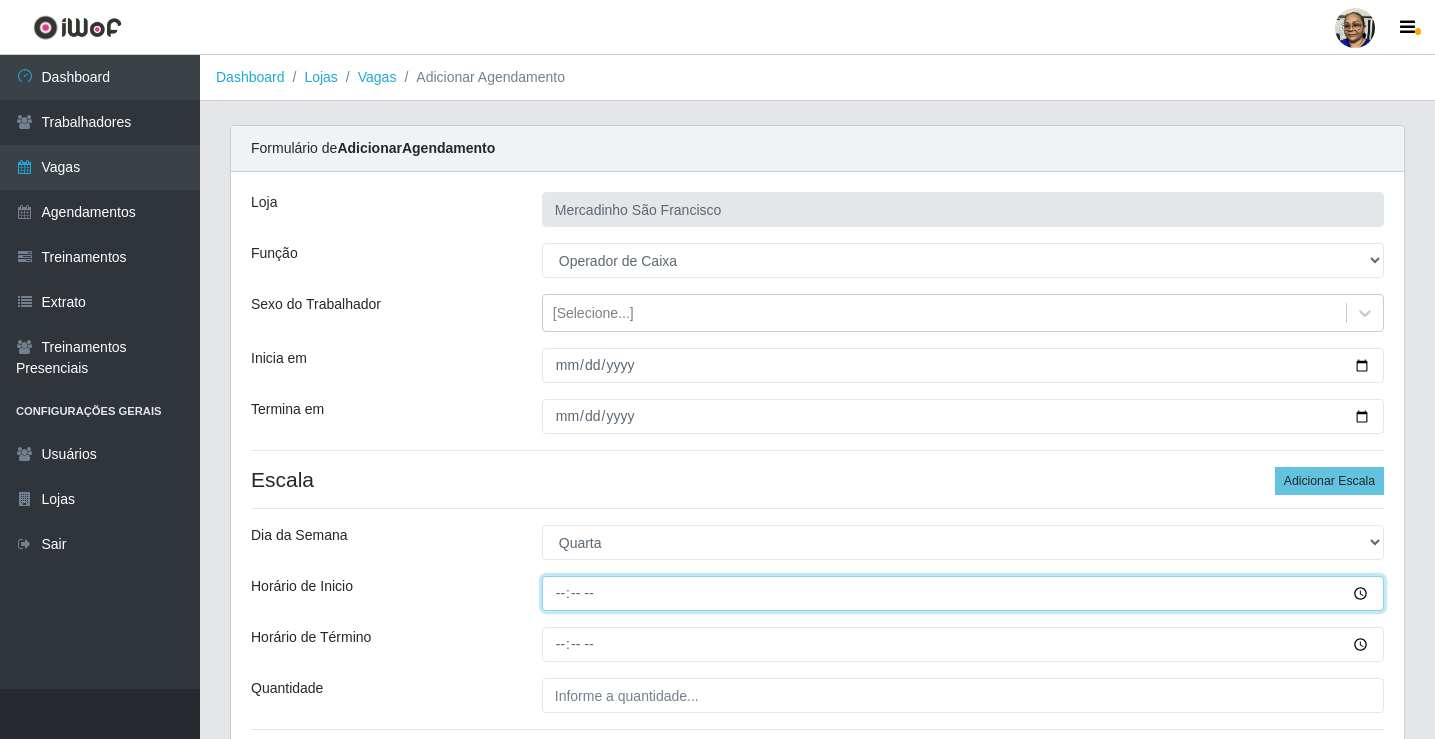 click on "Horário de Inicio" at bounding box center [963, 593] 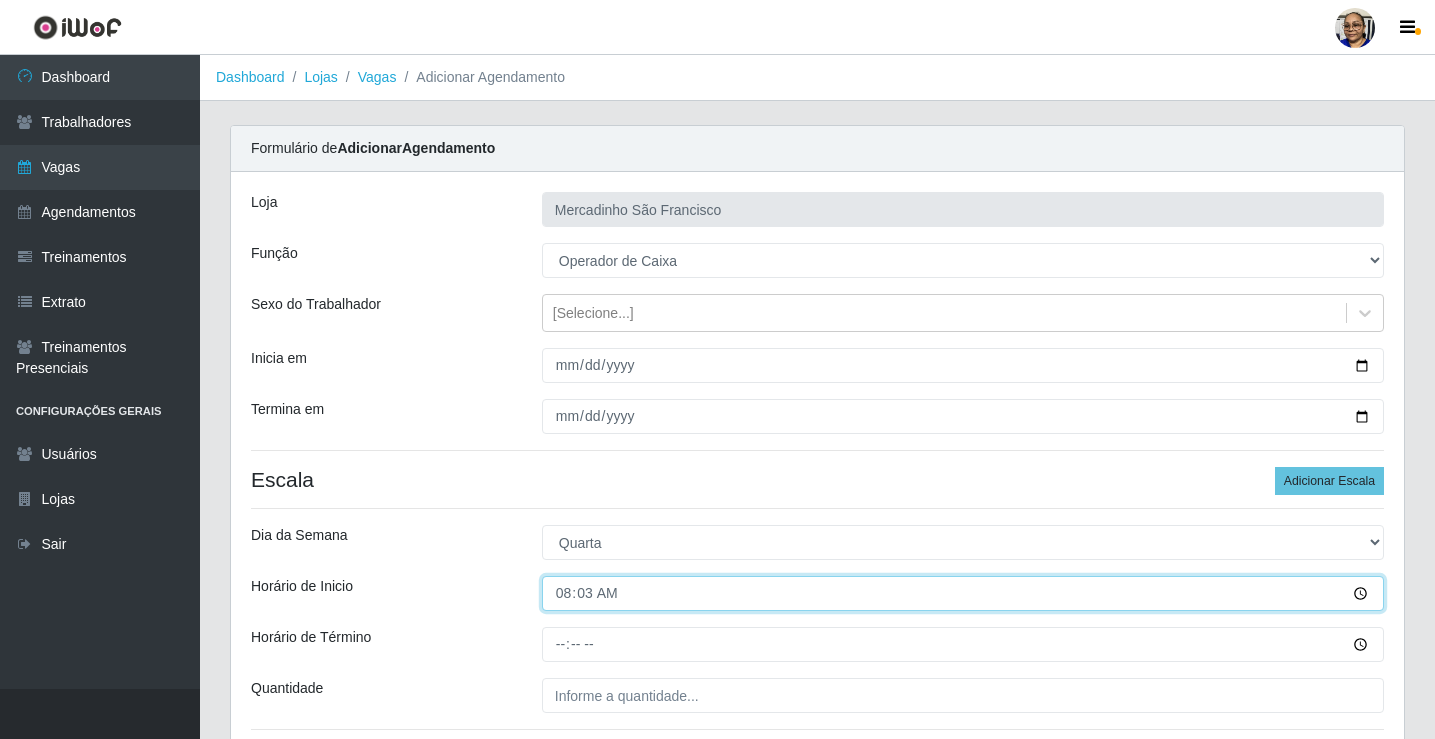 type on "08:30" 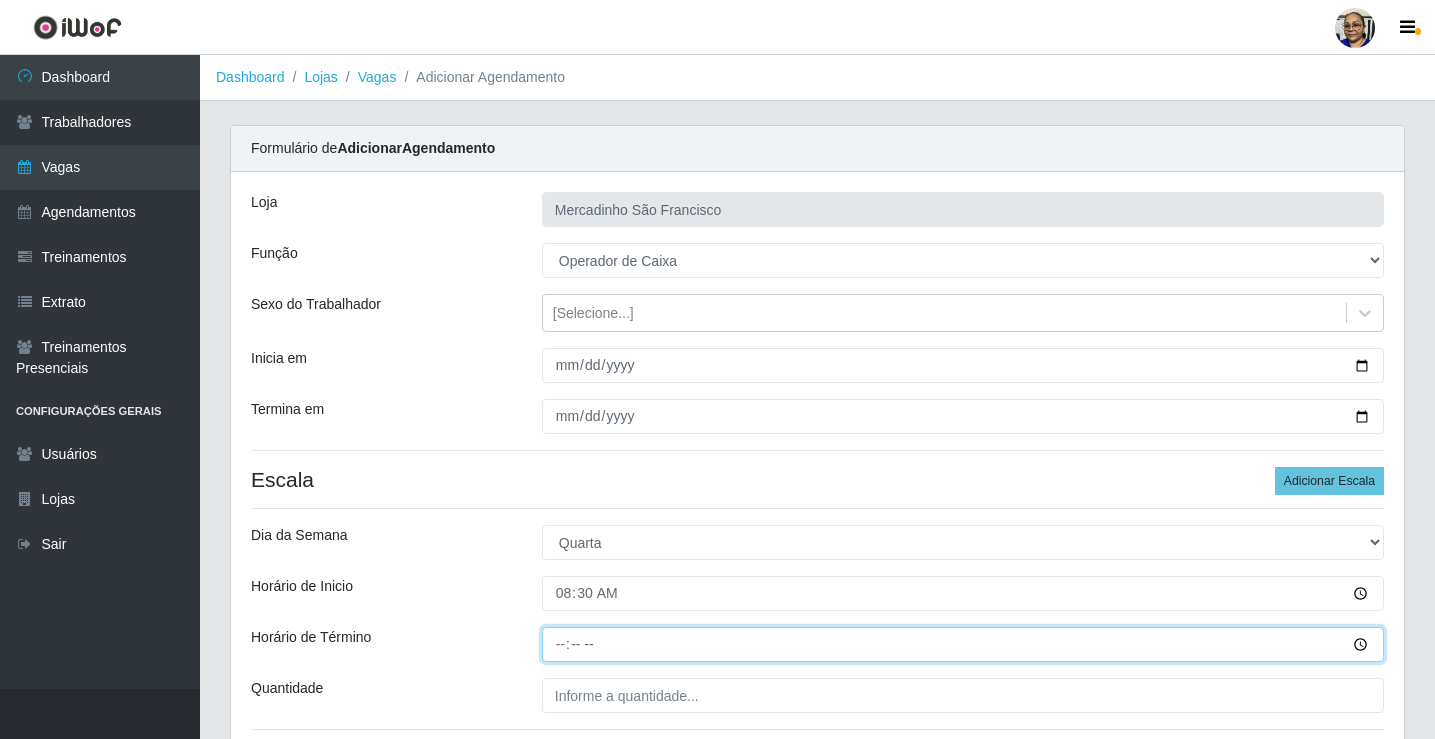 click on "Horário de Término" at bounding box center (963, 644) 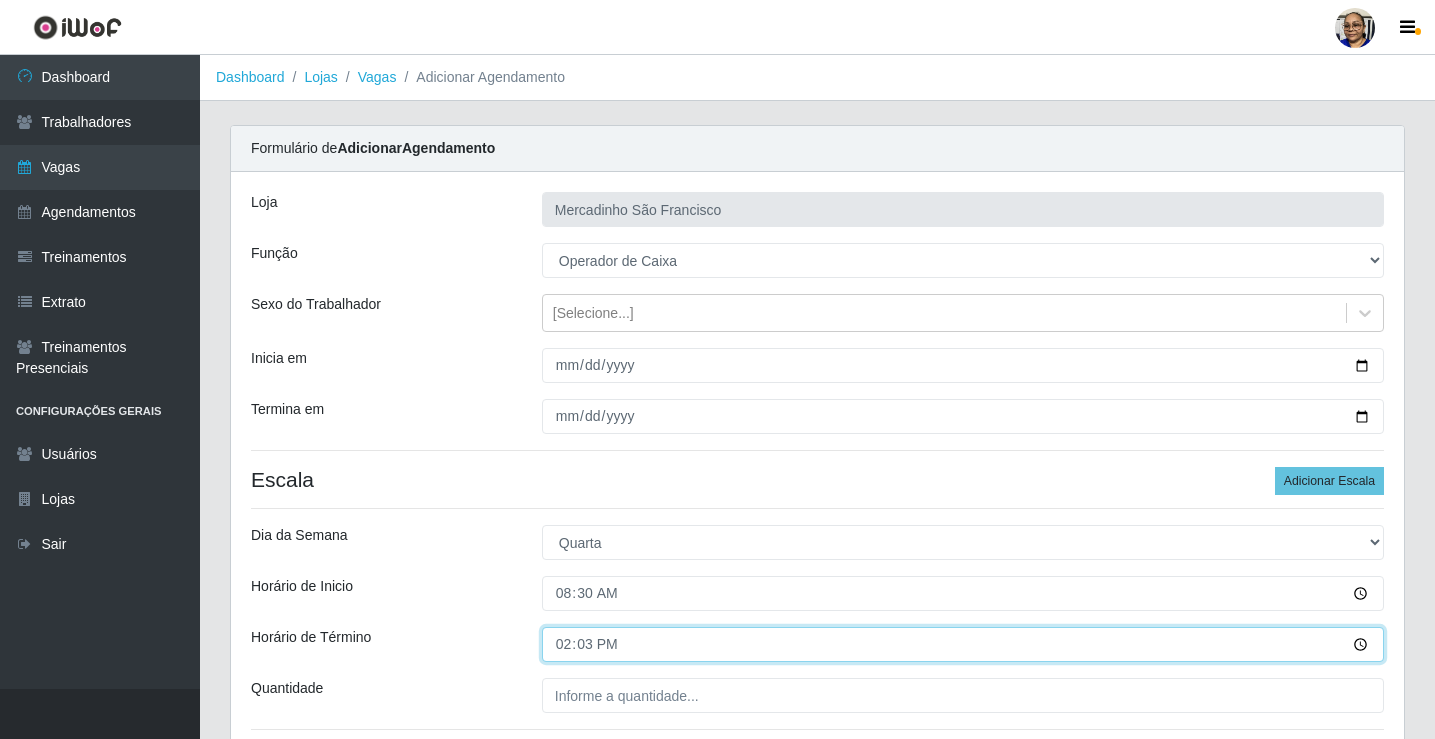 type on "14:30" 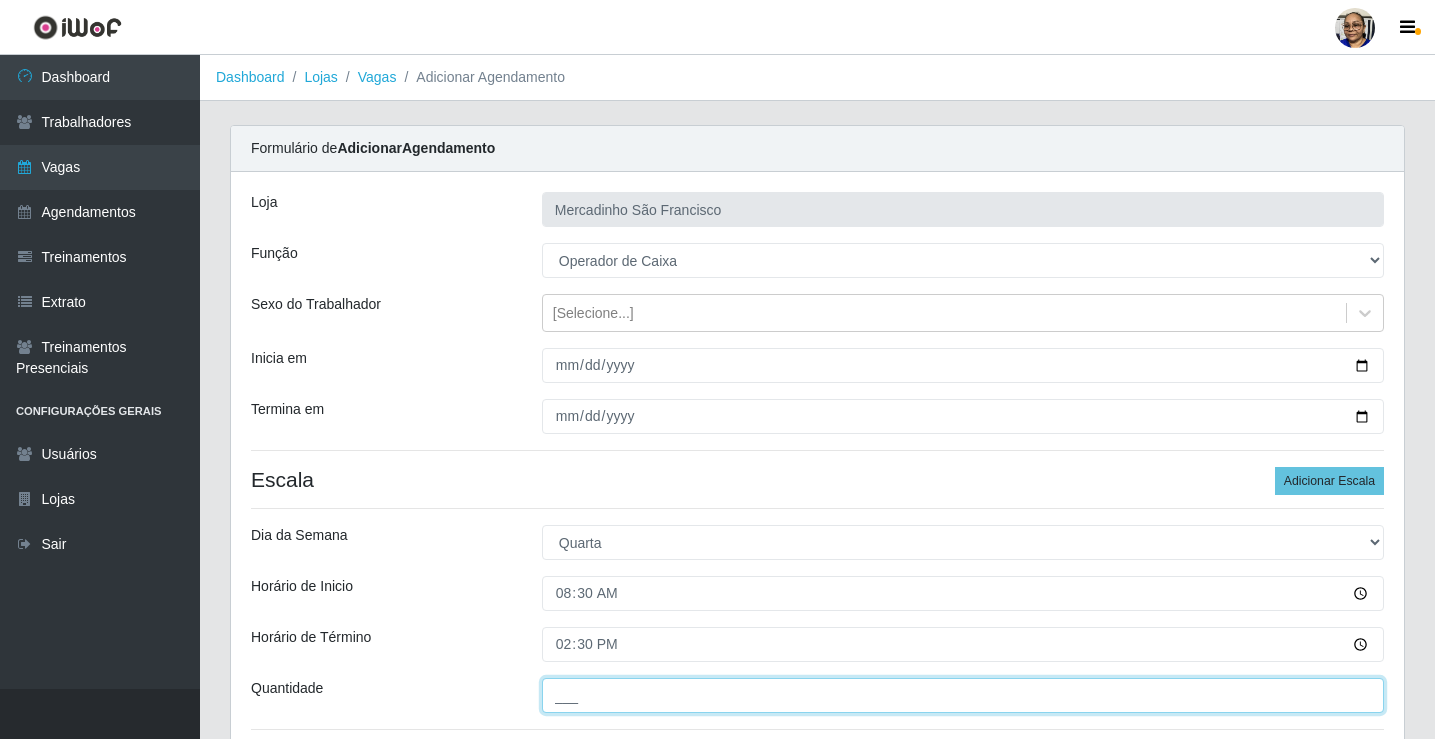 click on "___" at bounding box center [963, 695] 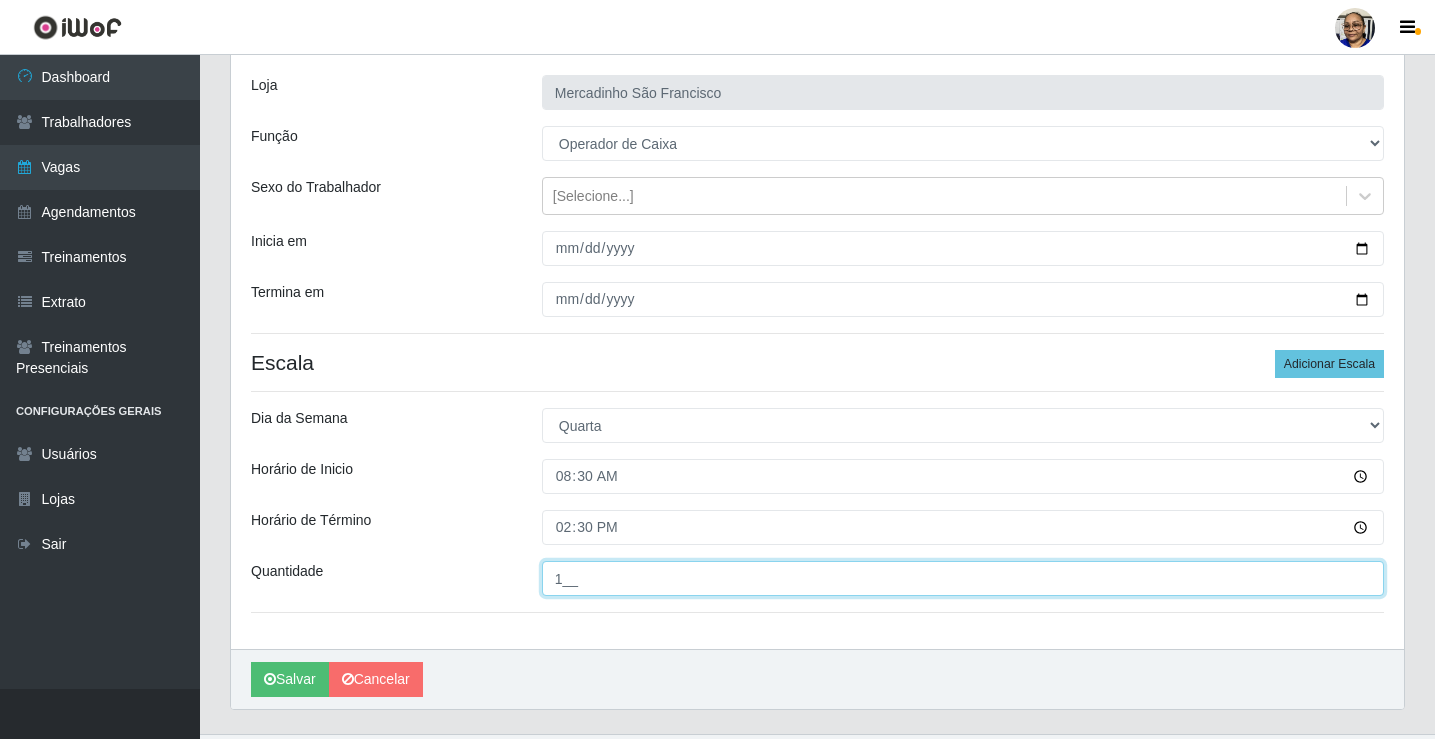 scroll, scrollTop: 162, scrollLeft: 0, axis: vertical 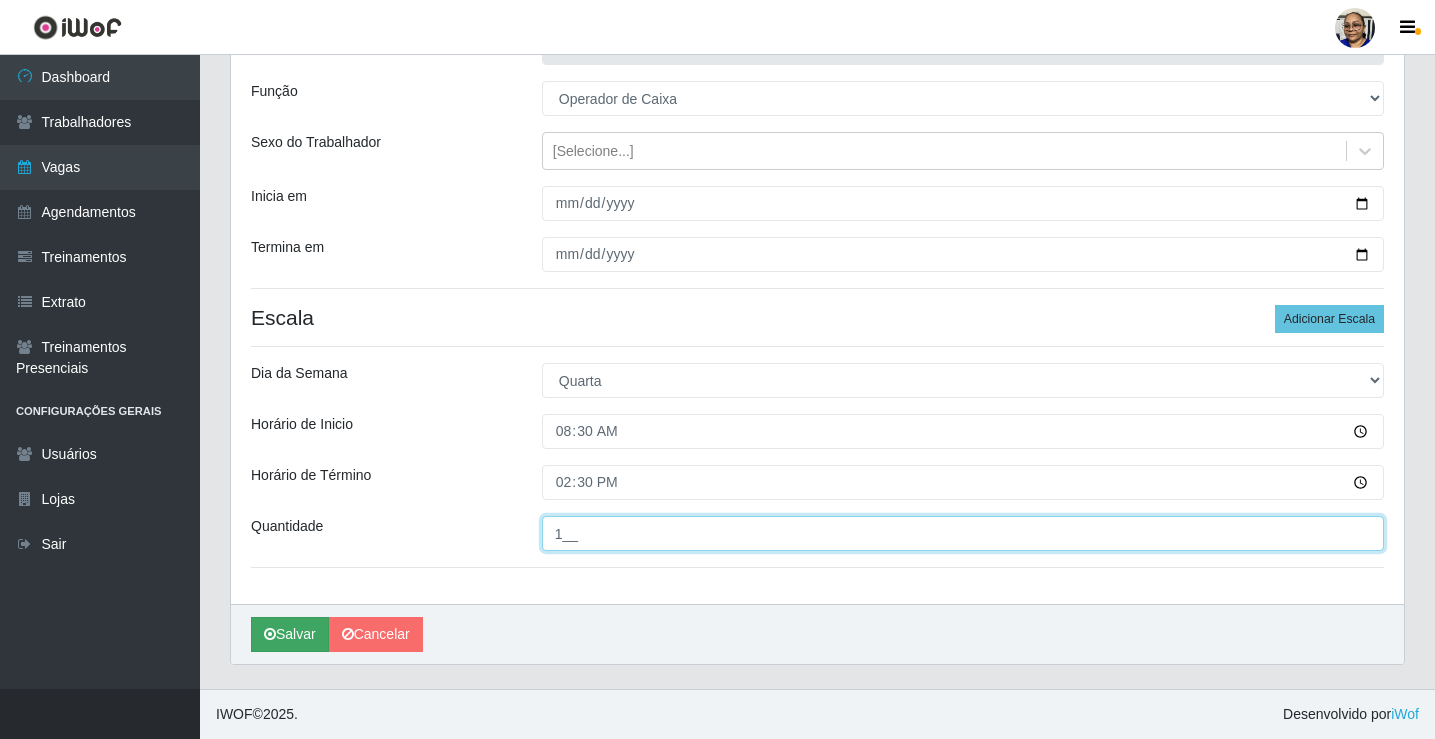 type on "1__" 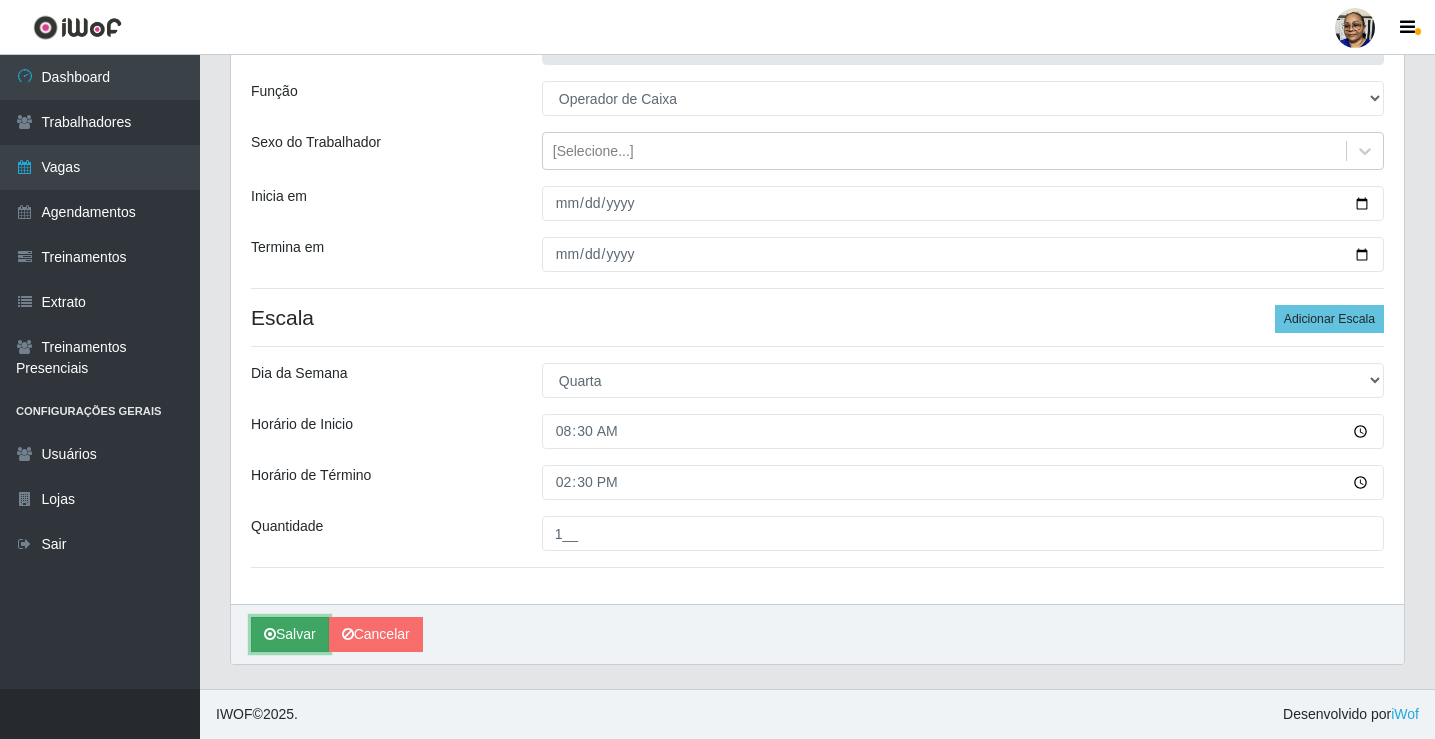 click on "Salvar" at bounding box center [290, 634] 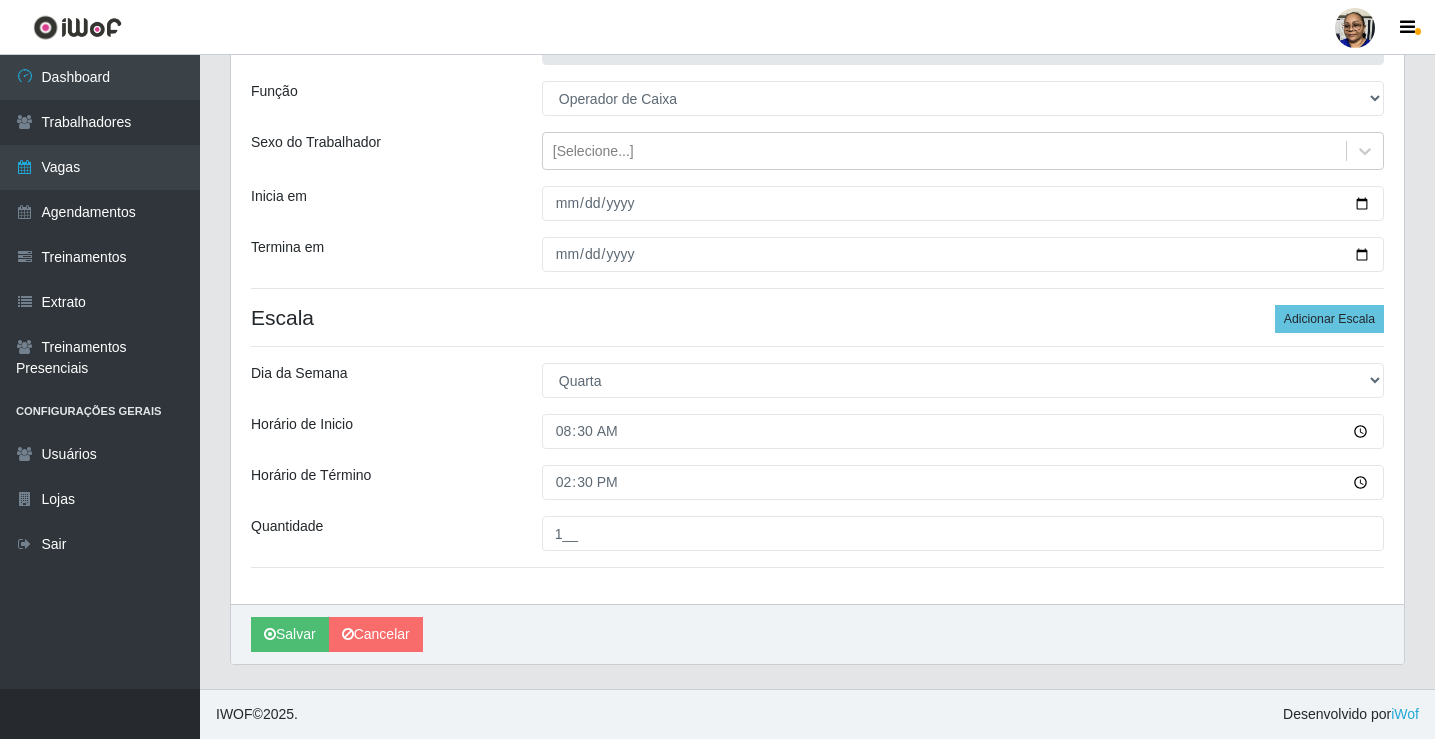scroll, scrollTop: 0, scrollLeft: 0, axis: both 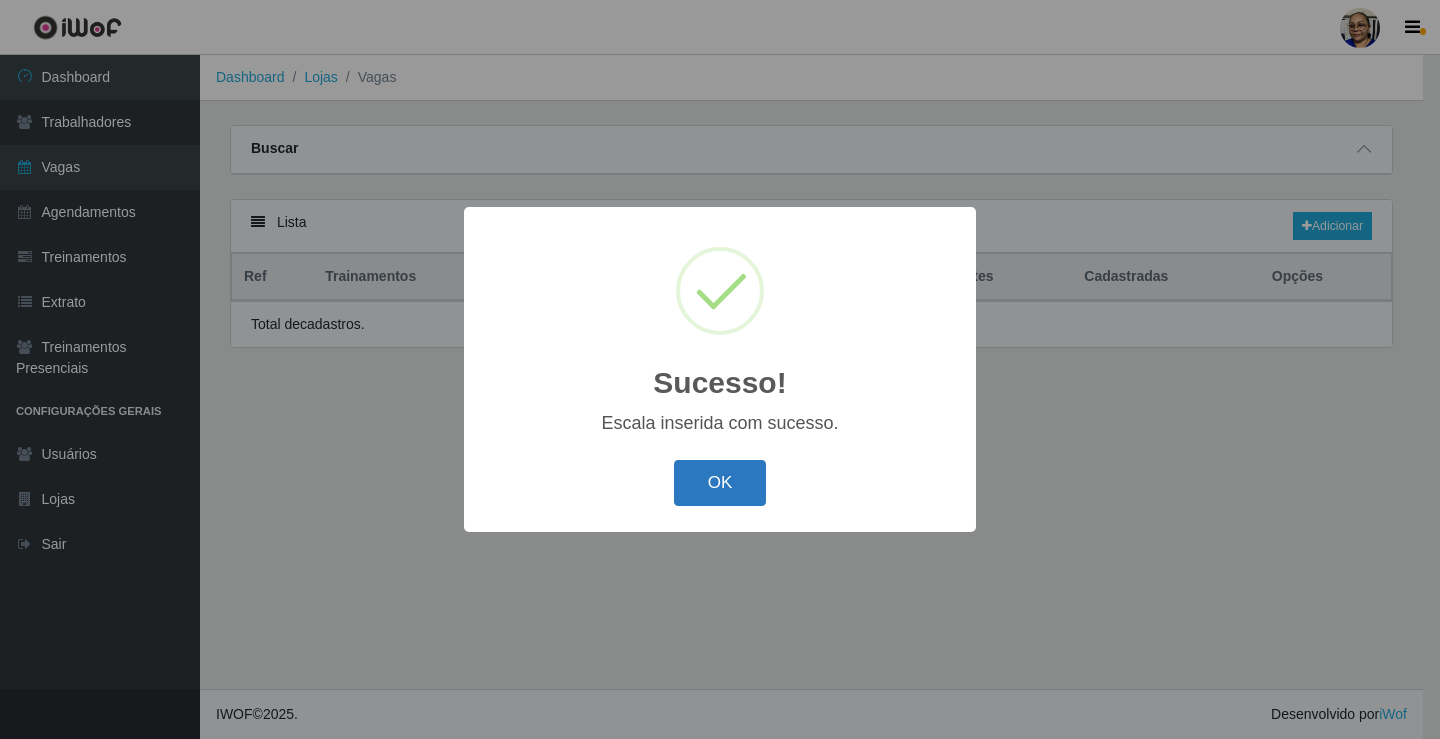 click on "OK" at bounding box center (720, 483) 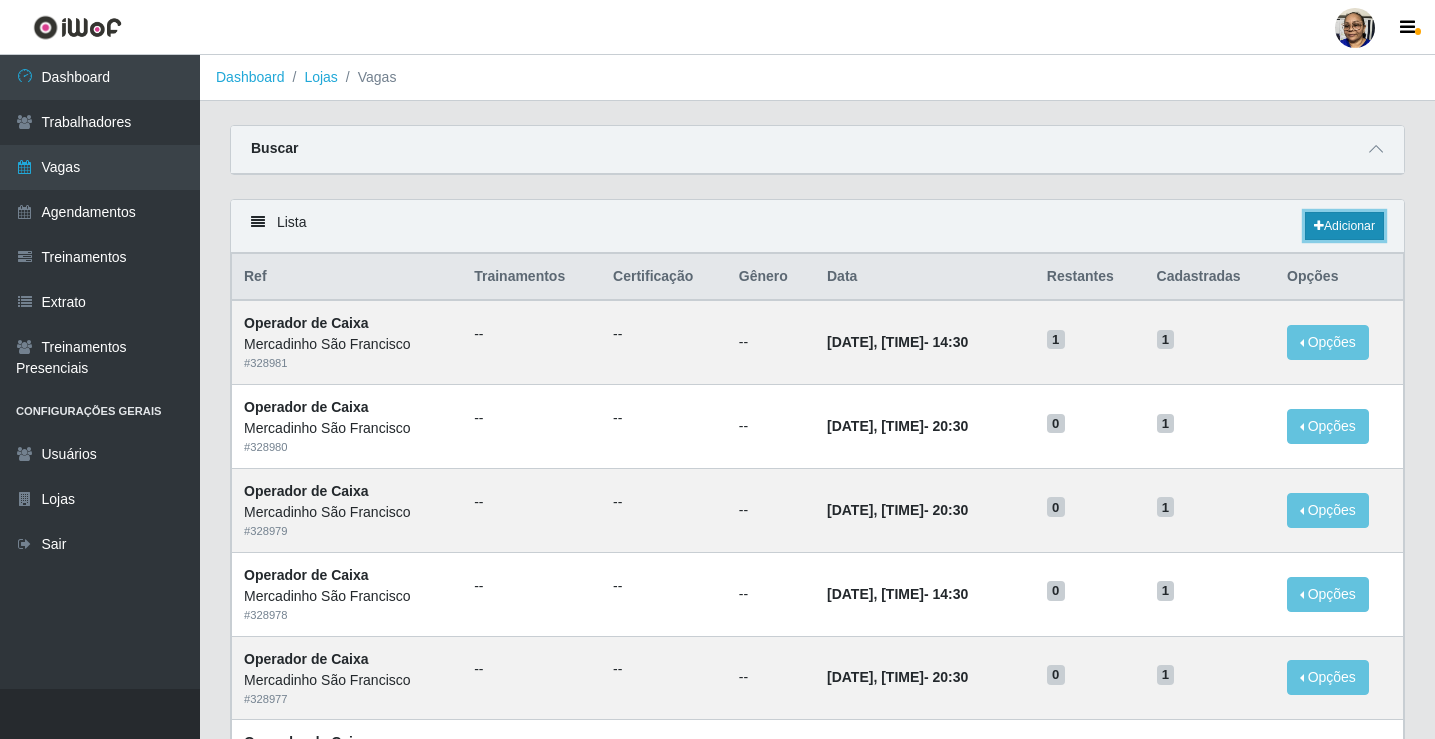 click on "Adicionar" at bounding box center (1344, 226) 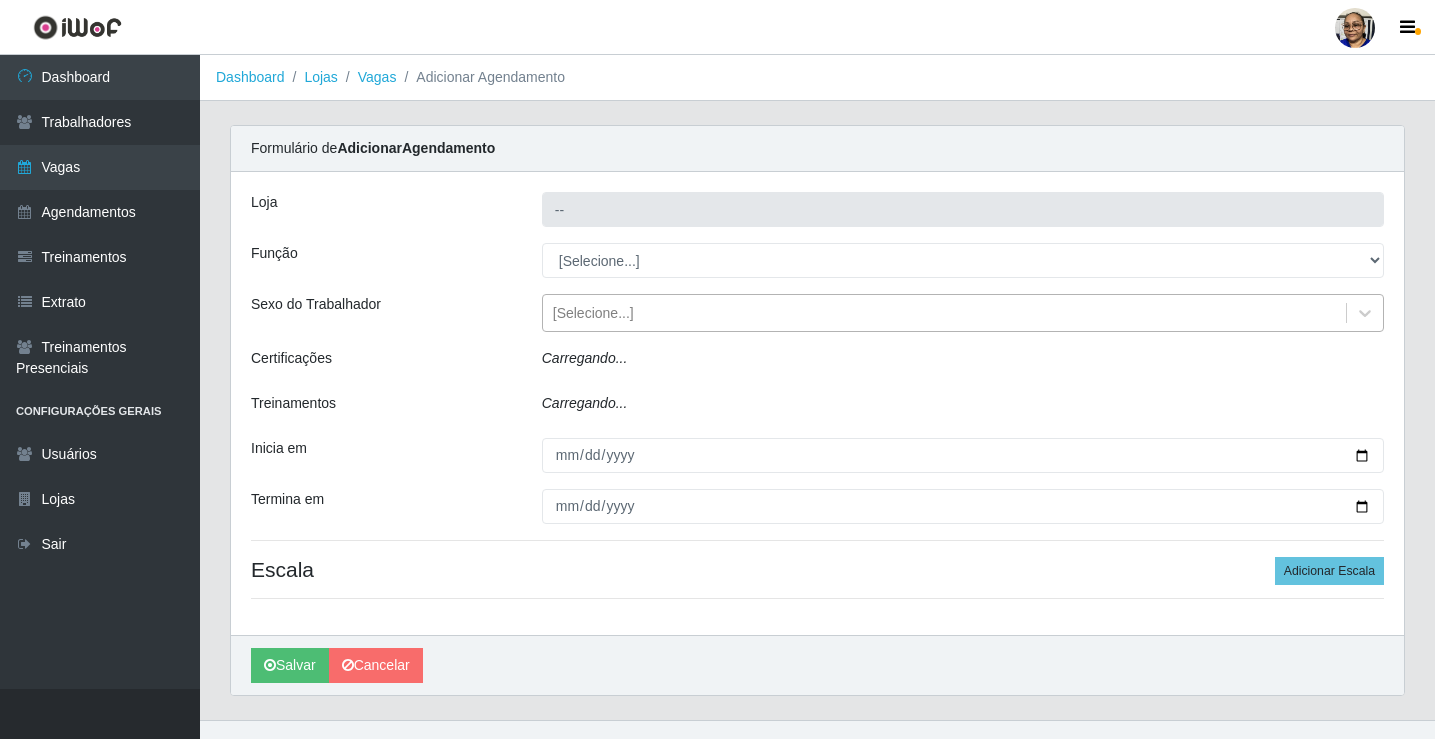 type on "Mercadinho São Francisco" 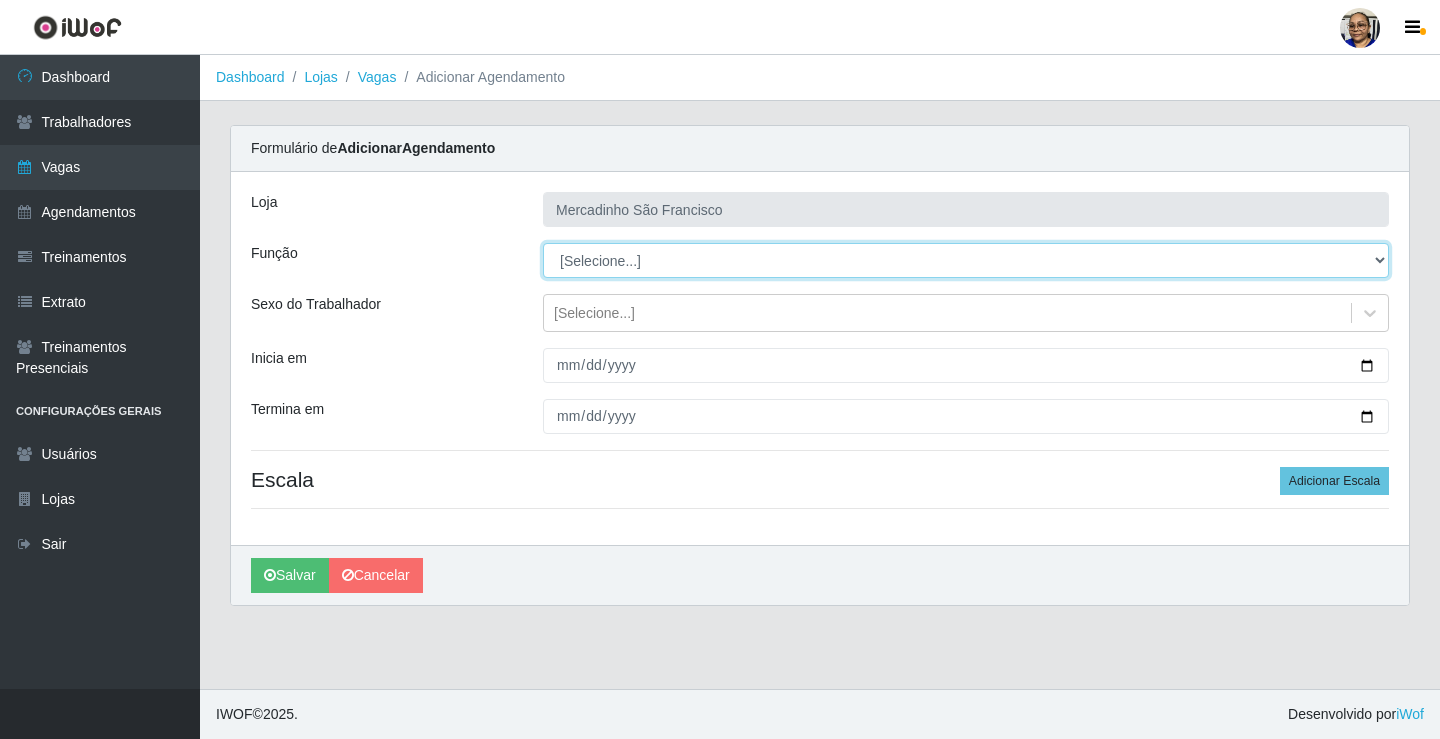 click on "[Selecione...] ASG ASG + ASG ++ Balconista de Açougue Balconista de Açougue + Operador de Caixa Operador de Caixa + Operador de Caixa ++ Operador de Loja Operador de Loja + Operador de Loja ++ Repositor Repositor + Repositor ++ Repositor de Hortifruti Repositor de Hortifruti + Repositor de Hortifruti ++" at bounding box center [966, 260] 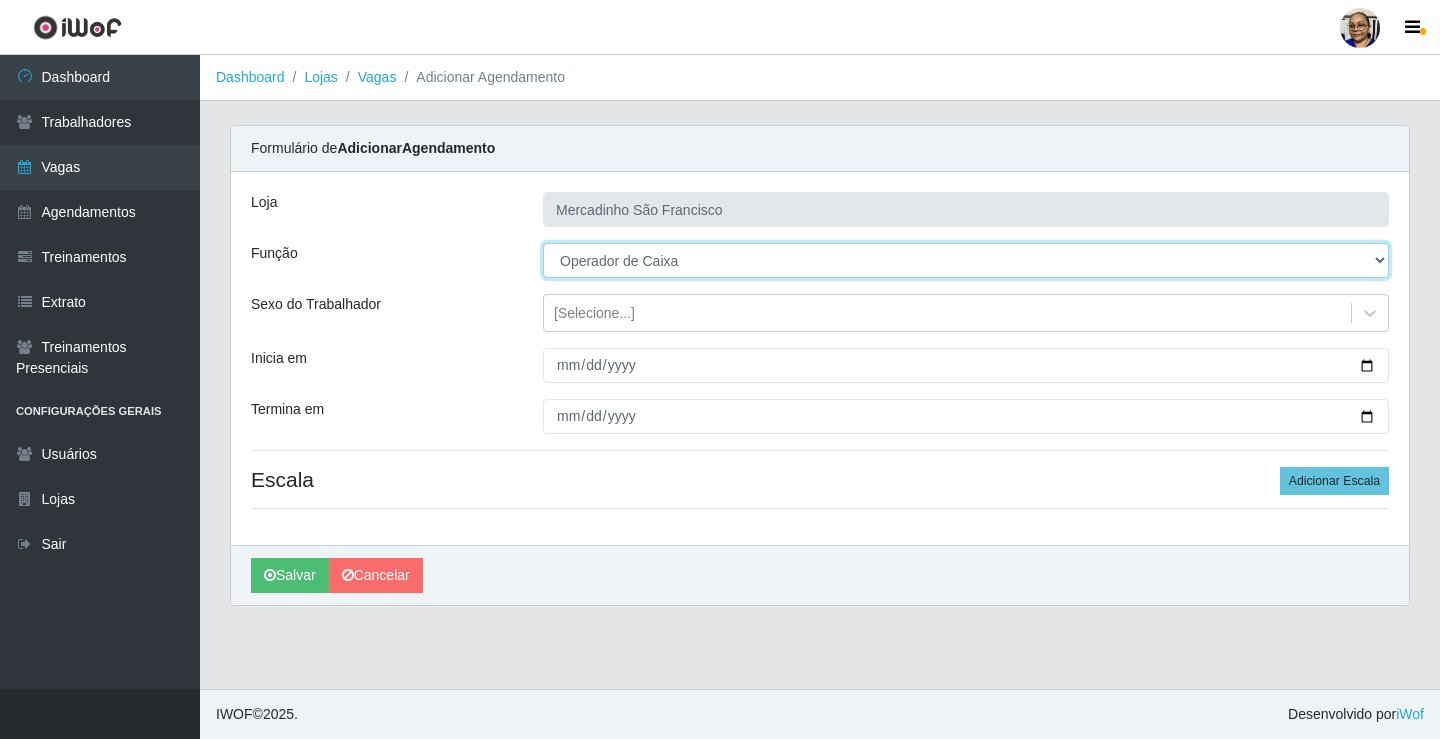 click on "[Selecione...] ASG ASG + ASG ++ Balconista de Açougue Balconista de Açougue + Operador de Caixa Operador de Caixa + Operador de Caixa ++ Operador de Loja Operador de Loja + Operador de Loja ++ Repositor Repositor + Repositor ++ Repositor de Hortifruti Repositor de Hortifruti + Repositor de Hortifruti ++" at bounding box center [966, 260] 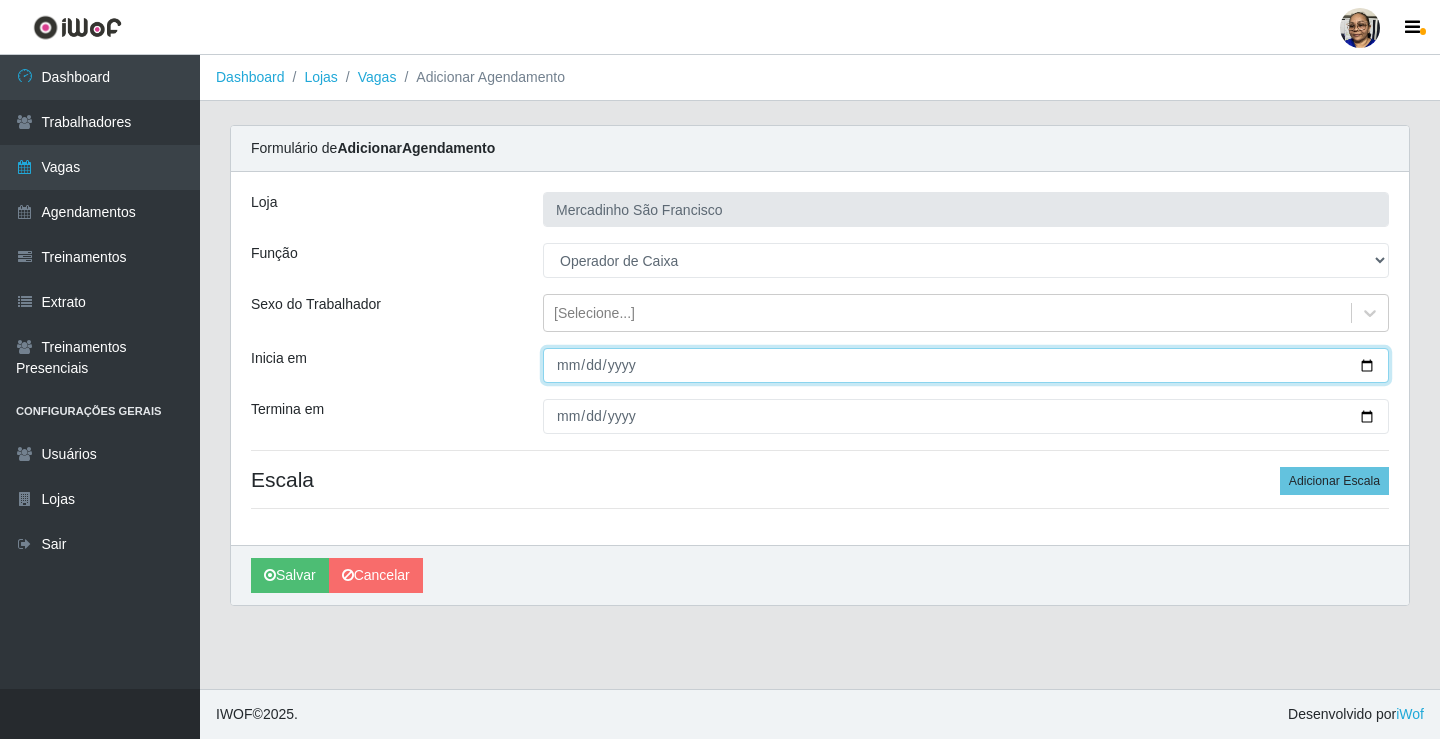 click on "Inicia em" at bounding box center [966, 365] 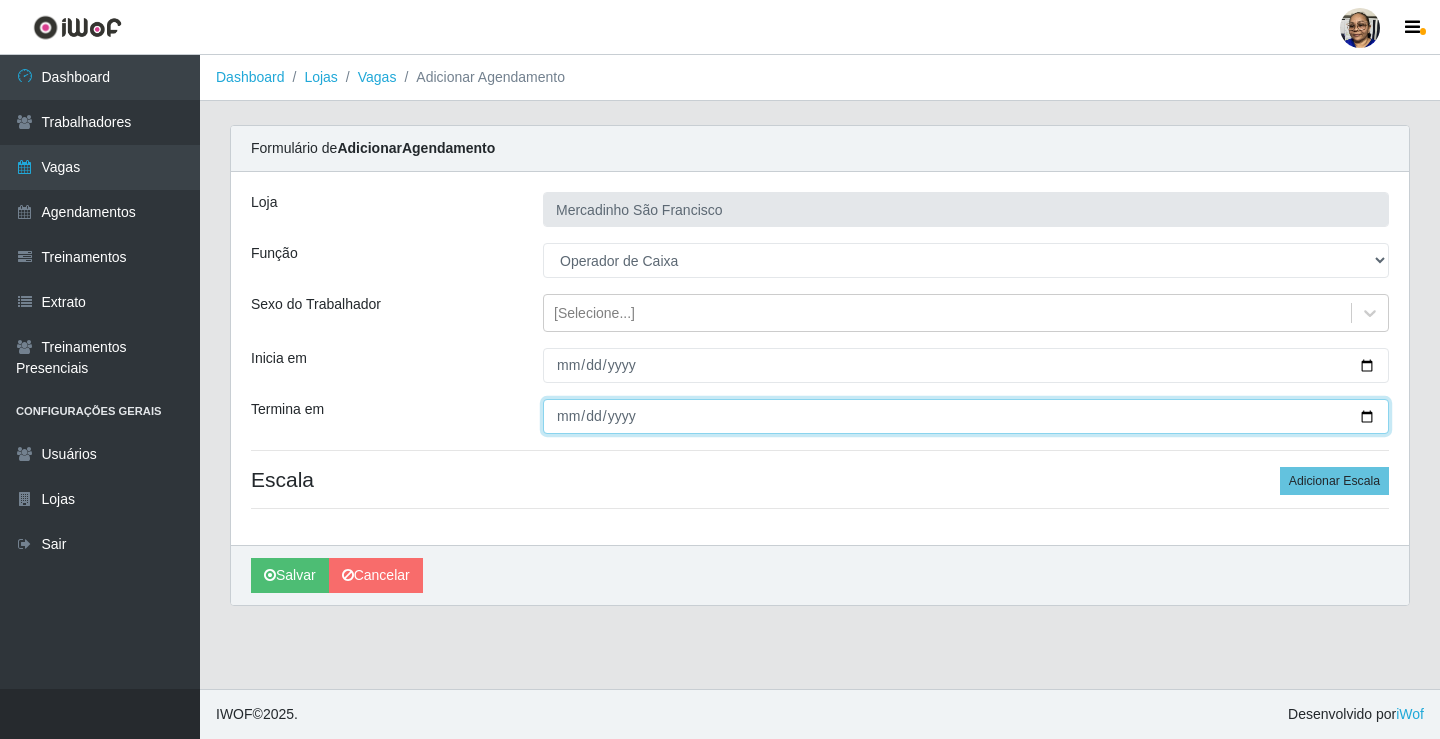 click on "Termina em" at bounding box center [966, 416] 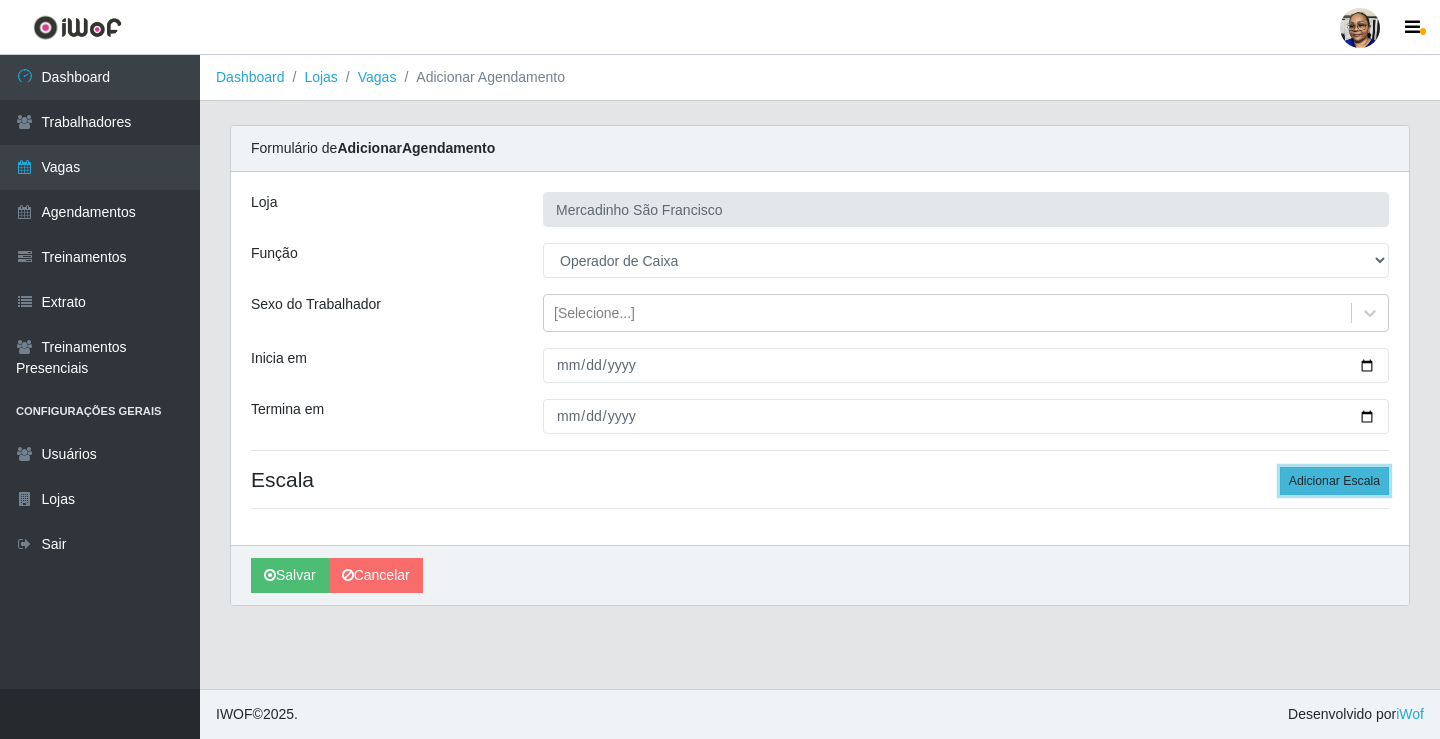click on "Adicionar Escala" at bounding box center [1334, 481] 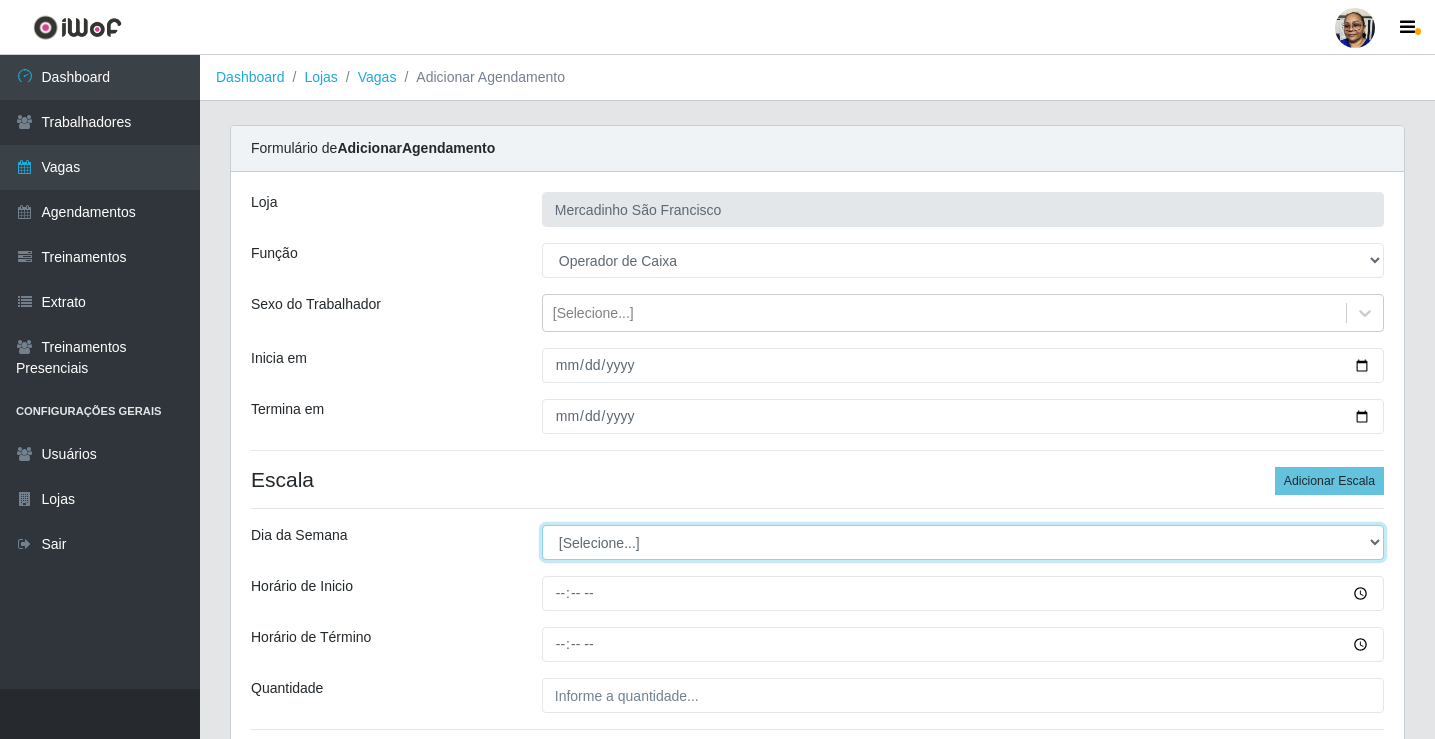 click on "[Selecione...] Segunda Terça Quarta Quinta Sexta Sábado Domingo" at bounding box center [963, 542] 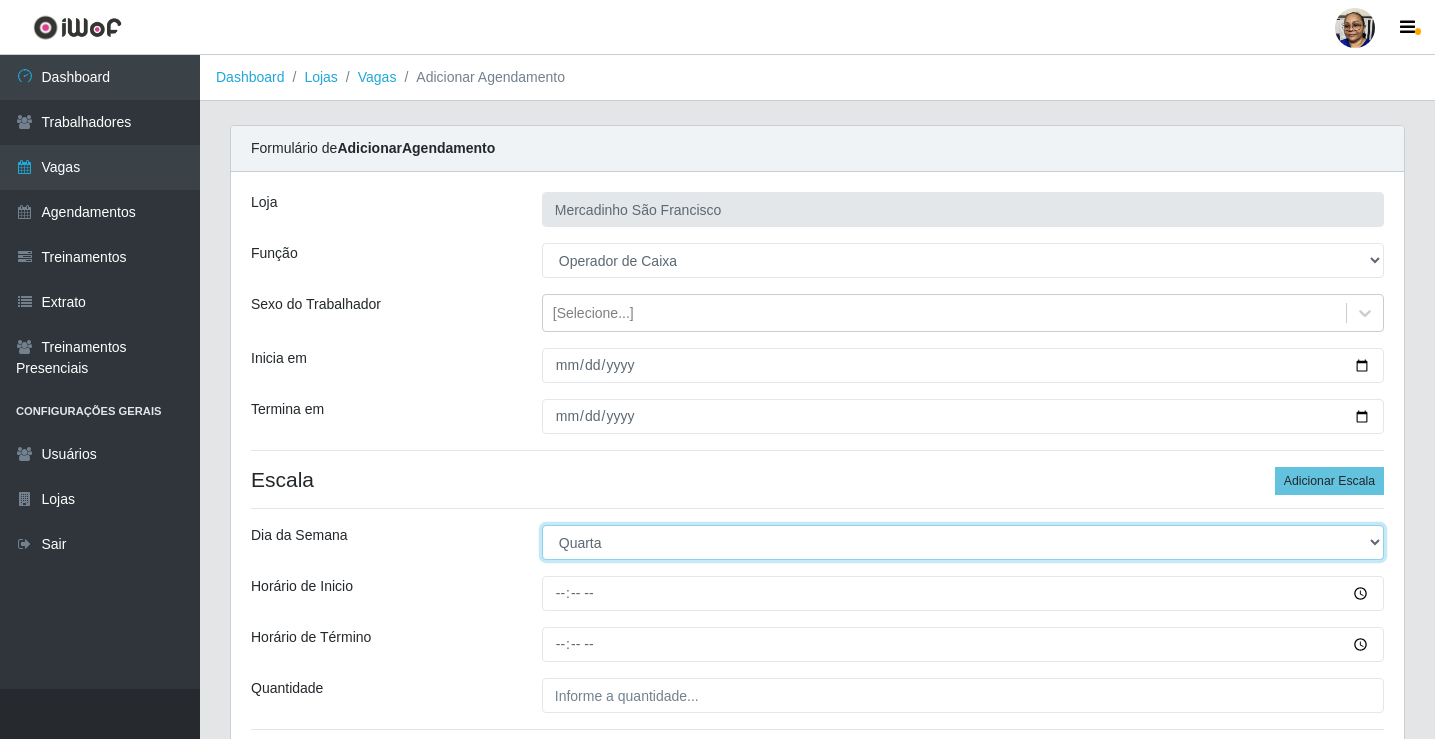 click on "[Selecione...] Segunda Terça Quarta Quinta Sexta Sábado Domingo" at bounding box center (963, 542) 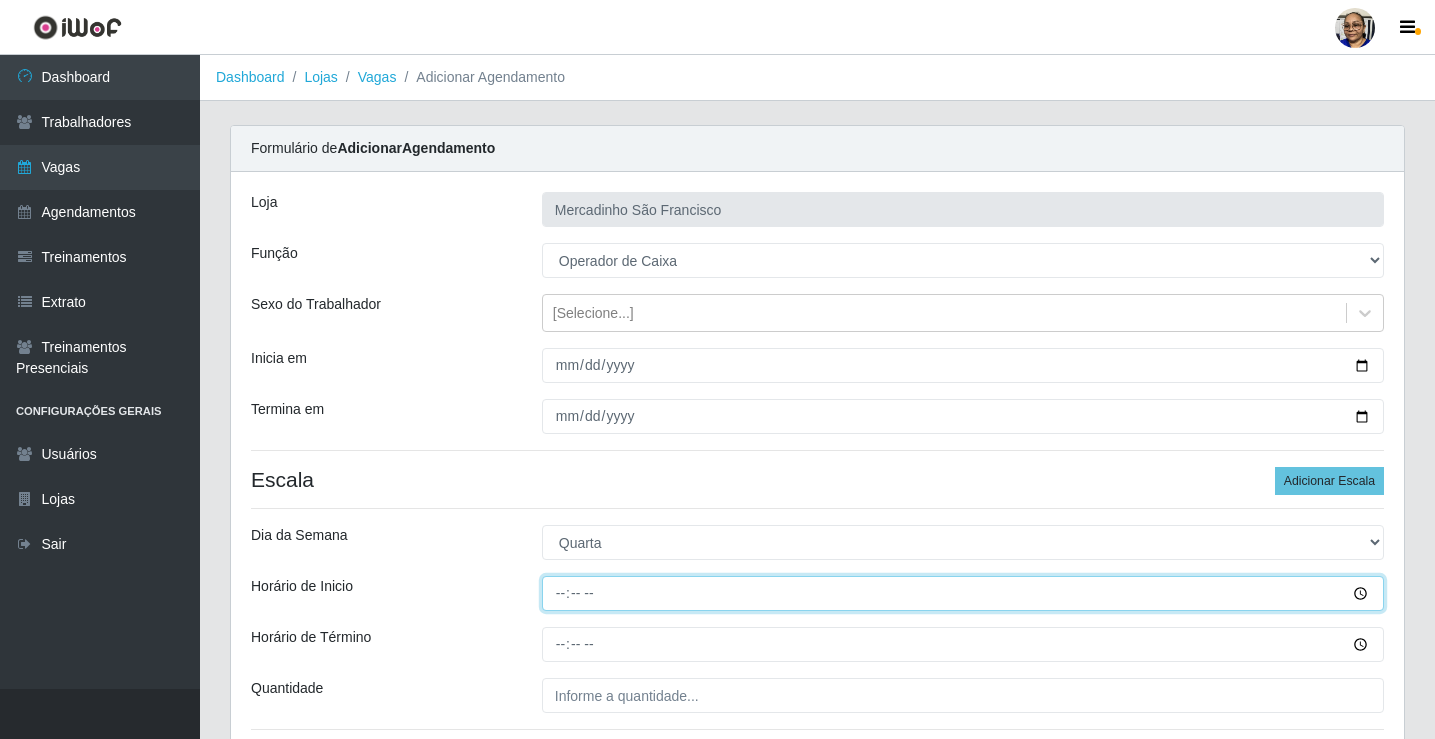 click on "Horário de Inicio" at bounding box center (963, 593) 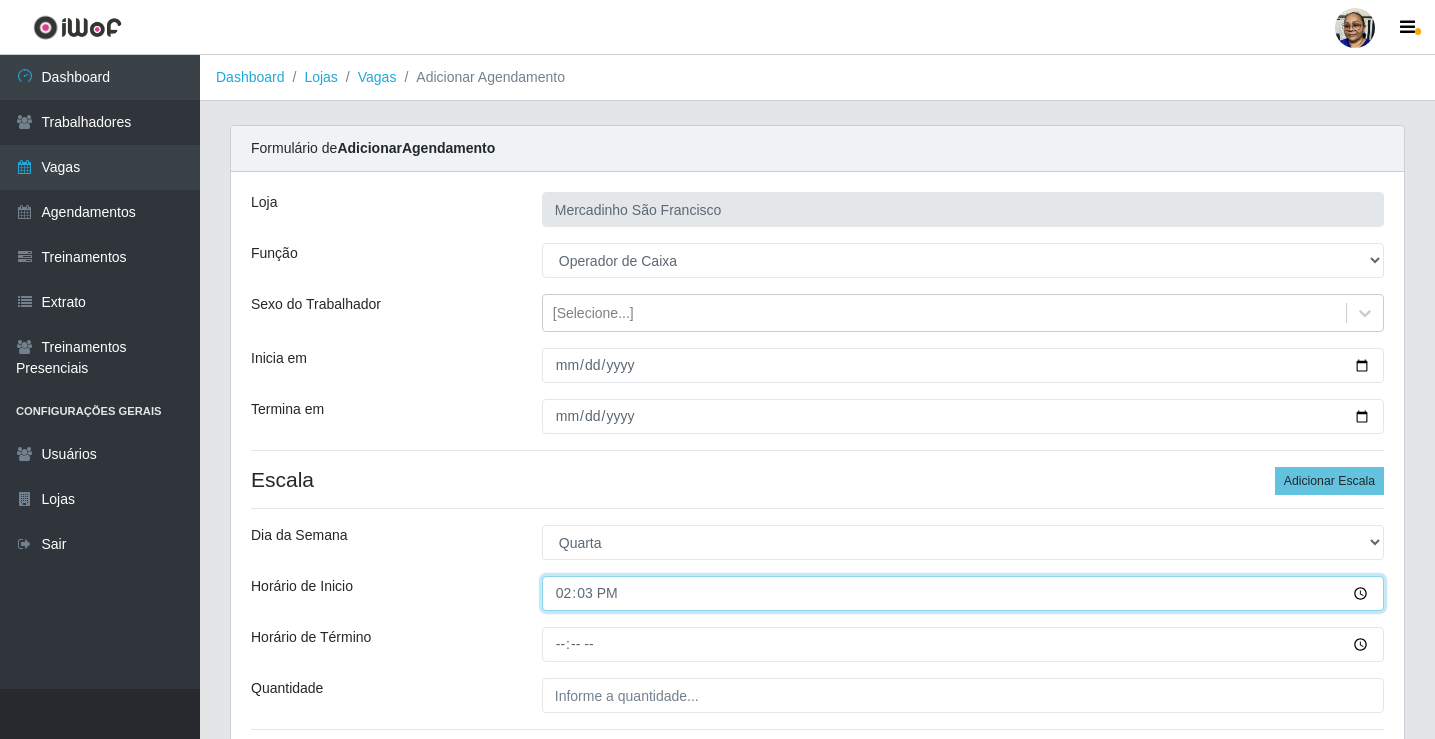 type on "14:30" 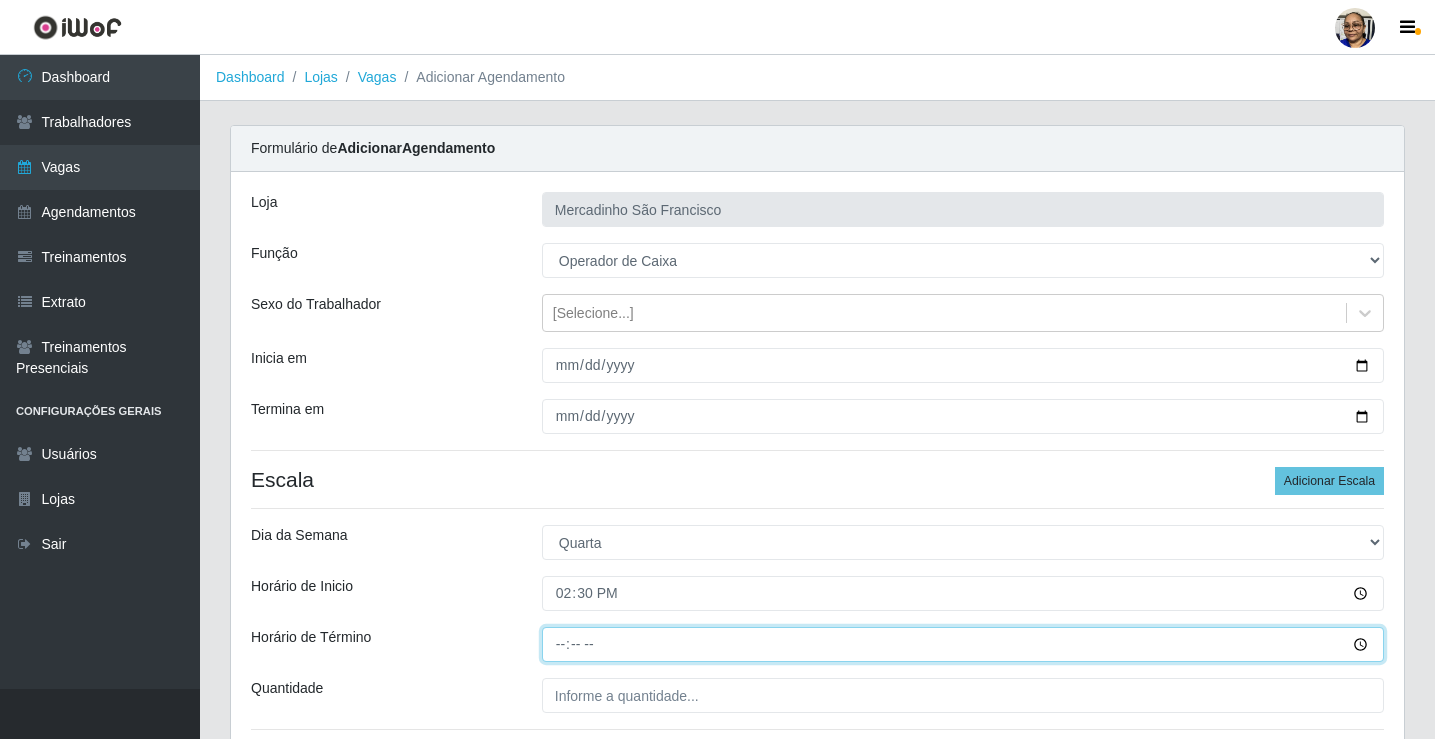 click on "Horário de Término" at bounding box center (963, 644) 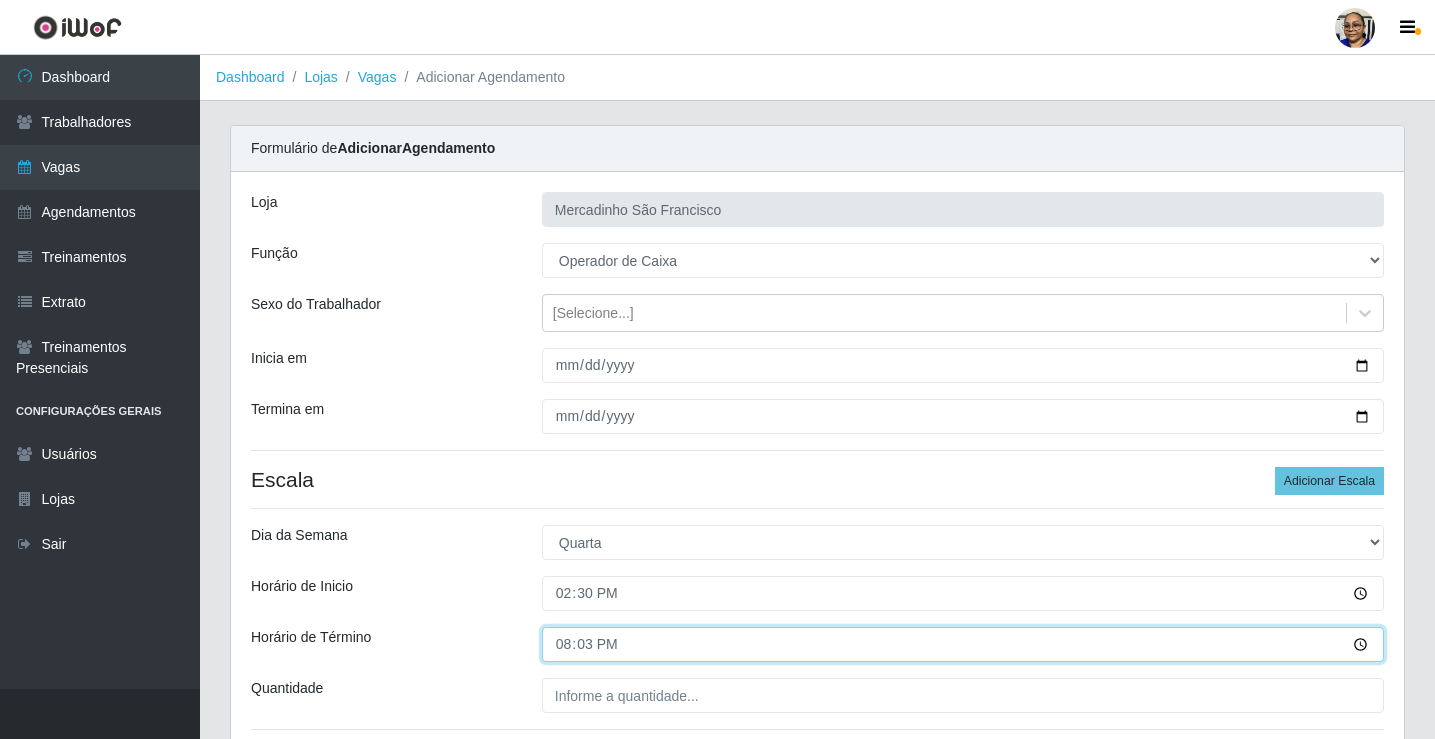 type on "20:30" 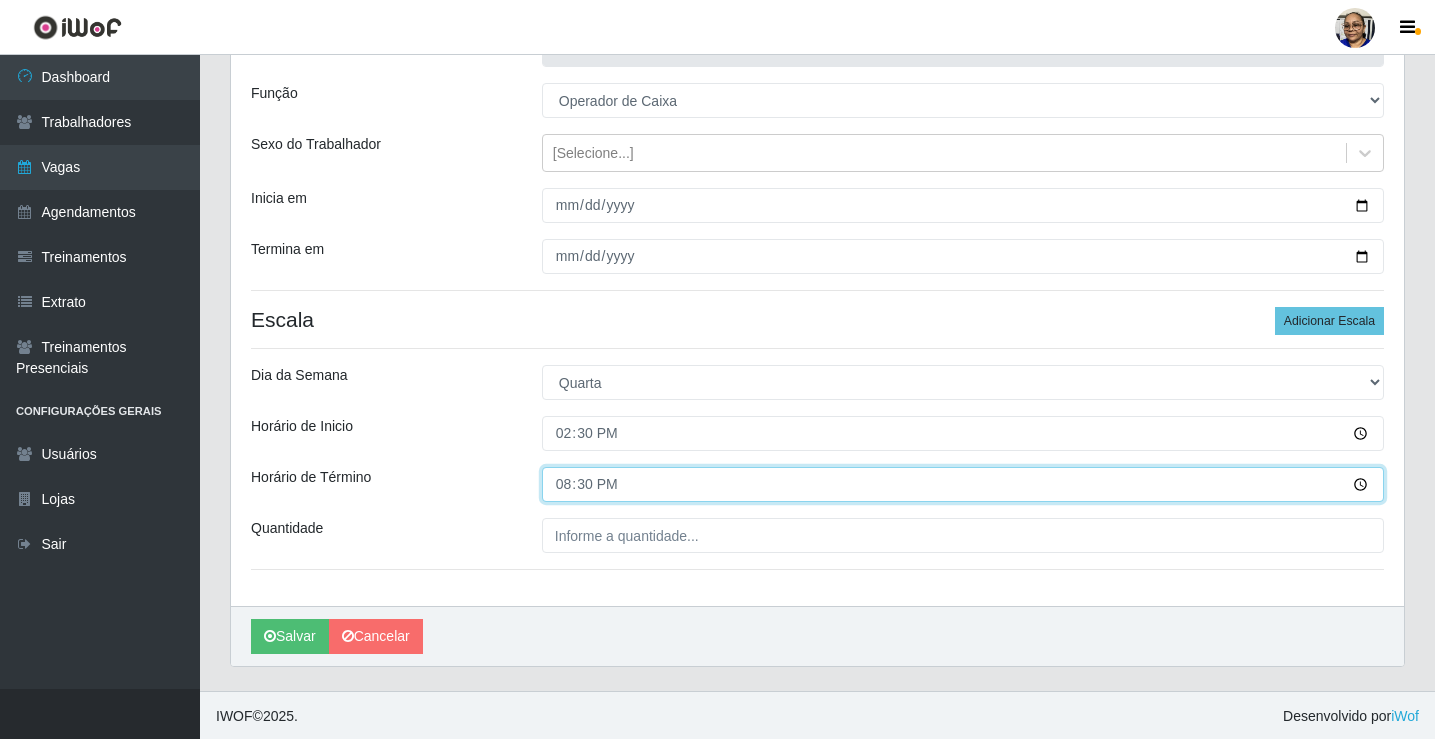 scroll, scrollTop: 162, scrollLeft: 0, axis: vertical 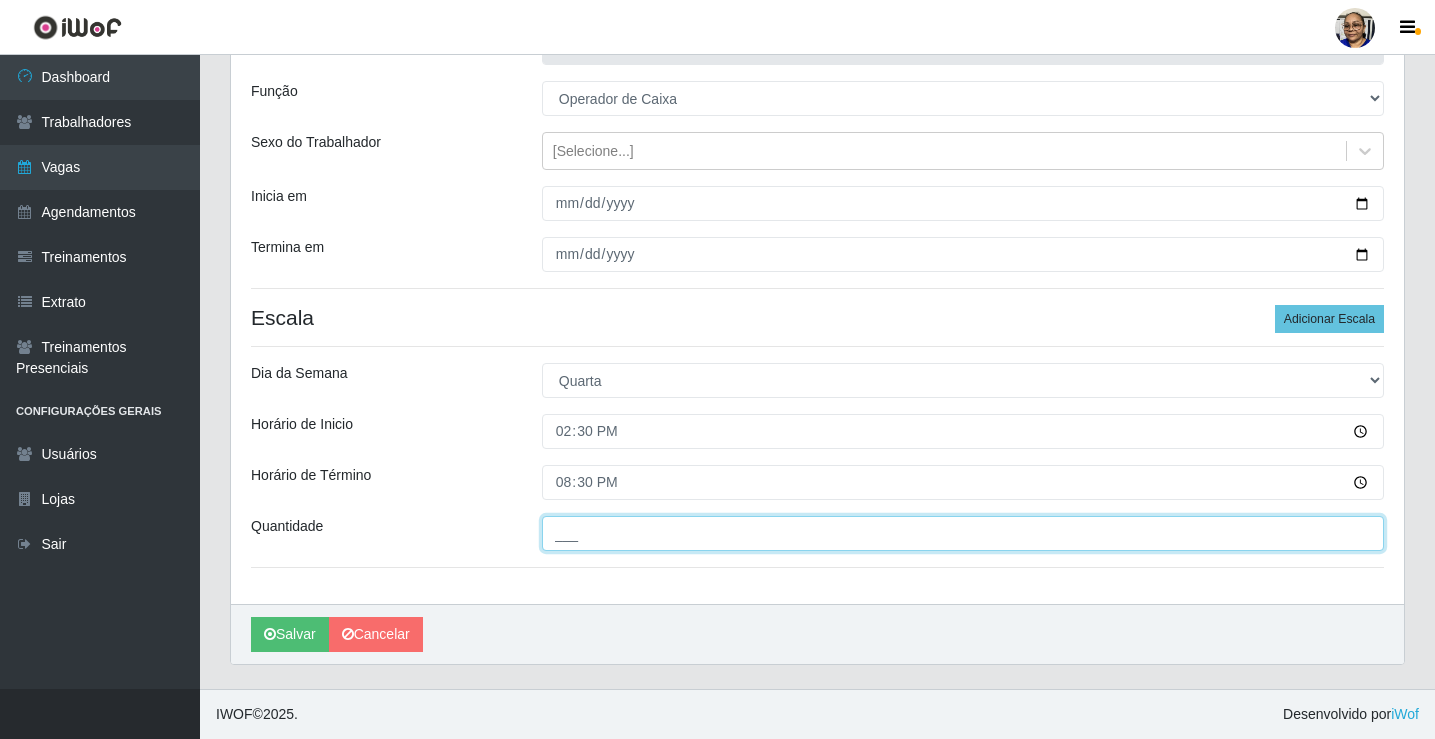 click on "___" at bounding box center [963, 533] 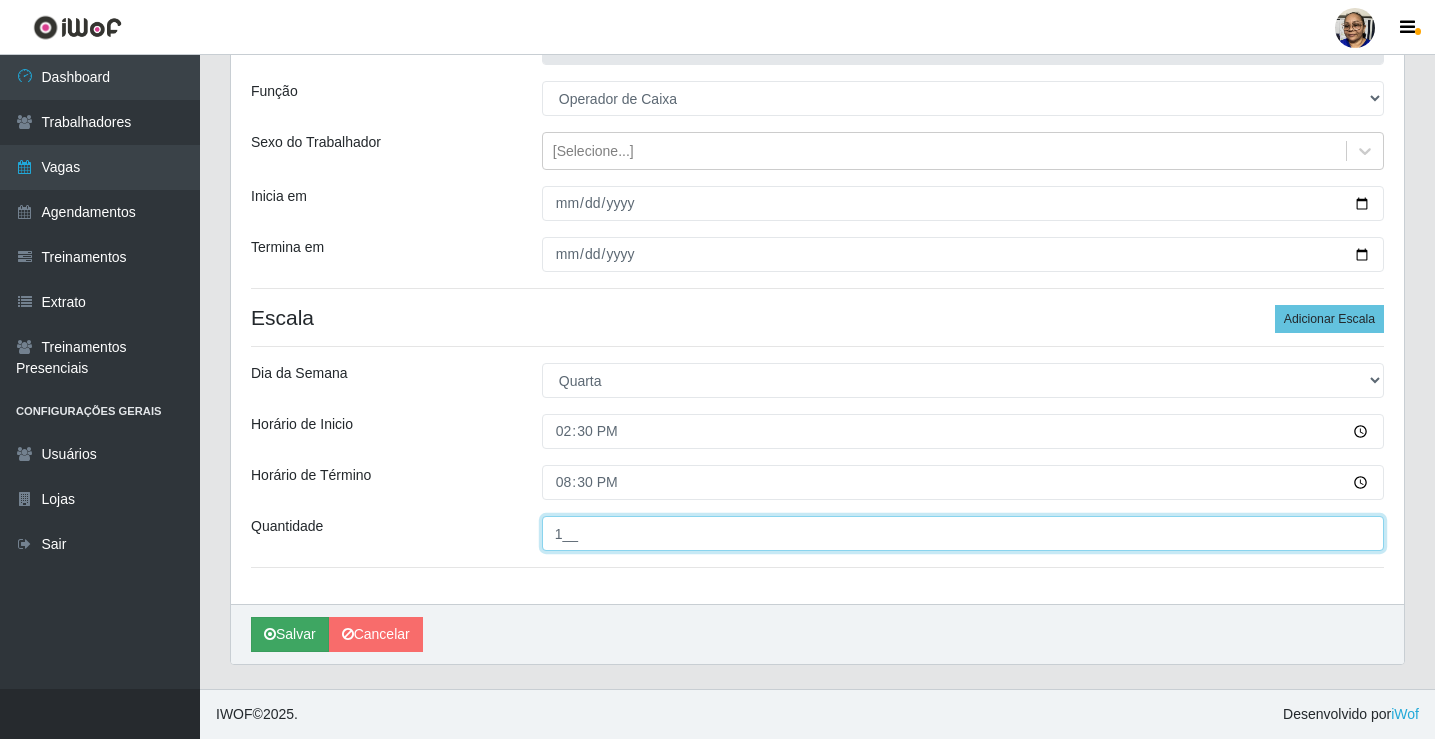 type on "1__" 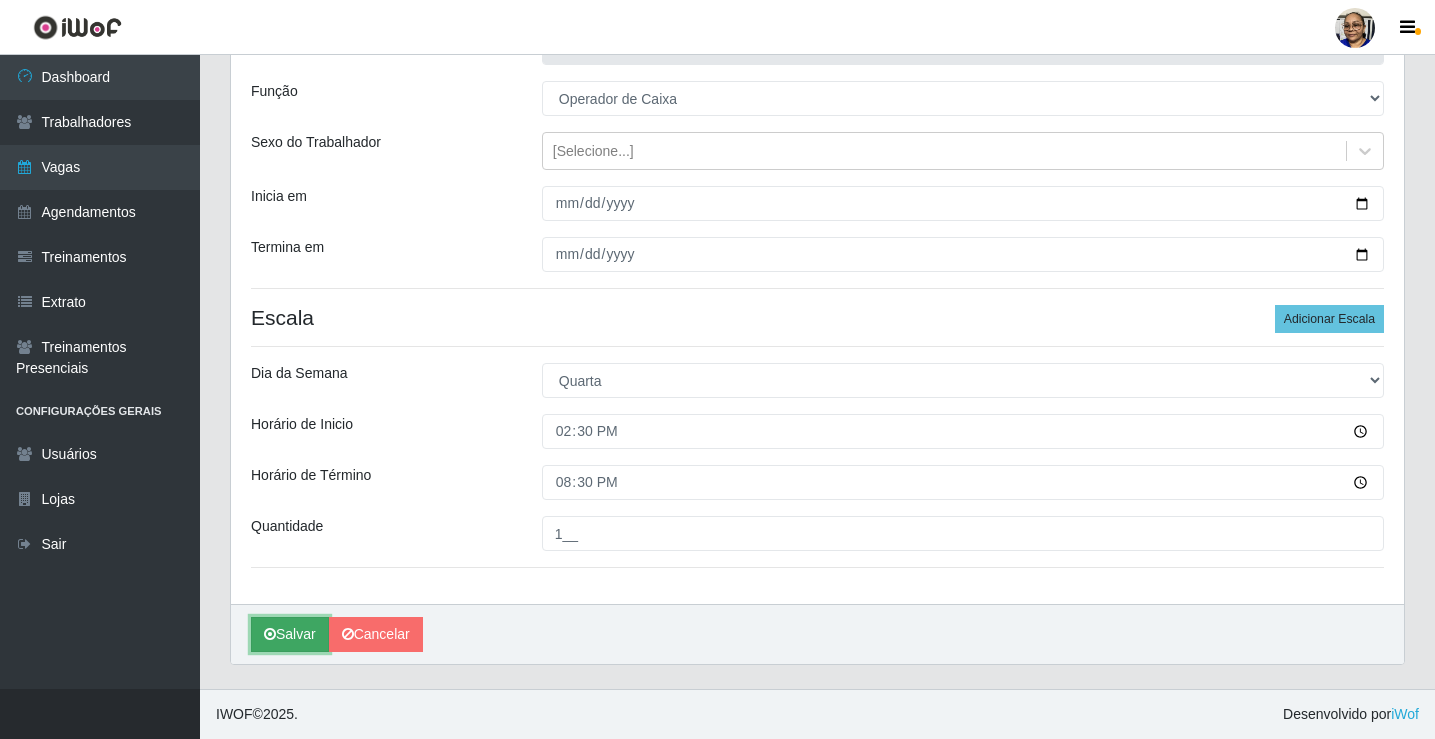 click on "Salvar" at bounding box center (290, 634) 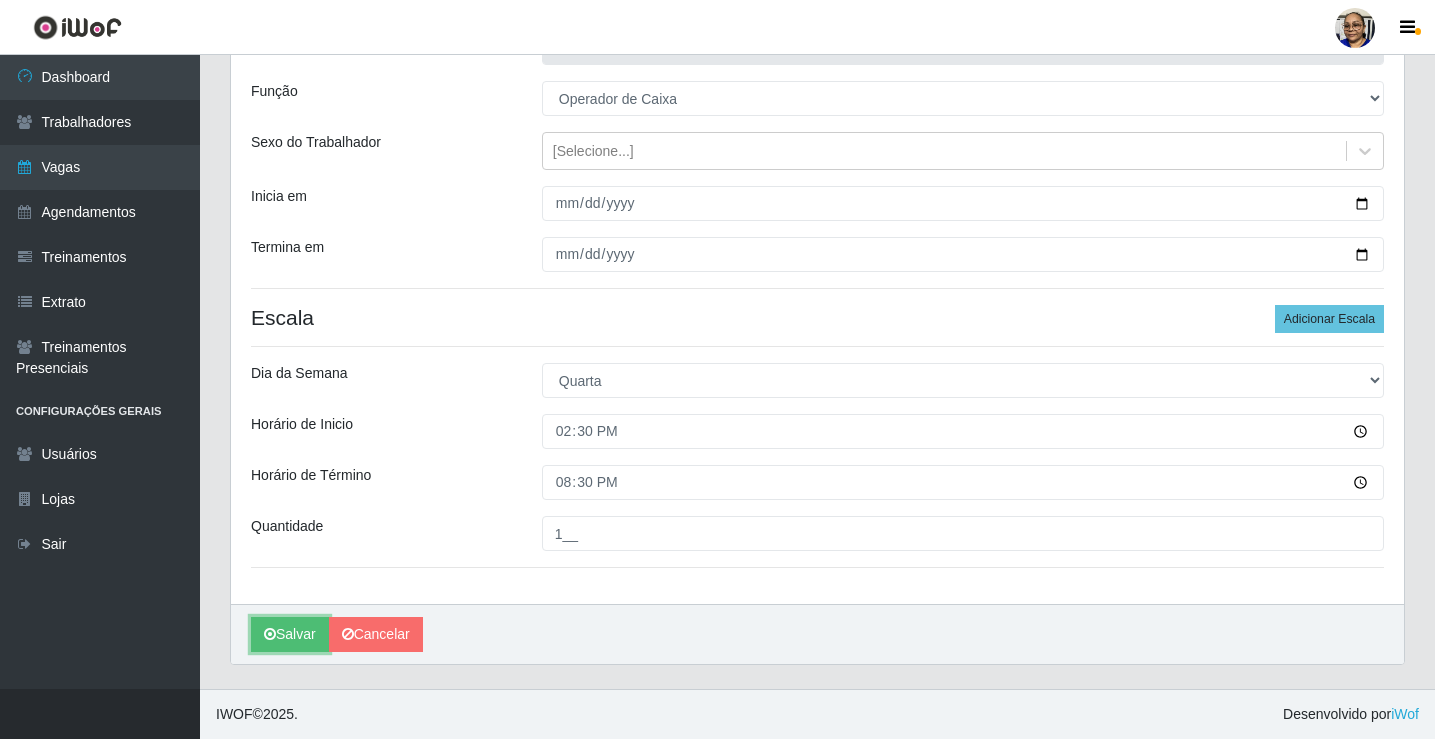 click on "Salvar" at bounding box center [290, 634] 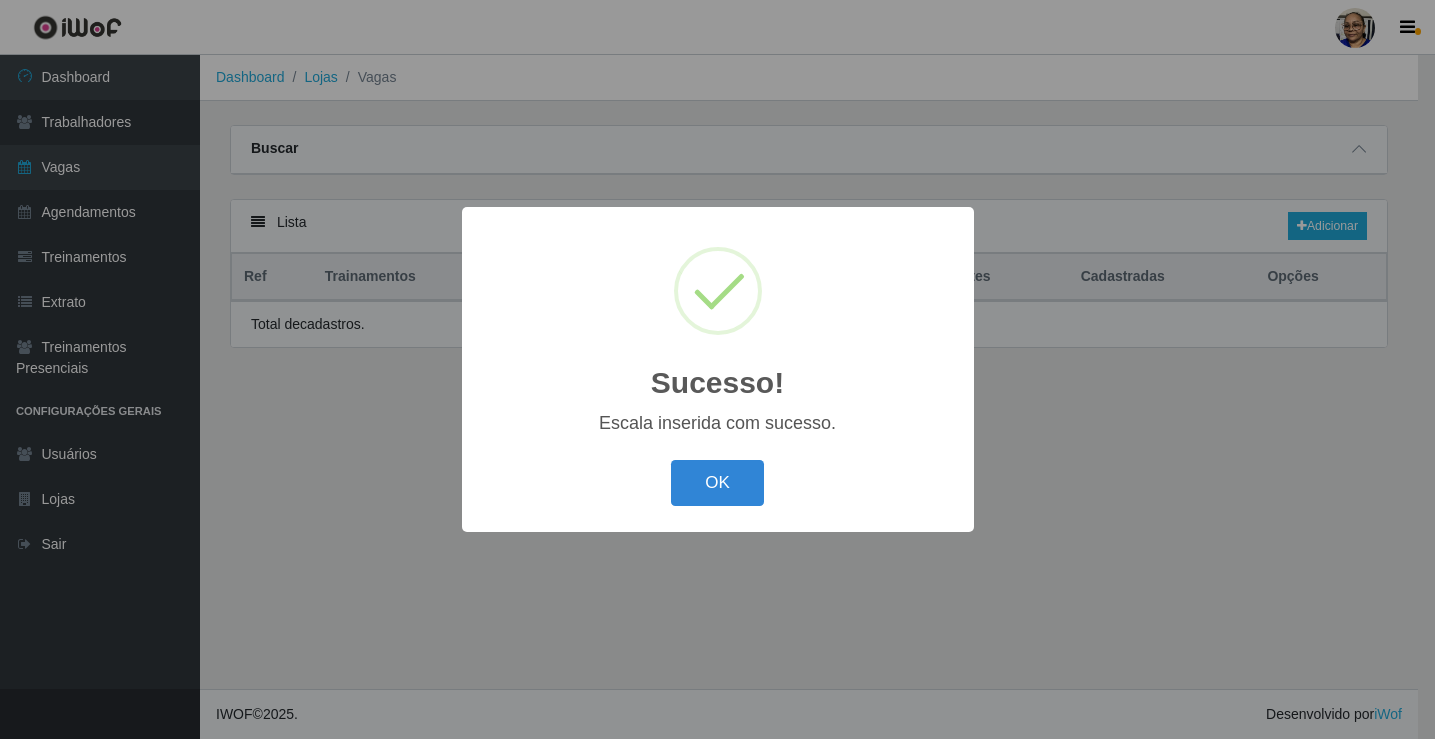 scroll, scrollTop: 0, scrollLeft: 0, axis: both 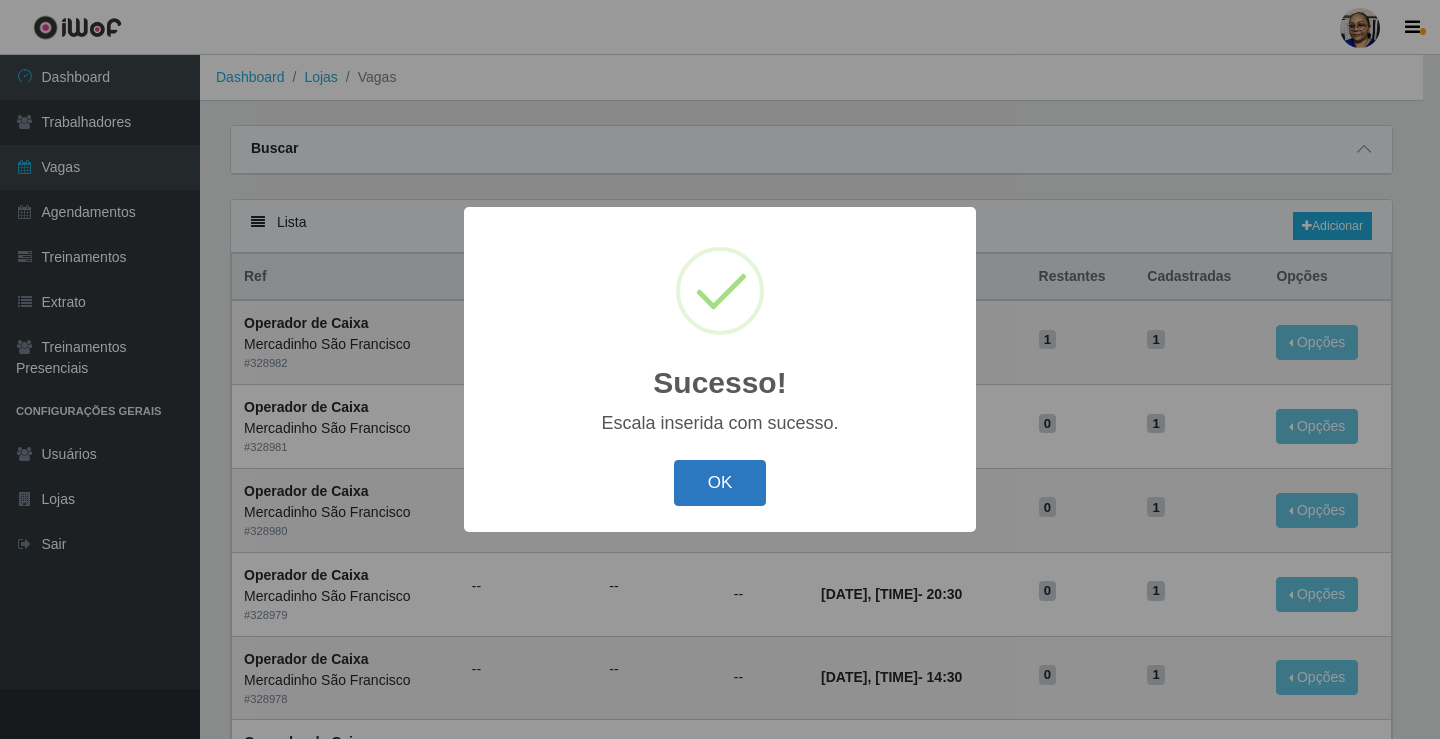 click on "OK" at bounding box center [720, 483] 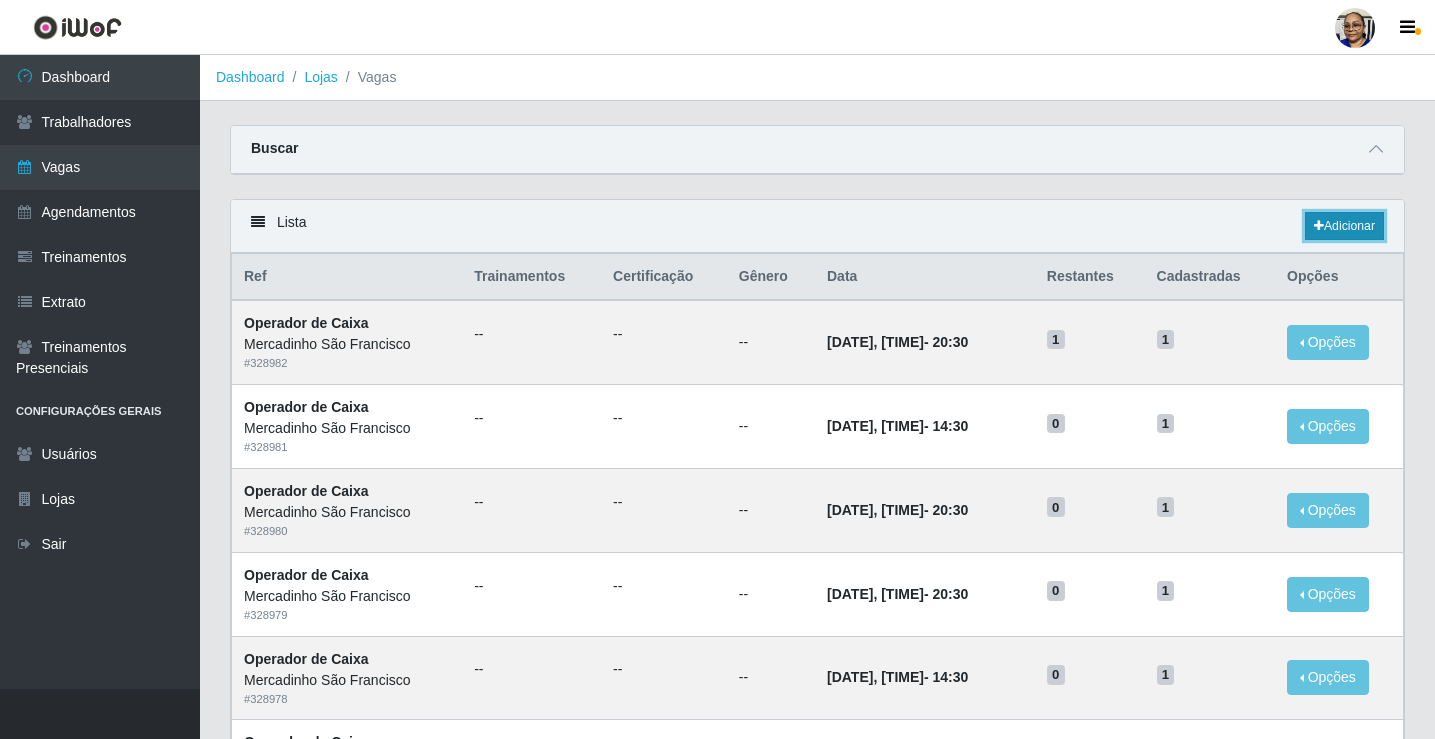 click on "Adicionar" at bounding box center [1344, 226] 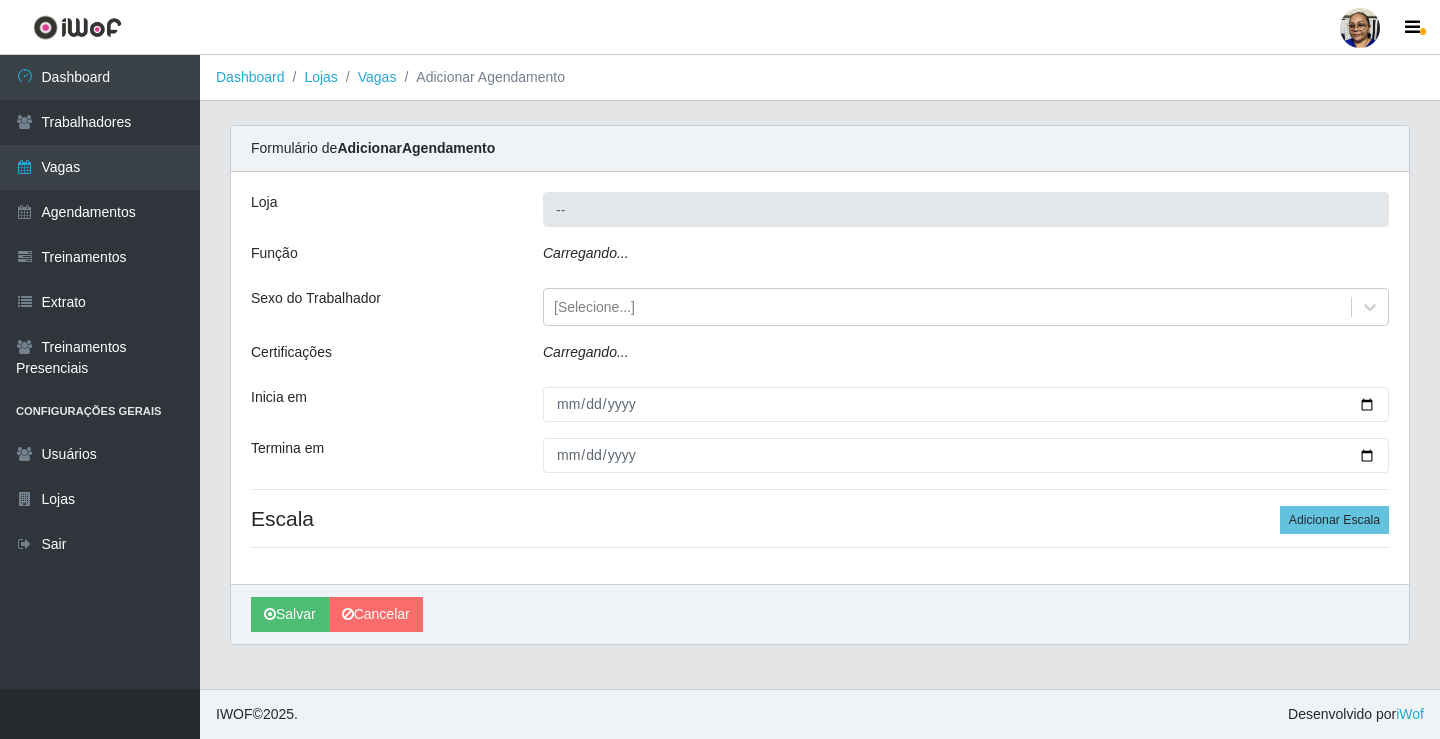 type on "Mercadinho São Francisco" 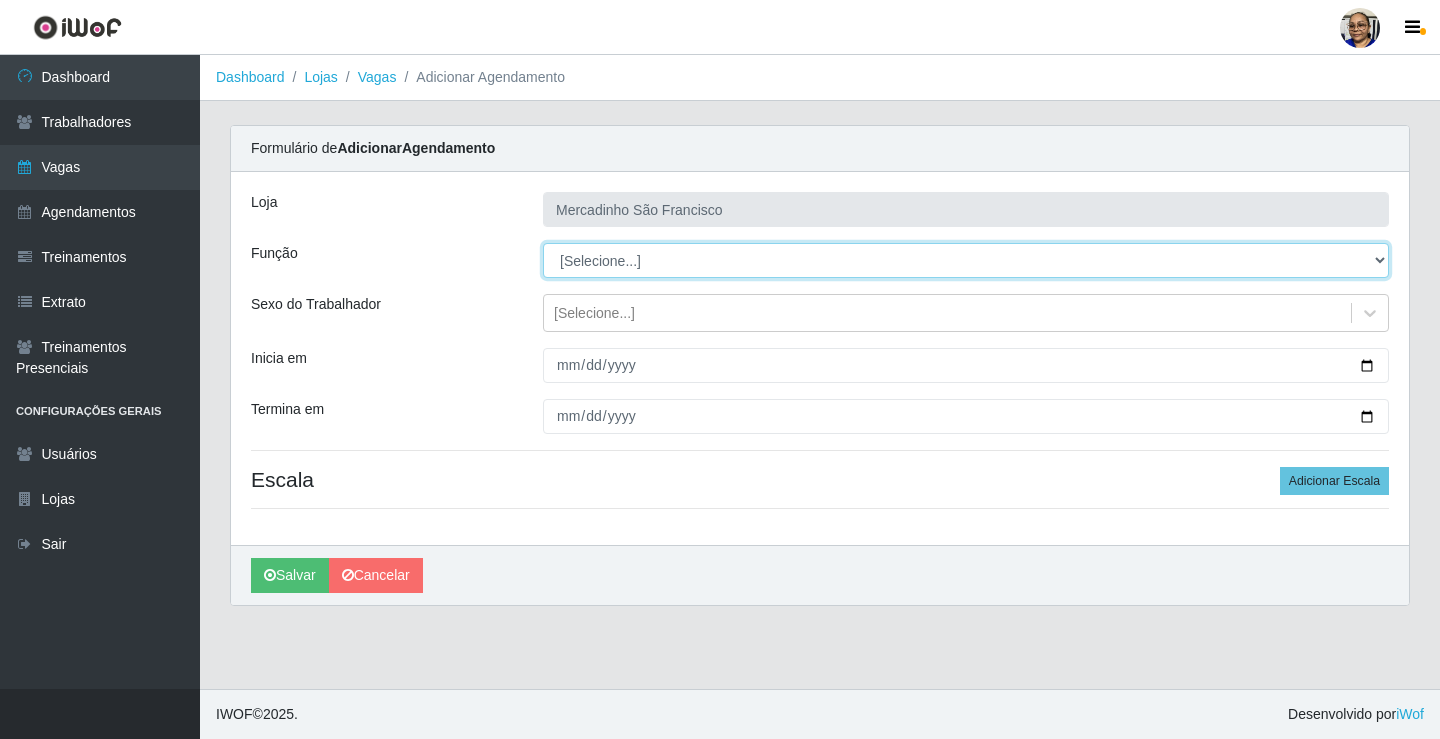 click on "[Selecione...] ASG ASG + ASG ++ Balconista de Açougue Balconista de Açougue + Operador de Caixa Operador de Caixa + Operador de Caixa ++ Operador de Loja Operador de Loja + Operador de Loja ++ Repositor Repositor + Repositor ++ Repositor de Hortifruti Repositor de Hortifruti + Repositor de Hortifruti ++" at bounding box center (966, 260) 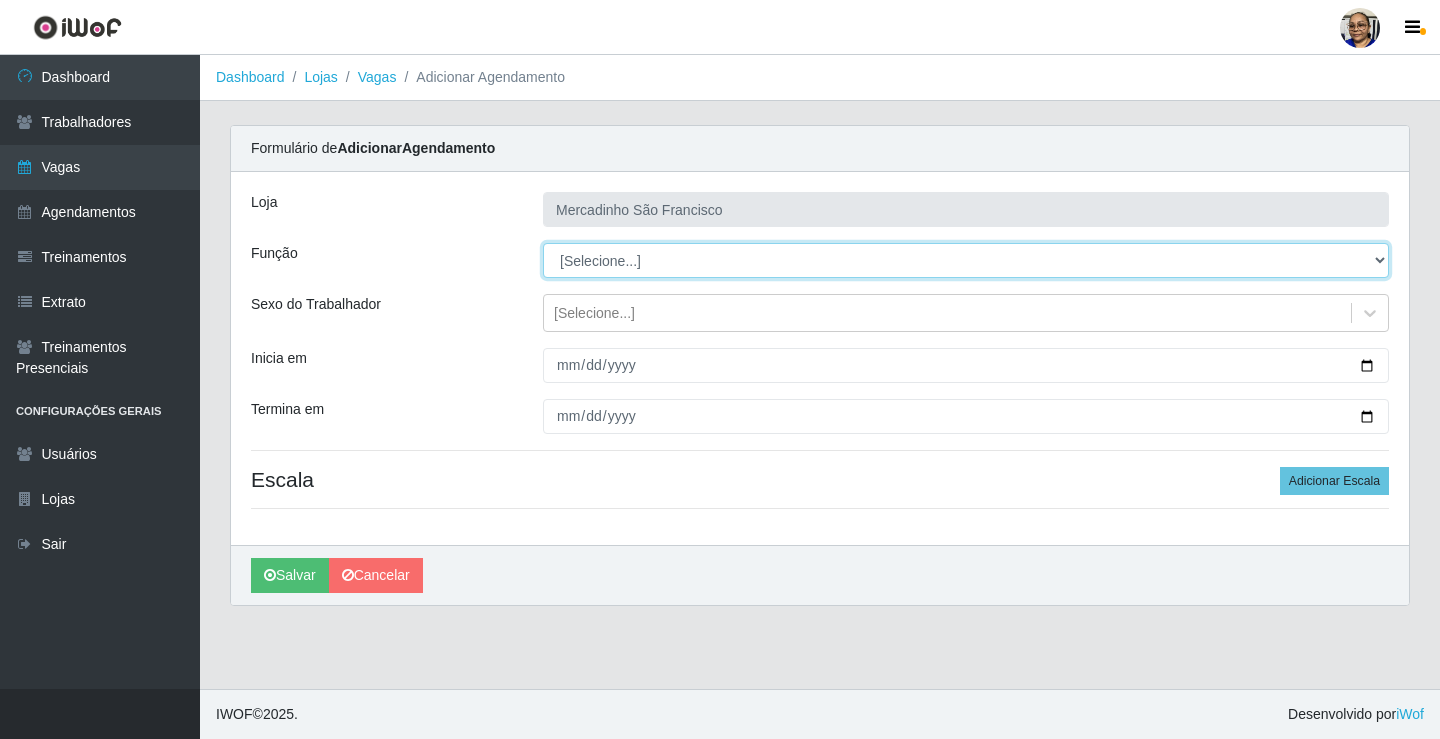 select on "22" 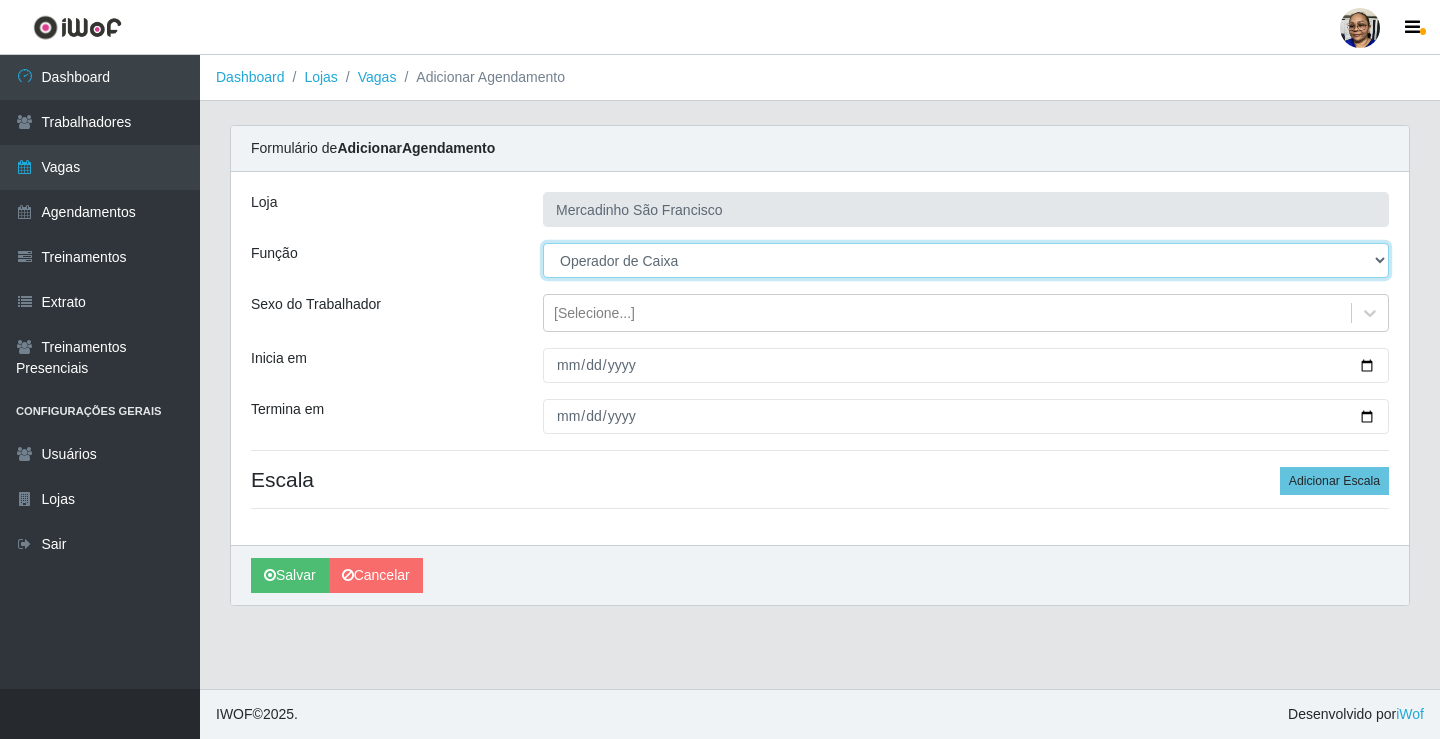 click on "[Selecione...] ASG ASG + ASG ++ Balconista de Açougue Balconista de Açougue + Operador de Caixa Operador de Caixa + Operador de Caixa ++ Operador de Loja Operador de Loja + Operador de Loja ++ Repositor Repositor + Repositor ++ Repositor de Hortifruti Repositor de Hortifruti + Repositor de Hortifruti ++" at bounding box center (966, 260) 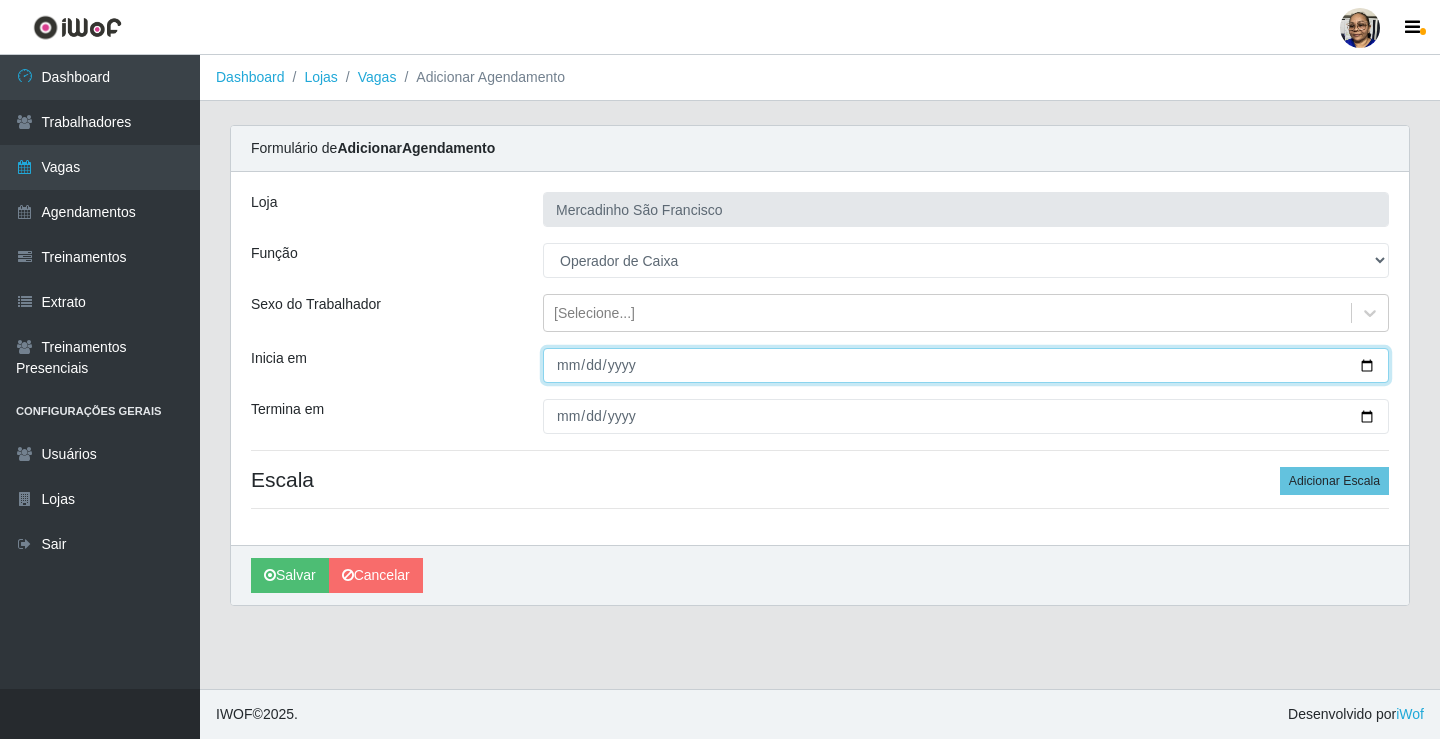 click on "Inicia em" at bounding box center (966, 365) 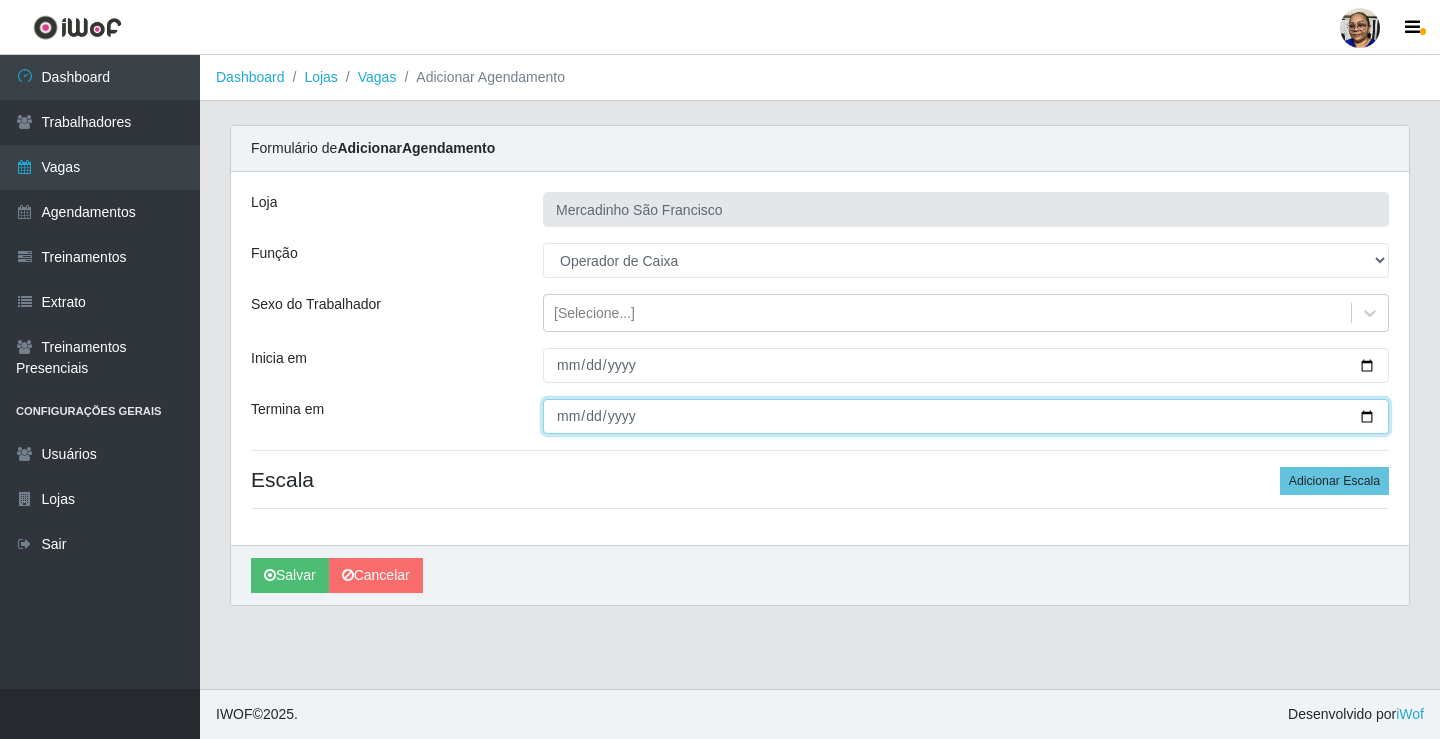 click on "Termina em" at bounding box center (966, 416) 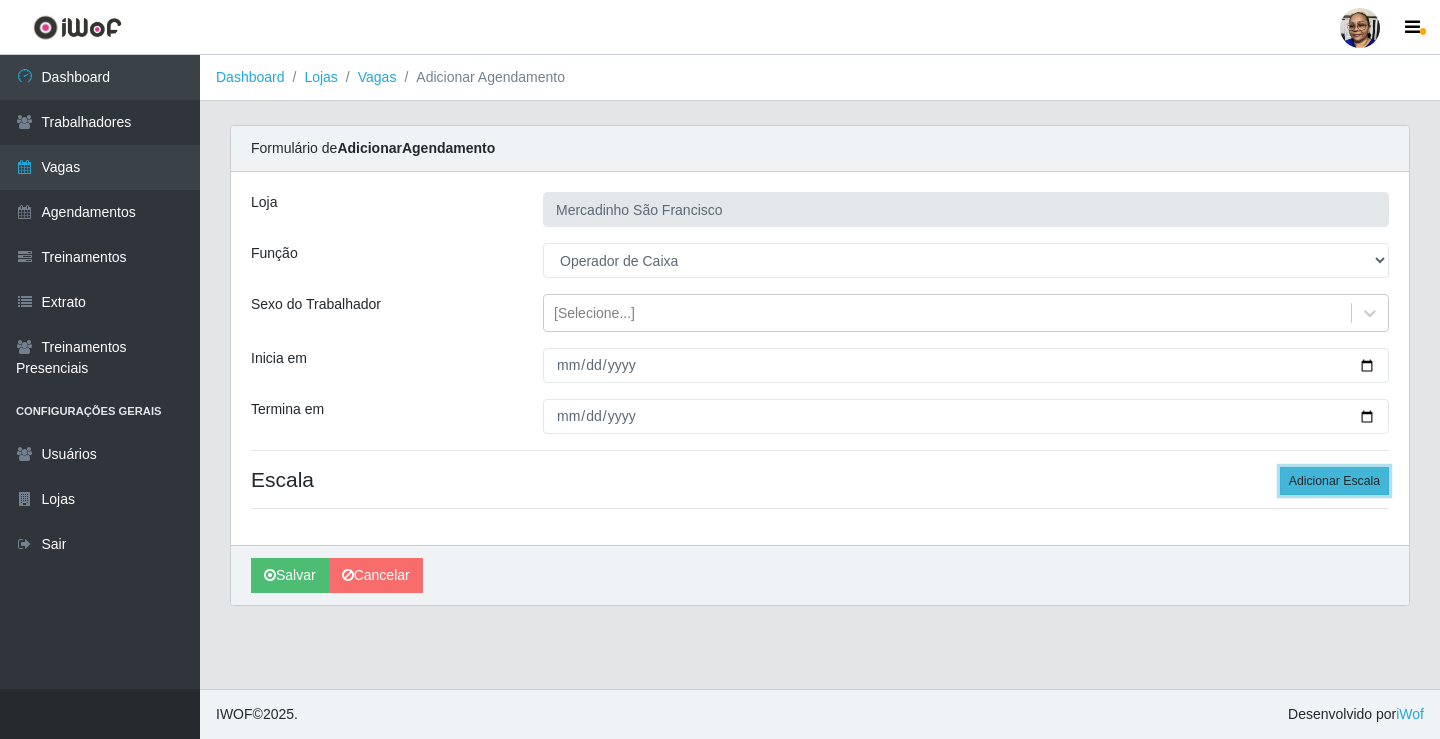 click on "Adicionar Escala" at bounding box center (1334, 481) 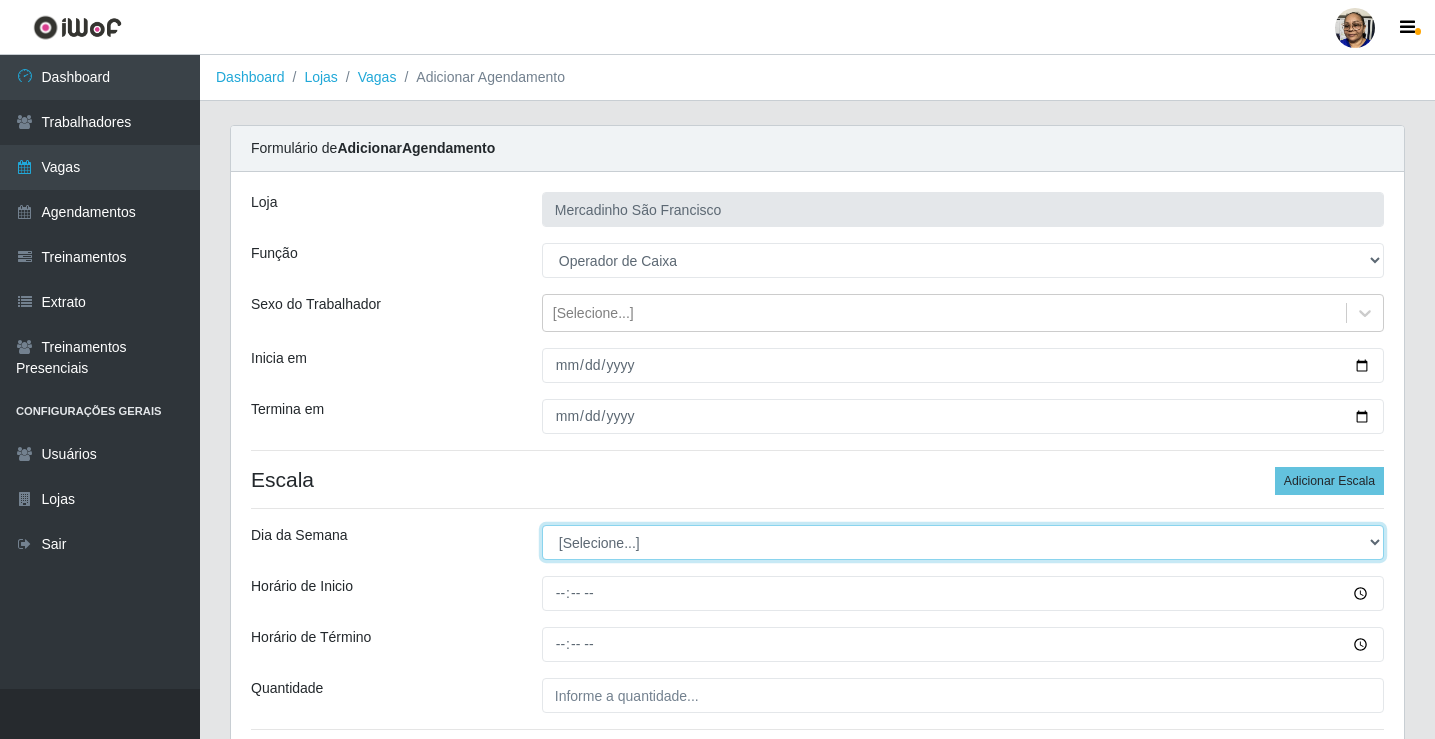 click on "[Selecione...] Segunda Terça Quarta Quinta Sexta Sábado Domingo" at bounding box center [963, 542] 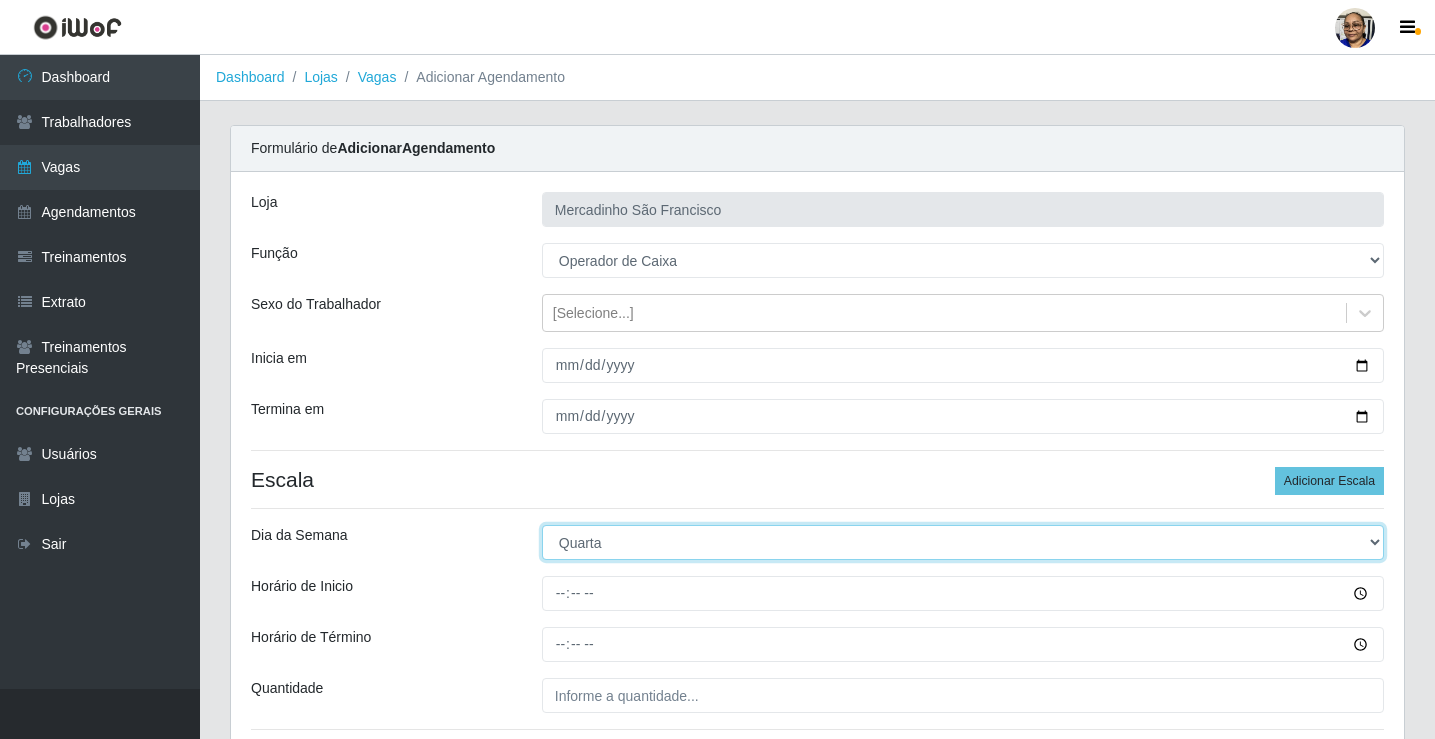 click on "[Selecione...] Segunda Terça Quarta Quinta Sexta Sábado Domingo" at bounding box center [963, 542] 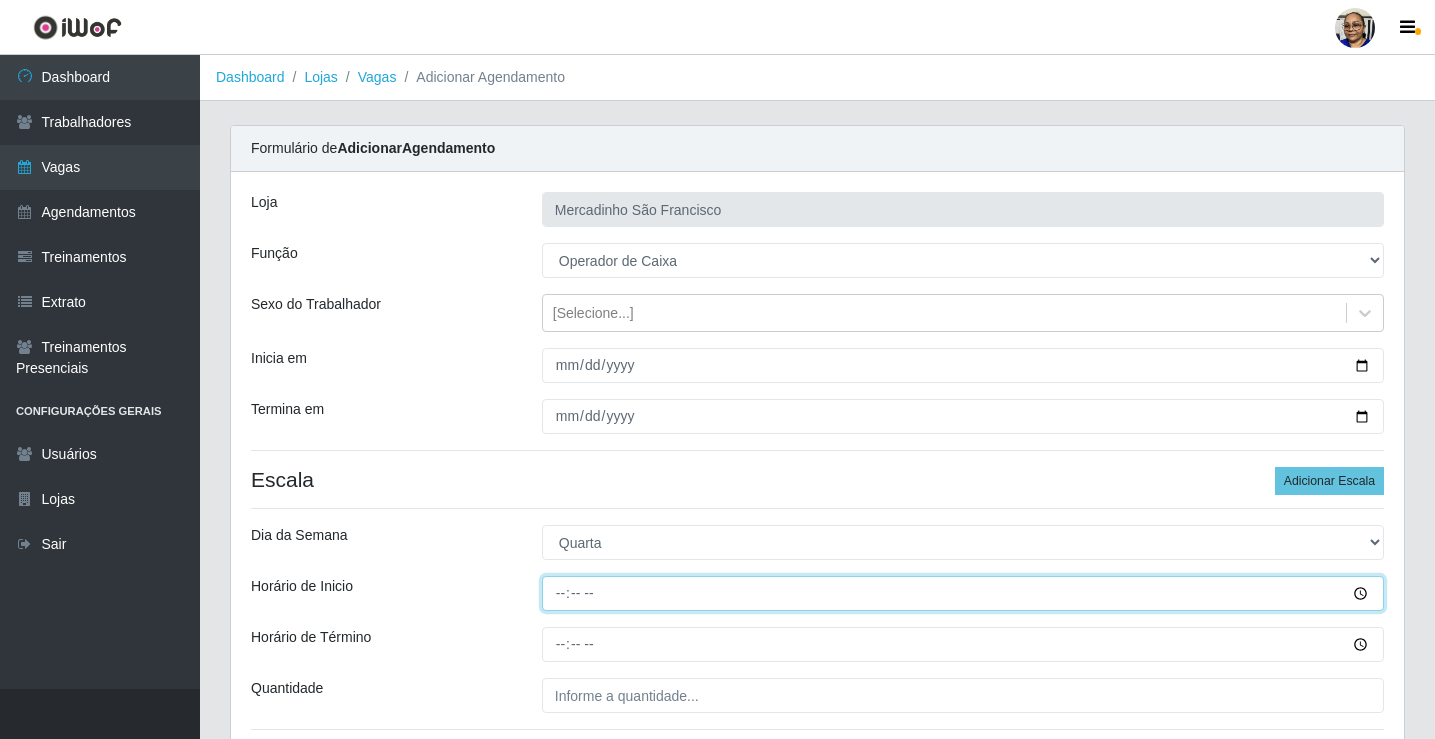 click on "Horário de Inicio" at bounding box center (963, 593) 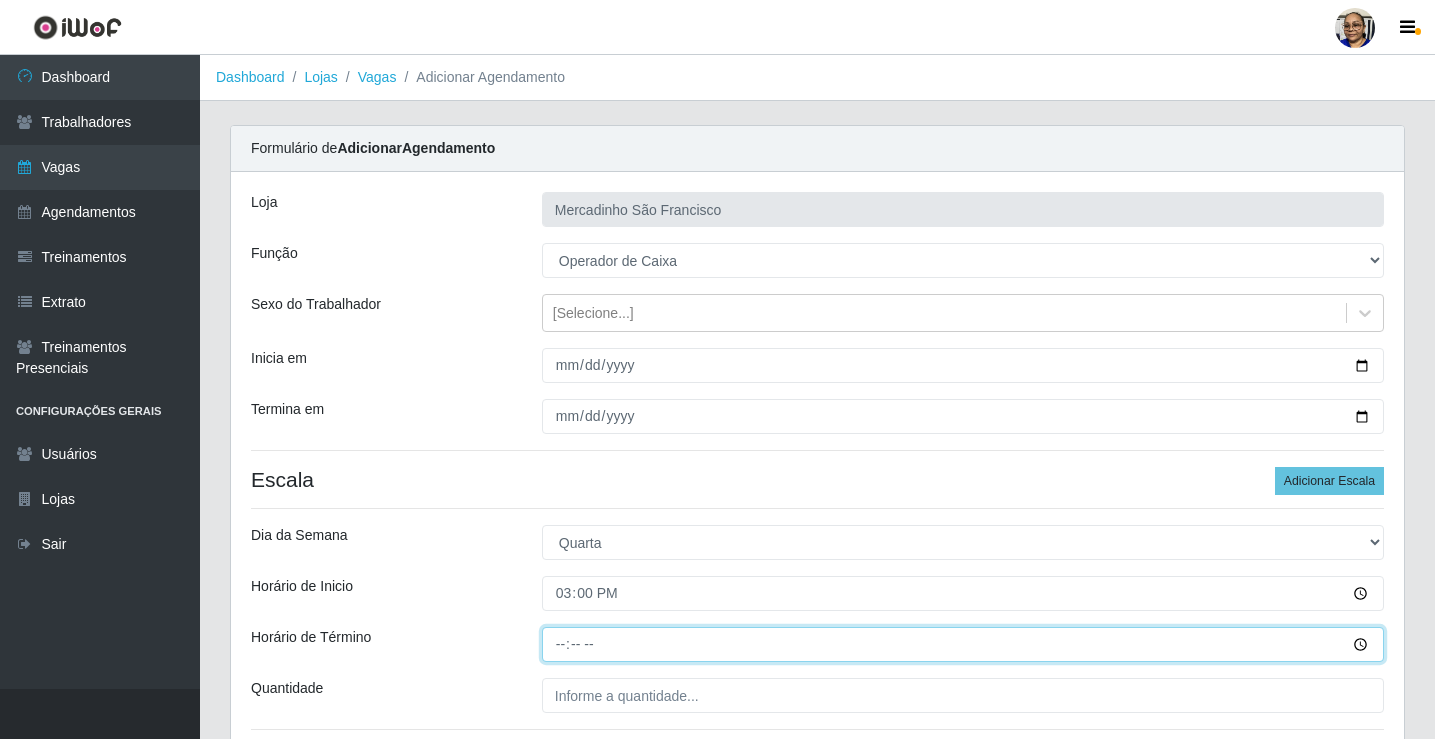click on "Horário de Término" at bounding box center (963, 644) 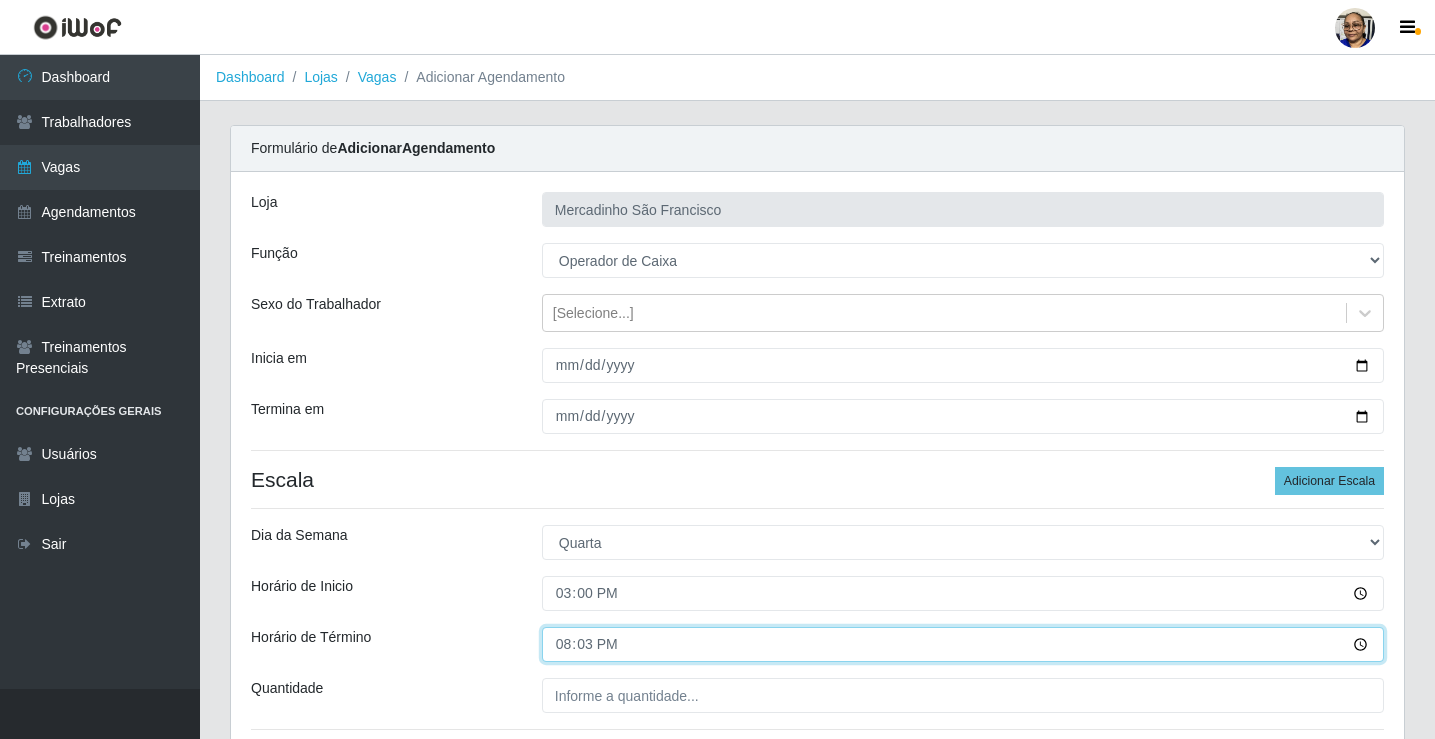 type on "20:30" 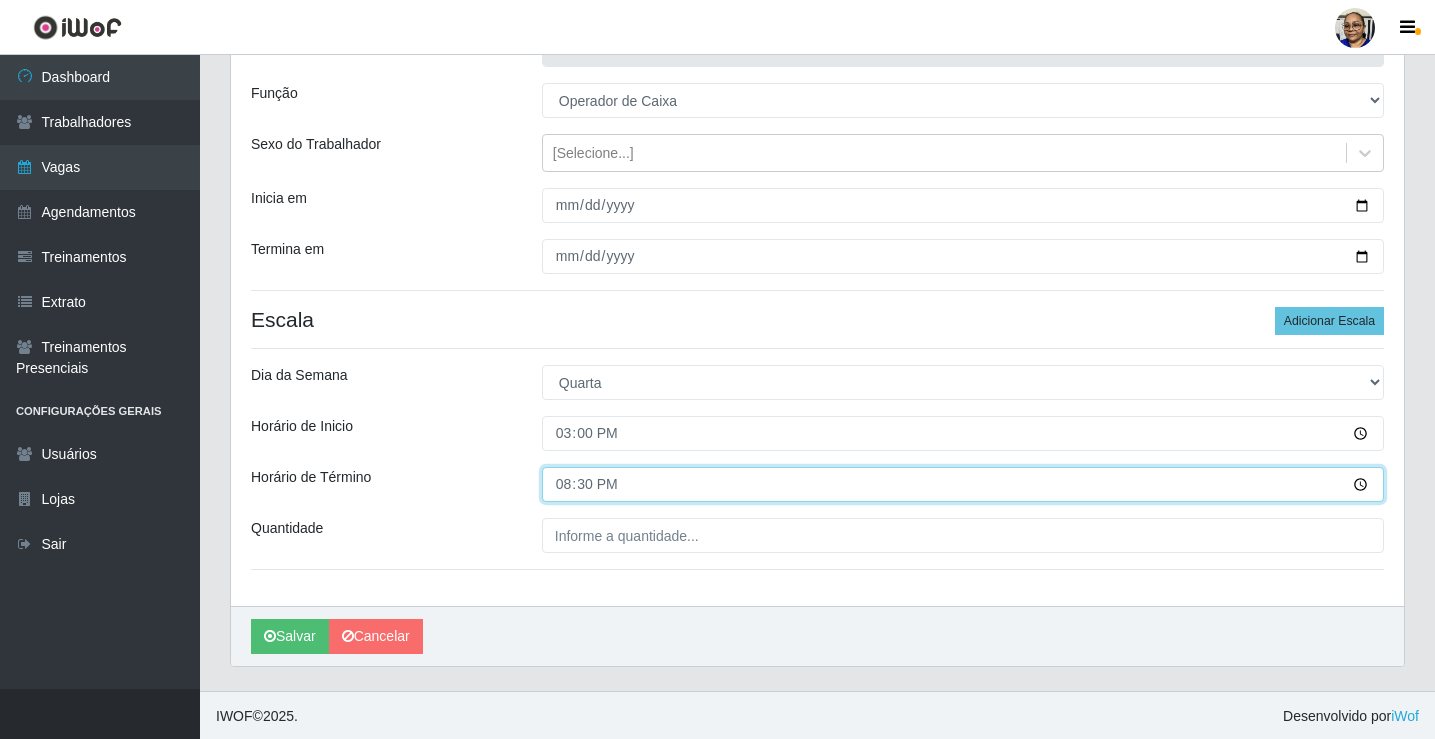 scroll, scrollTop: 162, scrollLeft: 0, axis: vertical 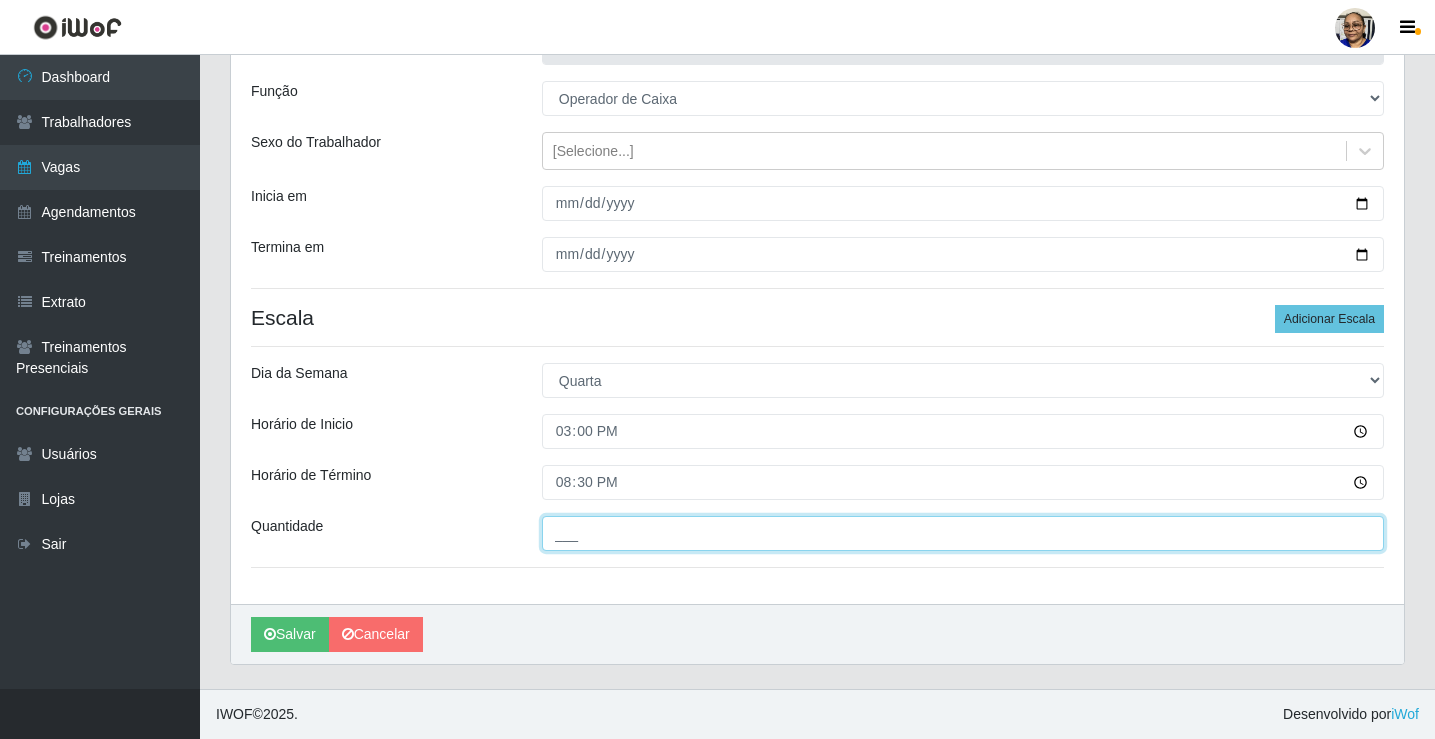 click on "___" at bounding box center (963, 533) 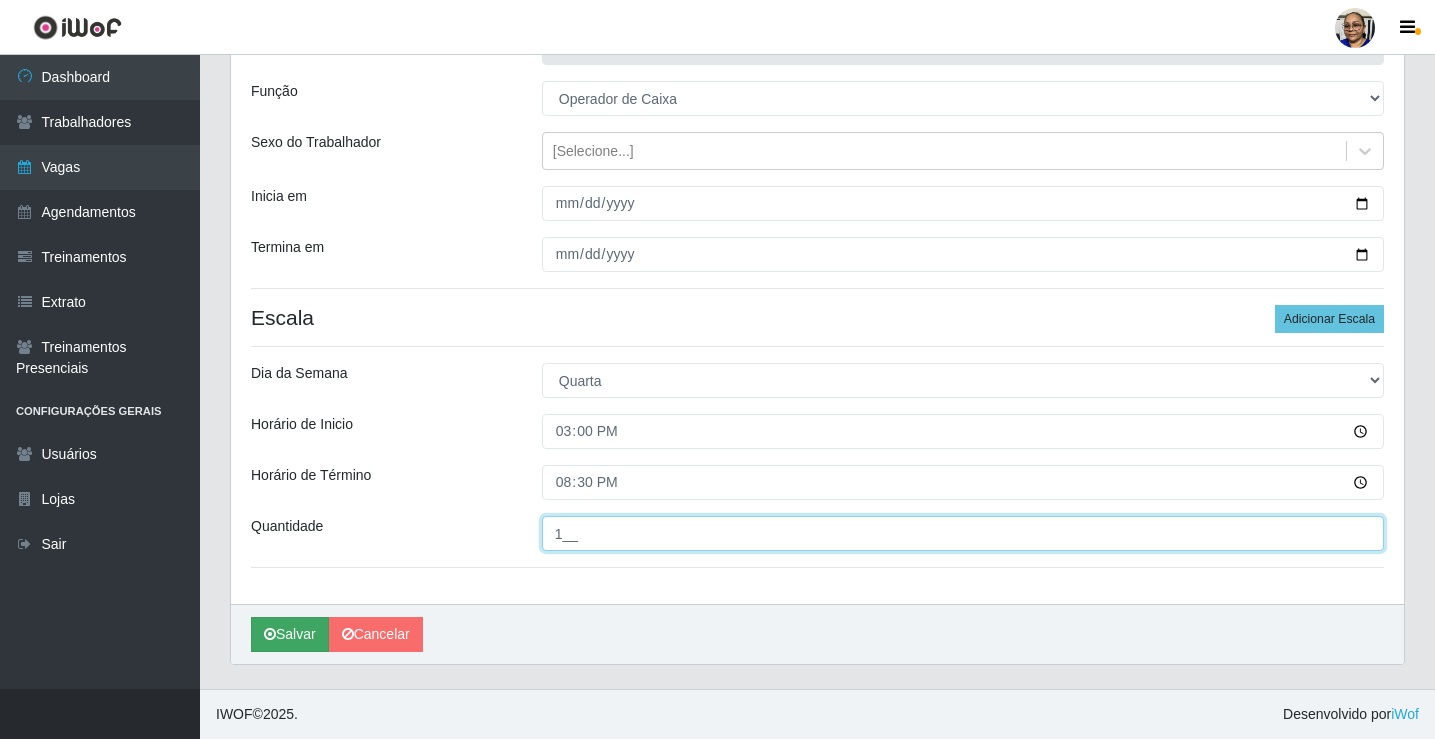 type on "1__" 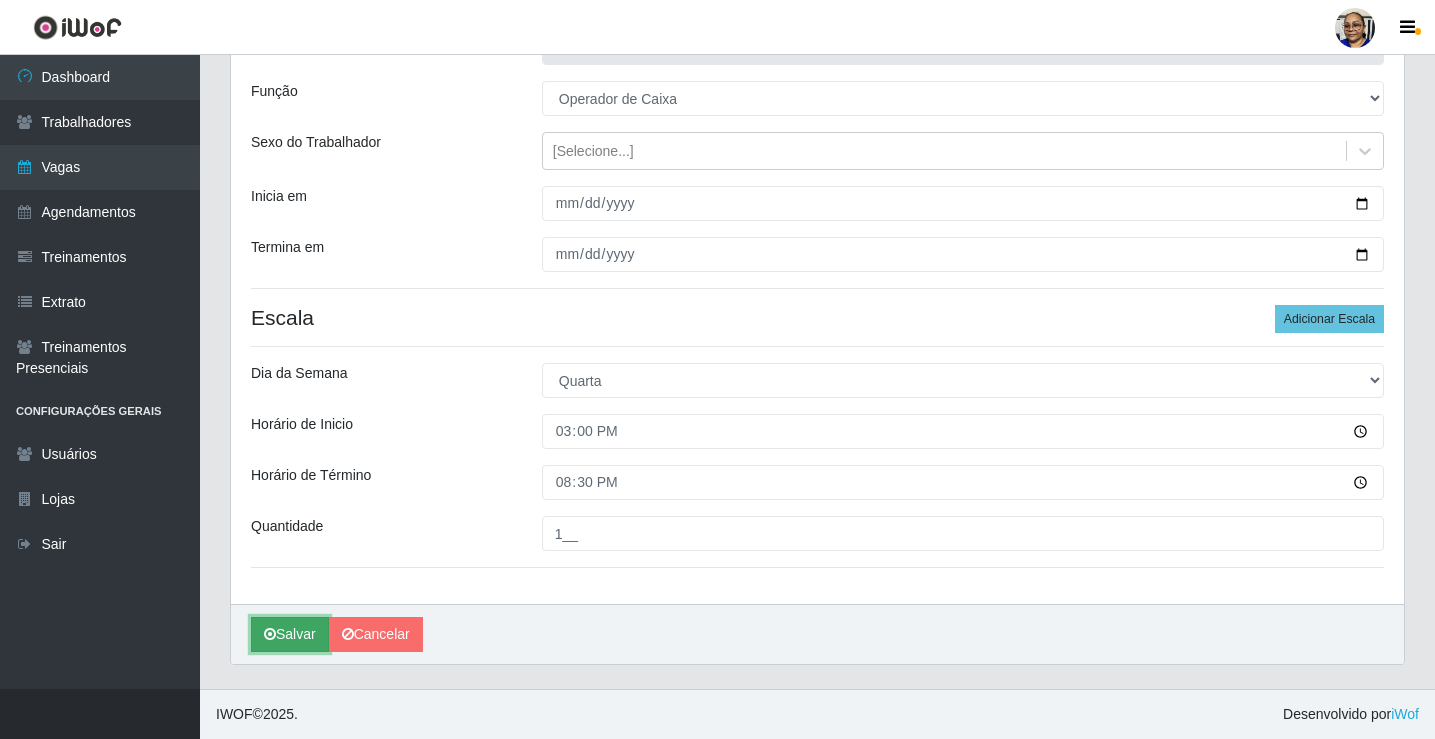 click on "Salvar" at bounding box center (290, 634) 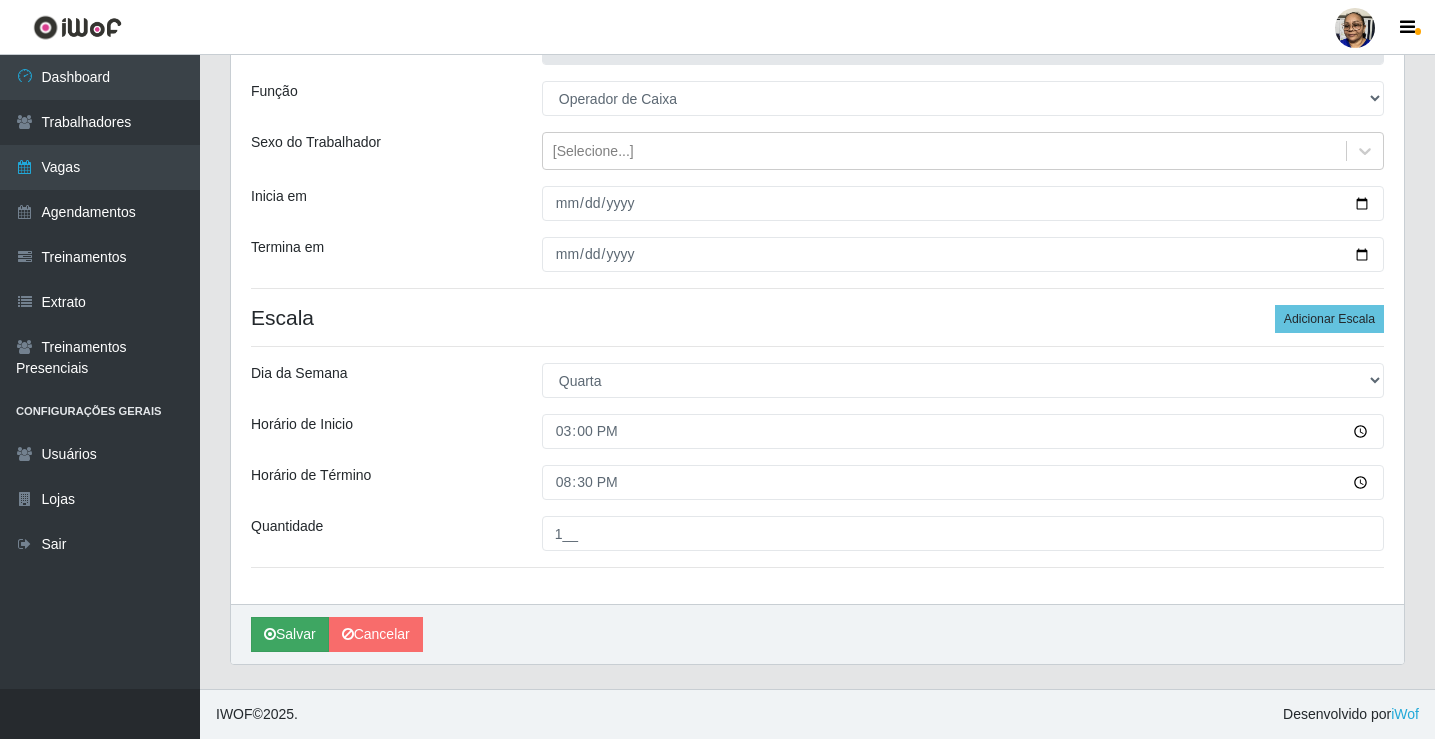 scroll, scrollTop: 0, scrollLeft: 0, axis: both 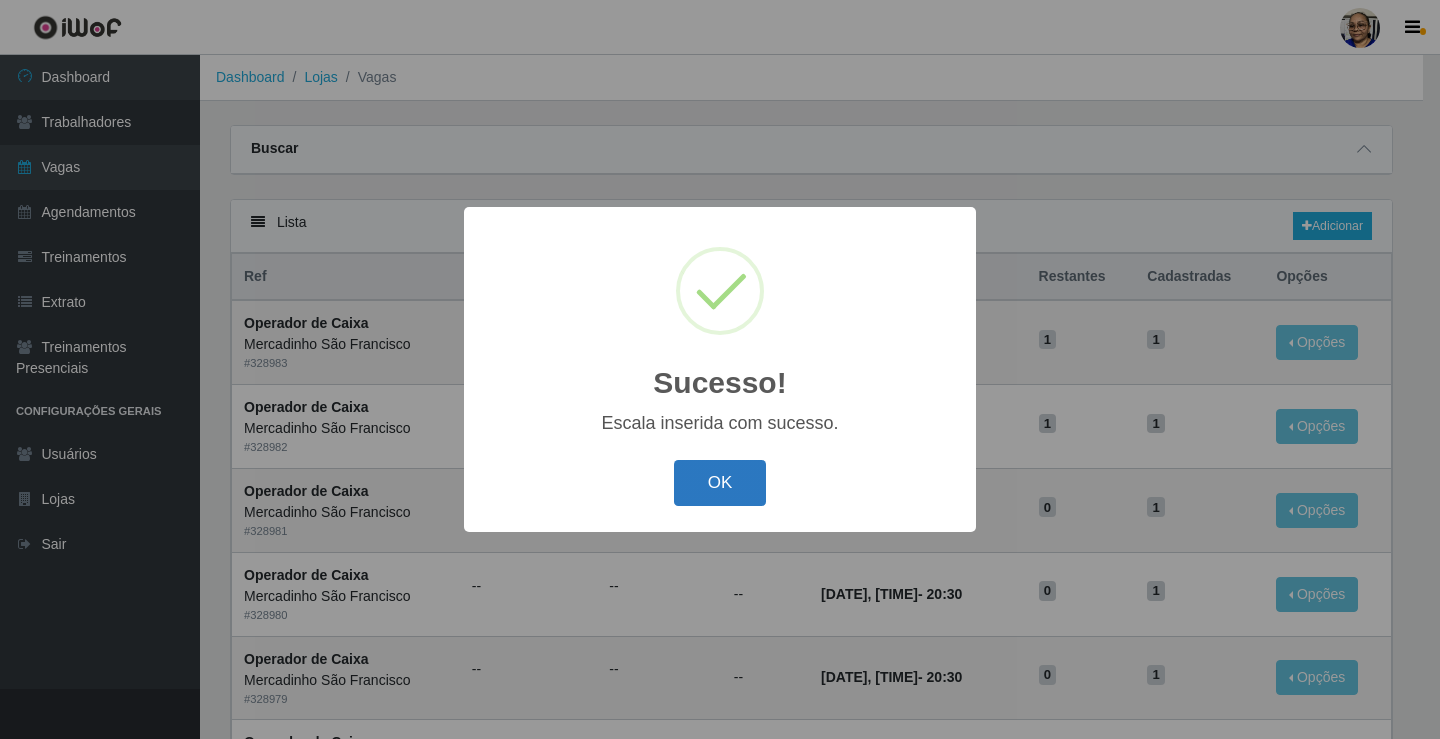 click on "OK" at bounding box center [720, 483] 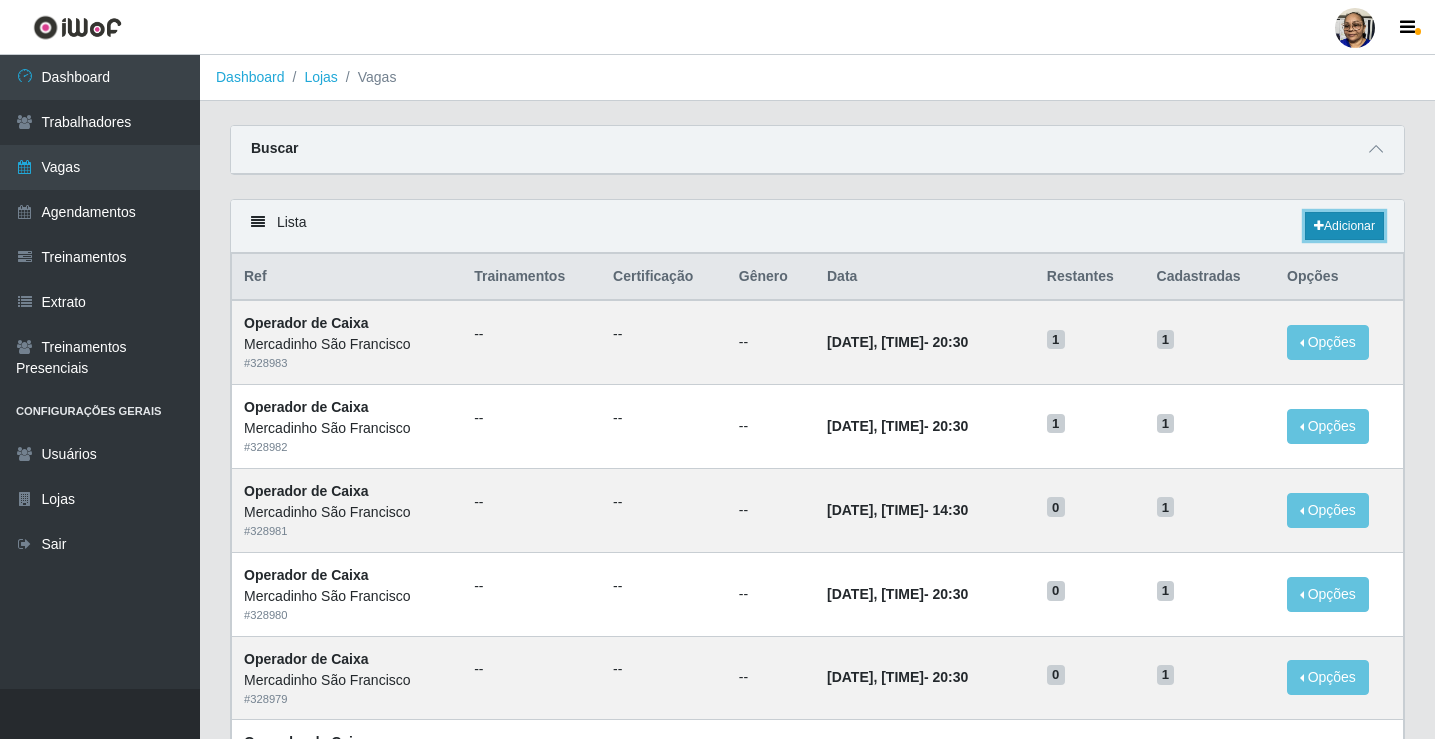 click on "Adicionar" at bounding box center [1344, 226] 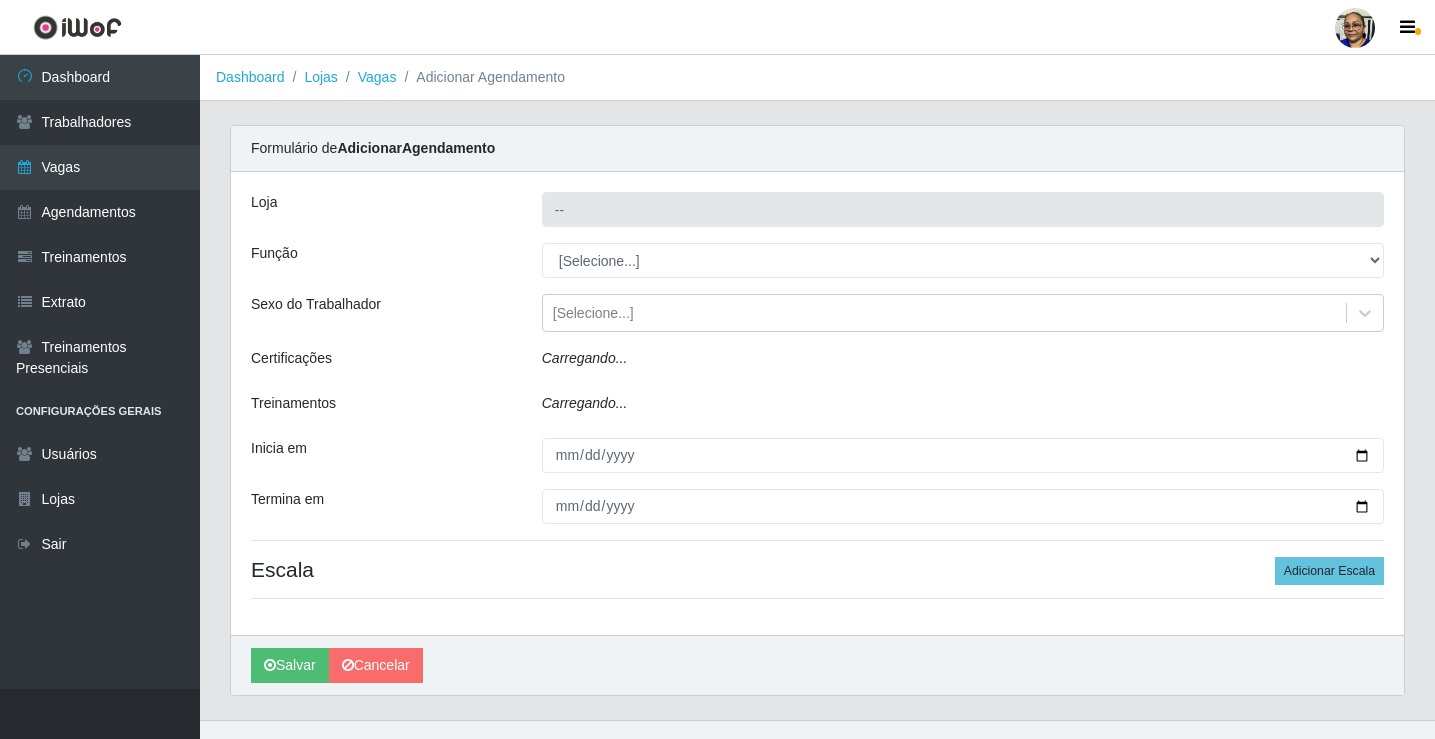 type on "Mercadinho São Francisco" 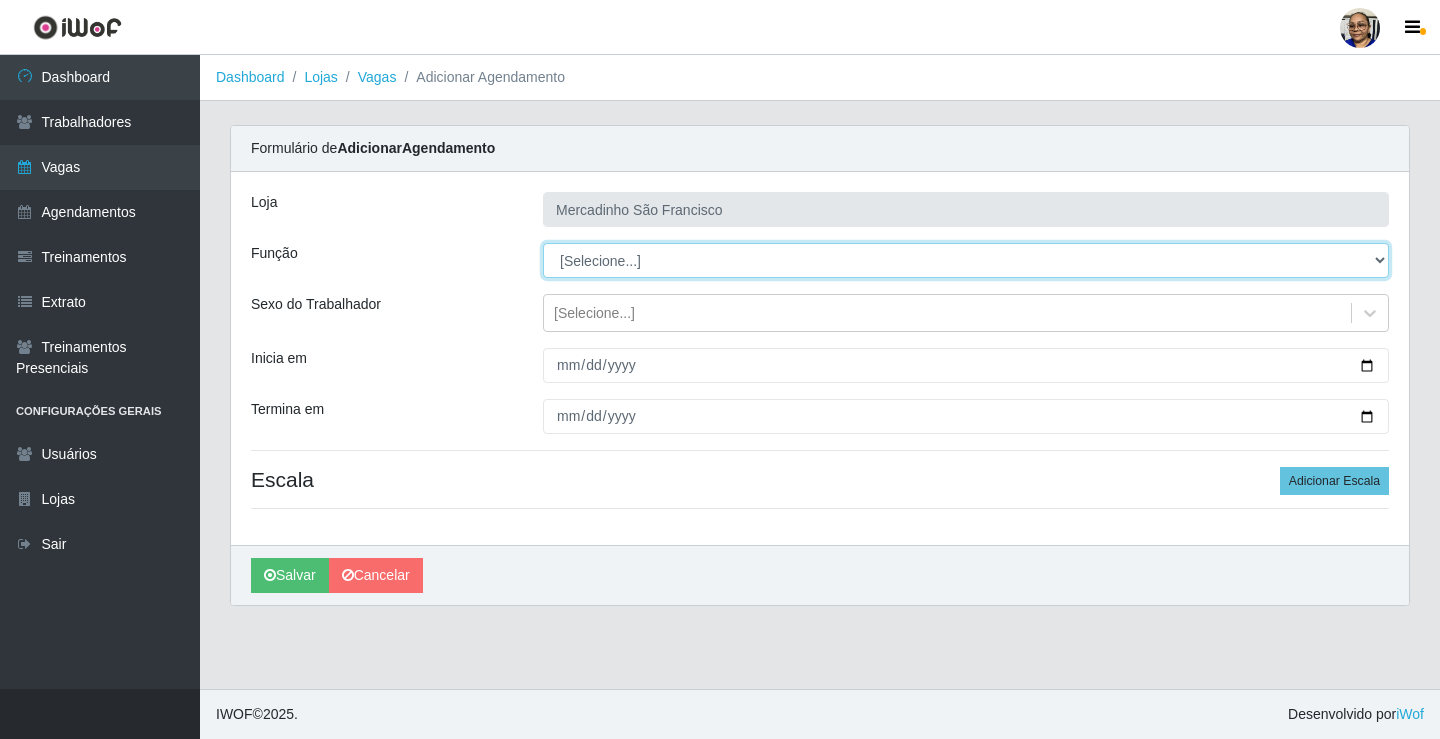 click on "[Selecione...] ASG ASG + ASG ++ Balconista de Açougue Balconista de Açougue + Operador de Caixa Operador de Caixa + Operador de Caixa ++ Operador de Loja Operador de Loja + Operador de Loja ++ Repositor Repositor + Repositor ++ Repositor de Hortifruti Repositor de Hortifruti + Repositor de Hortifruti ++" at bounding box center (966, 260) 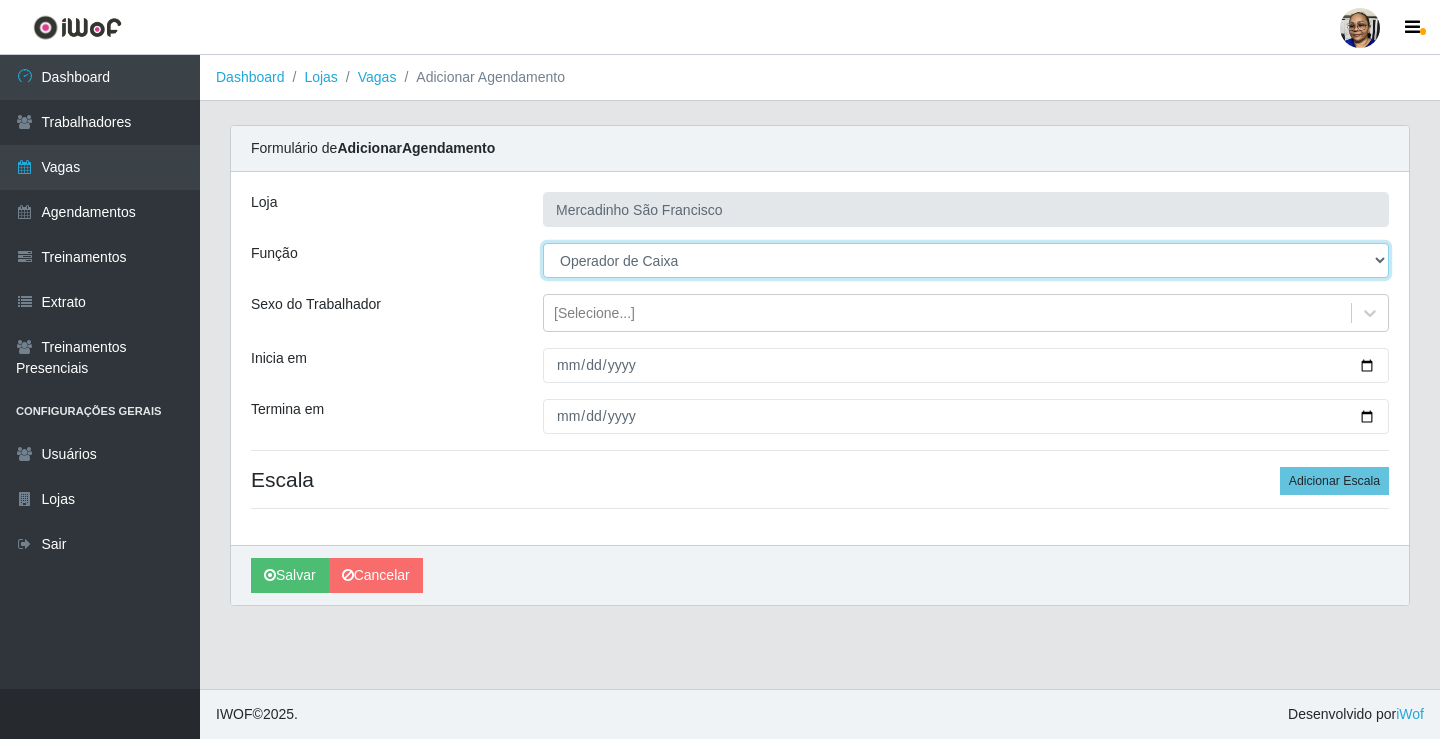 click on "[Selecione...] ASG ASG + ASG ++ Balconista de Açougue Balconista de Açougue + Operador de Caixa Operador de Caixa + Operador de Caixa ++ Operador de Loja Operador de Loja + Operador de Loja ++ Repositor Repositor + Repositor ++ Repositor de Hortifruti Repositor de Hortifruti + Repositor de Hortifruti ++" at bounding box center (966, 260) 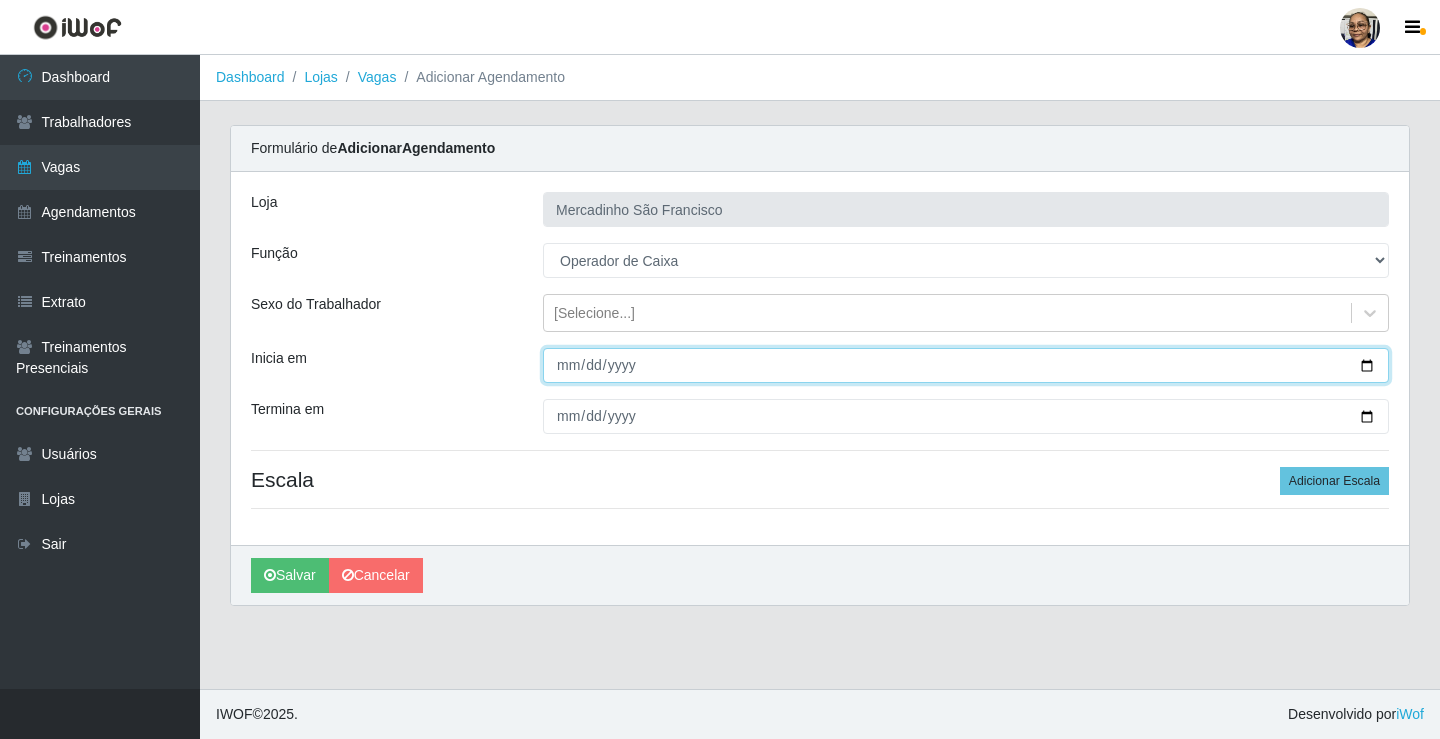 click on "Inicia em" at bounding box center [966, 365] 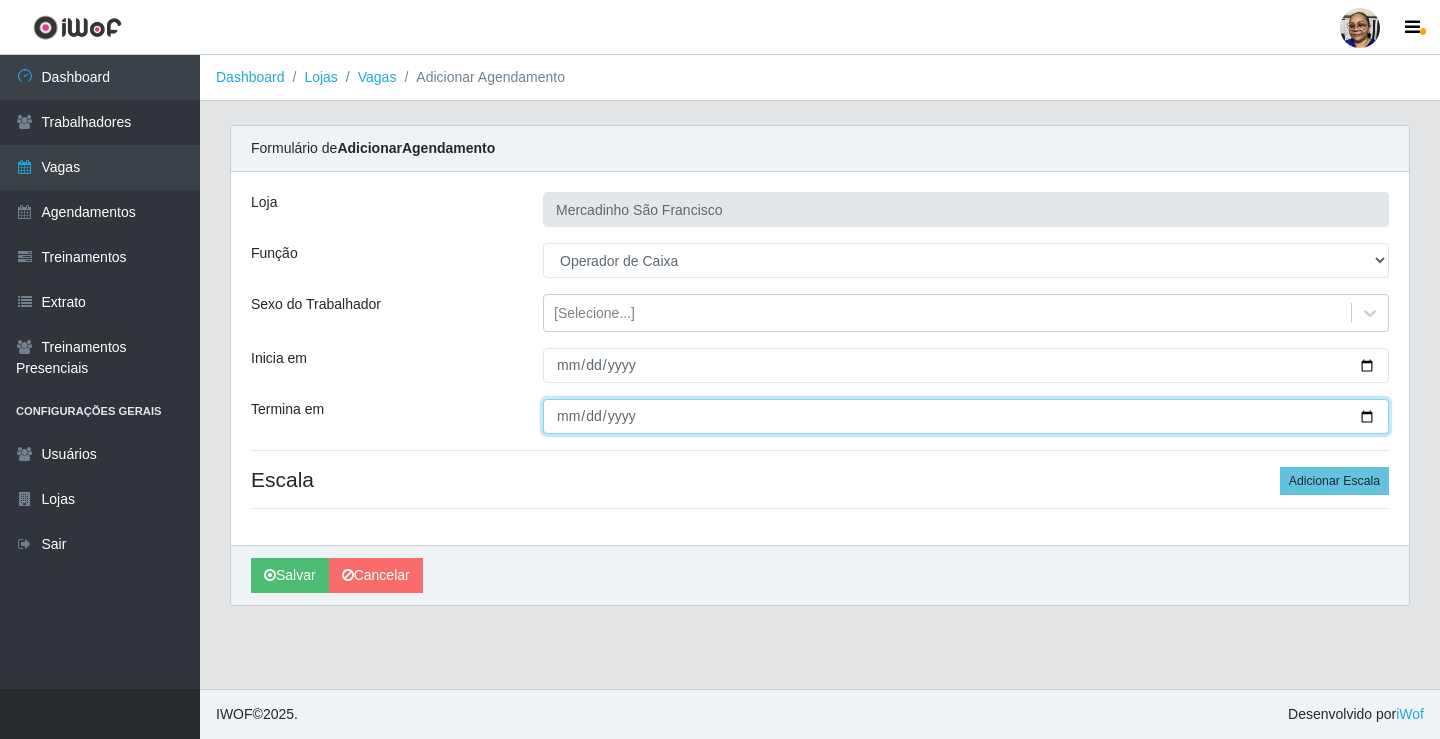 click on "Termina em" at bounding box center [966, 416] 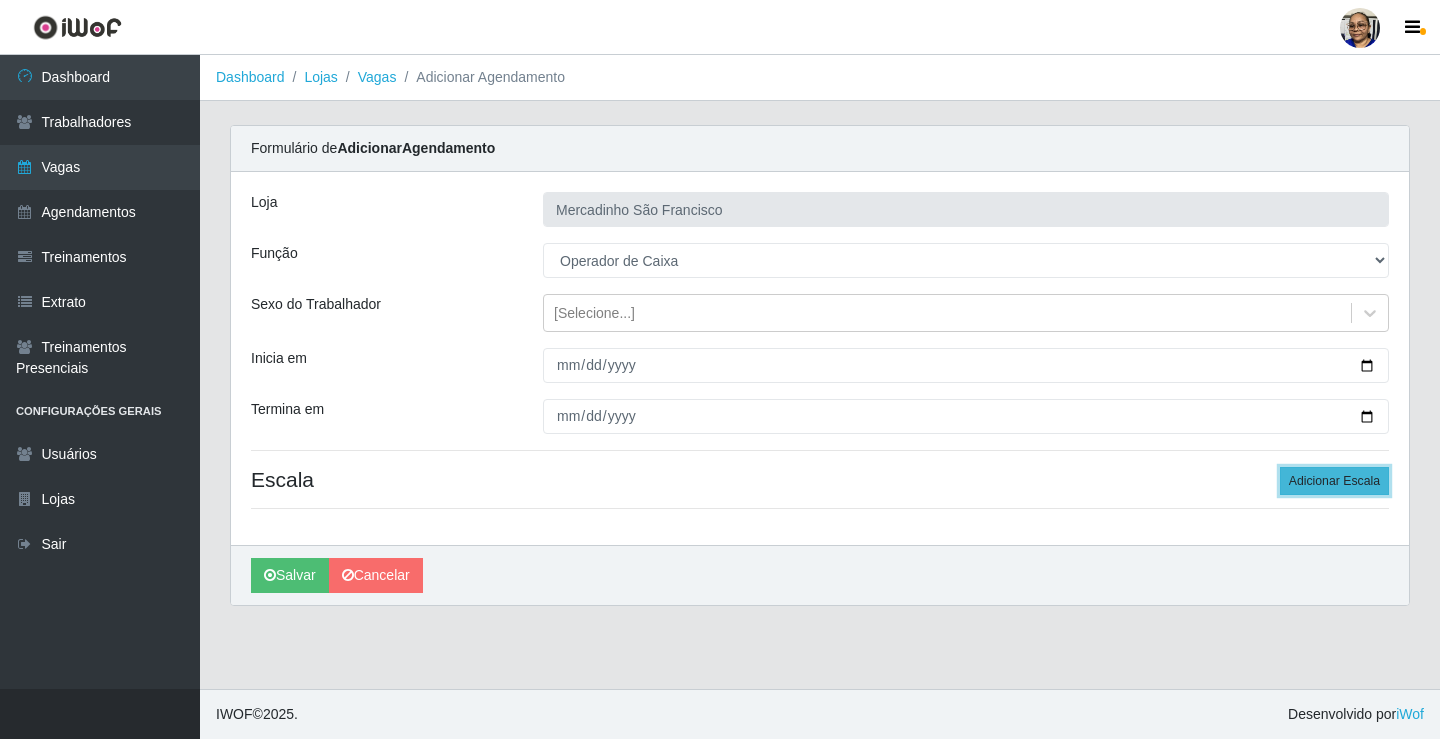 click on "Adicionar Escala" at bounding box center [1334, 481] 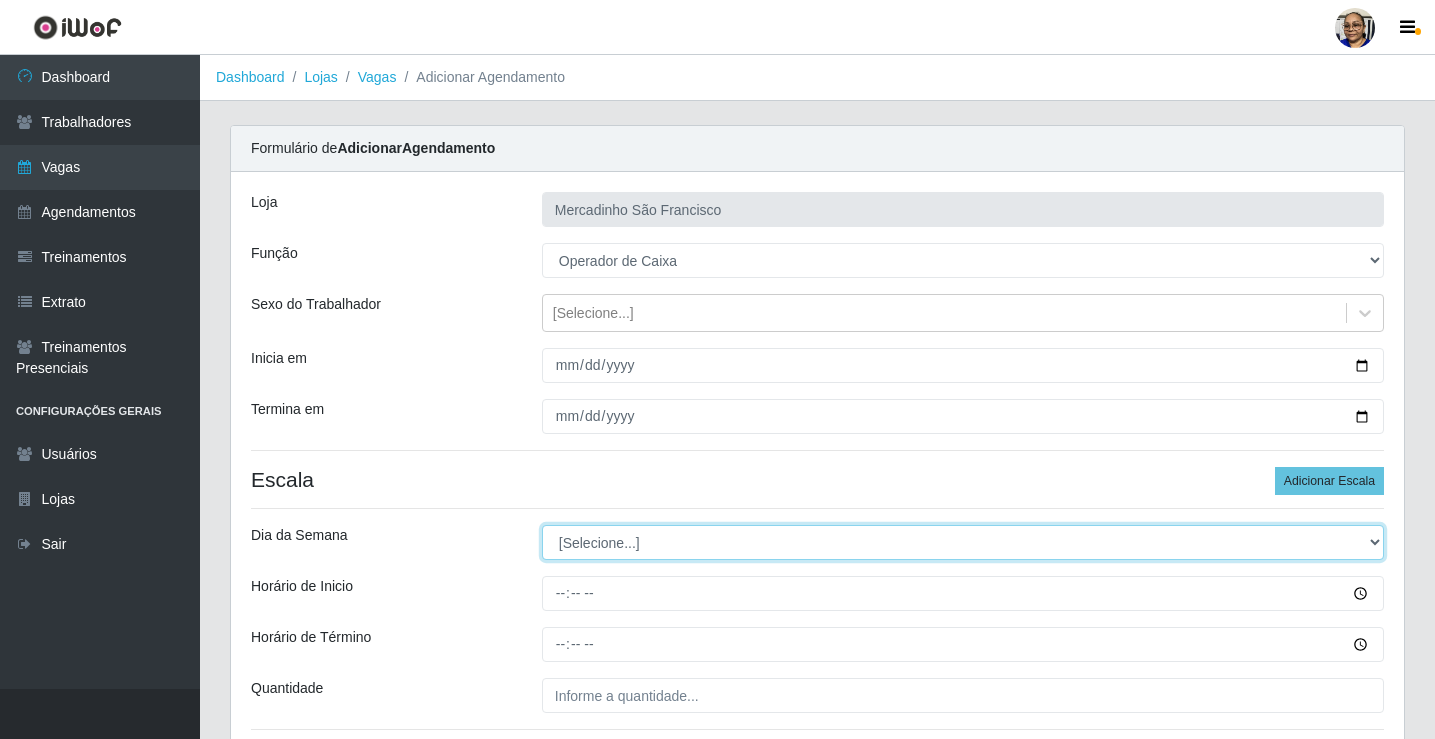 click on "[Selecione...] Segunda Terça Quarta Quinta Sexta Sábado Domingo" at bounding box center [963, 542] 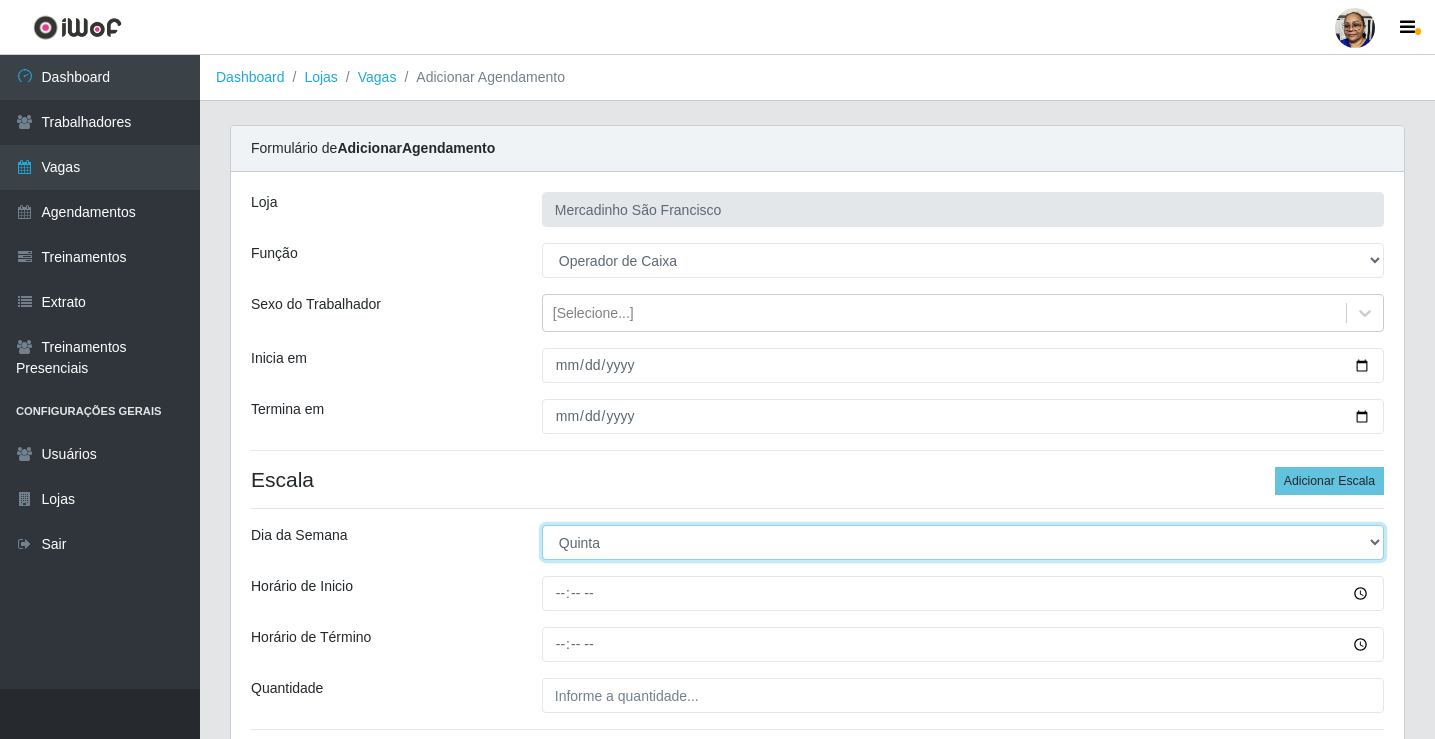 click on "[Selecione...] Segunda Terça Quarta Quinta Sexta Sábado Domingo" at bounding box center (963, 542) 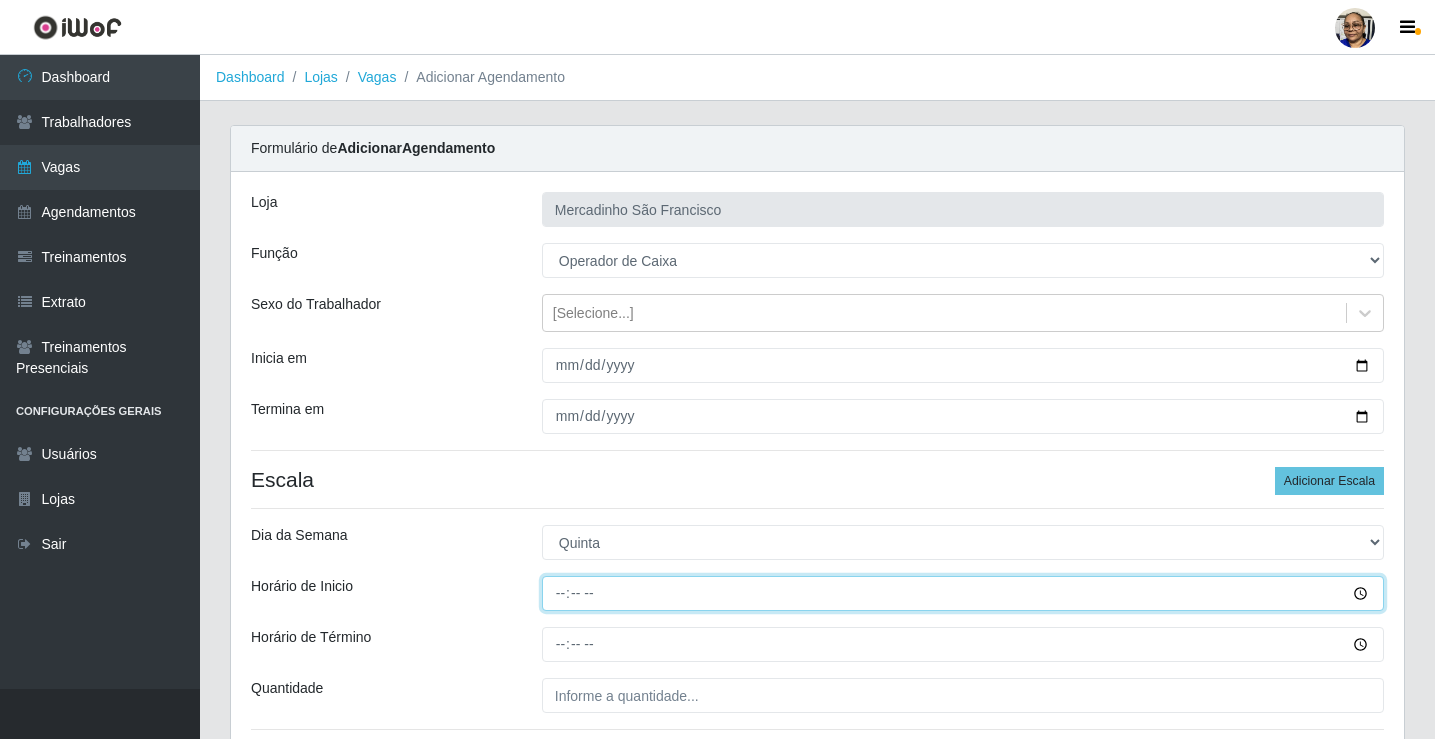 click on "Horário de Inicio" at bounding box center (963, 593) 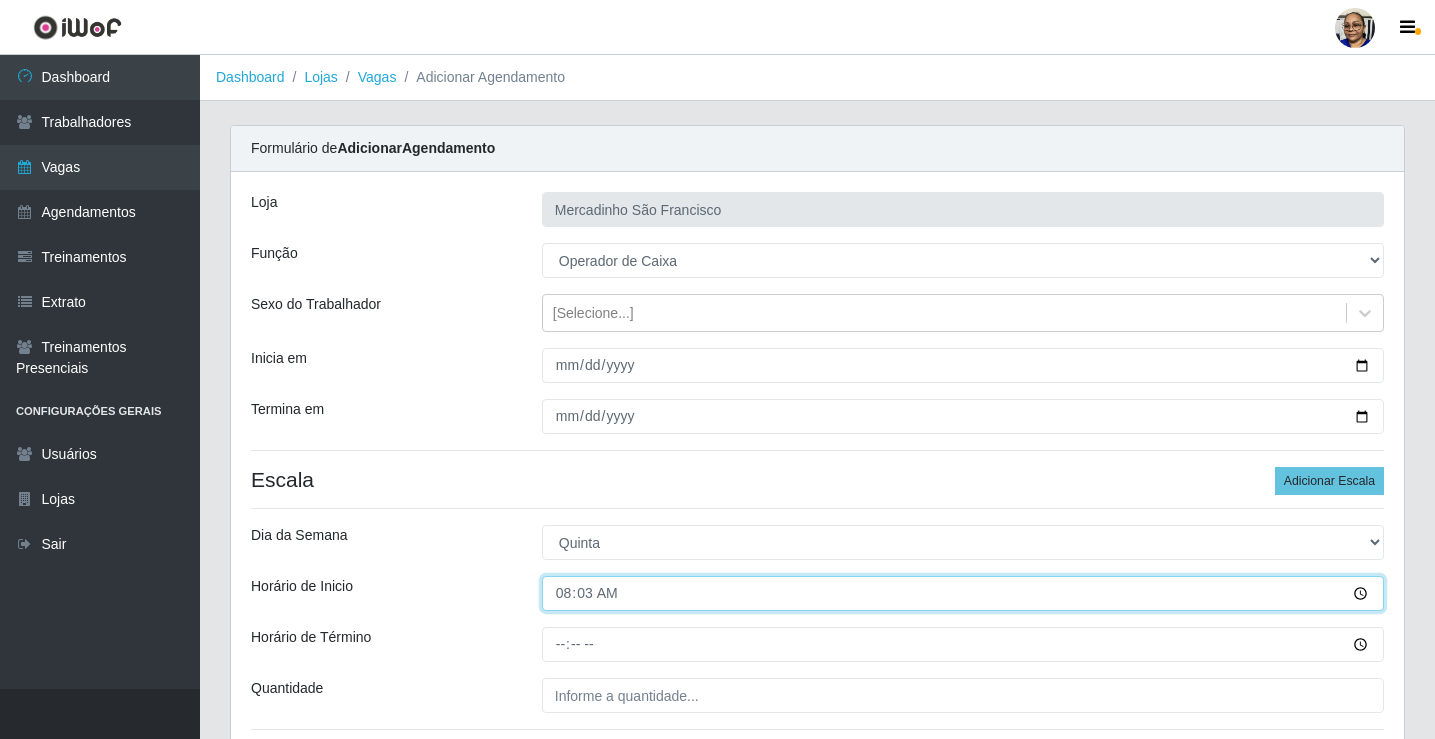 type on "08:30" 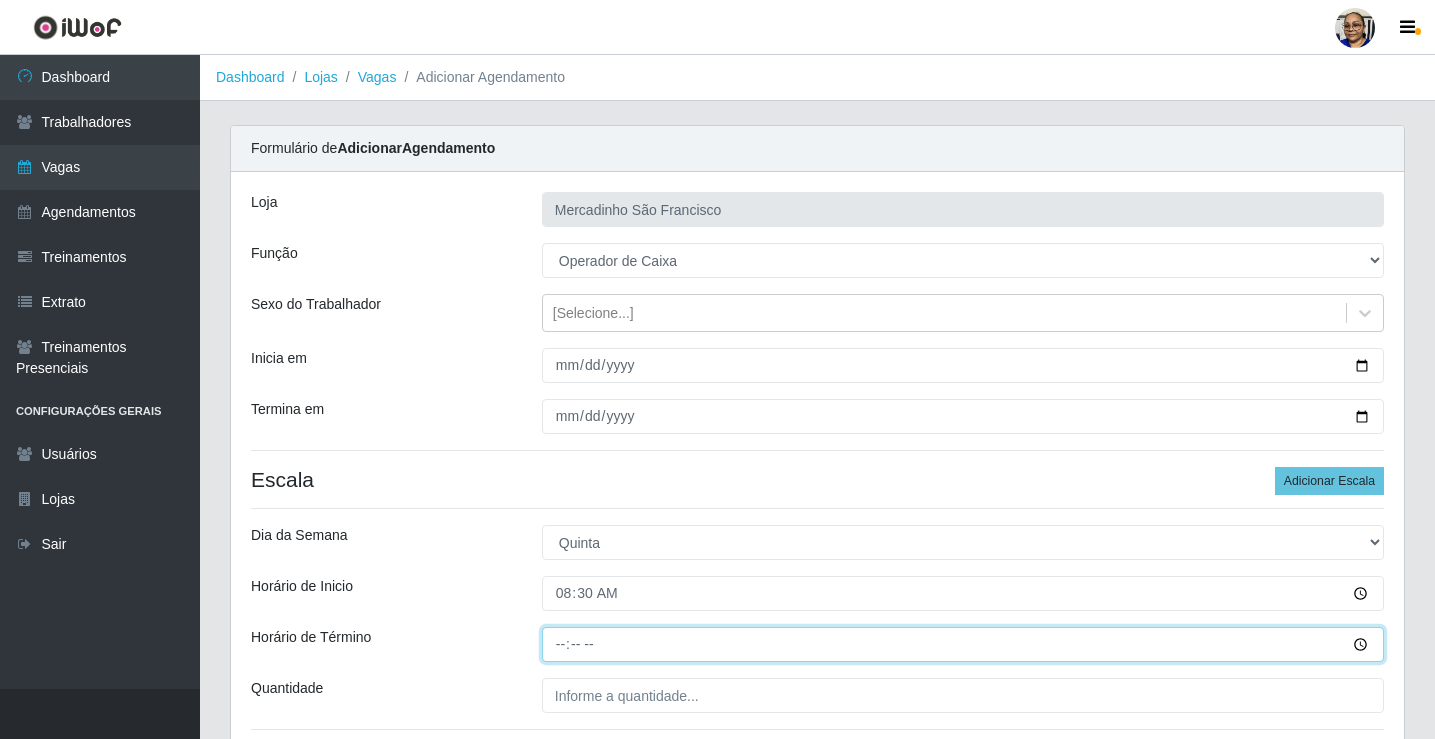 click on "Horário de Término" at bounding box center [963, 644] 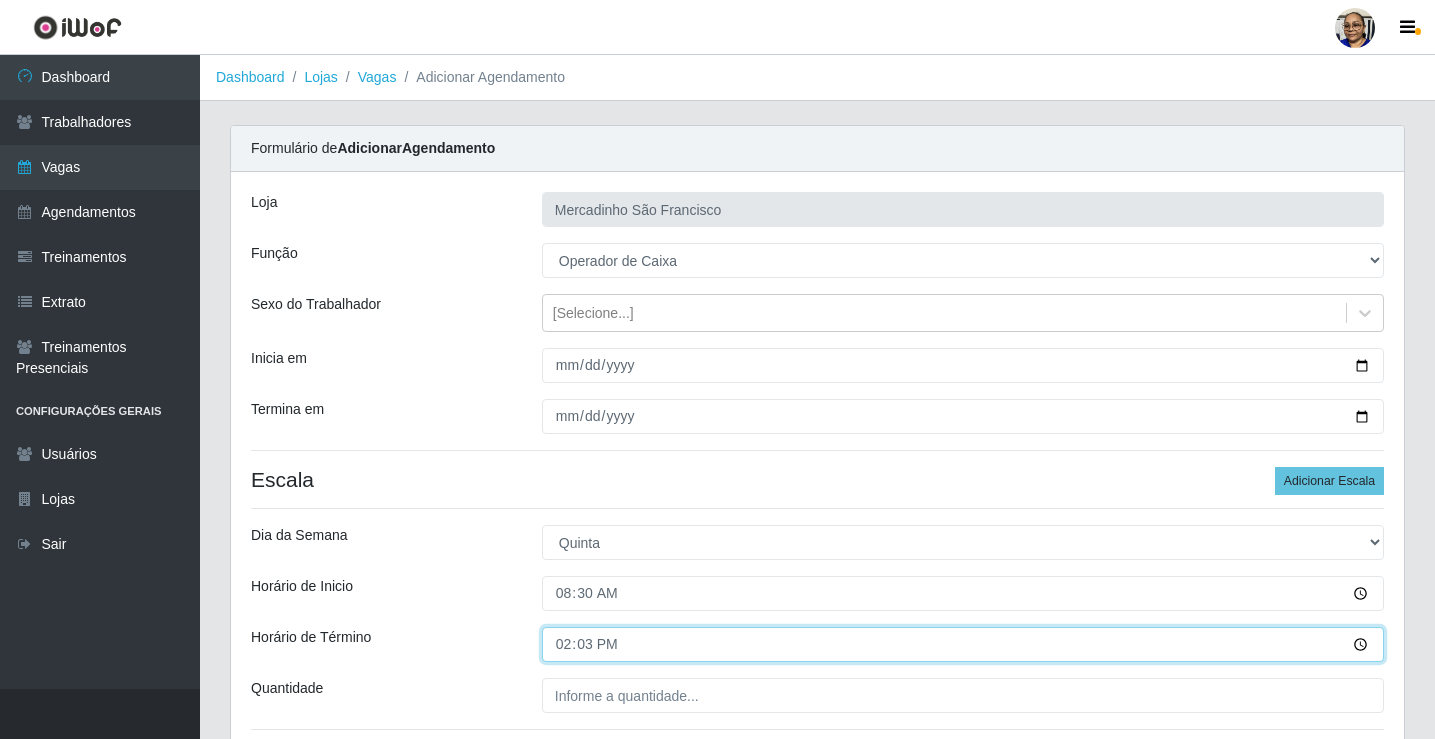 type on "14:30" 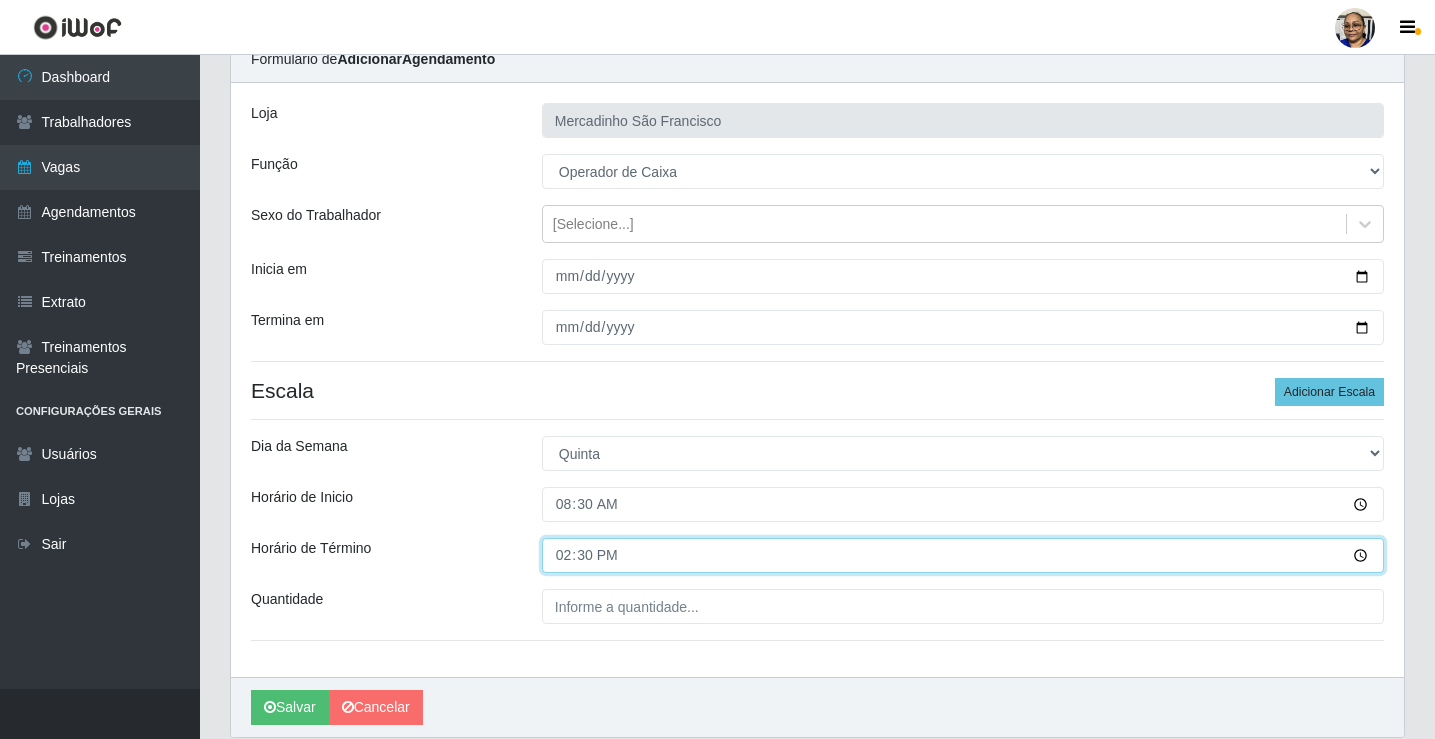 scroll, scrollTop: 162, scrollLeft: 0, axis: vertical 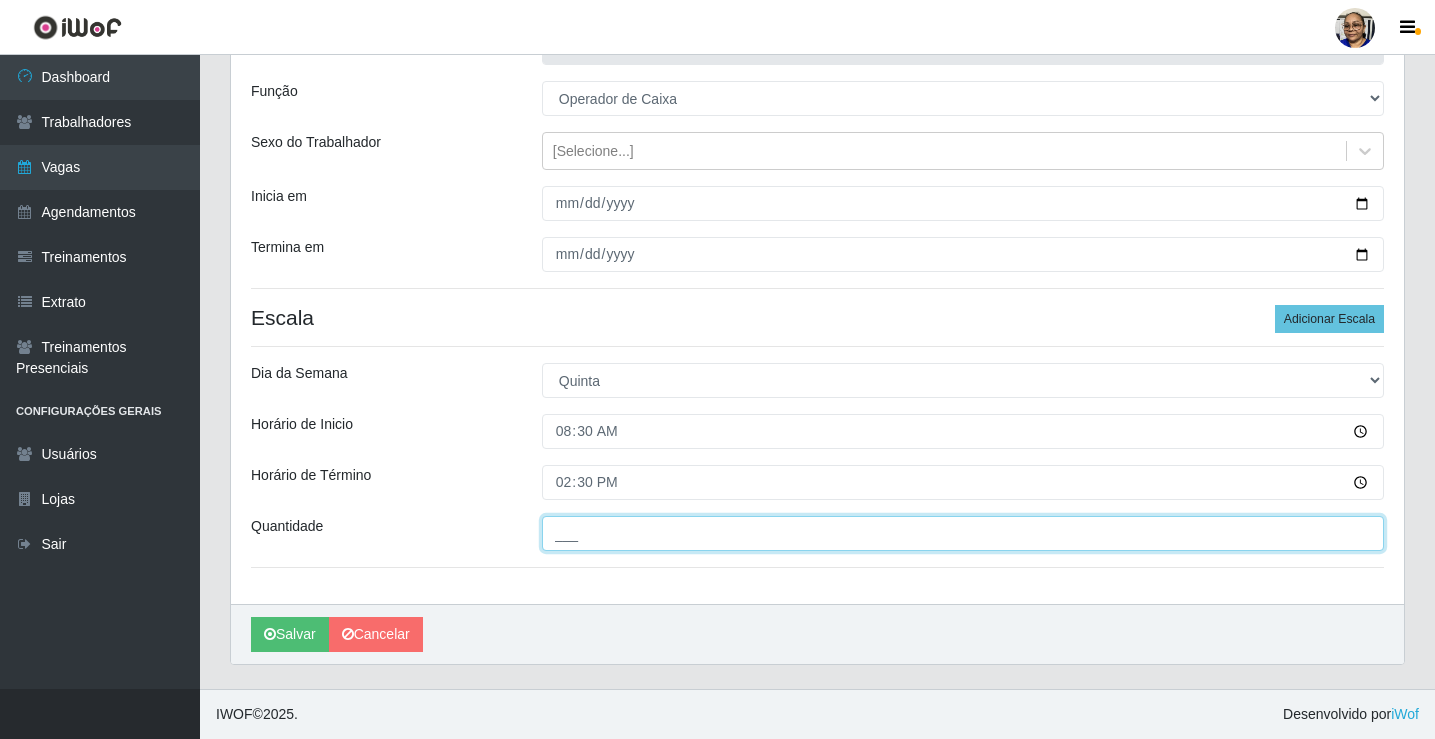 click on "___" at bounding box center (963, 533) 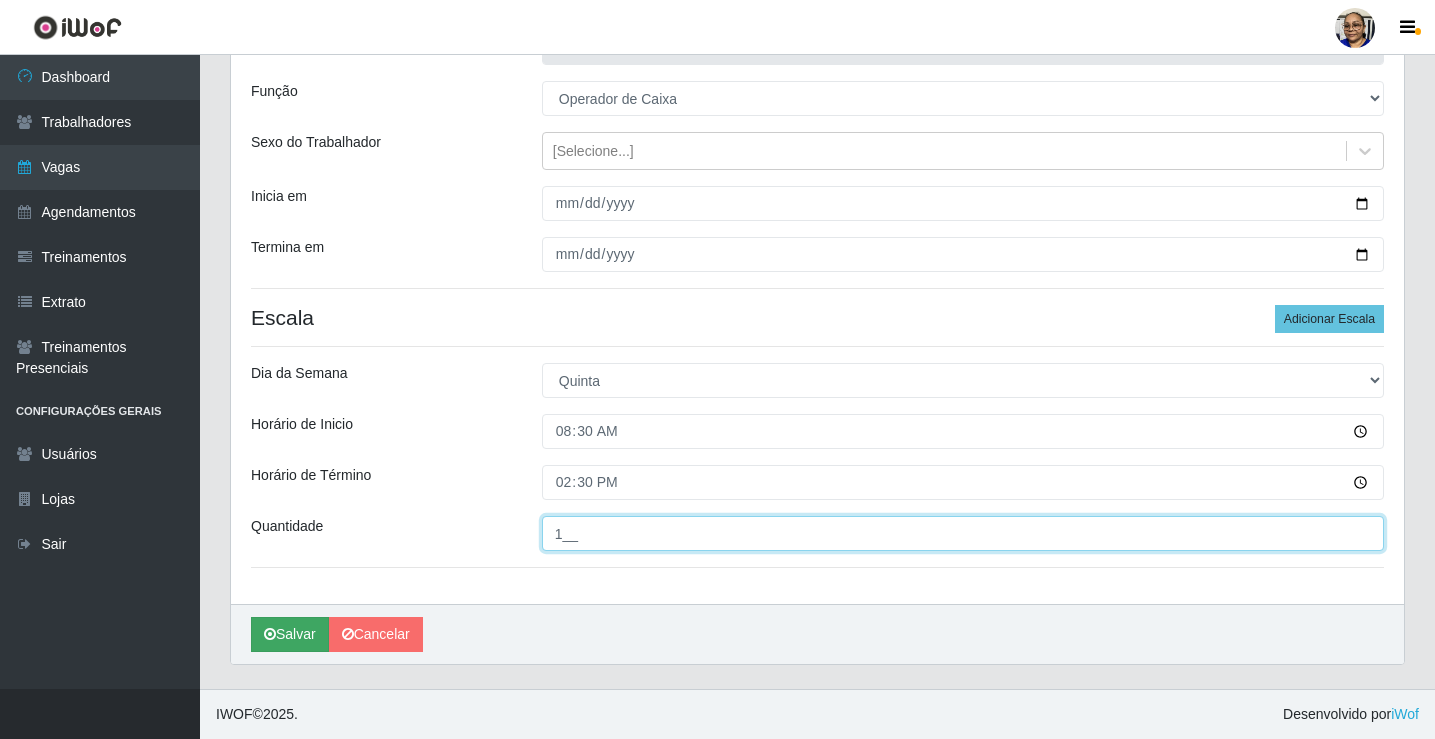 type on "1__" 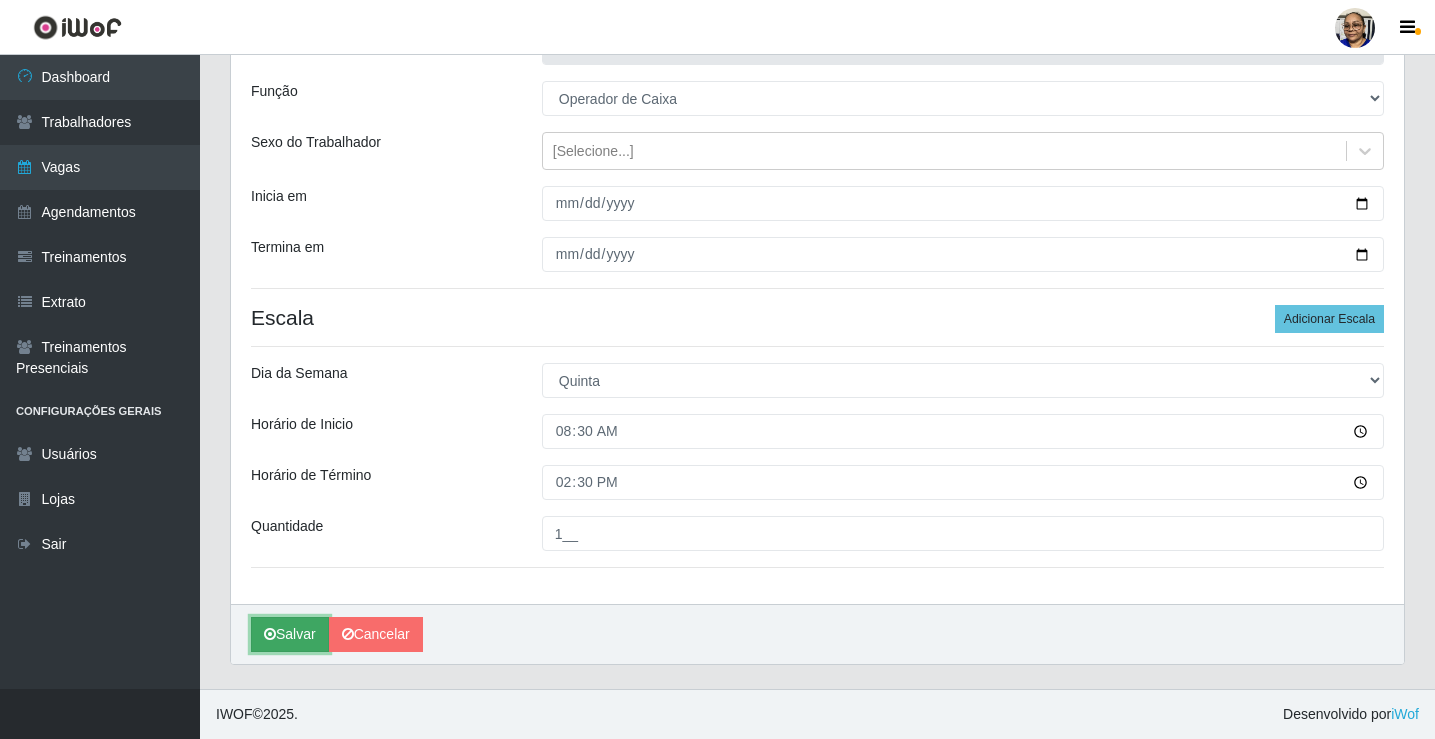 click on "Salvar" at bounding box center (290, 634) 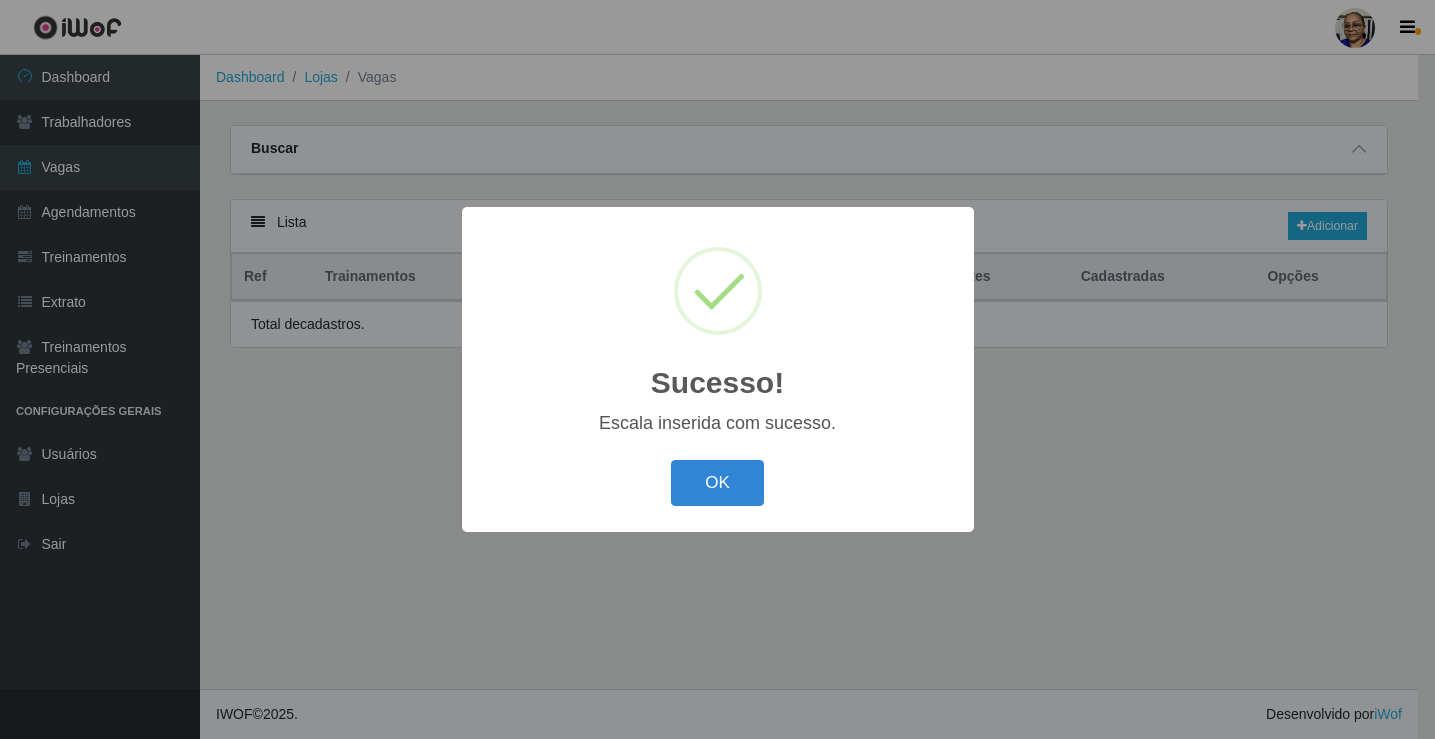 scroll, scrollTop: 0, scrollLeft: 0, axis: both 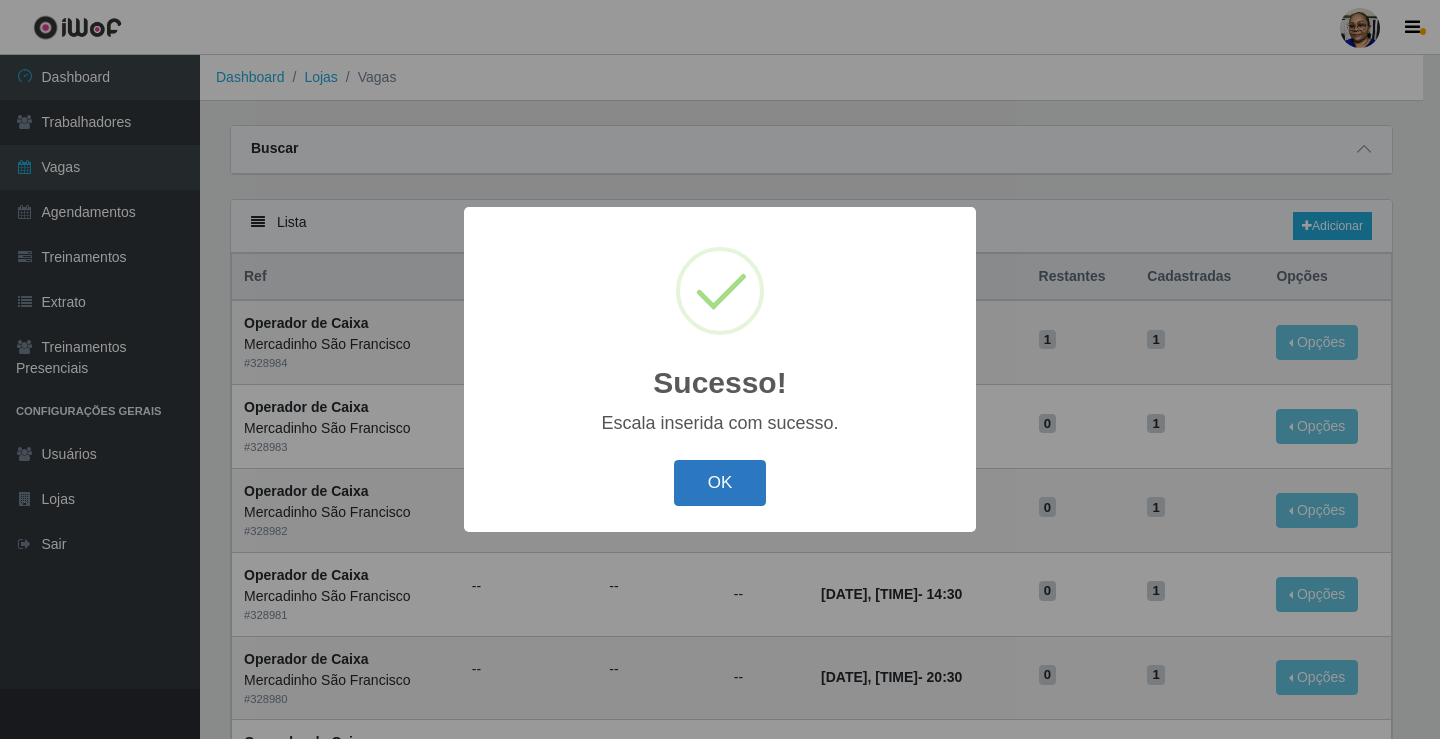 click on "OK" at bounding box center [720, 483] 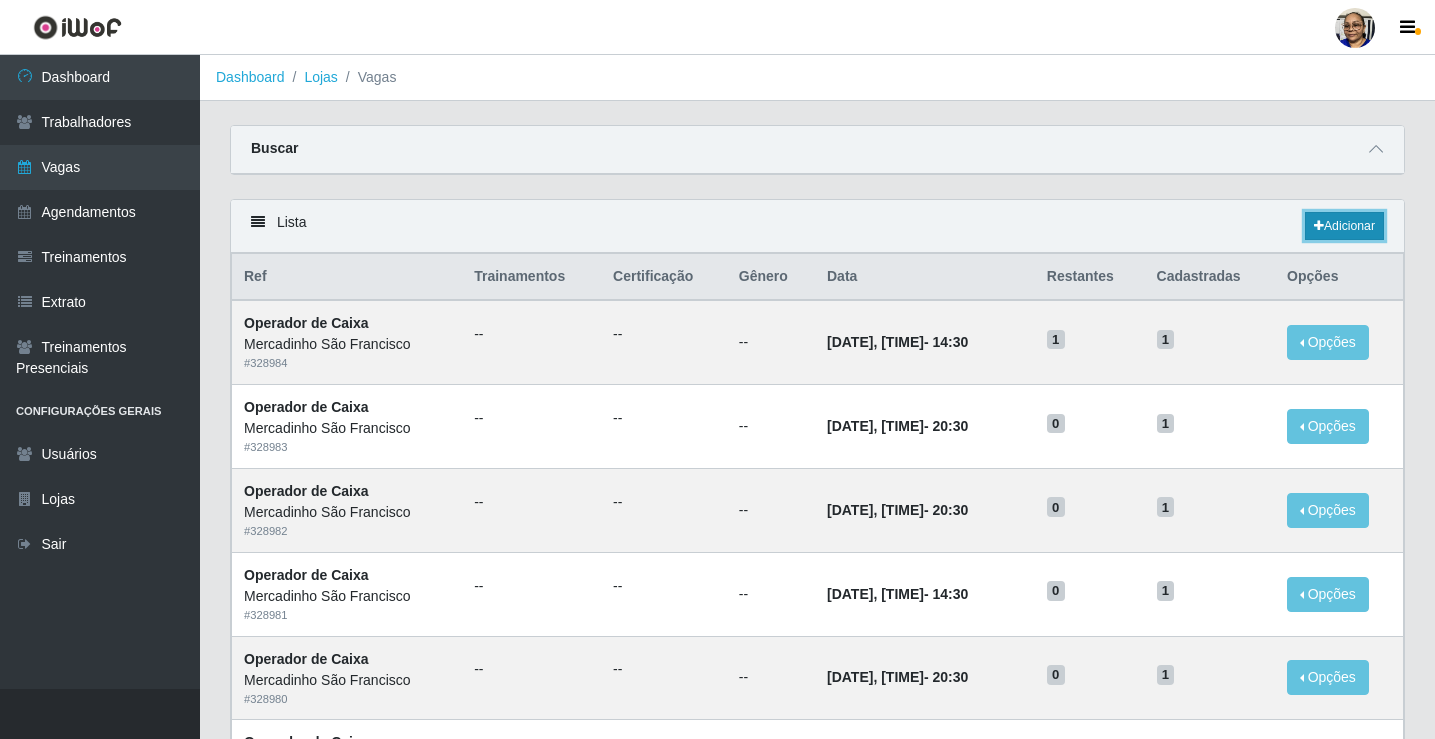 click on "Adicionar" at bounding box center (1344, 226) 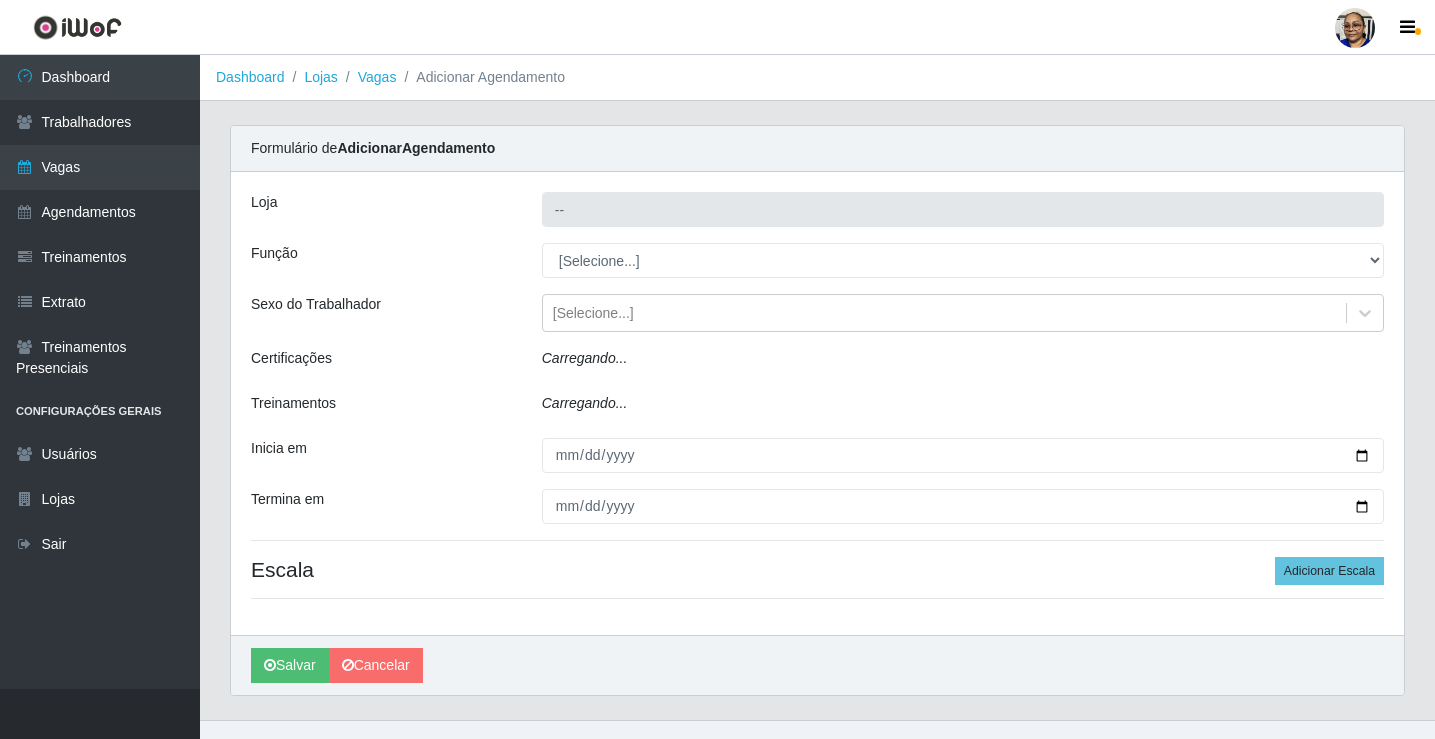 type on "Mercadinho São Francisco" 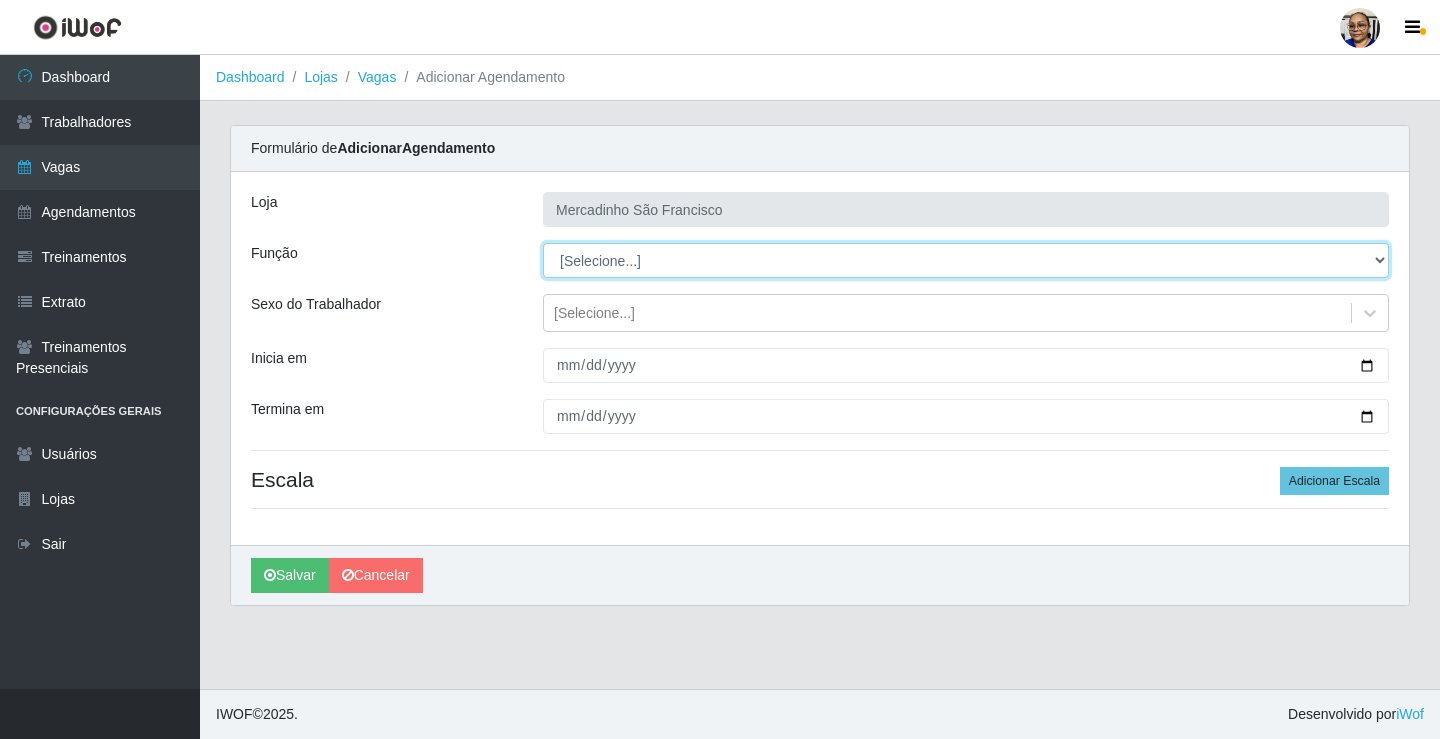 click on "[Selecione...] ASG ASG + ASG ++ Balconista de Açougue Balconista de Açougue + Operador de Caixa Operador de Caixa + Operador de Caixa ++ Operador de Loja Operador de Loja + Operador de Loja ++ Repositor Repositor + Repositor ++ Repositor de Hortifruti Repositor de Hortifruti + Repositor de Hortifruti ++" at bounding box center (966, 260) 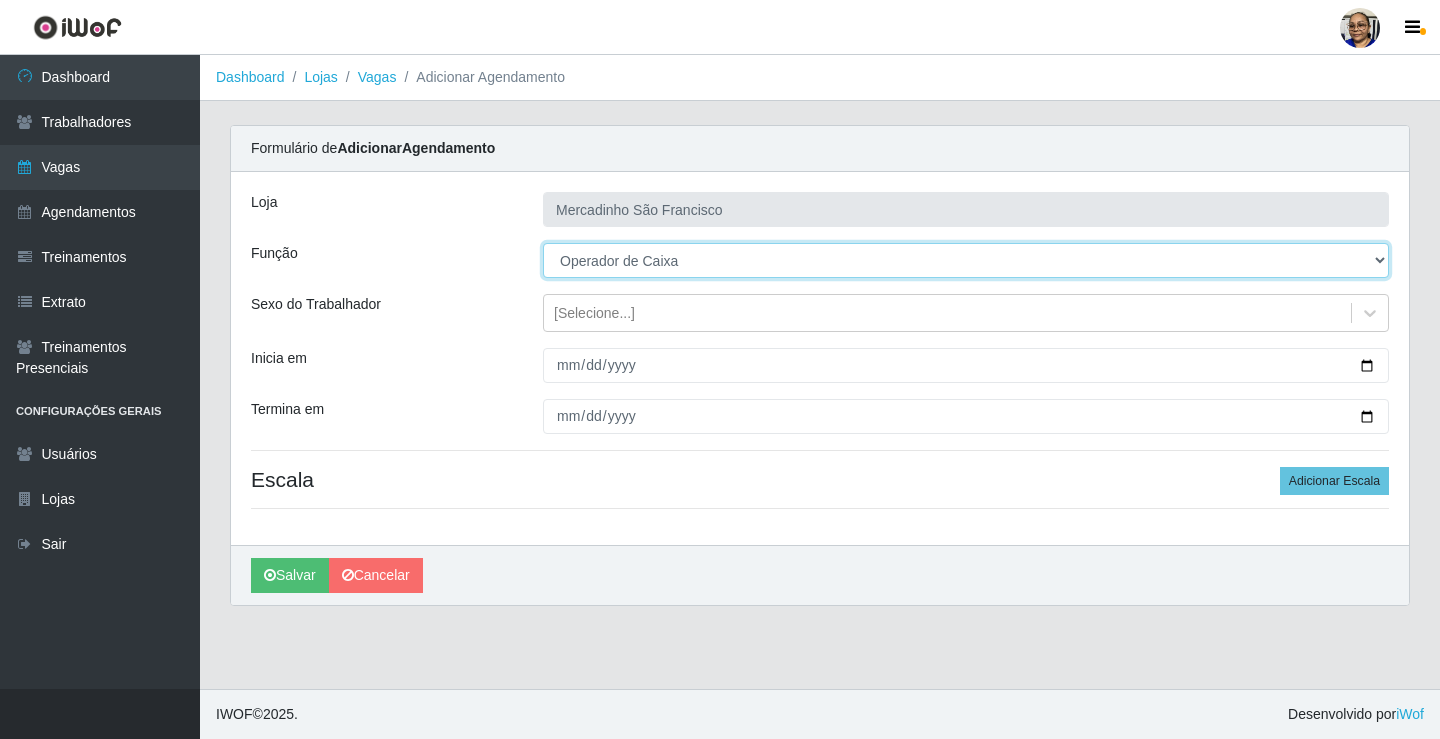 click on "[Selecione...] ASG ASG + ASG ++ Balconista de Açougue Balconista de Açougue + Operador de Caixa Operador de Caixa + Operador de Caixa ++ Operador de Loja Operador de Loja + Operador de Loja ++ Repositor Repositor + Repositor ++ Repositor de Hortifruti Repositor de Hortifruti + Repositor de Hortifruti ++" at bounding box center (966, 260) 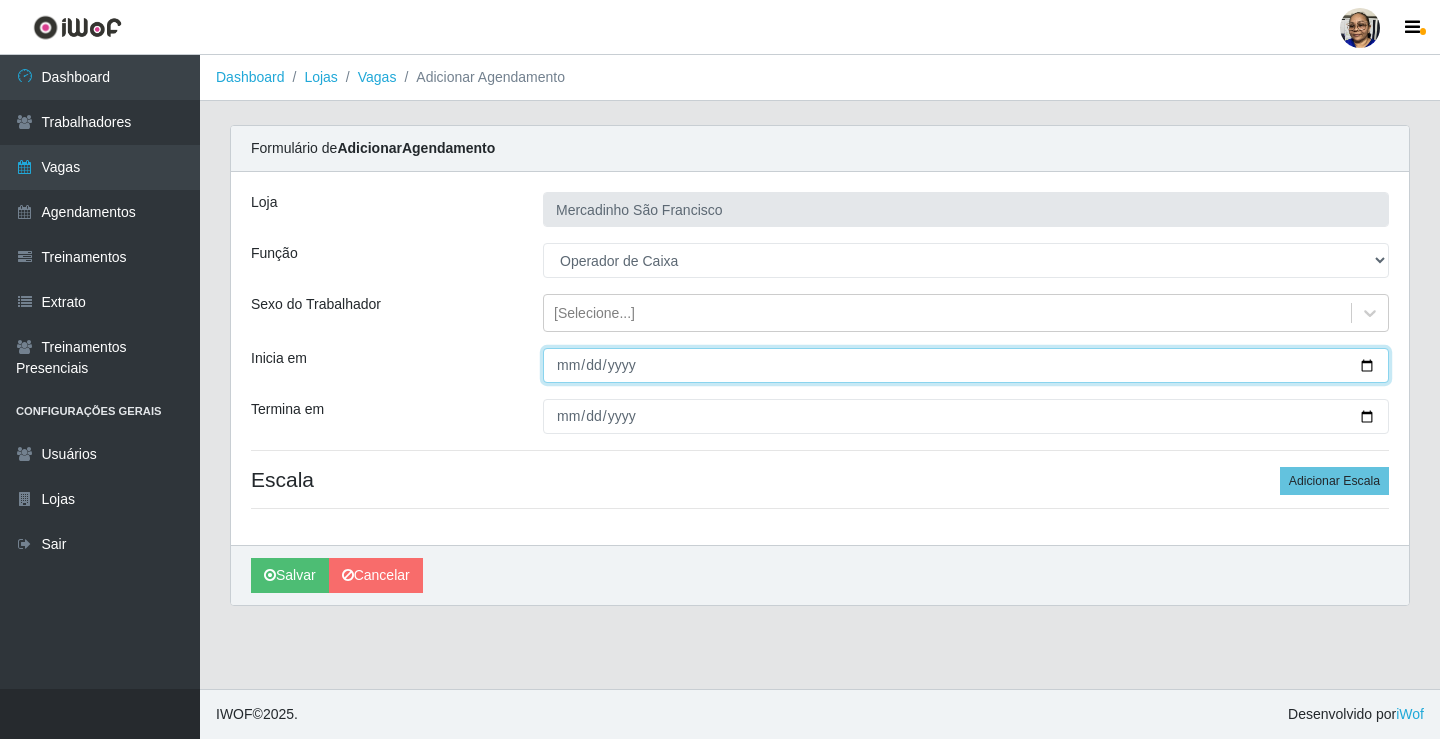 click on "Inicia em" at bounding box center (966, 365) 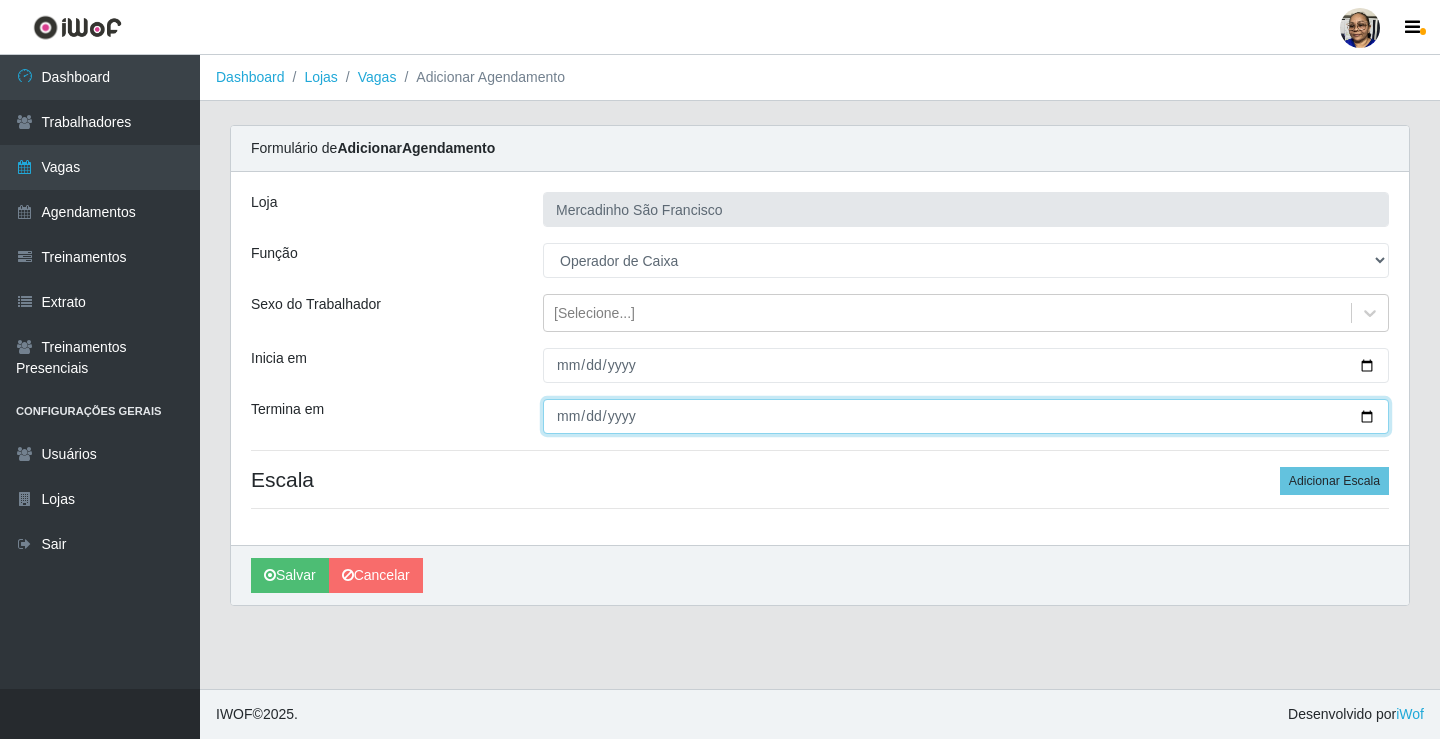 click on "Termina em" at bounding box center [966, 416] 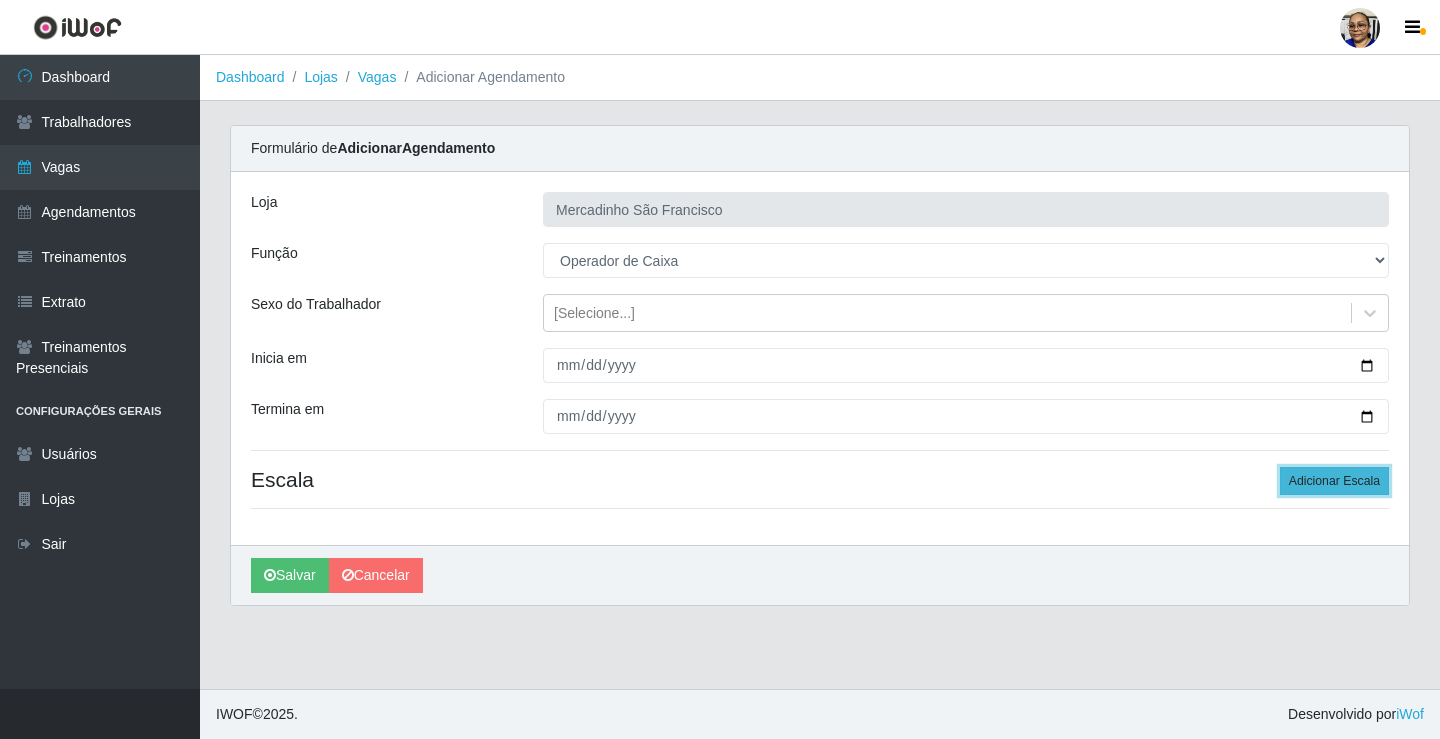 click on "Adicionar Escala" at bounding box center [1334, 481] 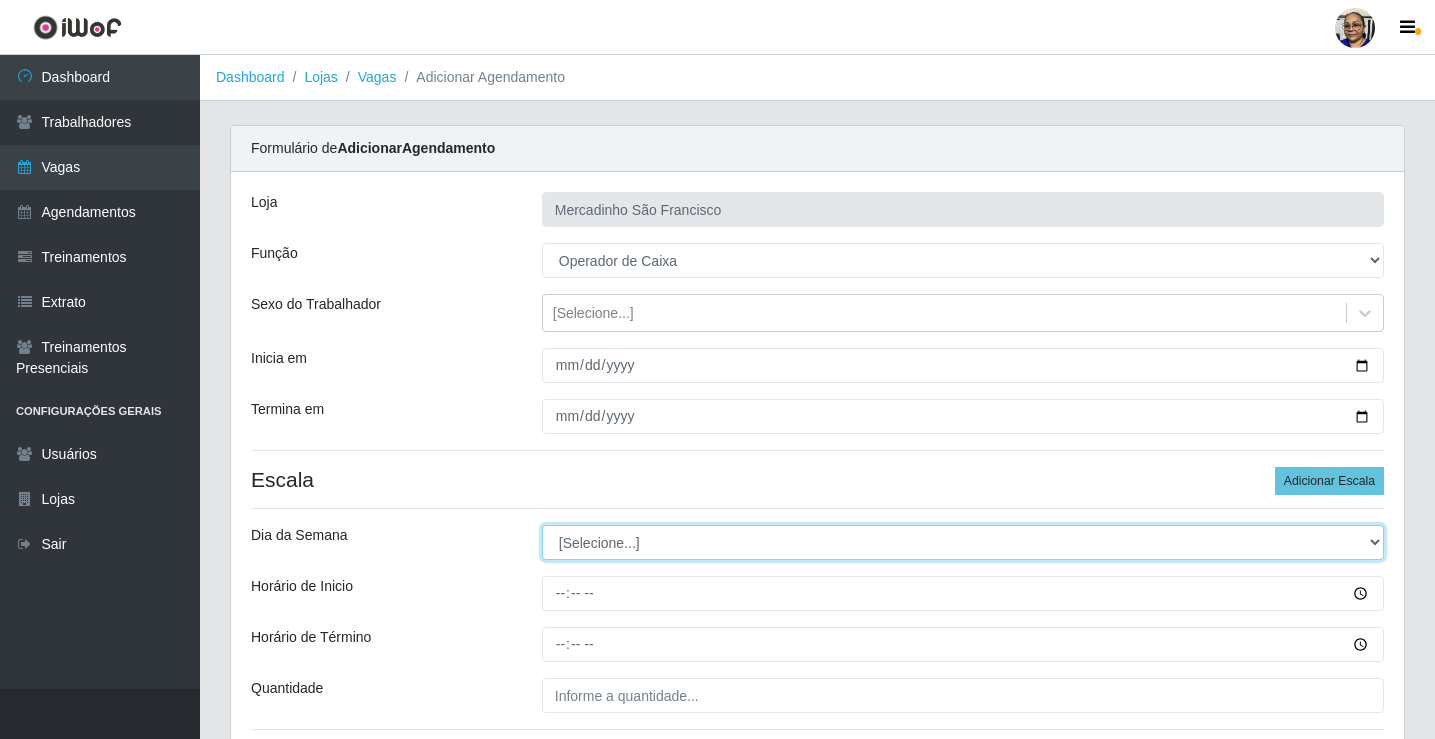click on "[Selecione...] Segunda Terça Quarta Quinta Sexta Sábado Domingo" at bounding box center (963, 542) 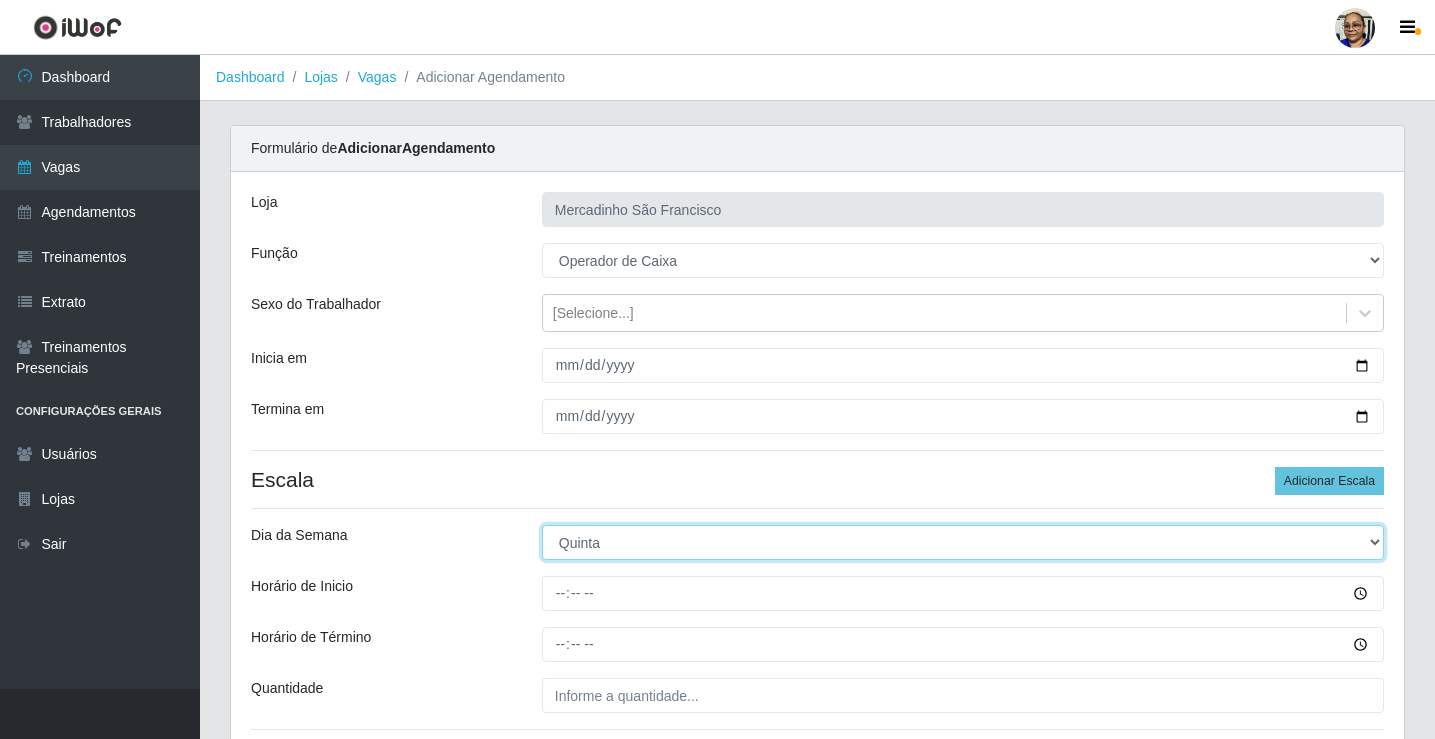 click on "[Selecione...] Segunda Terça Quarta Quinta Sexta Sábado Domingo" at bounding box center [963, 542] 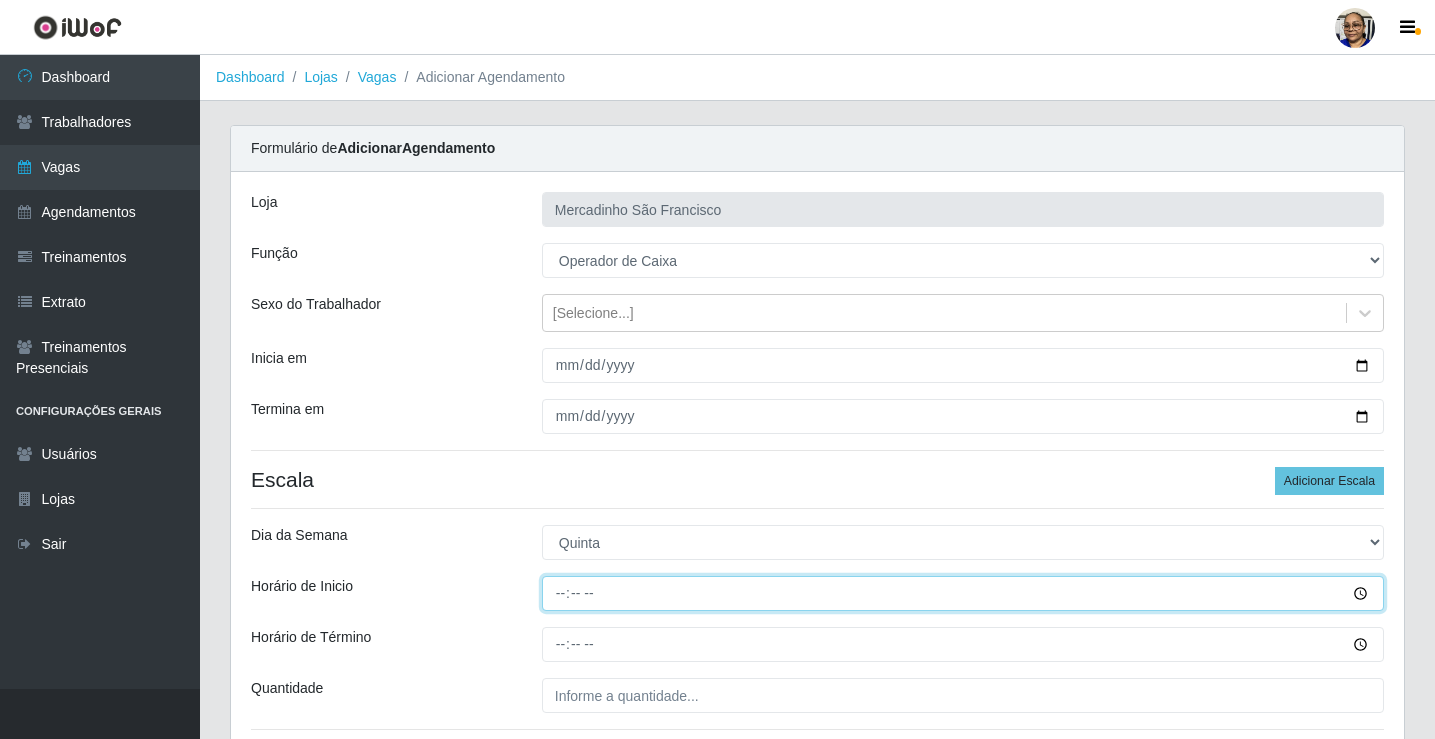 click on "Horário de Inicio" at bounding box center (963, 593) 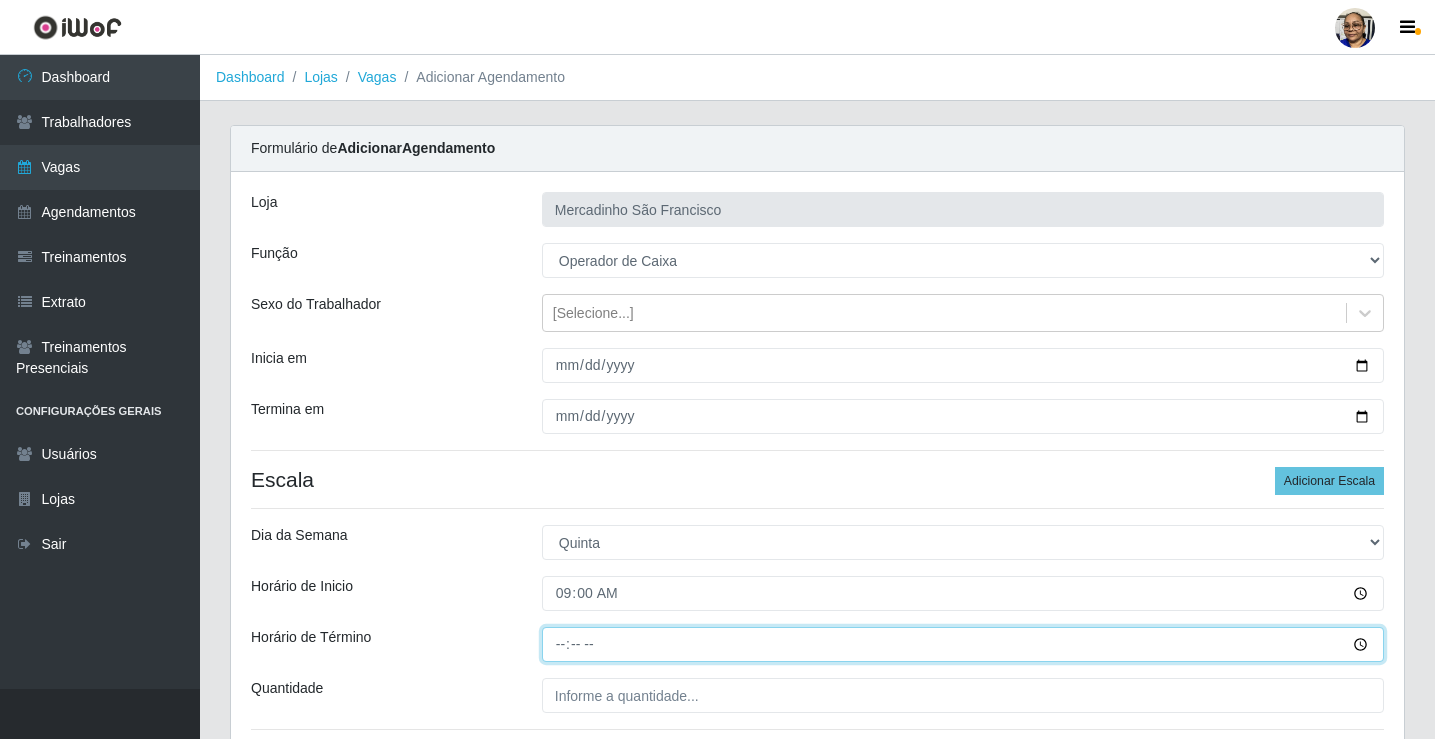 click on "Horário de Término" at bounding box center [963, 644] 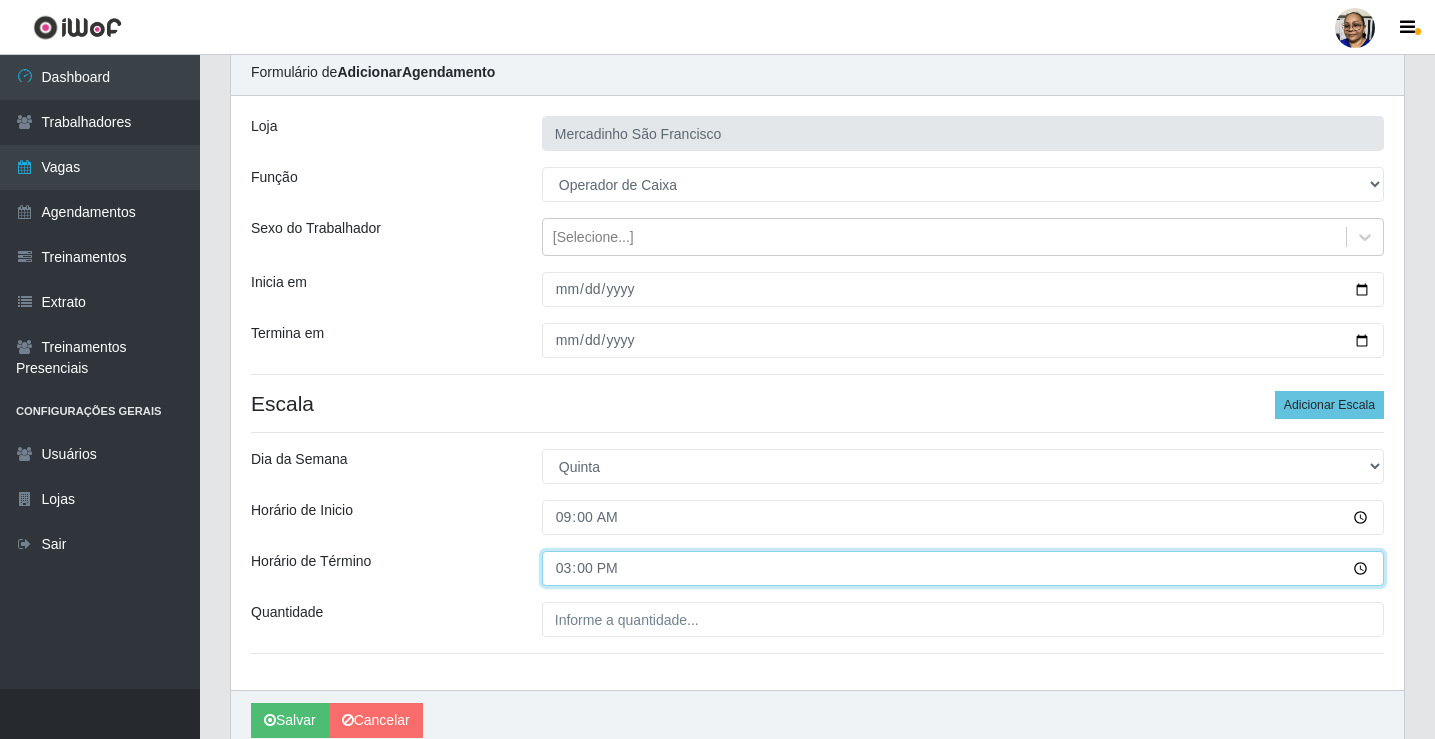 scroll, scrollTop: 162, scrollLeft: 0, axis: vertical 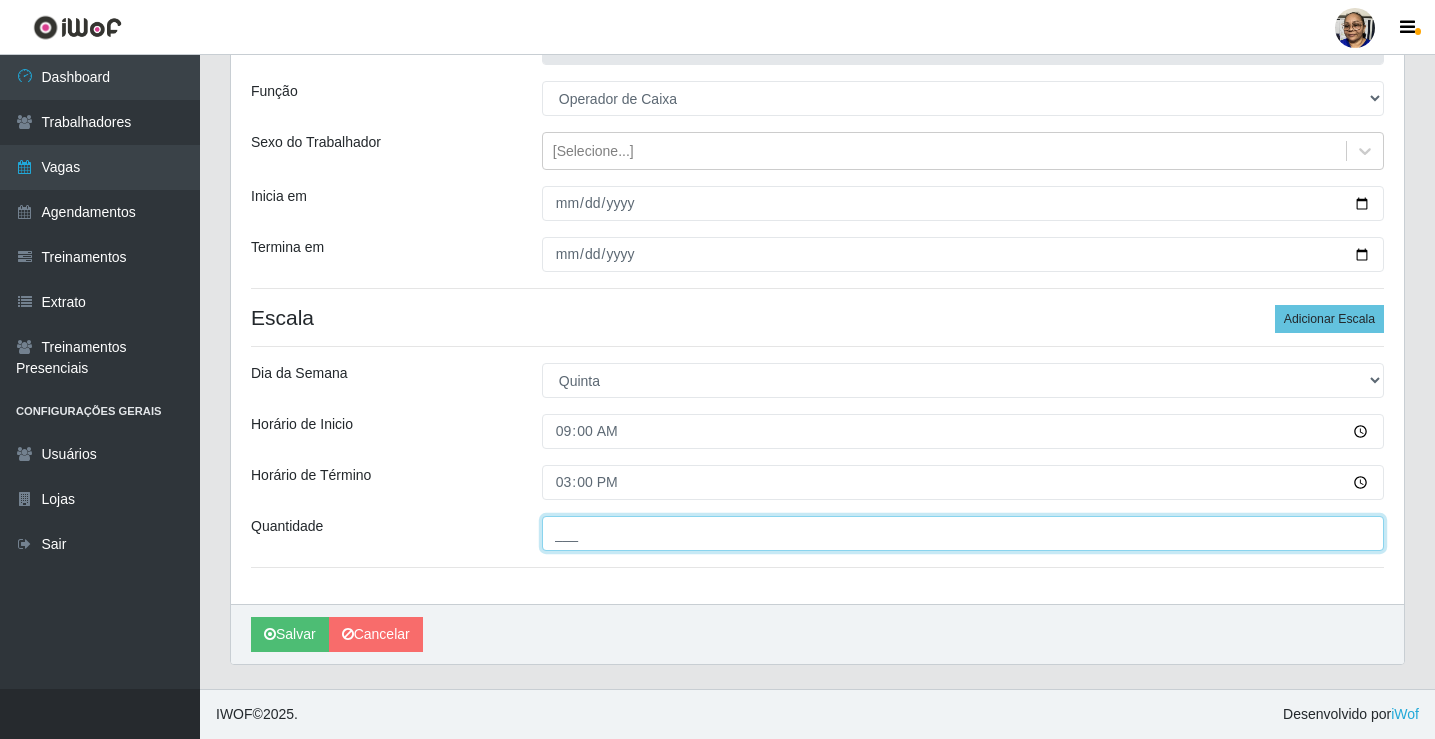 click on "___" at bounding box center [963, 533] 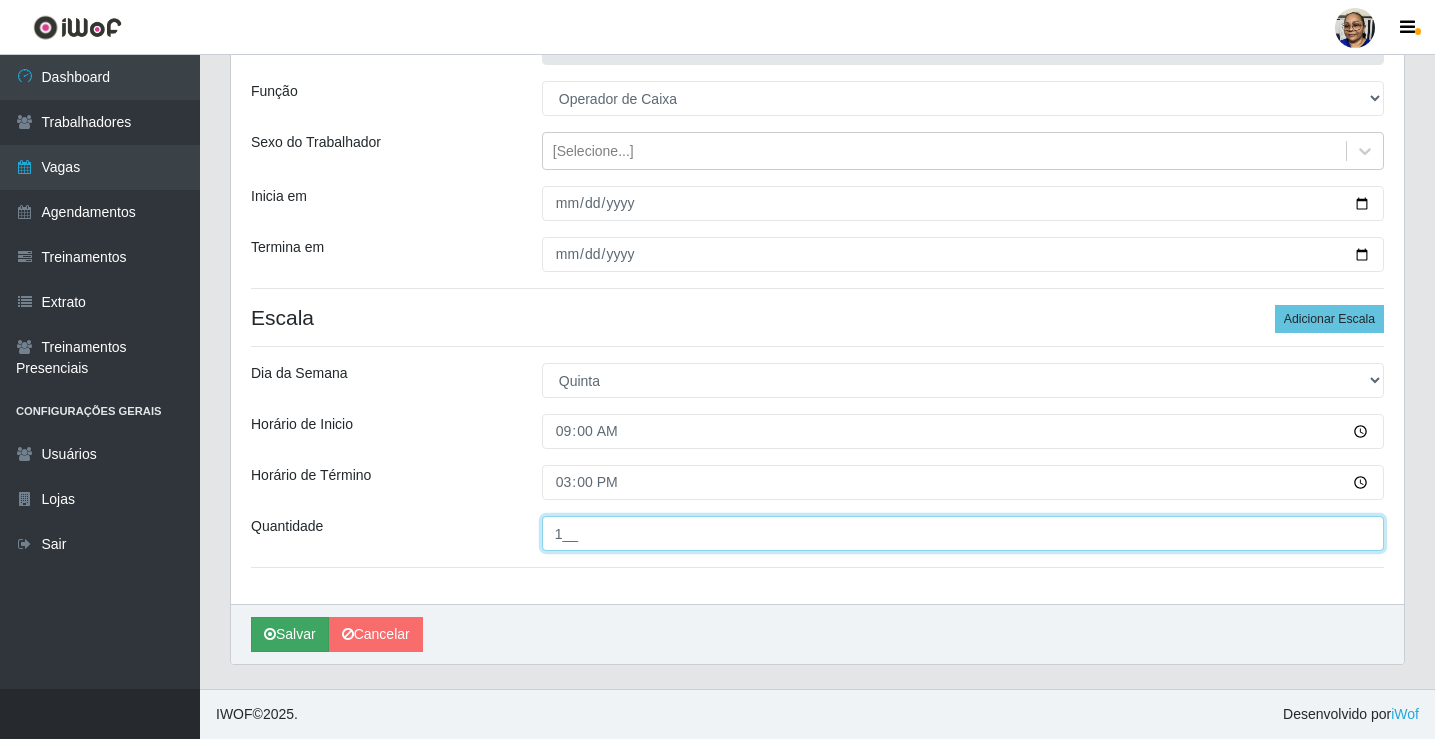 type on "1__" 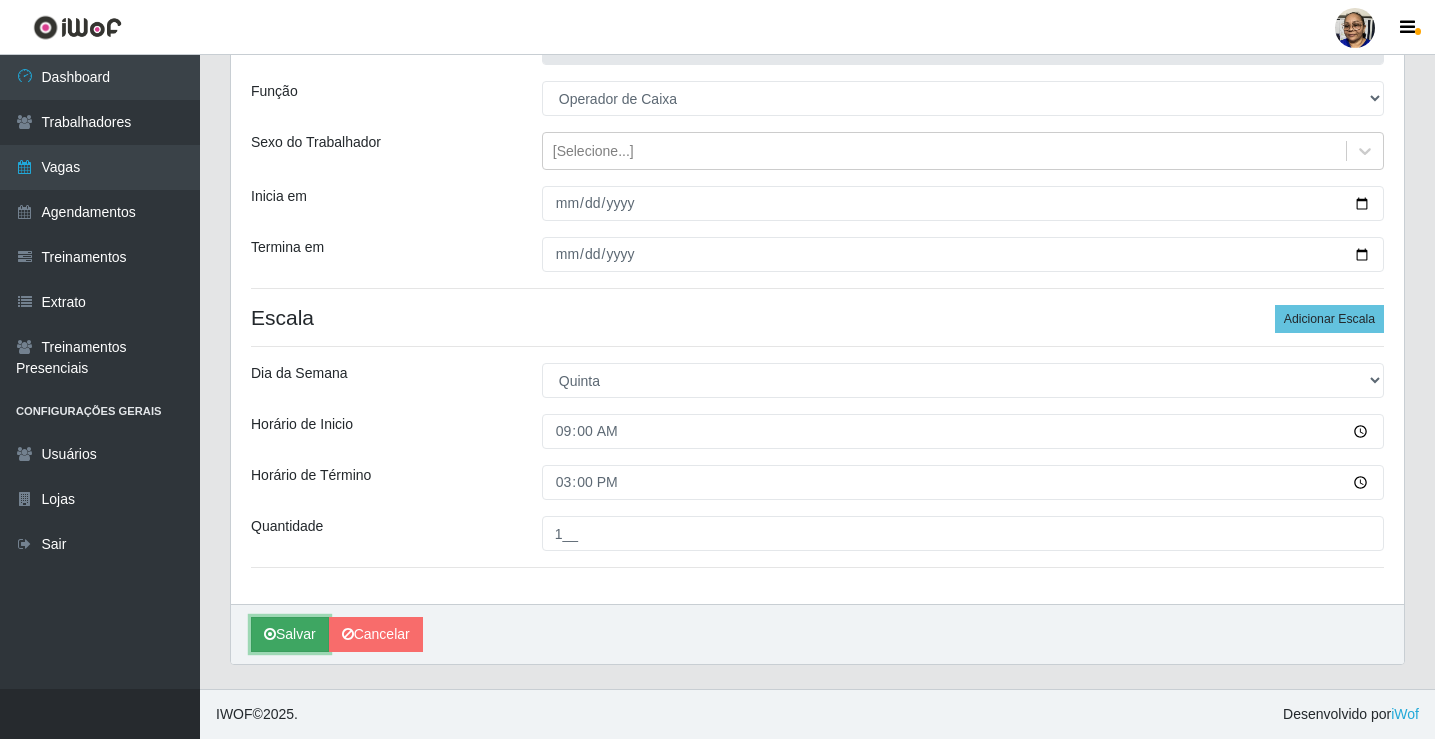 click on "Salvar" at bounding box center (290, 634) 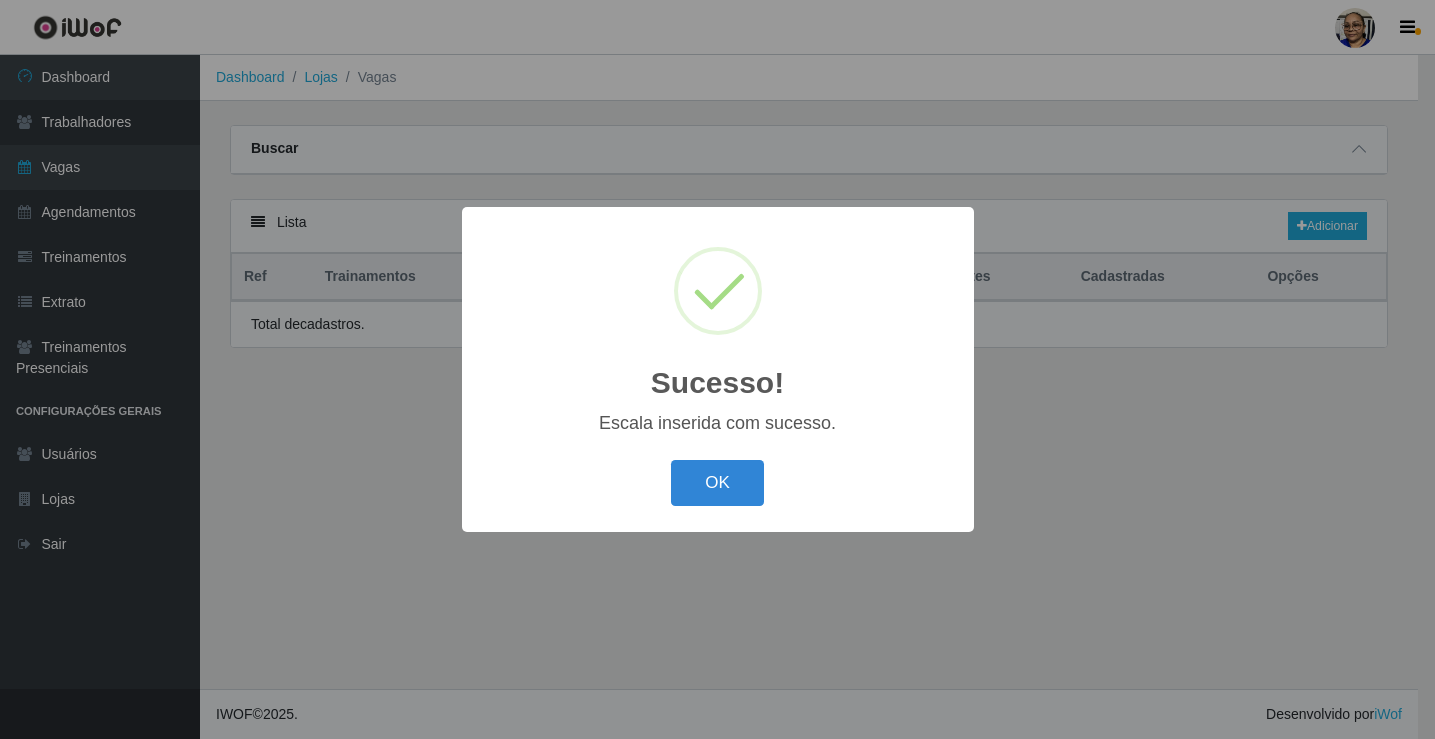 scroll, scrollTop: 0, scrollLeft: 0, axis: both 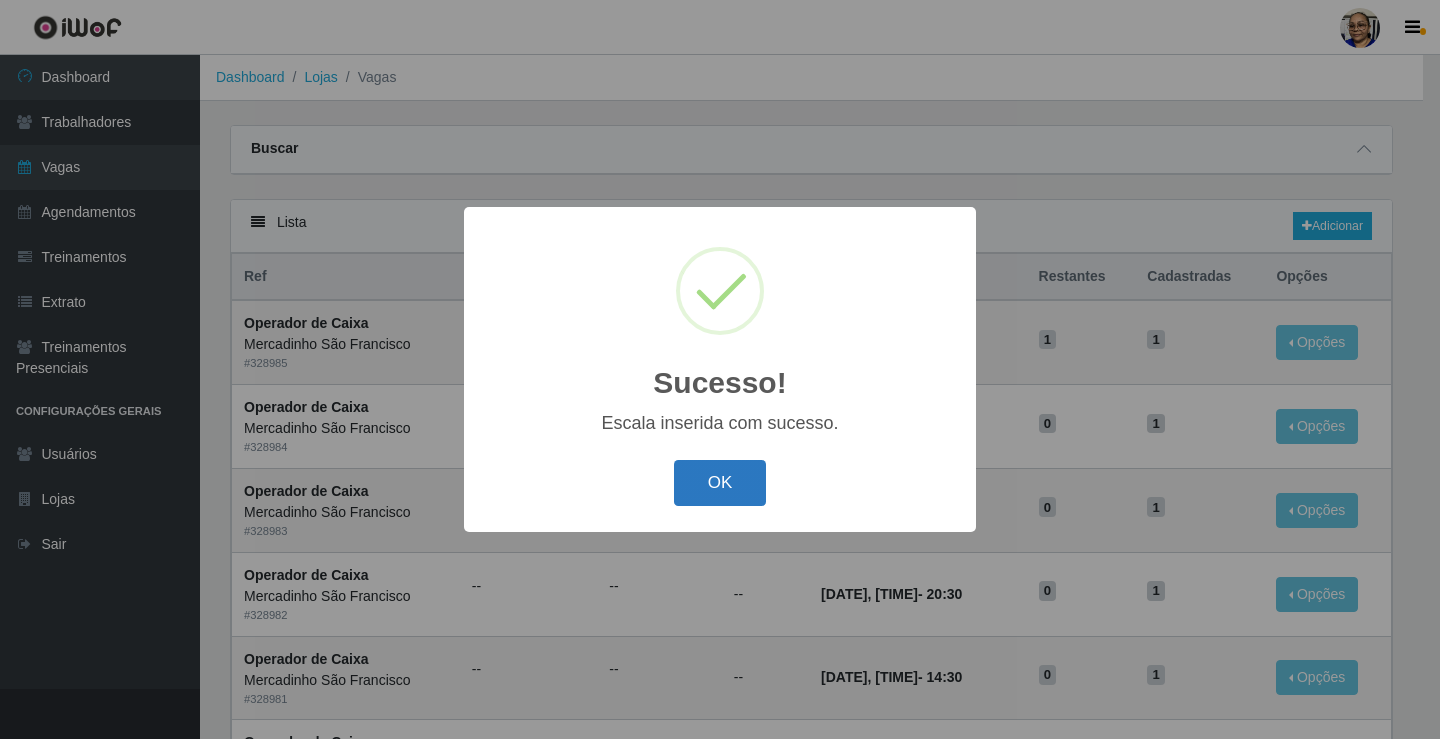 click on "OK" at bounding box center [720, 483] 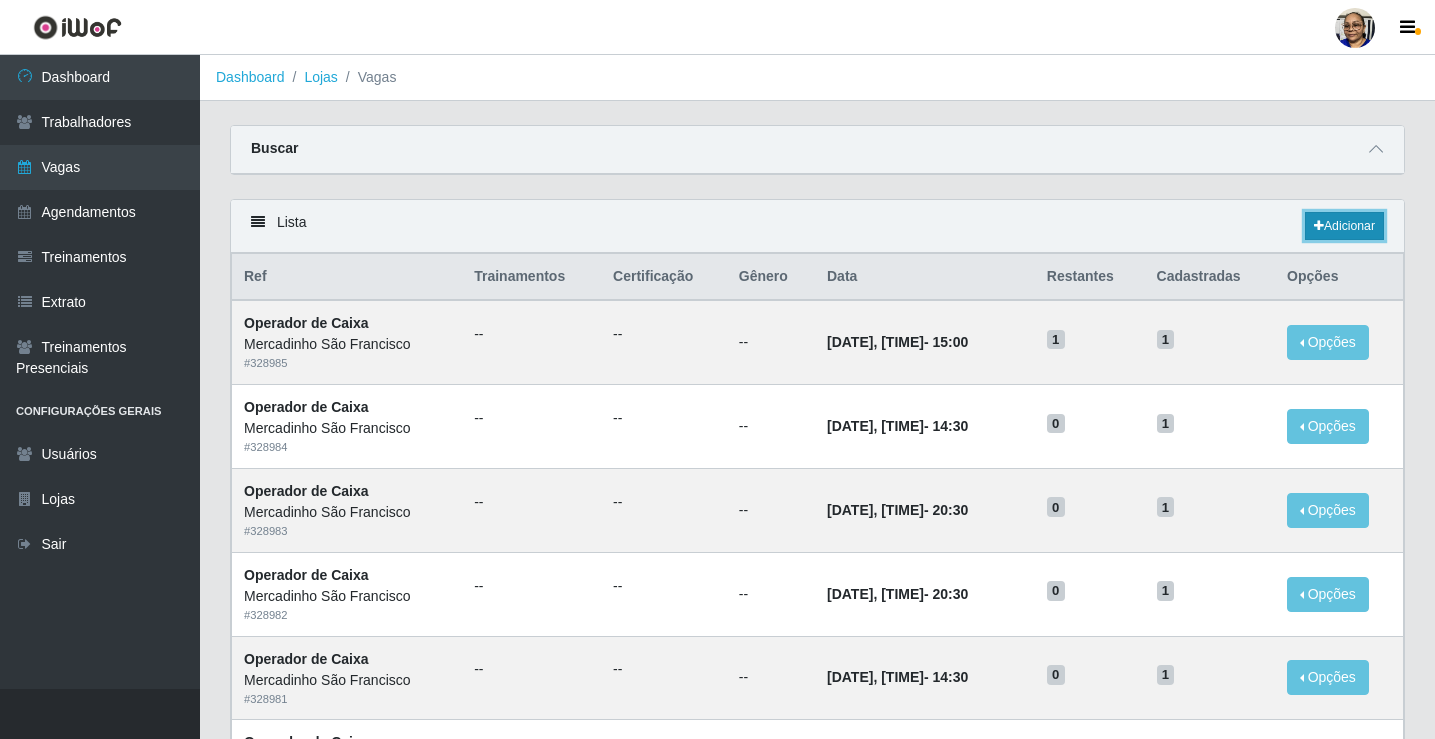 click on "Adicionar" at bounding box center [1344, 226] 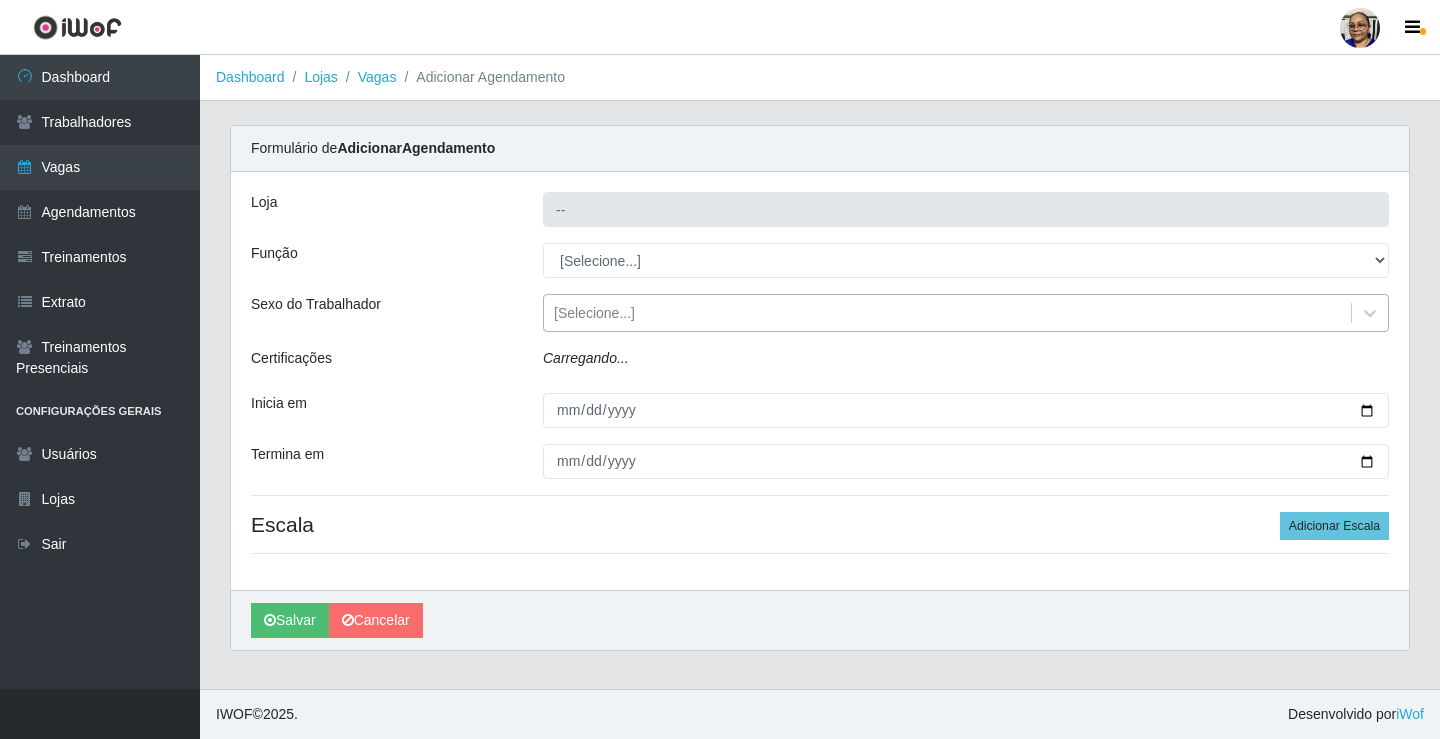 type on "Mercadinho São Francisco" 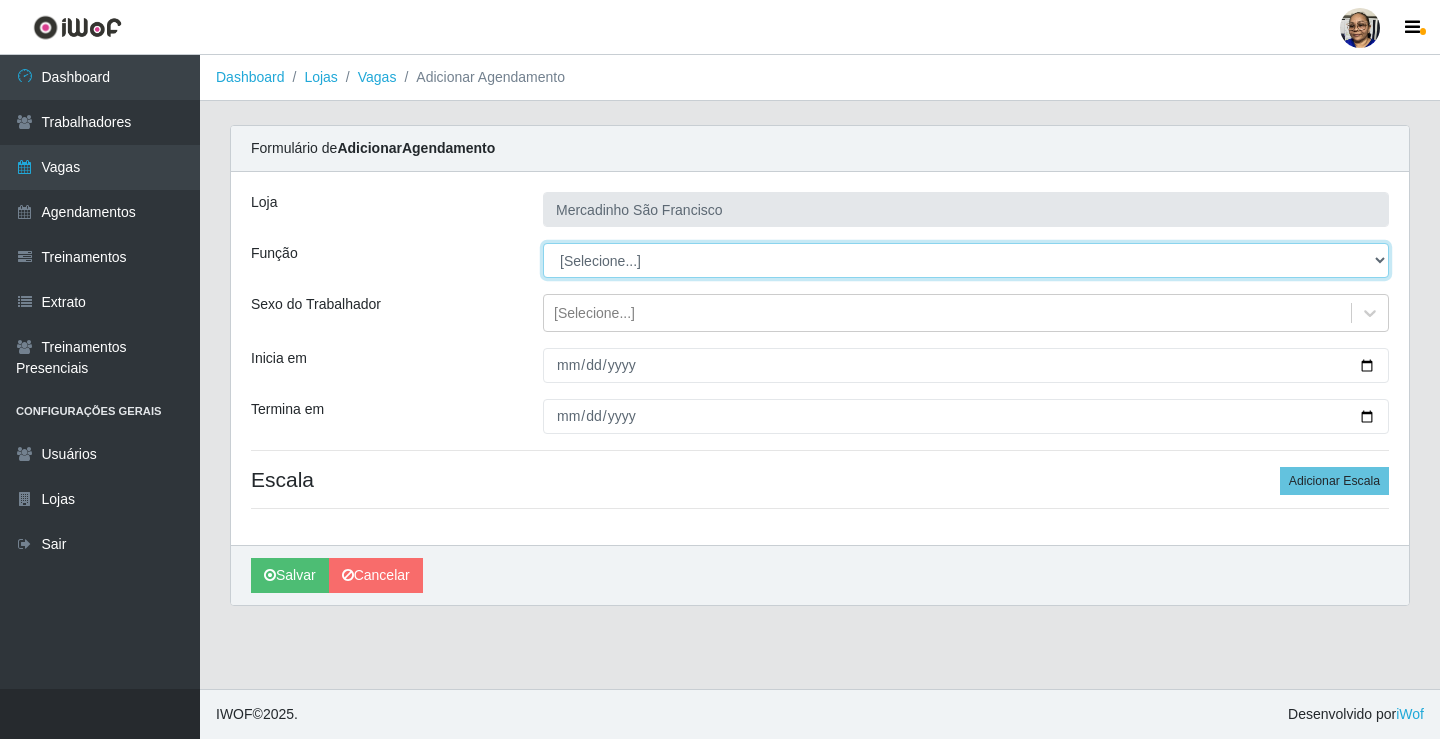click on "[Selecione...] ASG ASG + ASG ++ Balconista de Açougue Balconista de Açougue + Operador de Caixa Operador de Caixa + Operador de Caixa ++ Operador de Loja Operador de Loja + Operador de Loja ++ Repositor Repositor + Repositor ++ Repositor de Hortifruti Repositor de Hortifruti + Repositor de Hortifruti ++" at bounding box center [966, 260] 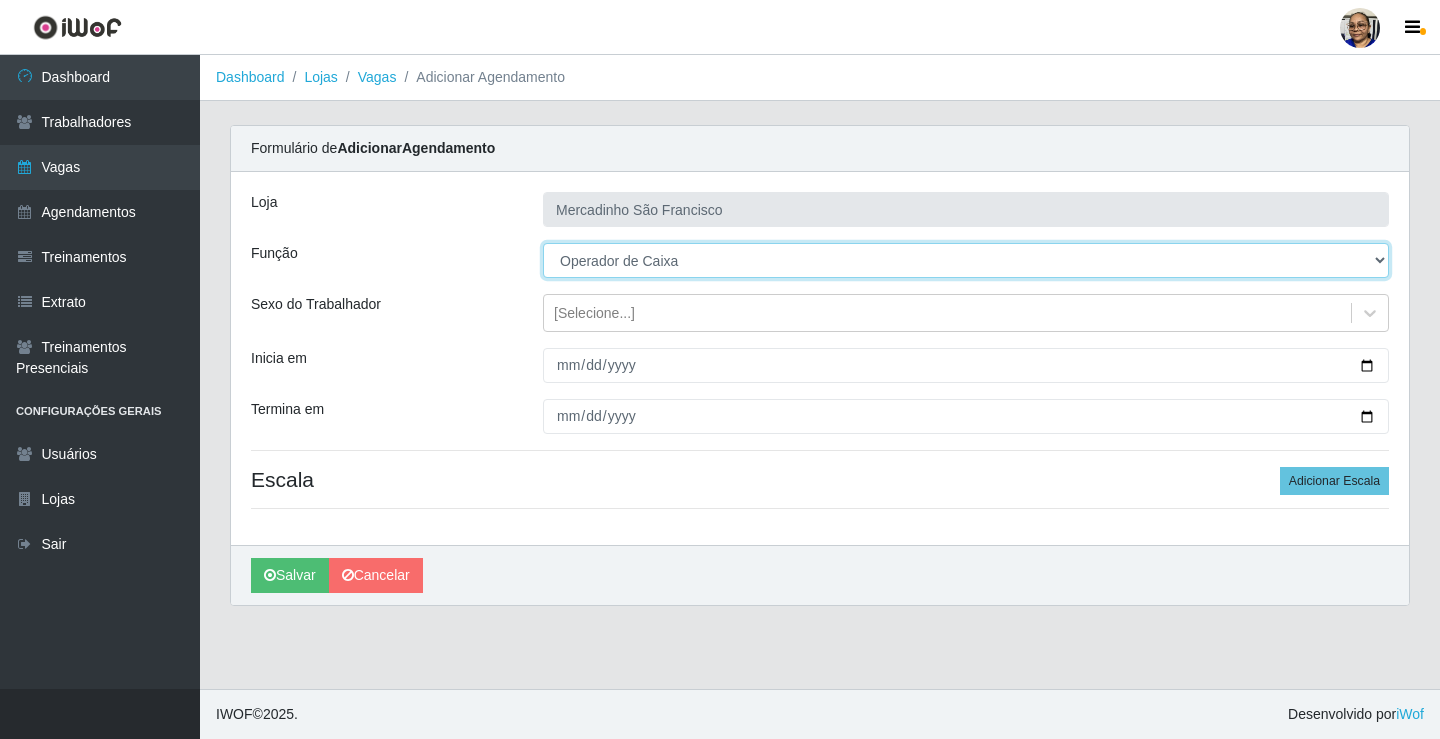 click on "[Selecione...] ASG ASG + ASG ++ Balconista de Açougue Balconista de Açougue + Operador de Caixa Operador de Caixa + Operador de Caixa ++ Operador de Loja Operador de Loja + Operador de Loja ++ Repositor Repositor + Repositor ++ Repositor de Hortifruti Repositor de Hortifruti + Repositor de Hortifruti ++" at bounding box center (966, 260) 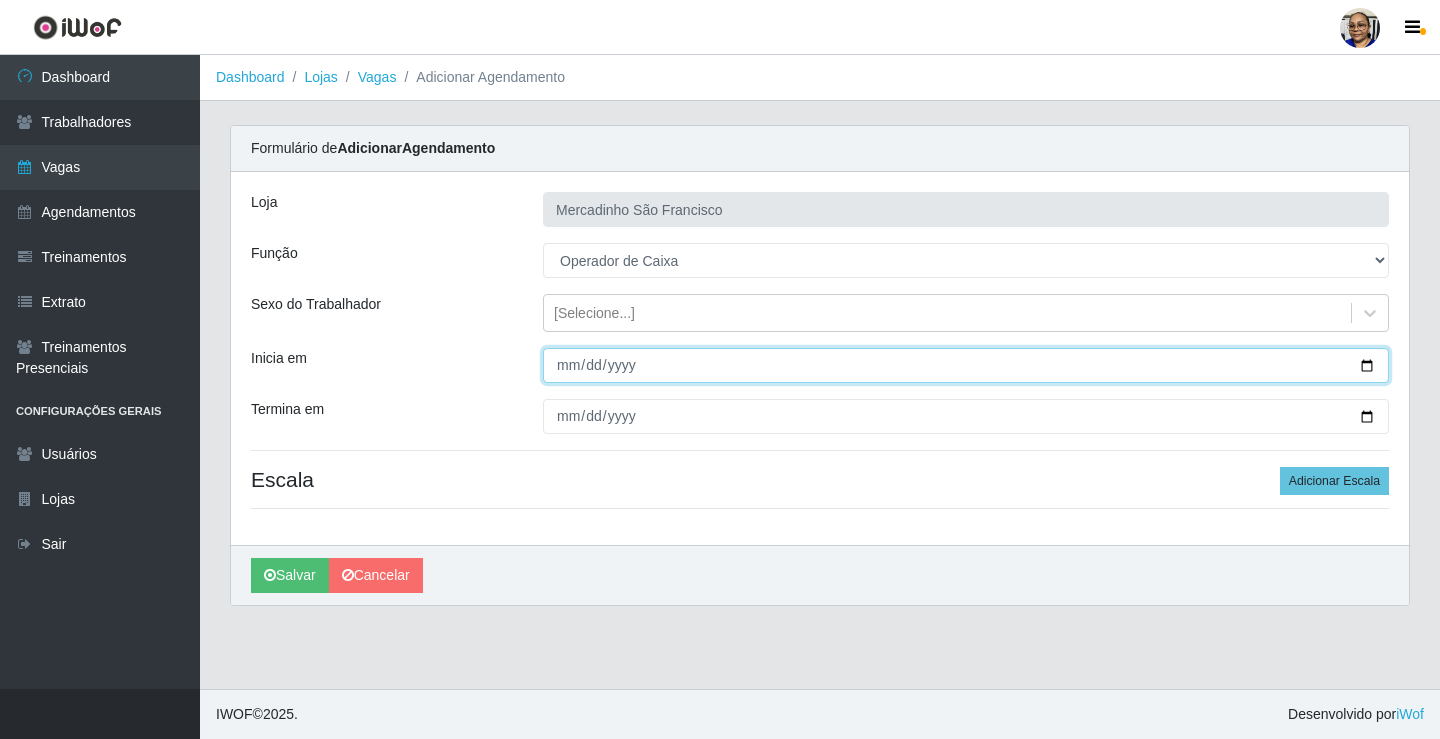 click on "Inicia em" at bounding box center [966, 365] 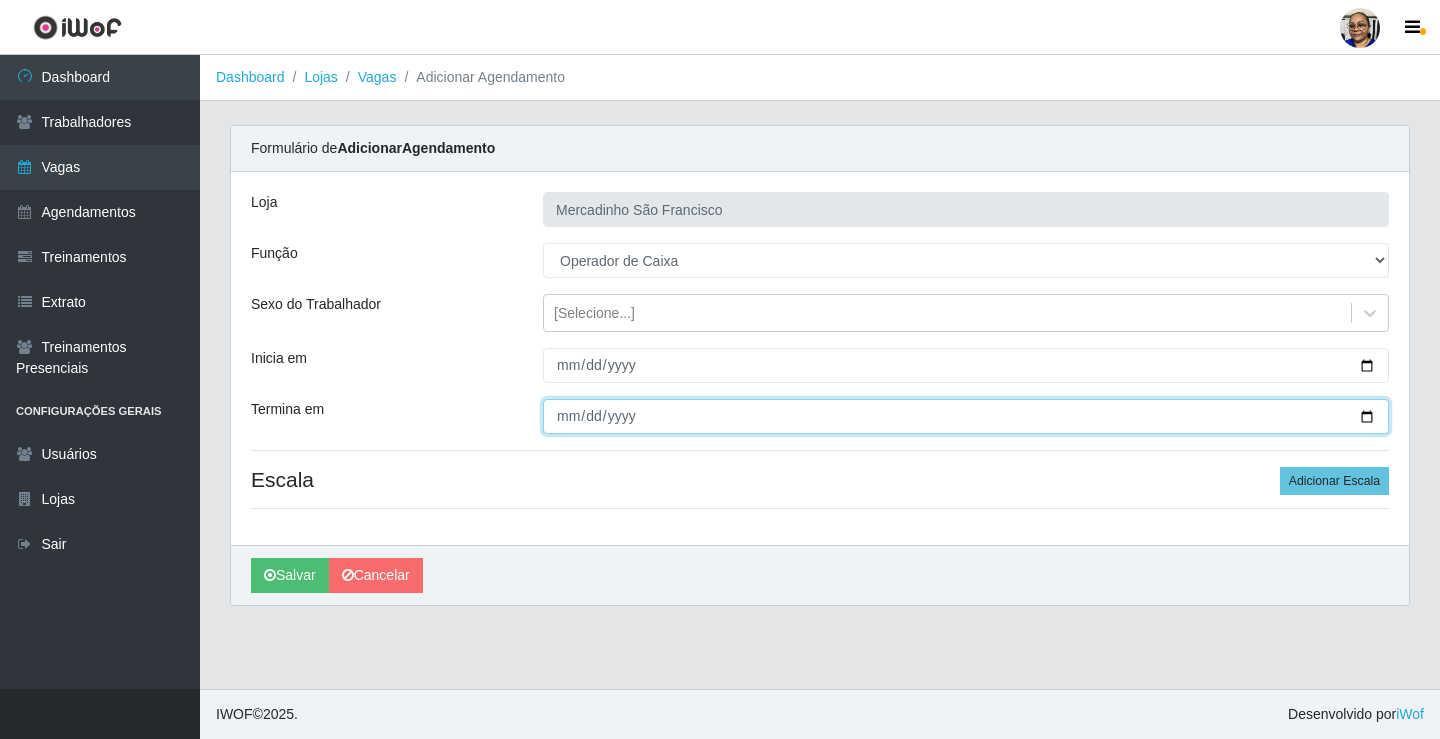 click on "Termina em" at bounding box center (966, 416) 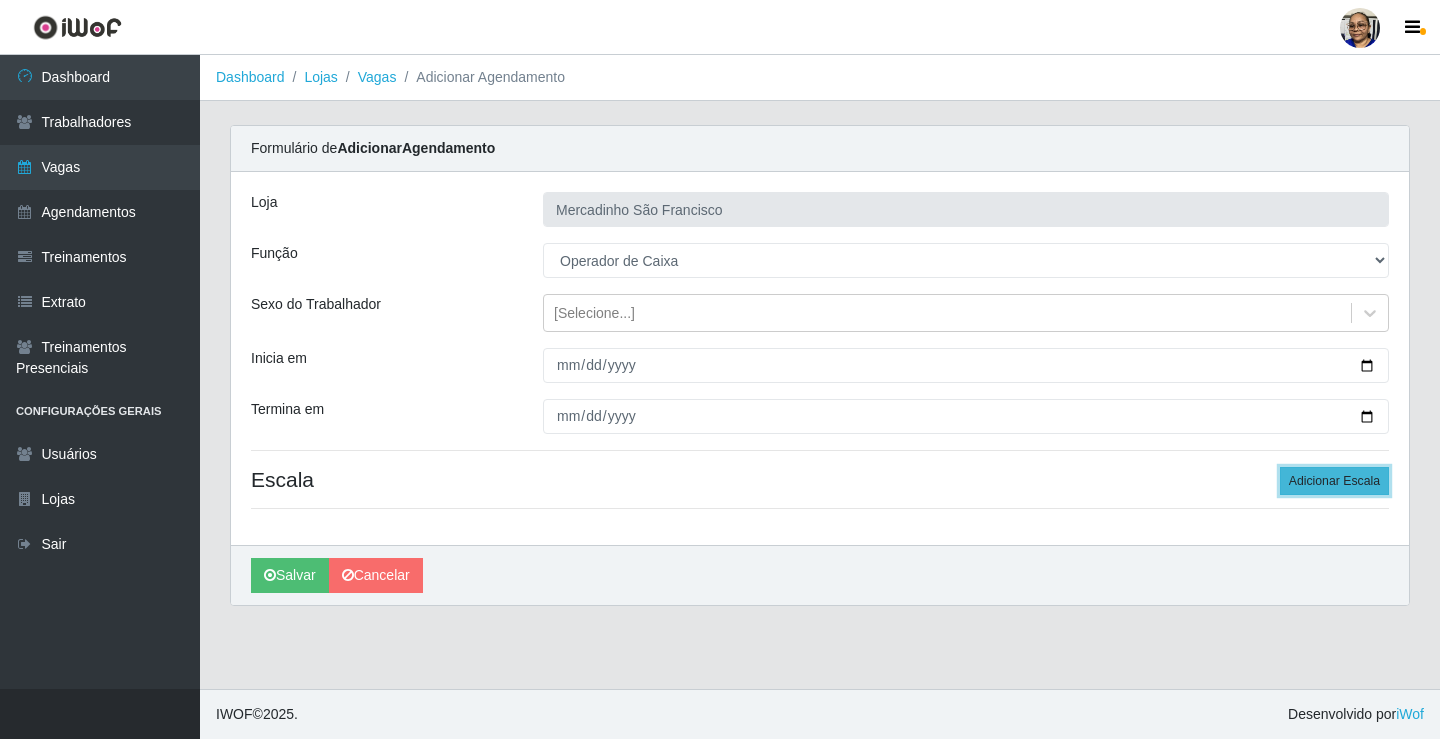 click on "Adicionar Escala" at bounding box center [1334, 481] 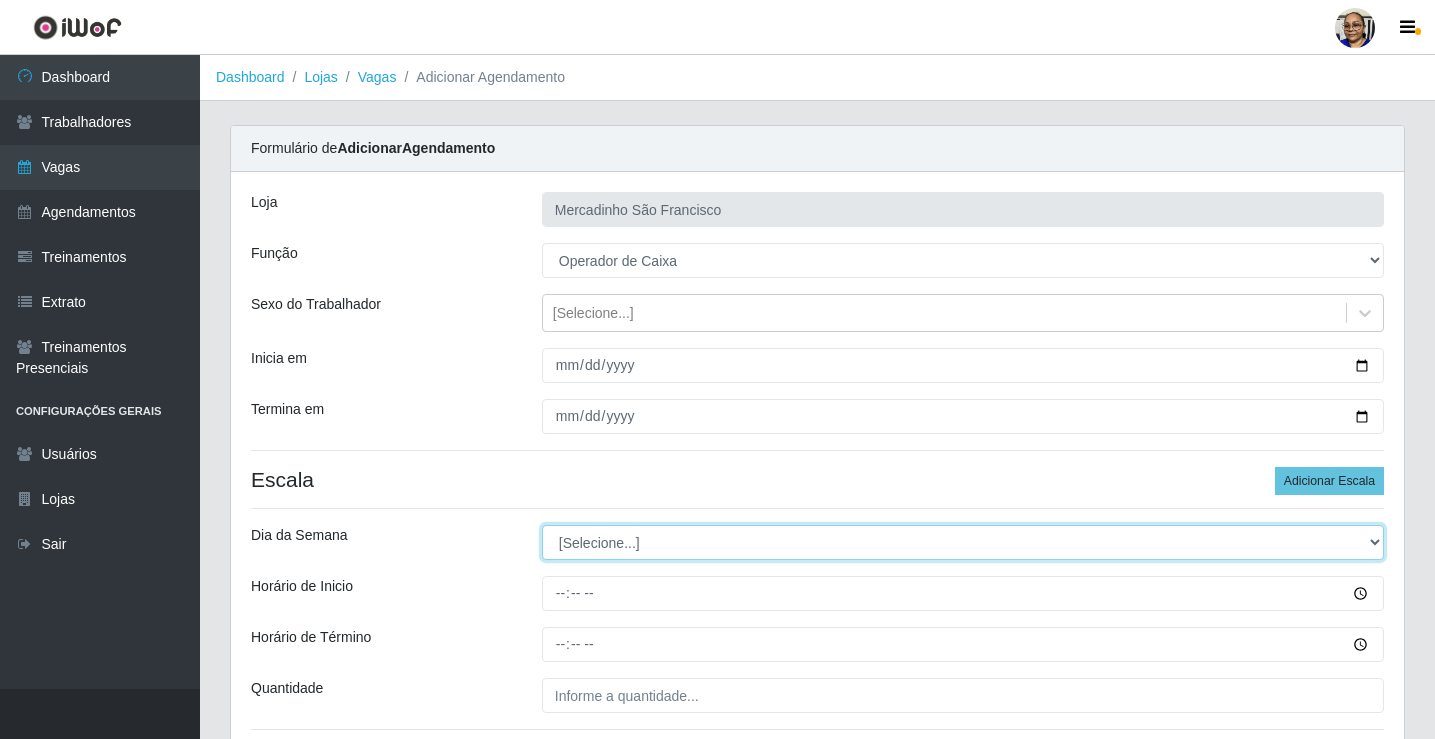 click on "[Selecione...] Segunda Terça Quarta Quinta Sexta Sábado Domingo" at bounding box center (963, 542) 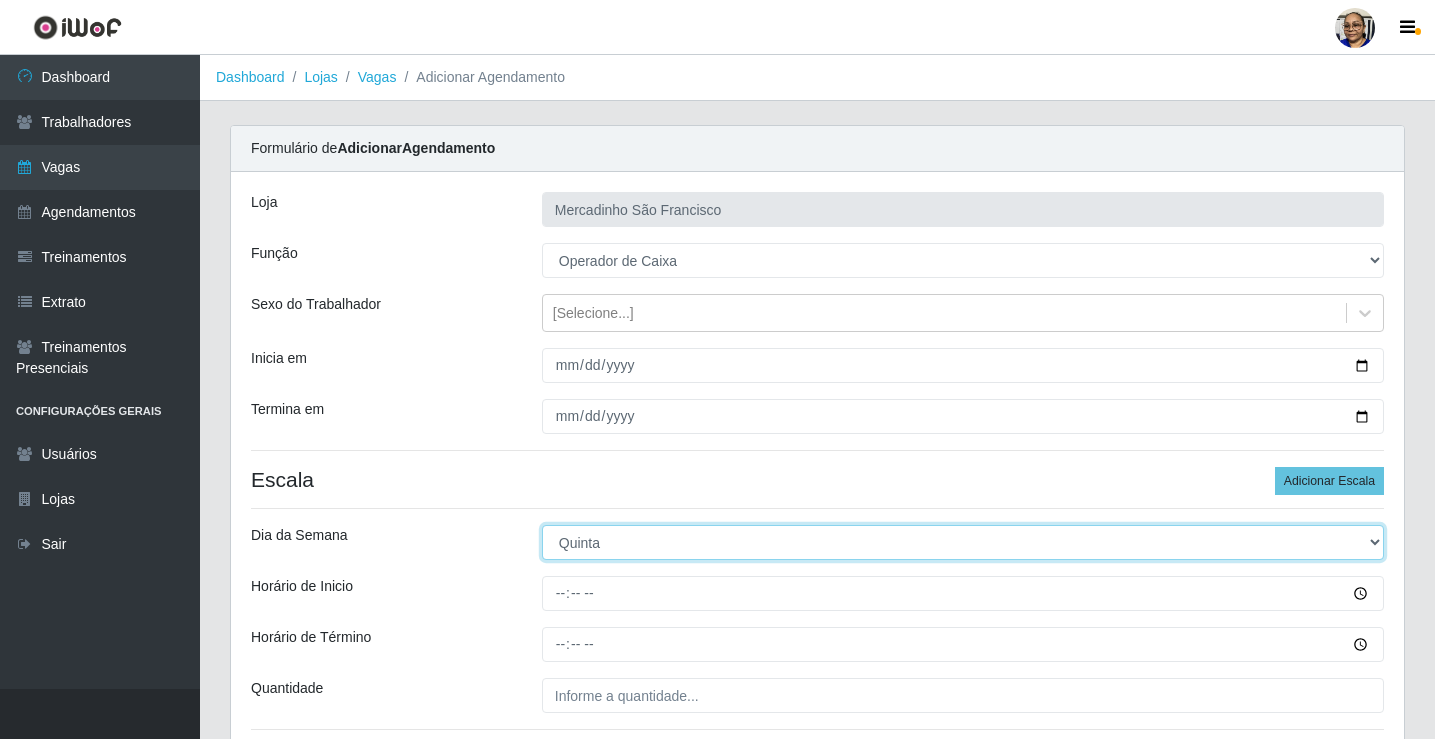 click on "[Selecione...] Segunda Terça Quarta Quinta Sexta Sábado Domingo" at bounding box center [963, 542] 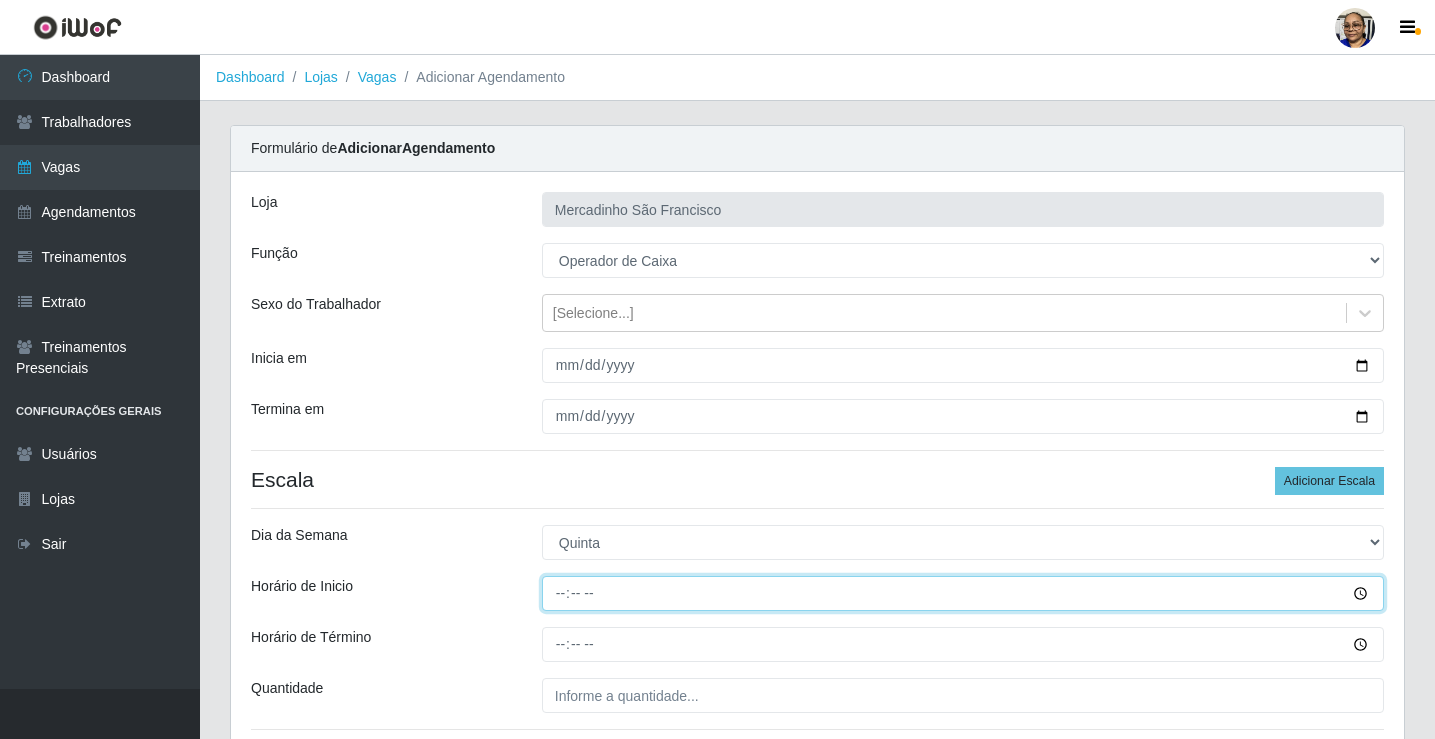 click on "Horário de Inicio" at bounding box center (963, 593) 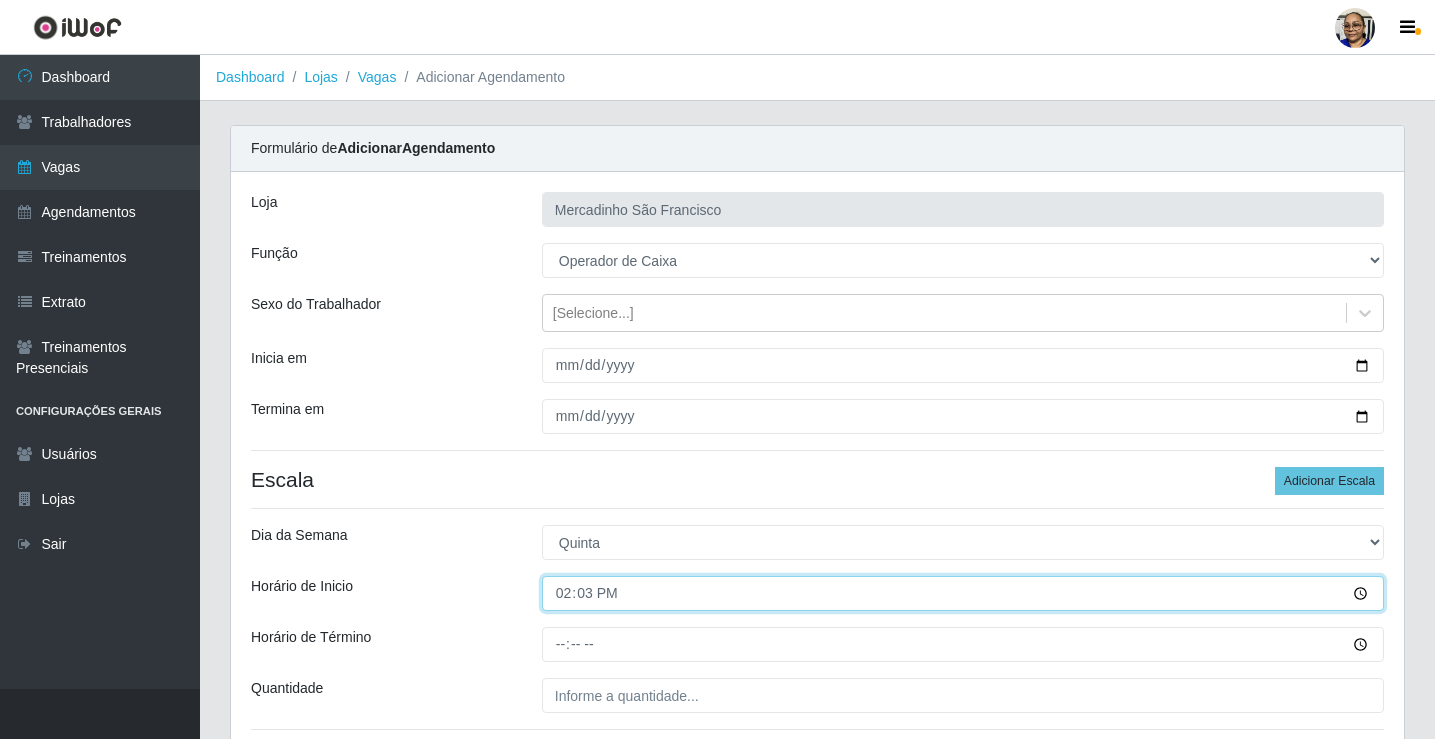 type on "14:30" 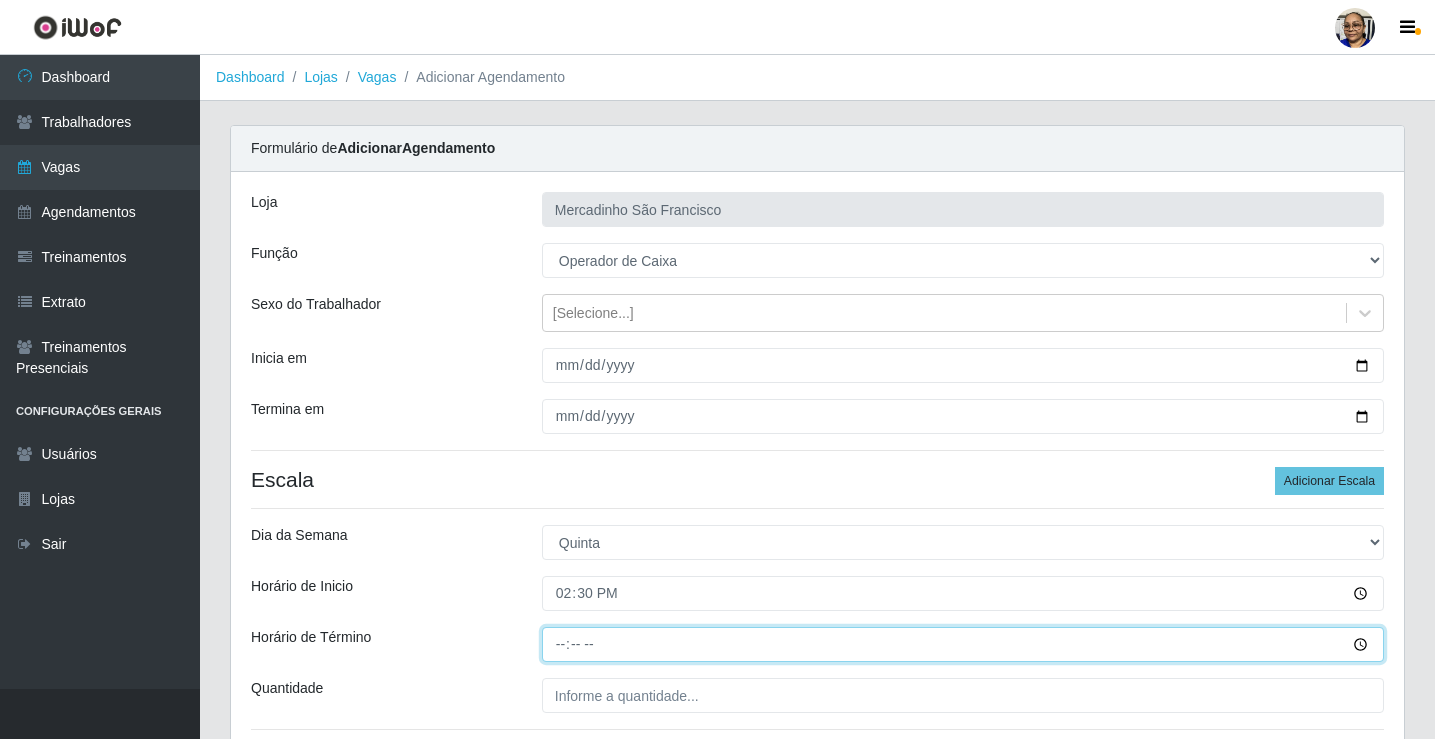 click on "Horário de Término" at bounding box center [963, 644] 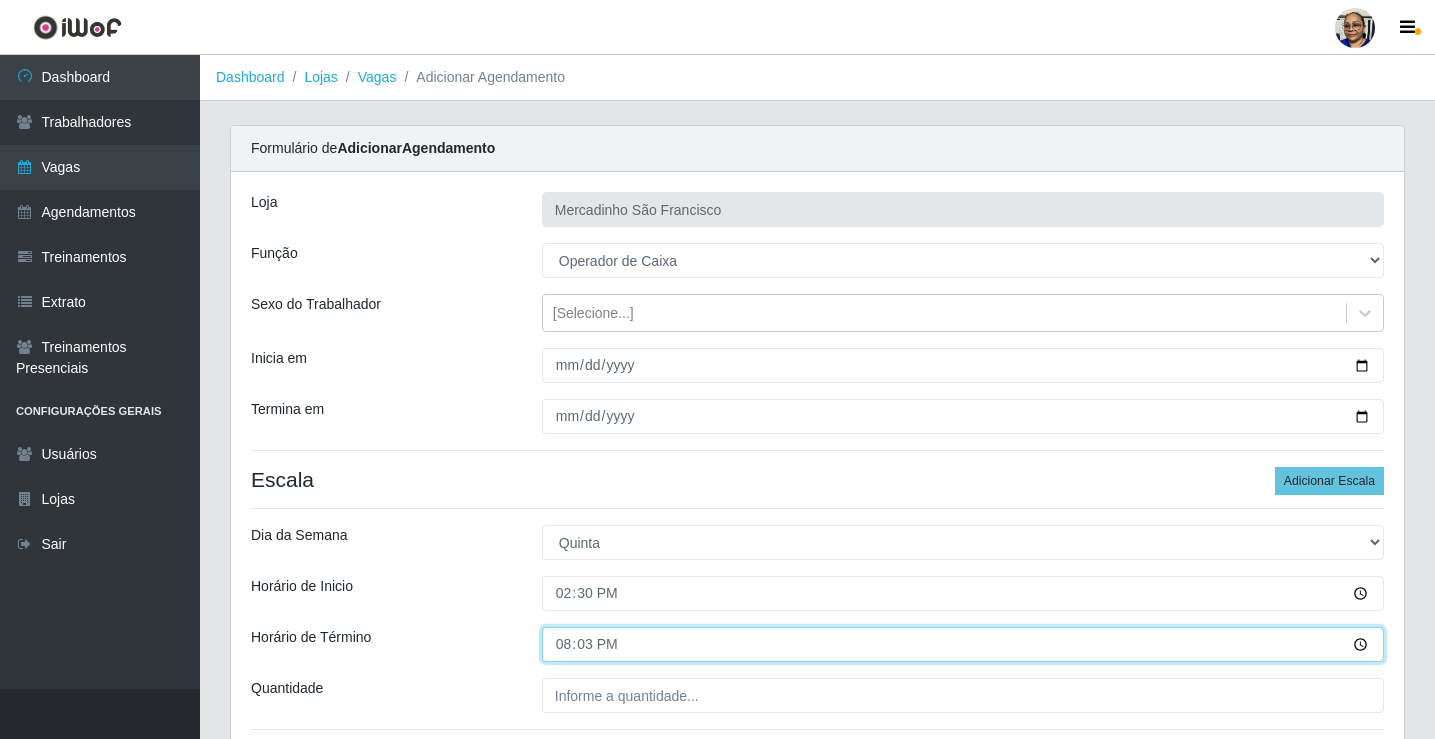 type on "20:30" 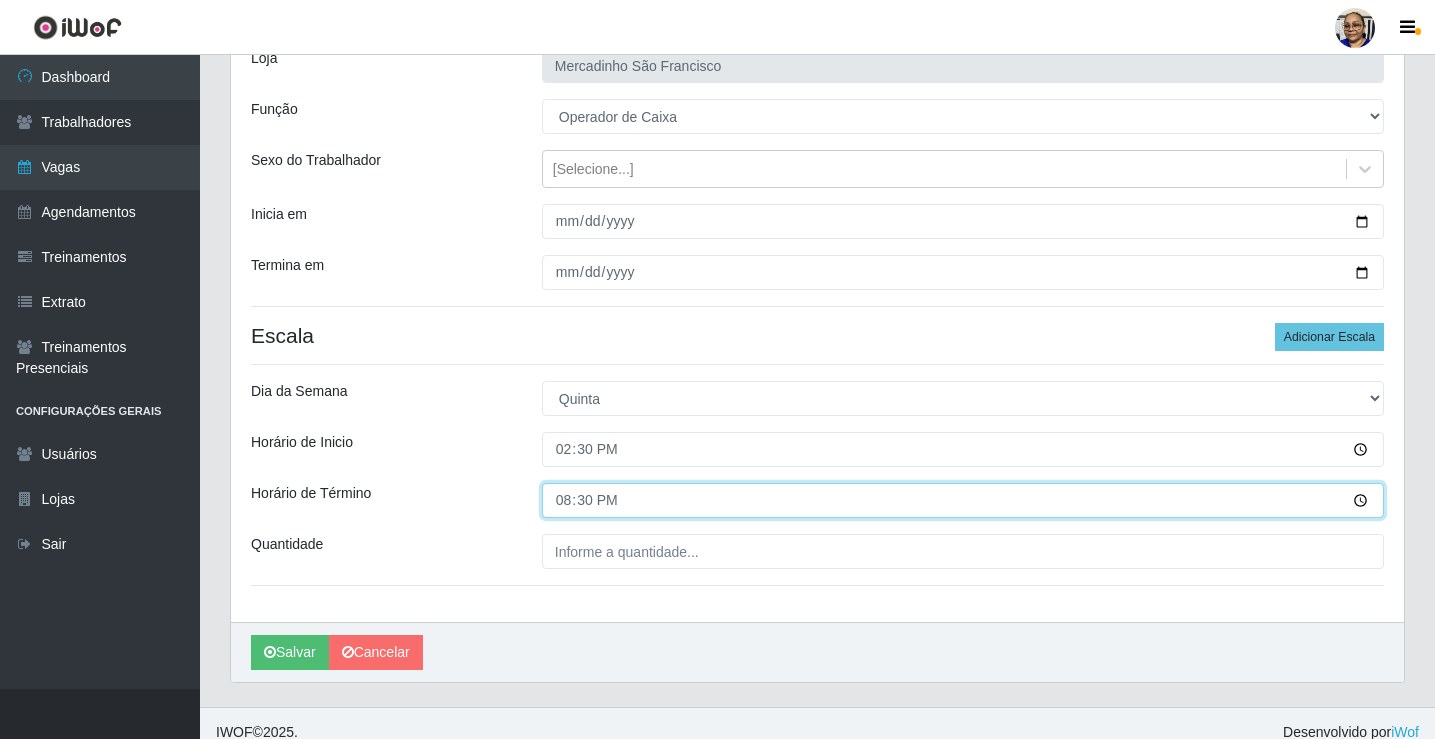 scroll, scrollTop: 162, scrollLeft: 0, axis: vertical 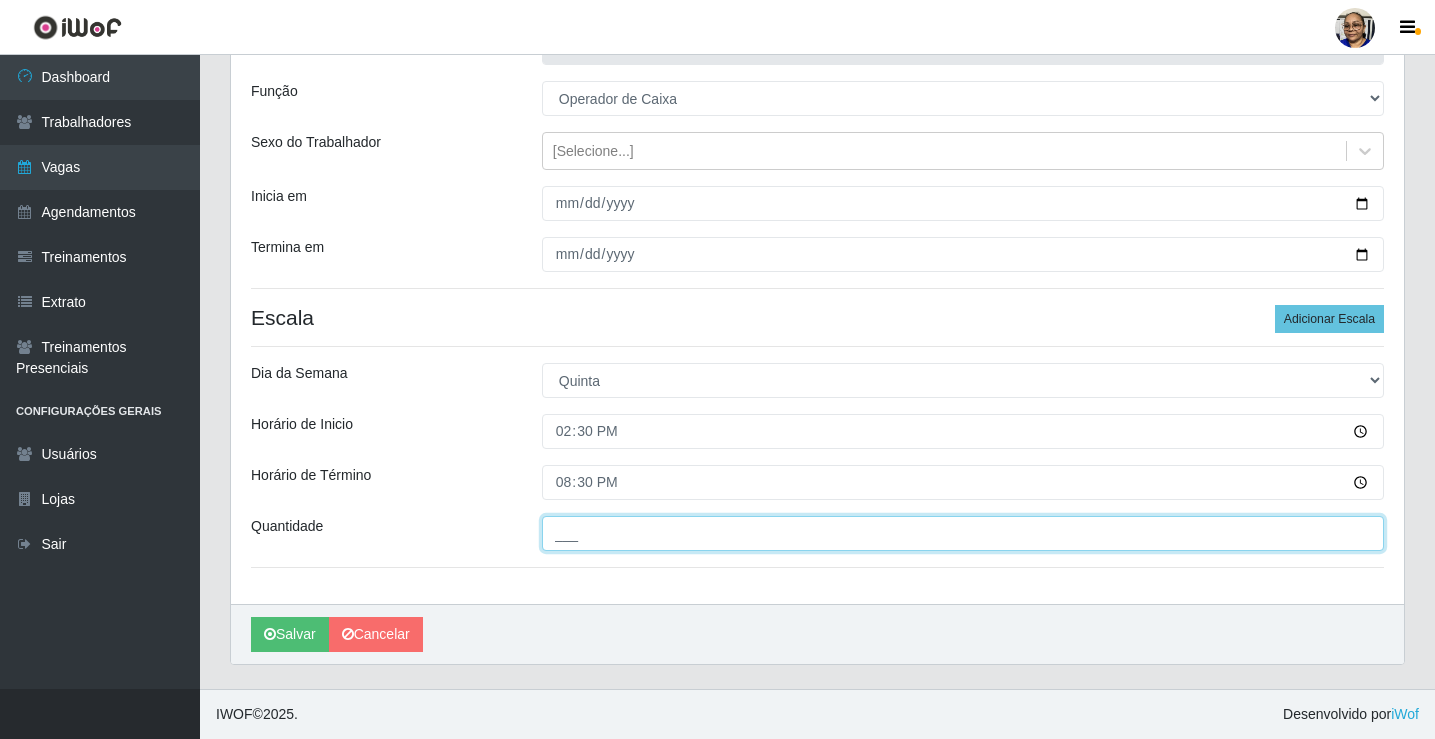 click on "___" at bounding box center (963, 533) 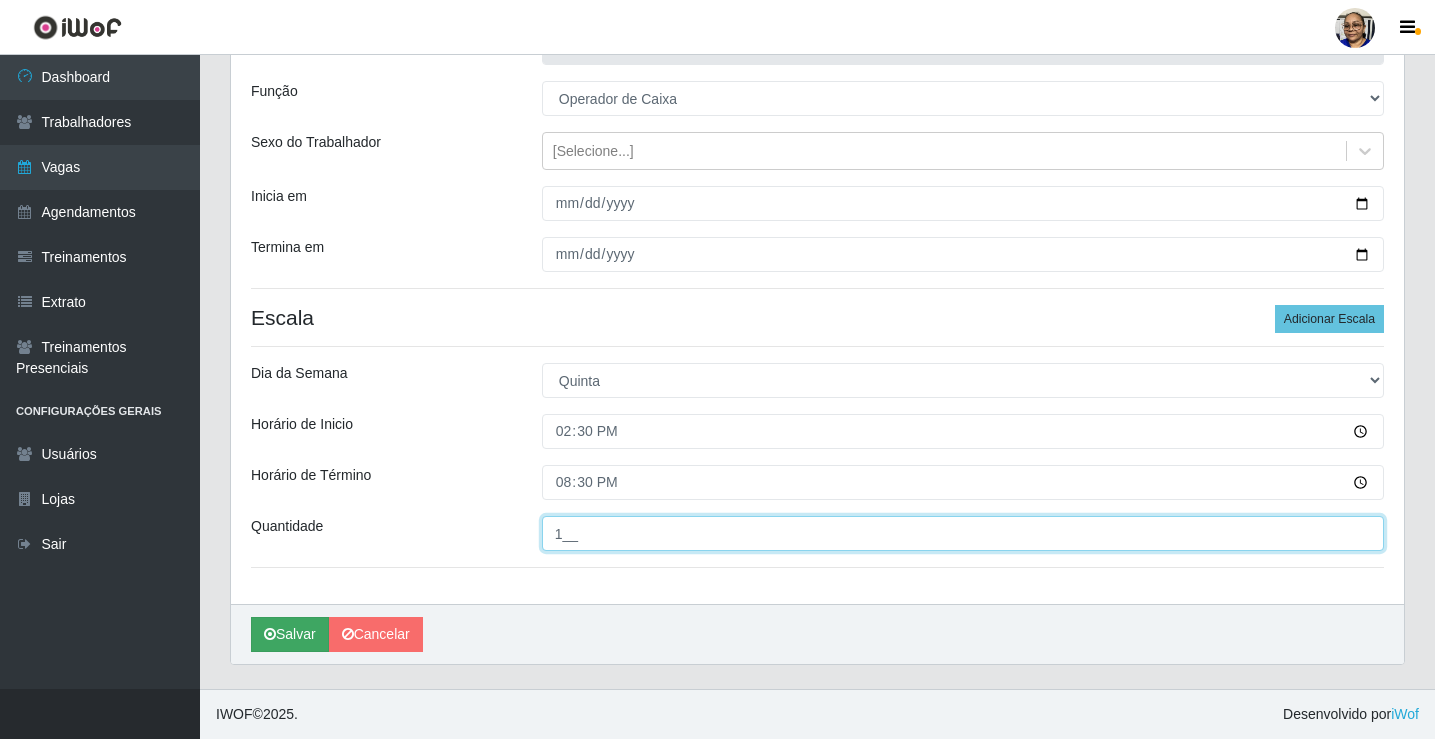 type on "1__" 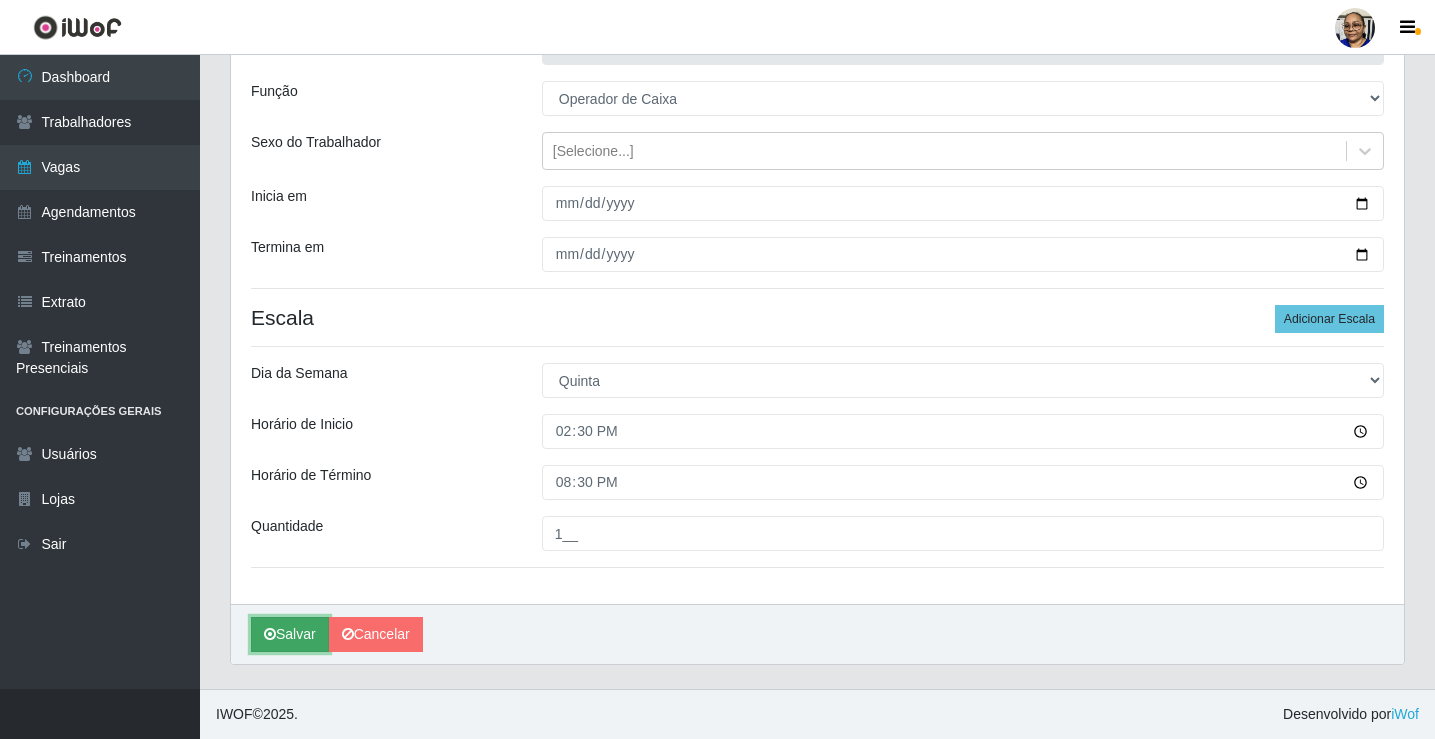 click on "Salvar" at bounding box center [290, 634] 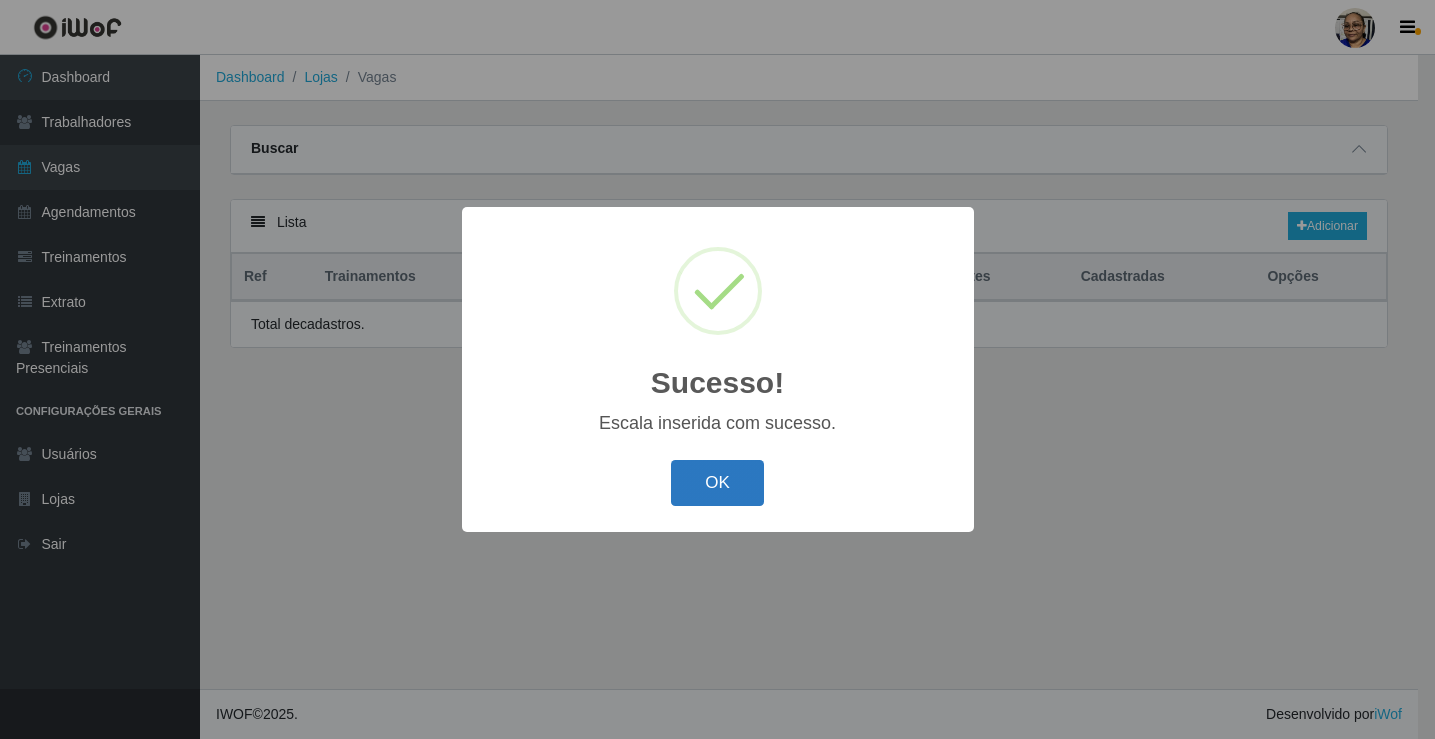 scroll, scrollTop: 0, scrollLeft: 0, axis: both 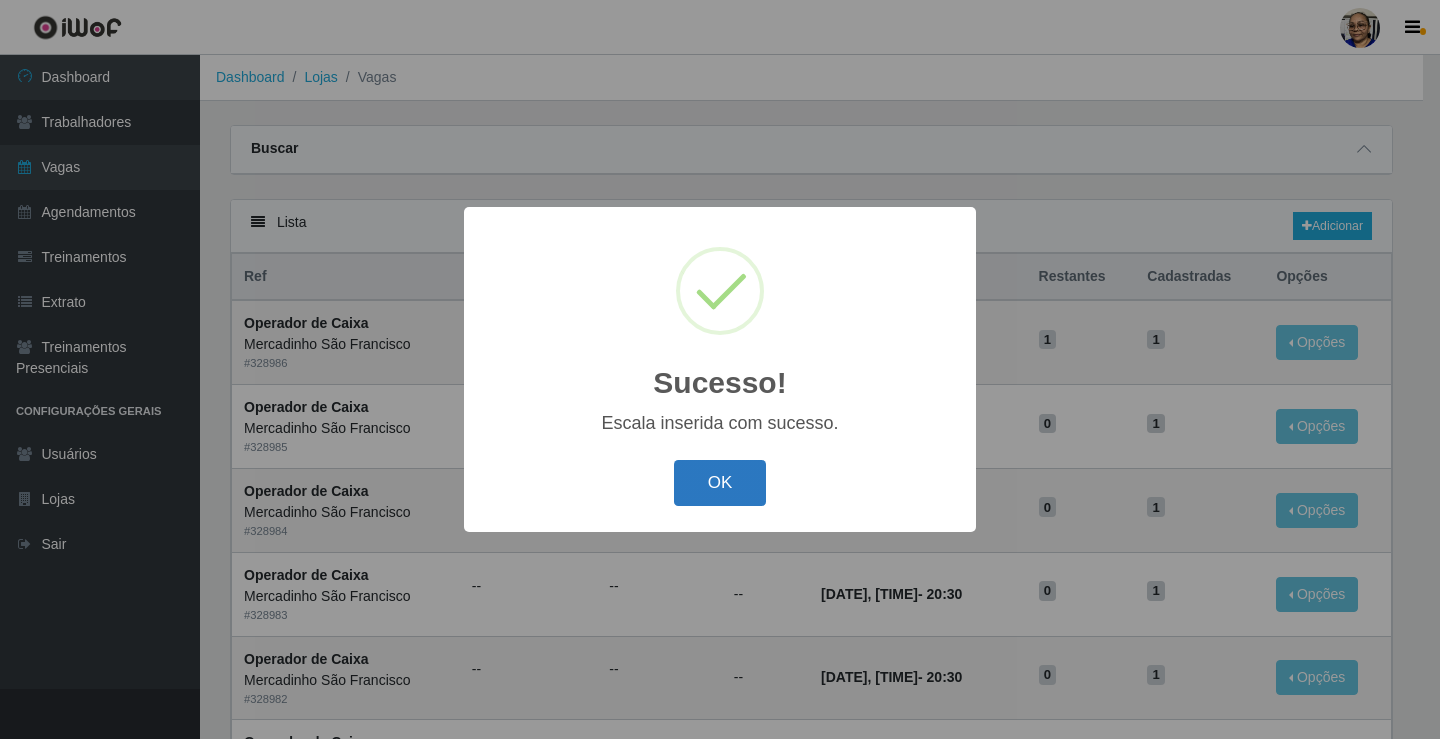 click on "OK" at bounding box center (720, 483) 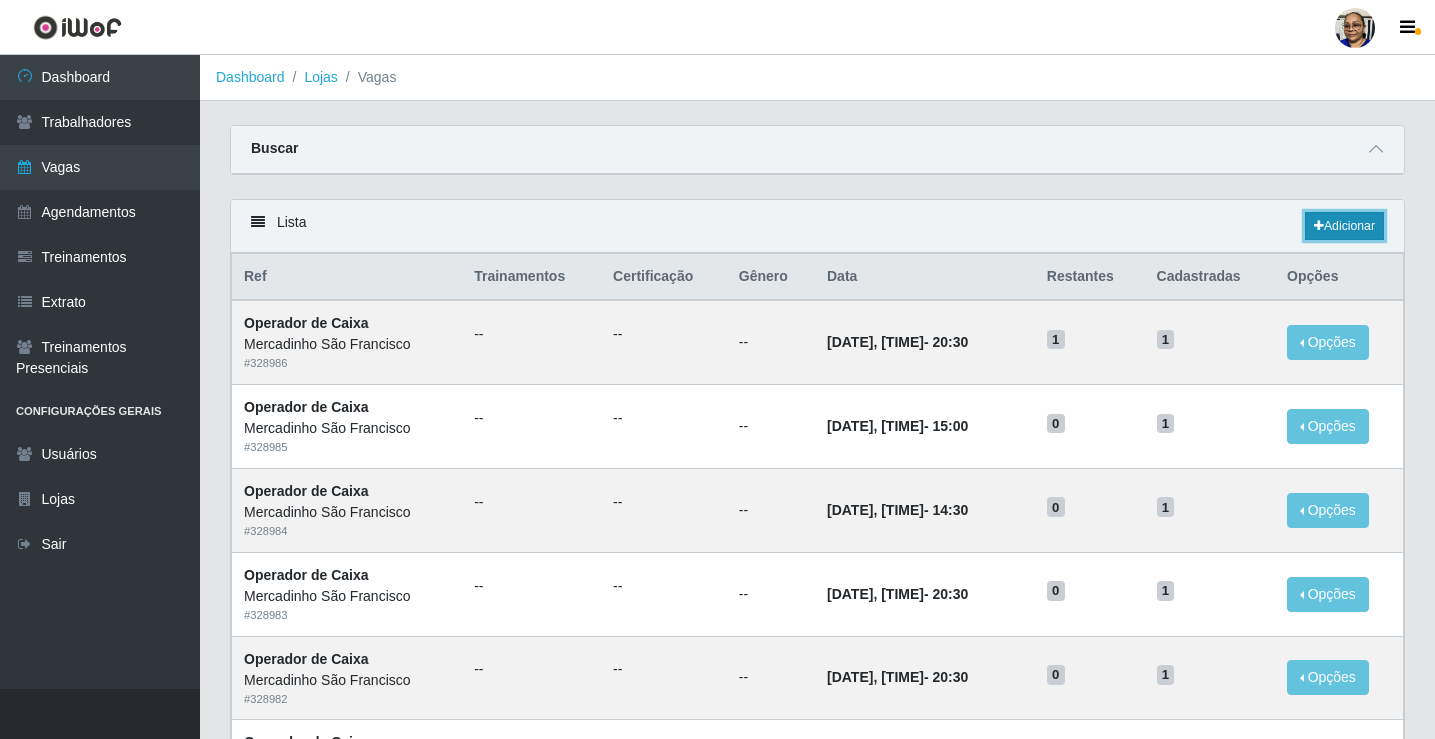 click on "Adicionar" at bounding box center (1344, 226) 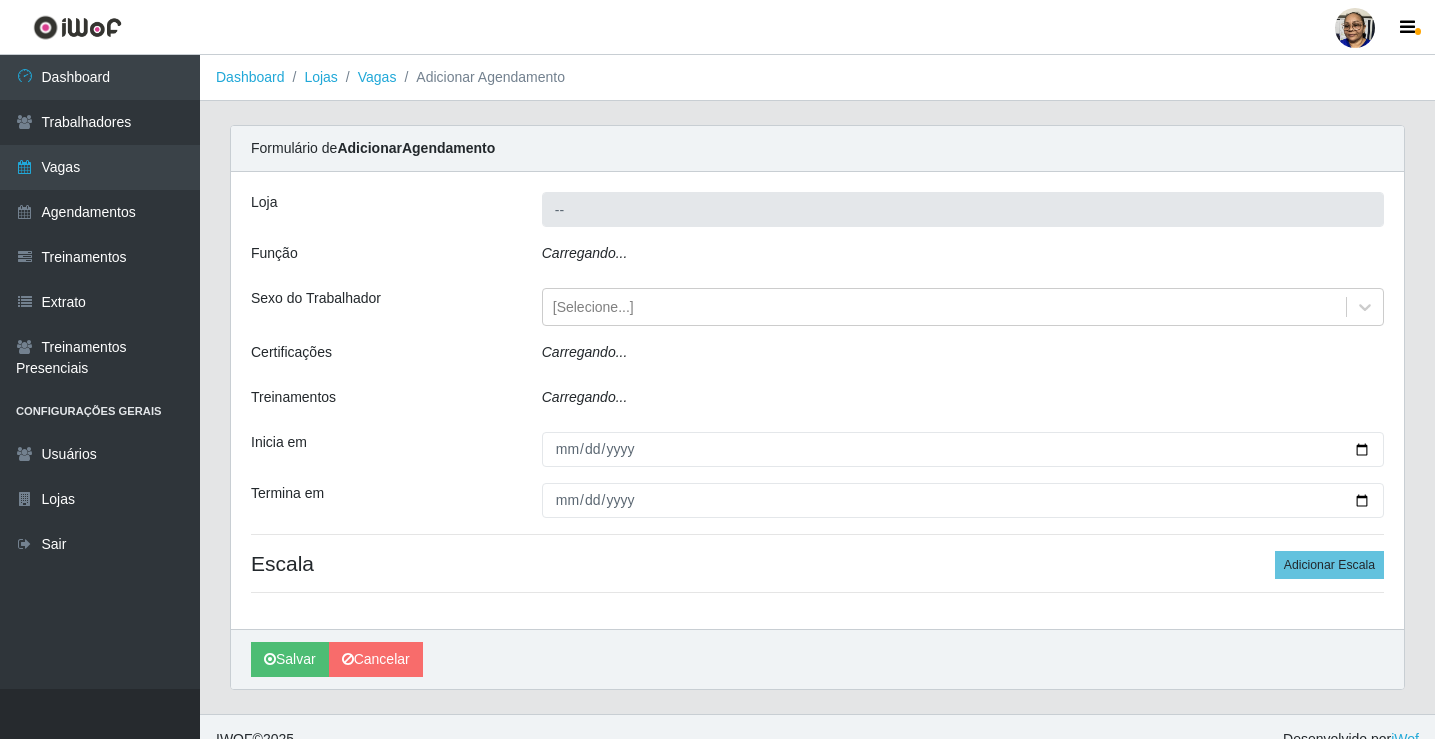 type on "Mercadinho São Francisco" 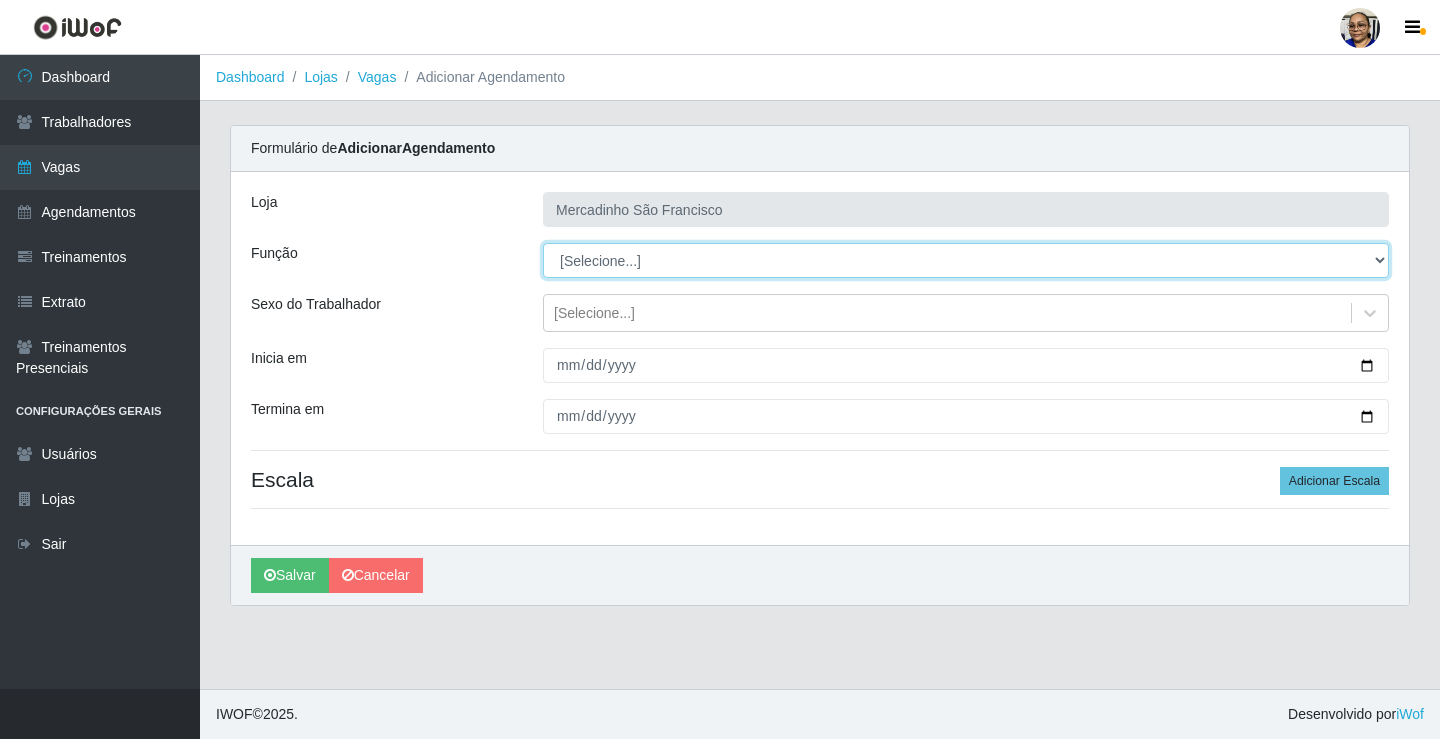 click on "[Selecione...] ASG ASG + ASG ++ Balconista de Açougue Balconista de Açougue + Operador de Caixa Operador de Caixa + Operador de Caixa ++ Operador de Loja Operador de Loja + Operador de Loja ++ Repositor Repositor + Repositor ++ Repositor de Hortifruti Repositor de Hortifruti + Repositor de Hortifruti ++" at bounding box center (966, 260) 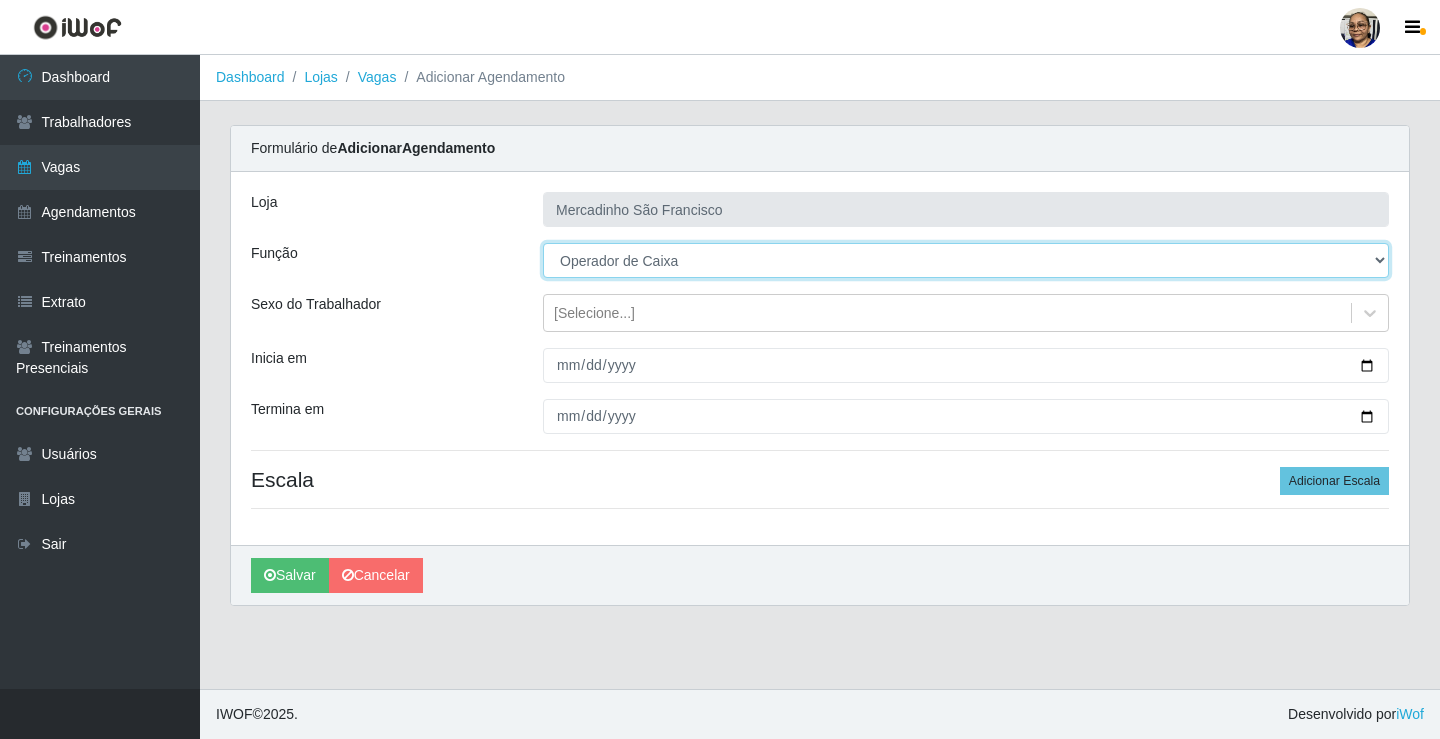 click on "[Selecione...] ASG ASG + ASG ++ Balconista de Açougue Balconista de Açougue + Operador de Caixa Operador de Caixa + Operador de Caixa ++ Operador de Loja Operador de Loja + Operador de Loja ++ Repositor Repositor + Repositor ++ Repositor de Hortifruti Repositor de Hortifruti + Repositor de Hortifruti ++" at bounding box center (966, 260) 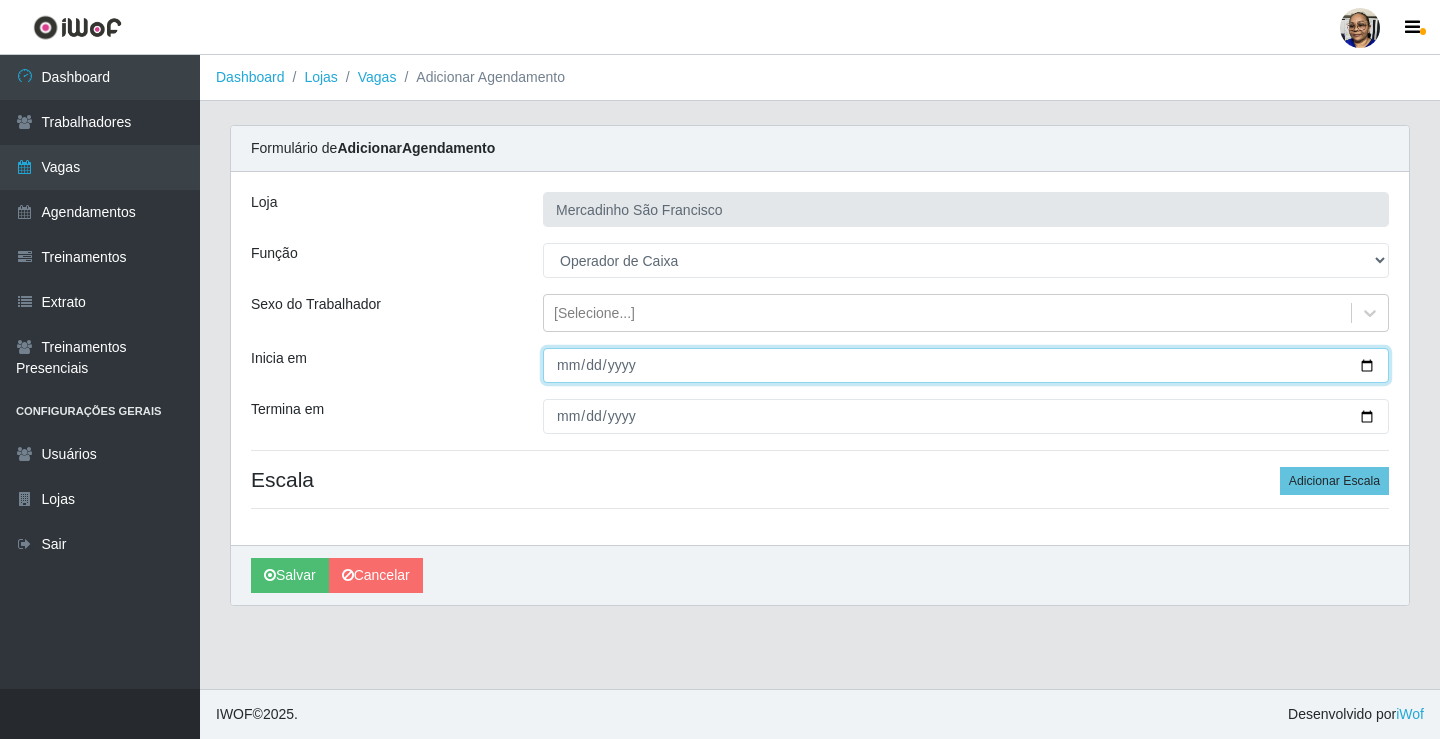 click on "Inicia em" at bounding box center (966, 365) 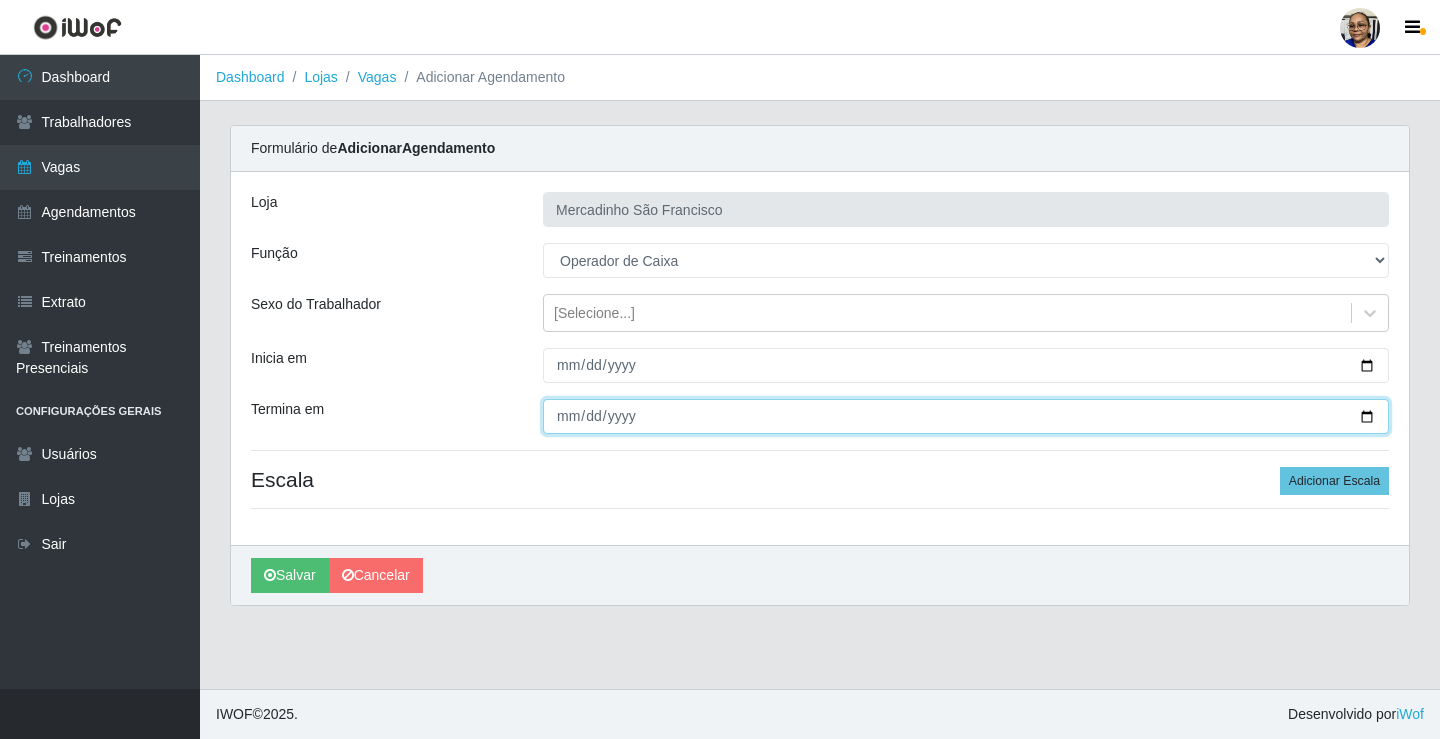 click on "Termina em" at bounding box center [966, 416] 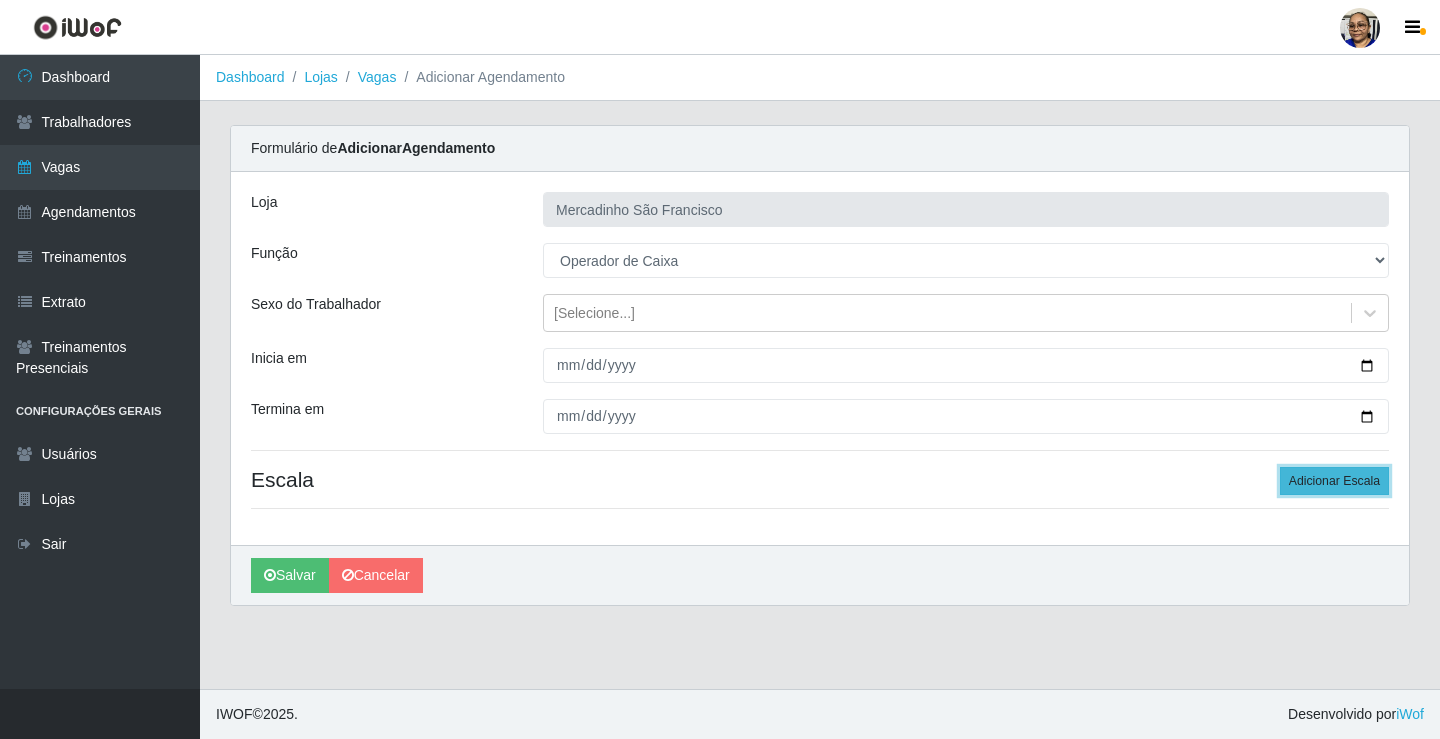 click on "Adicionar Escala" at bounding box center [1334, 481] 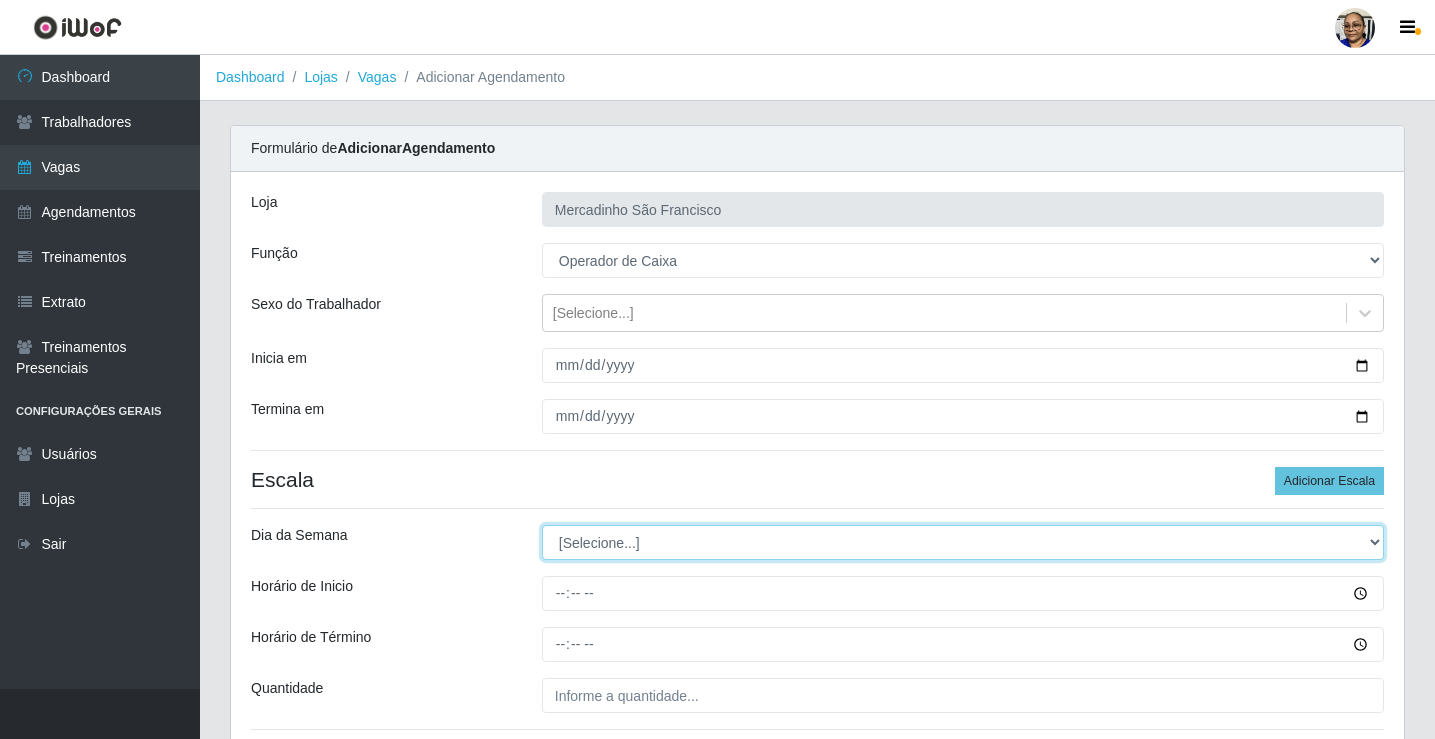 click on "[Selecione...] Segunda Terça Quarta Quinta Sexta Sábado Domingo" at bounding box center [963, 542] 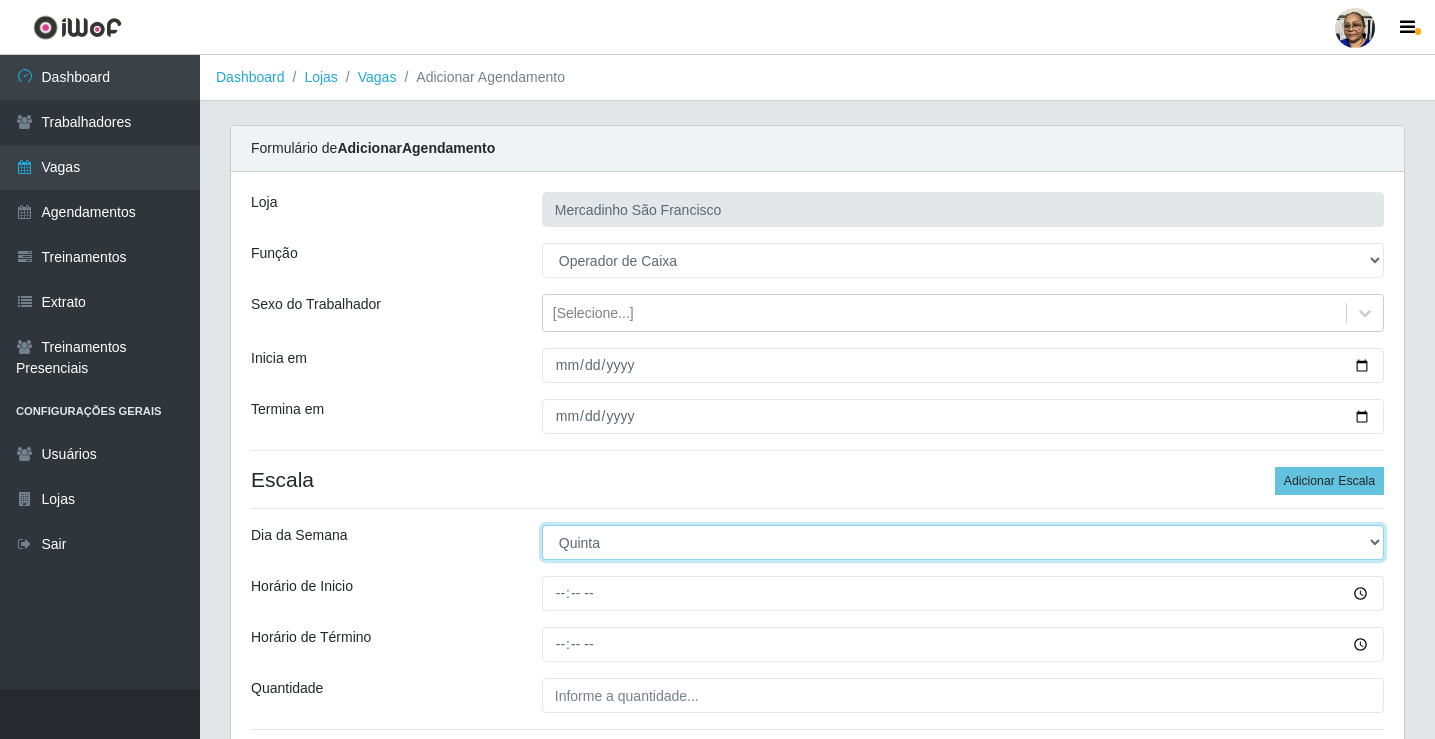 click on "[Selecione...] Segunda Terça Quarta Quinta Sexta Sábado Domingo" at bounding box center (963, 542) 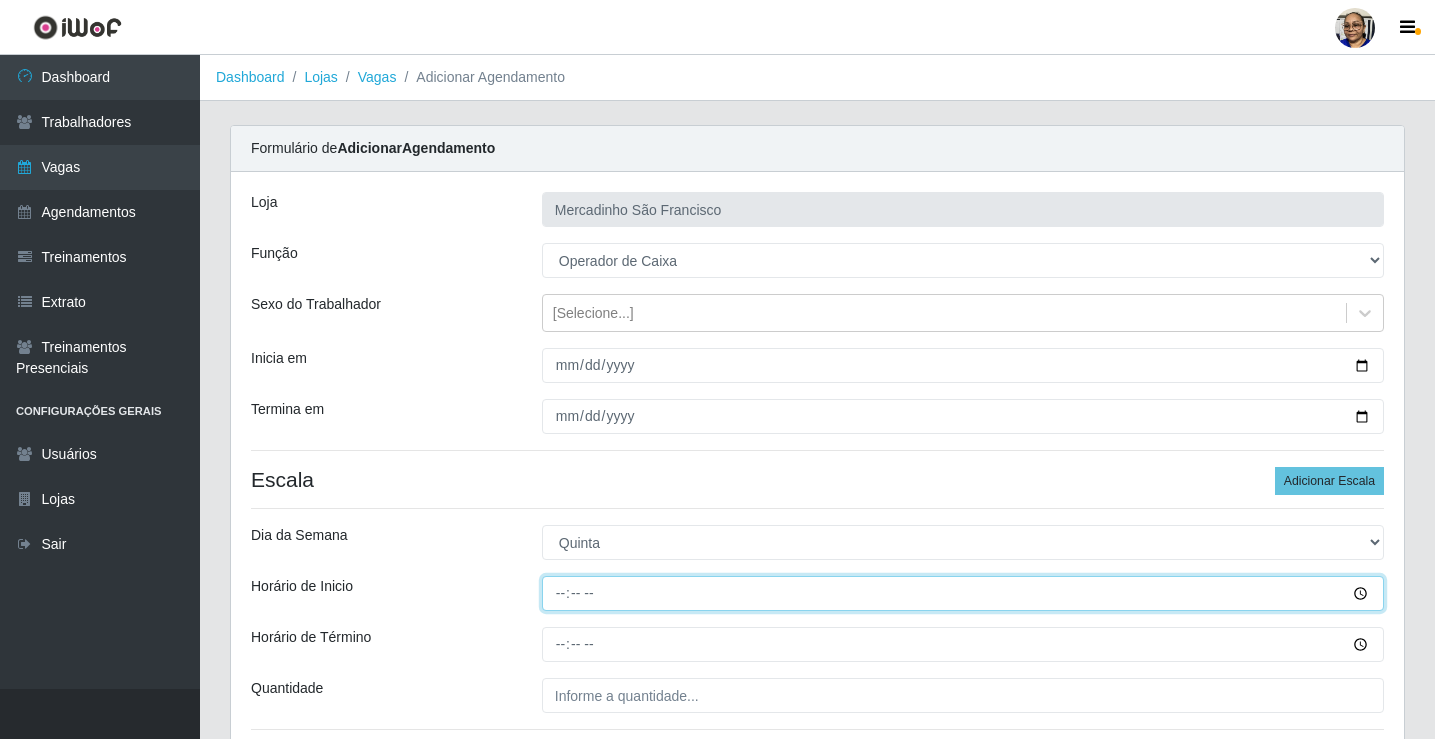 click on "Horário de Inicio" at bounding box center (963, 593) 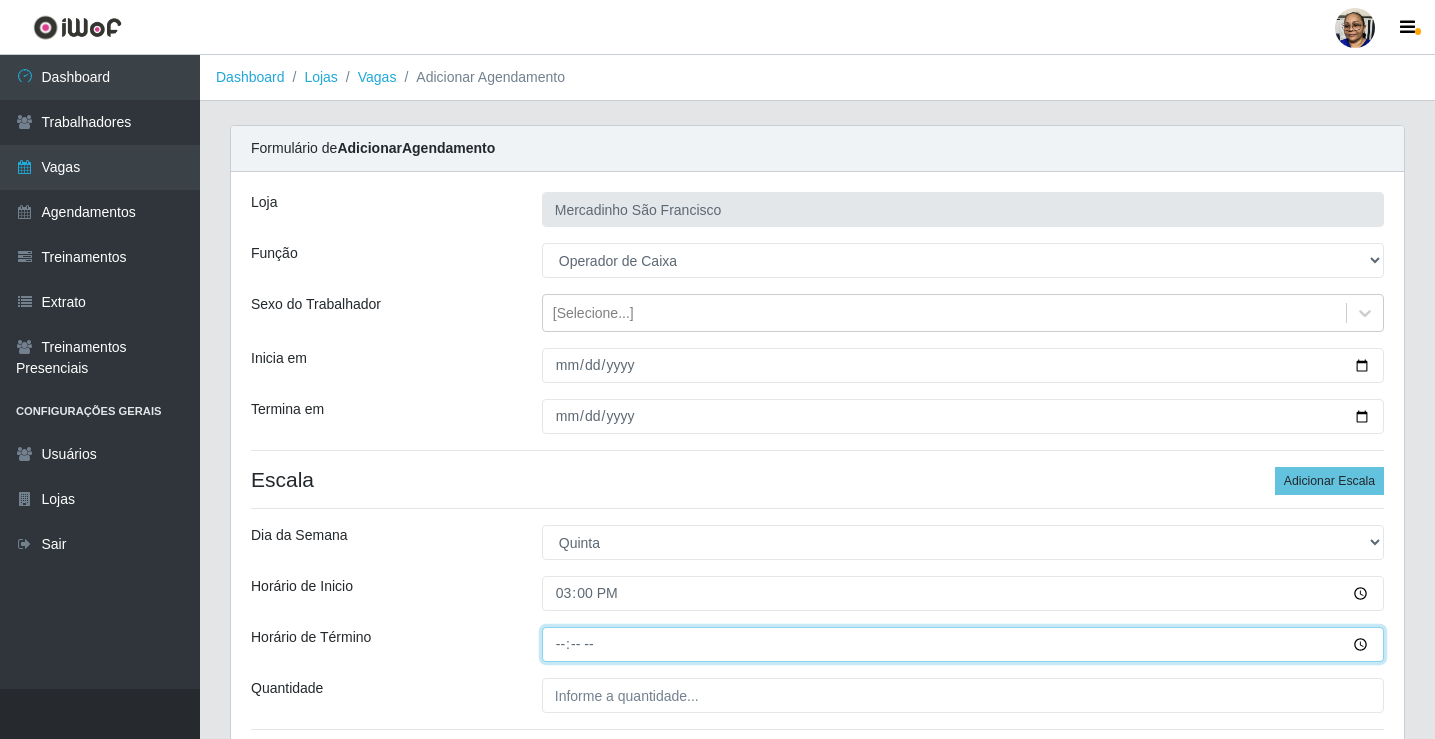 click on "Horário de Término" at bounding box center [963, 644] 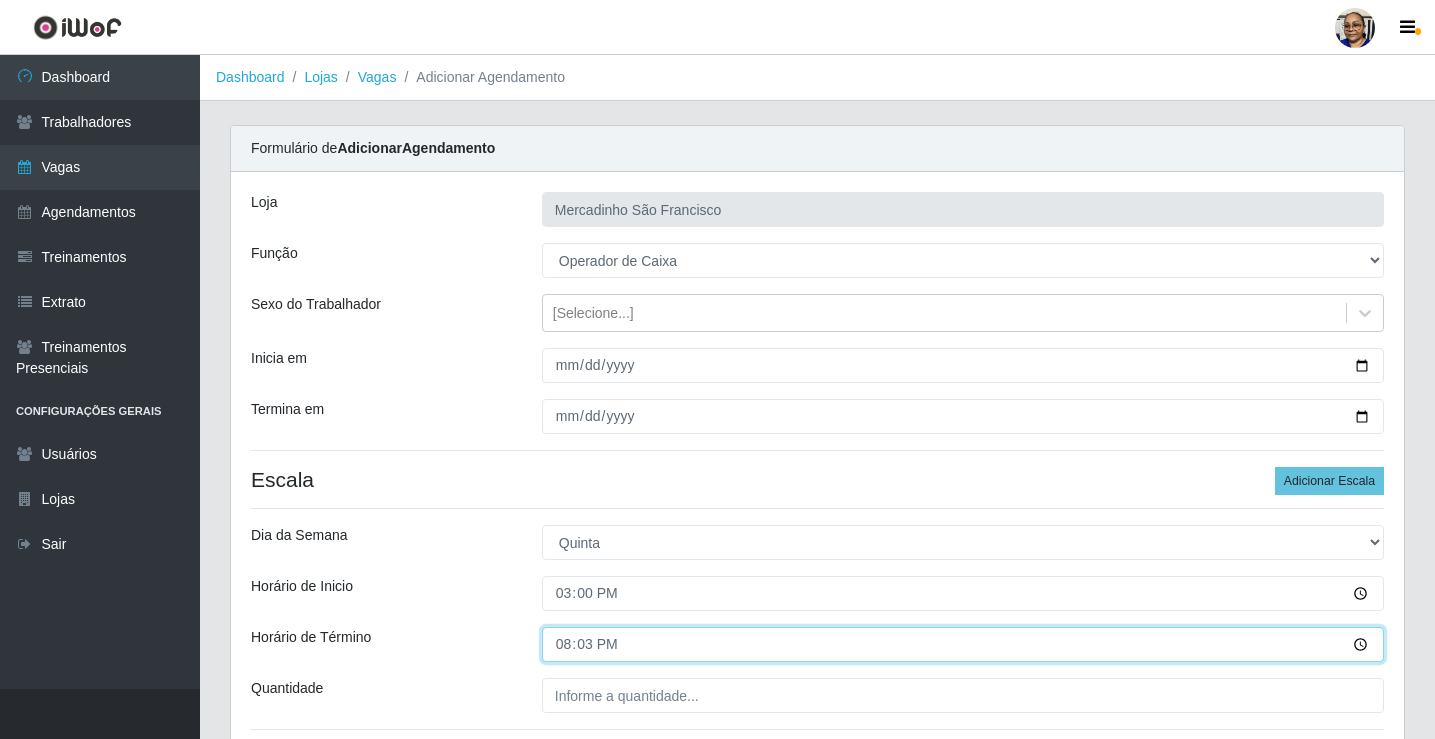 type on "20:30" 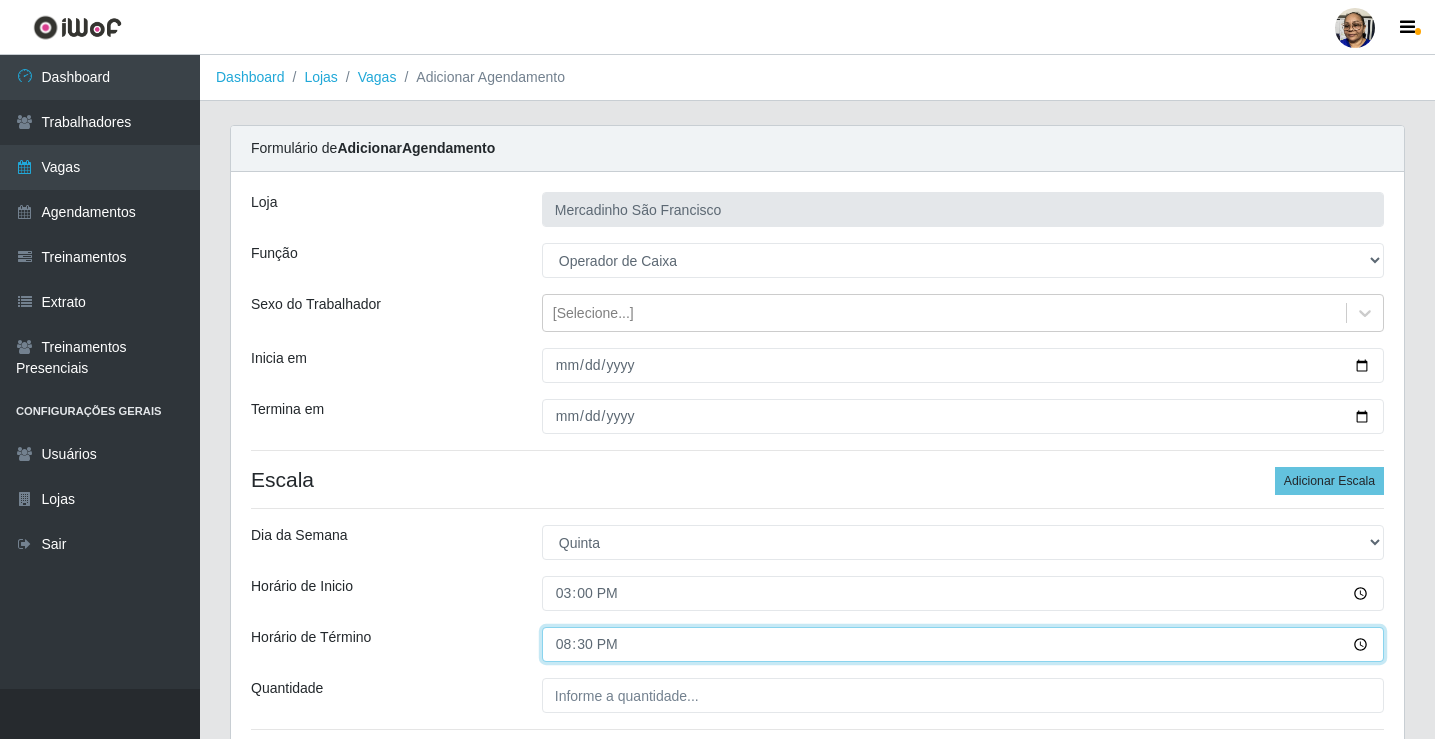 scroll, scrollTop: 162, scrollLeft: 0, axis: vertical 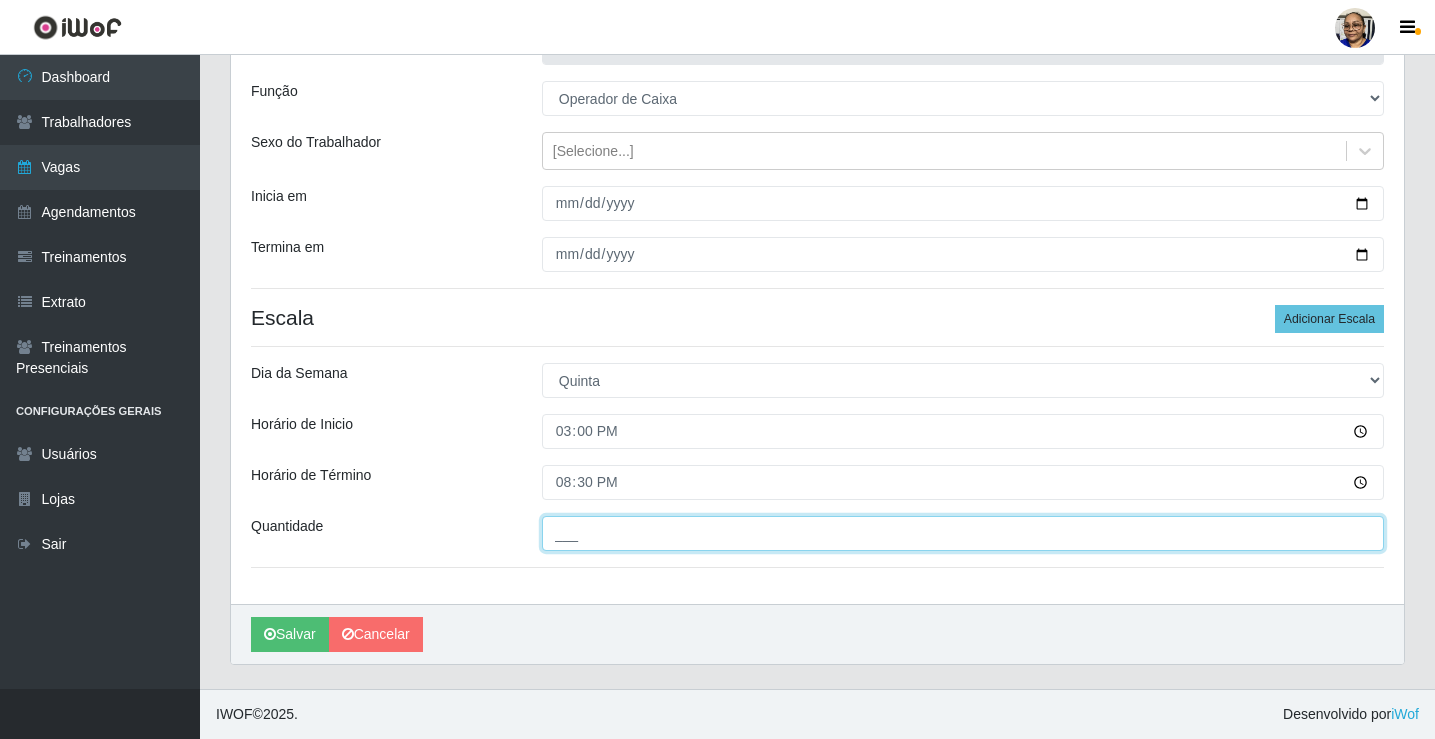 click on "___" at bounding box center (963, 533) 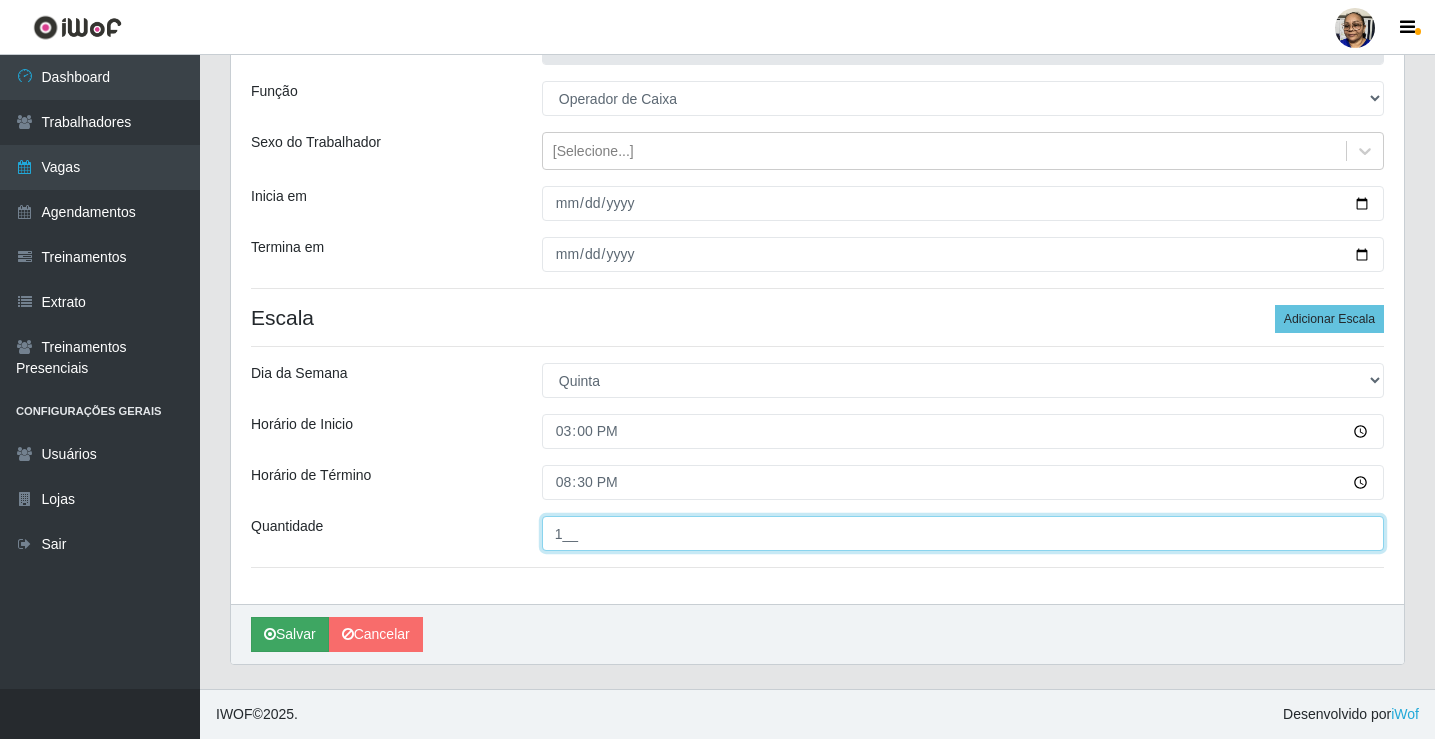 type on "1__" 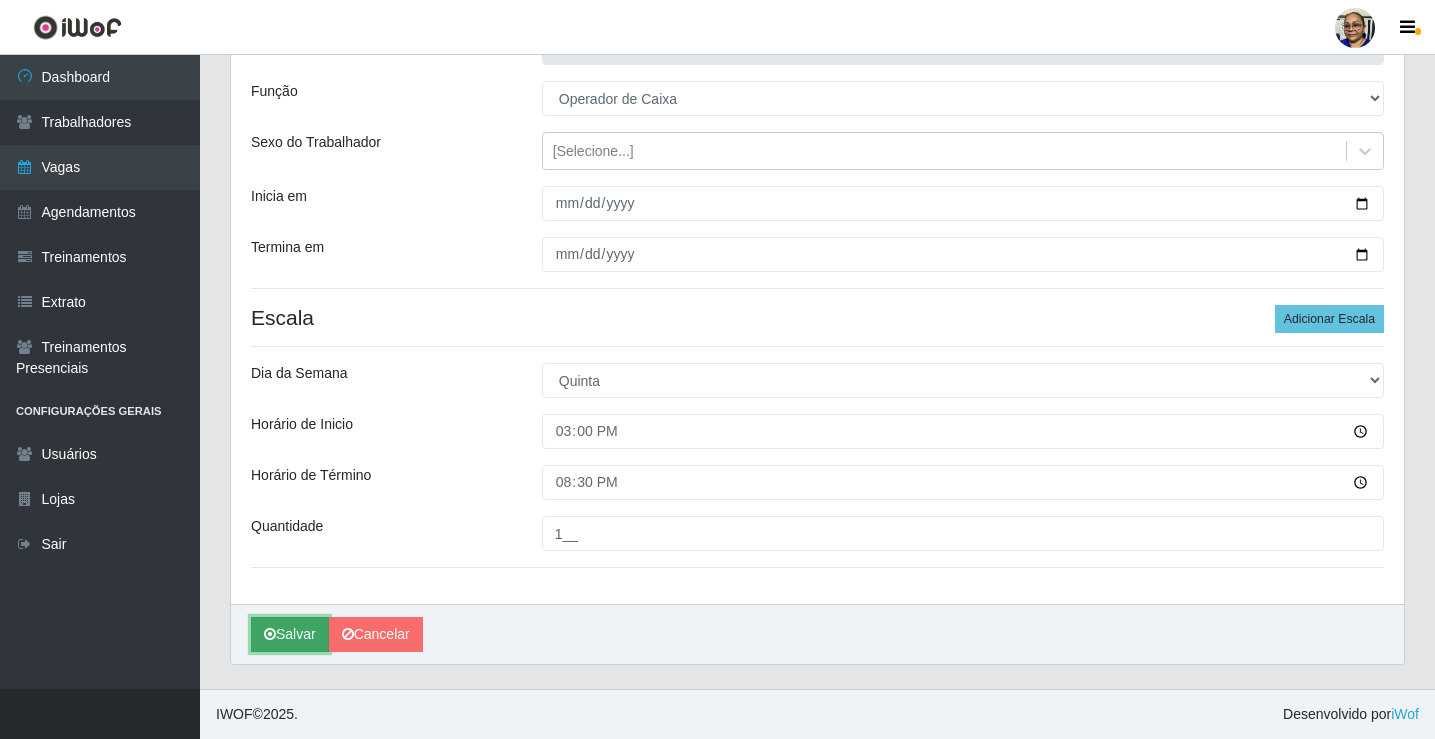 click on "Salvar" at bounding box center [290, 634] 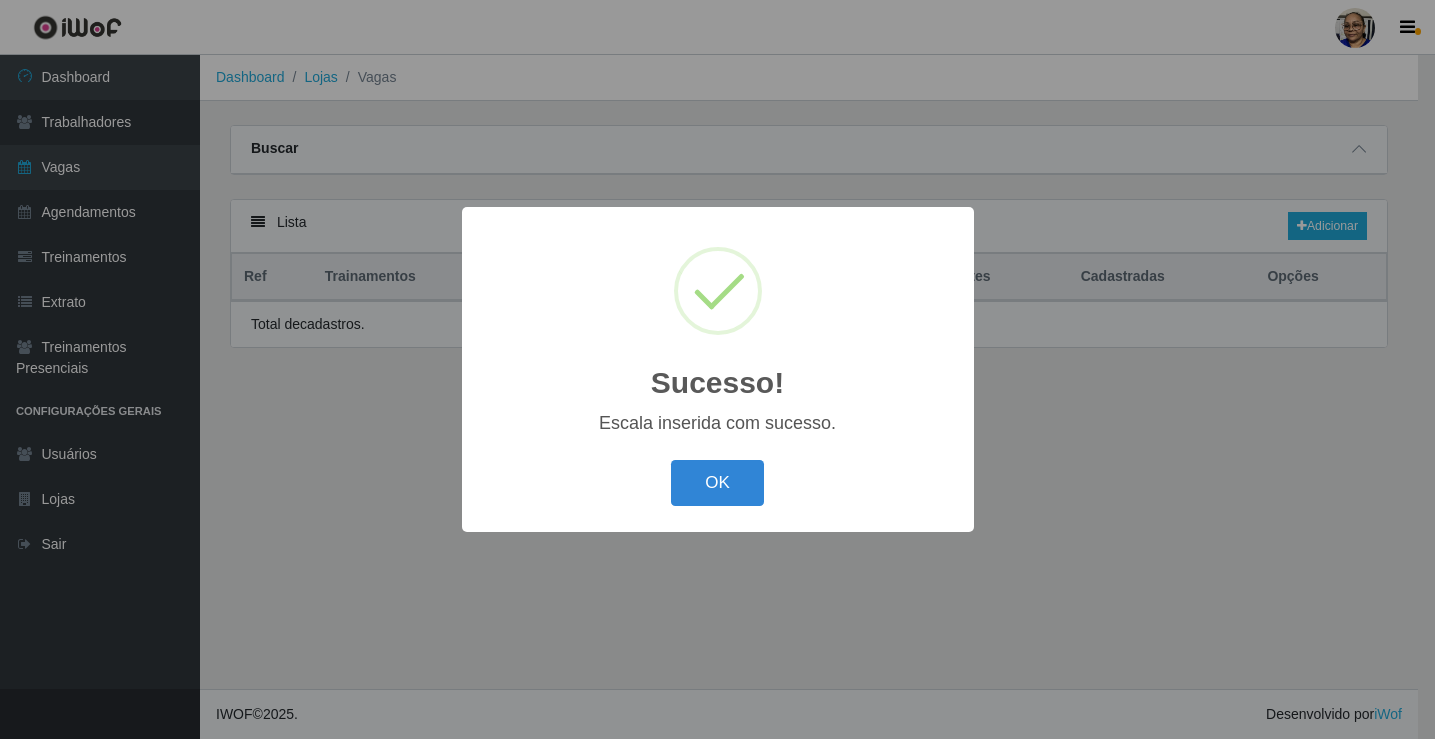 scroll, scrollTop: 0, scrollLeft: 0, axis: both 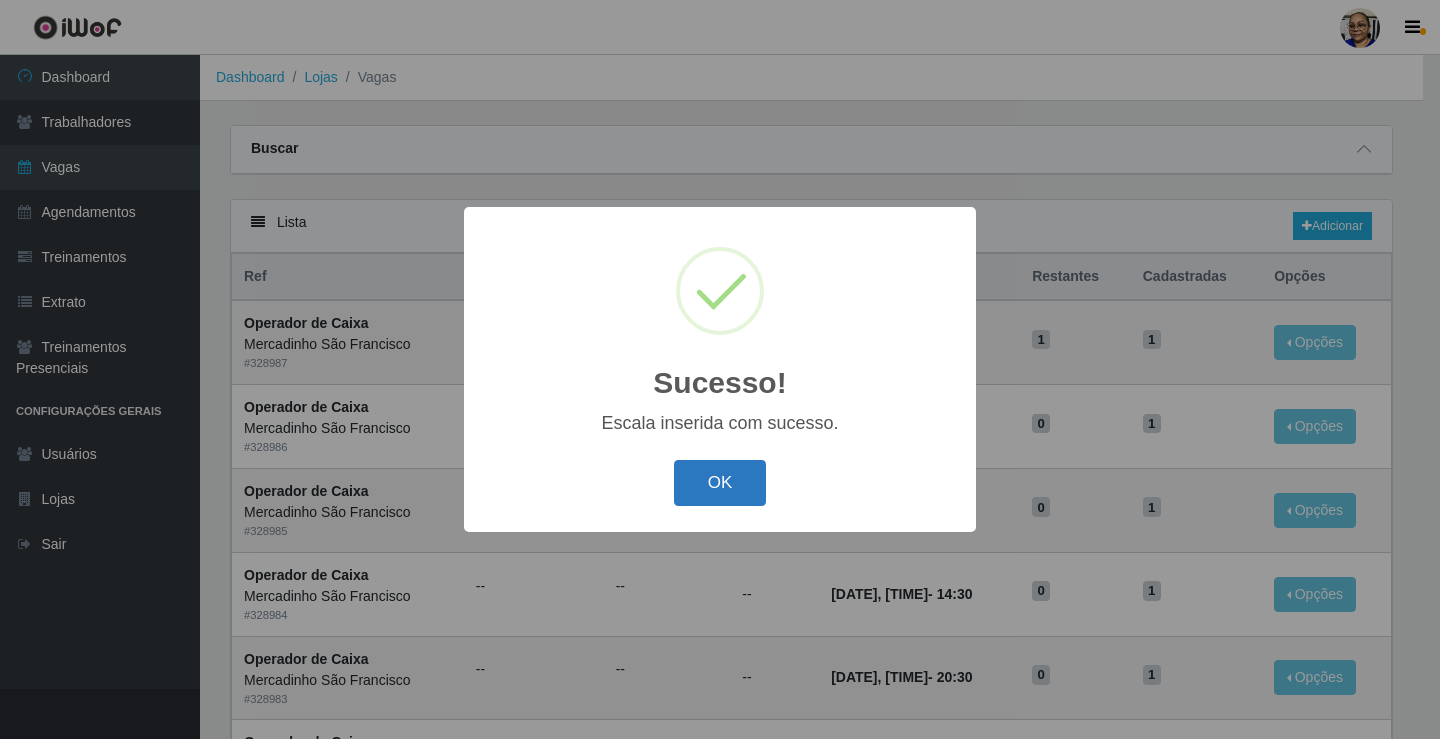click on "OK" at bounding box center (720, 483) 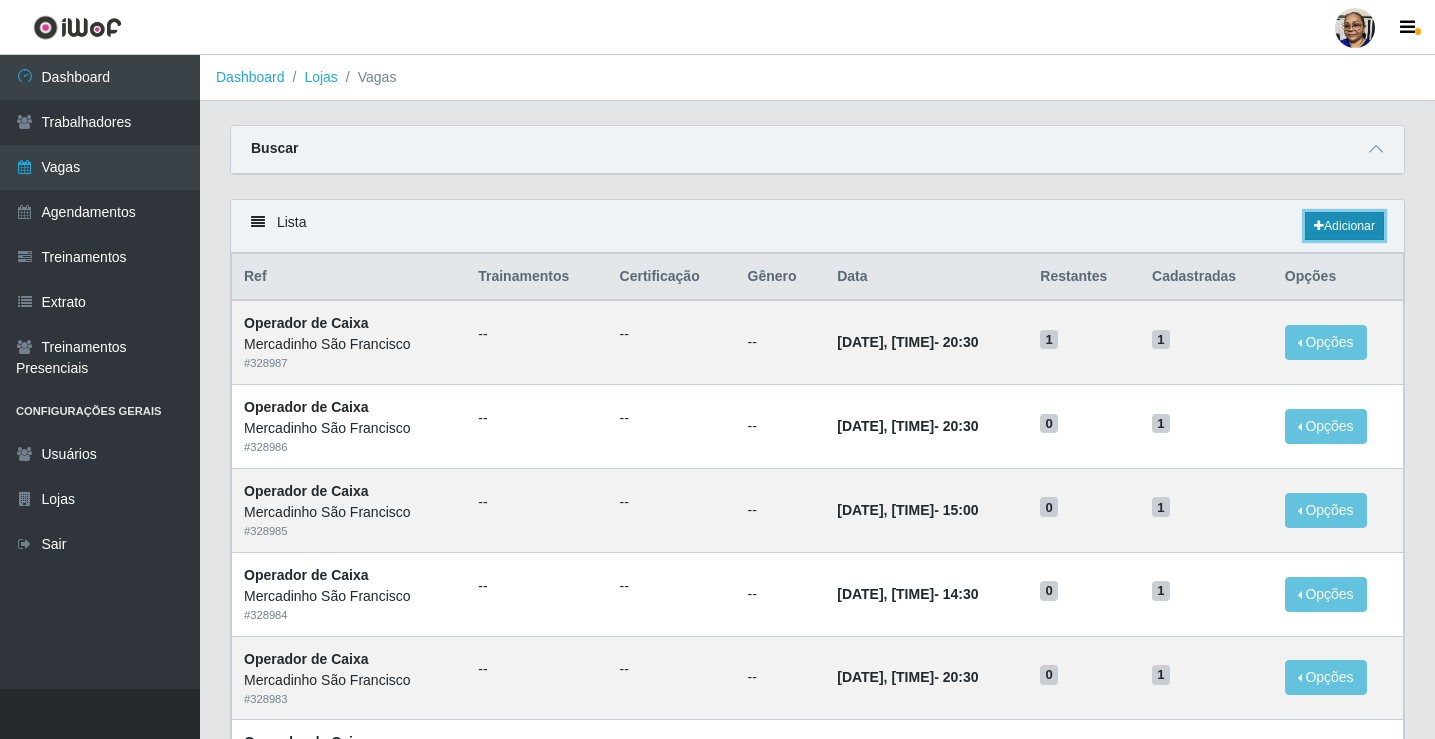 click on "Adicionar" at bounding box center [1344, 226] 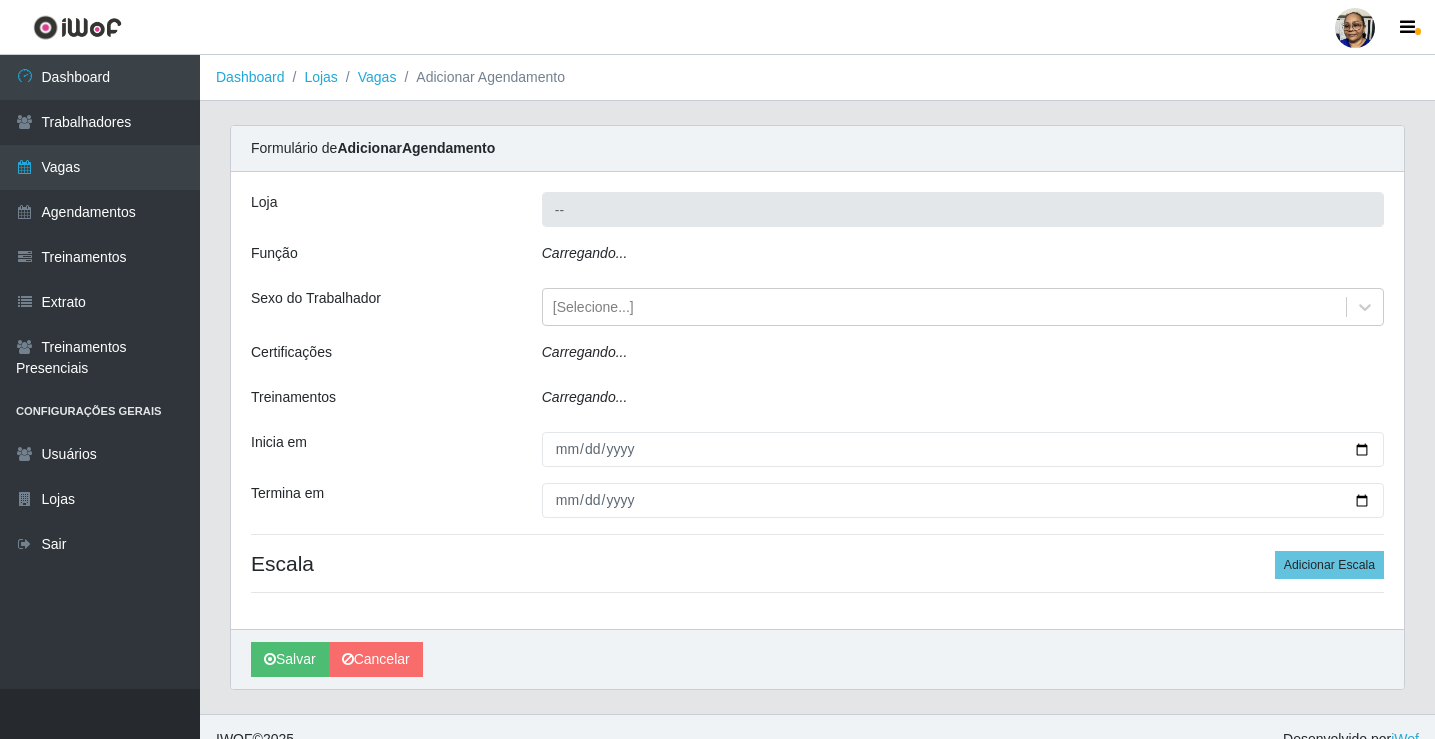 type on "Mercadinho São Francisco" 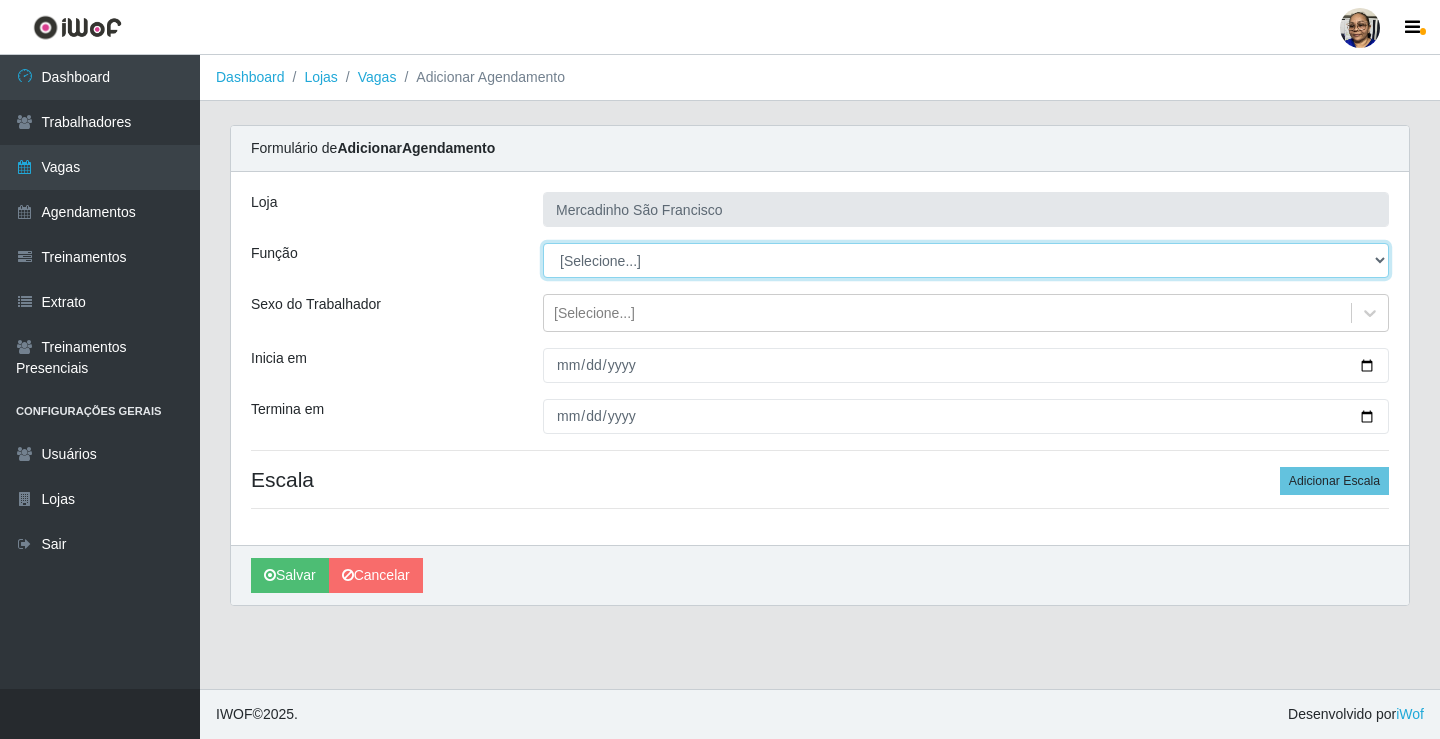 click on "[Selecione...] ASG ASG + ASG ++ Balconista de Açougue Balconista de Açougue + Operador de Caixa Operador de Caixa + Operador de Caixa ++ Operador de Loja Operador de Loja + Operador de Loja ++ Repositor Repositor + Repositor ++ Repositor de Hortifruti Repositor de Hortifruti + Repositor de Hortifruti ++" at bounding box center [966, 260] 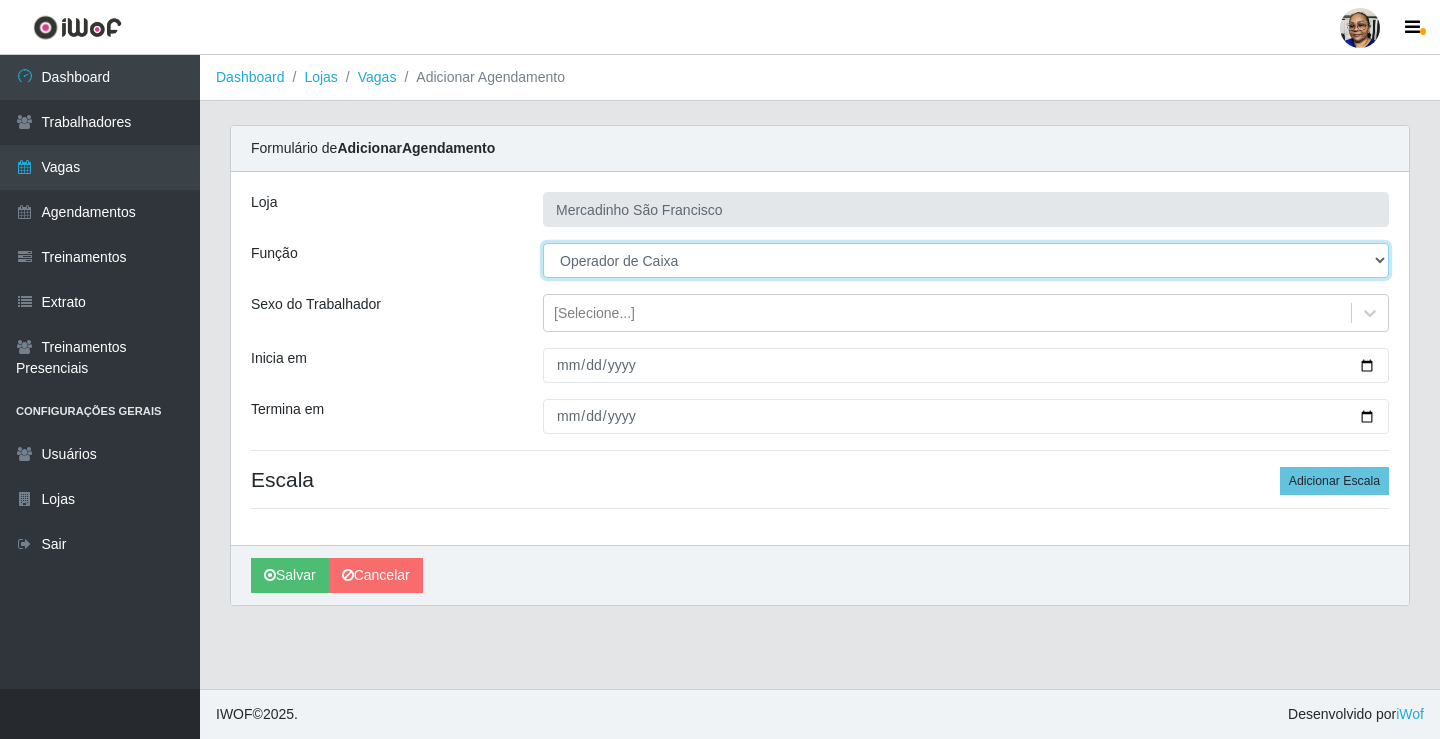 click on "[Selecione...] ASG ASG + ASG ++ Balconista de Açougue Balconista de Açougue + Operador de Caixa Operador de Caixa + Operador de Caixa ++ Operador de Loja Operador de Loja + Operador de Loja ++ Repositor Repositor + Repositor ++ Repositor de Hortifruti Repositor de Hortifruti + Repositor de Hortifruti ++" at bounding box center (966, 260) 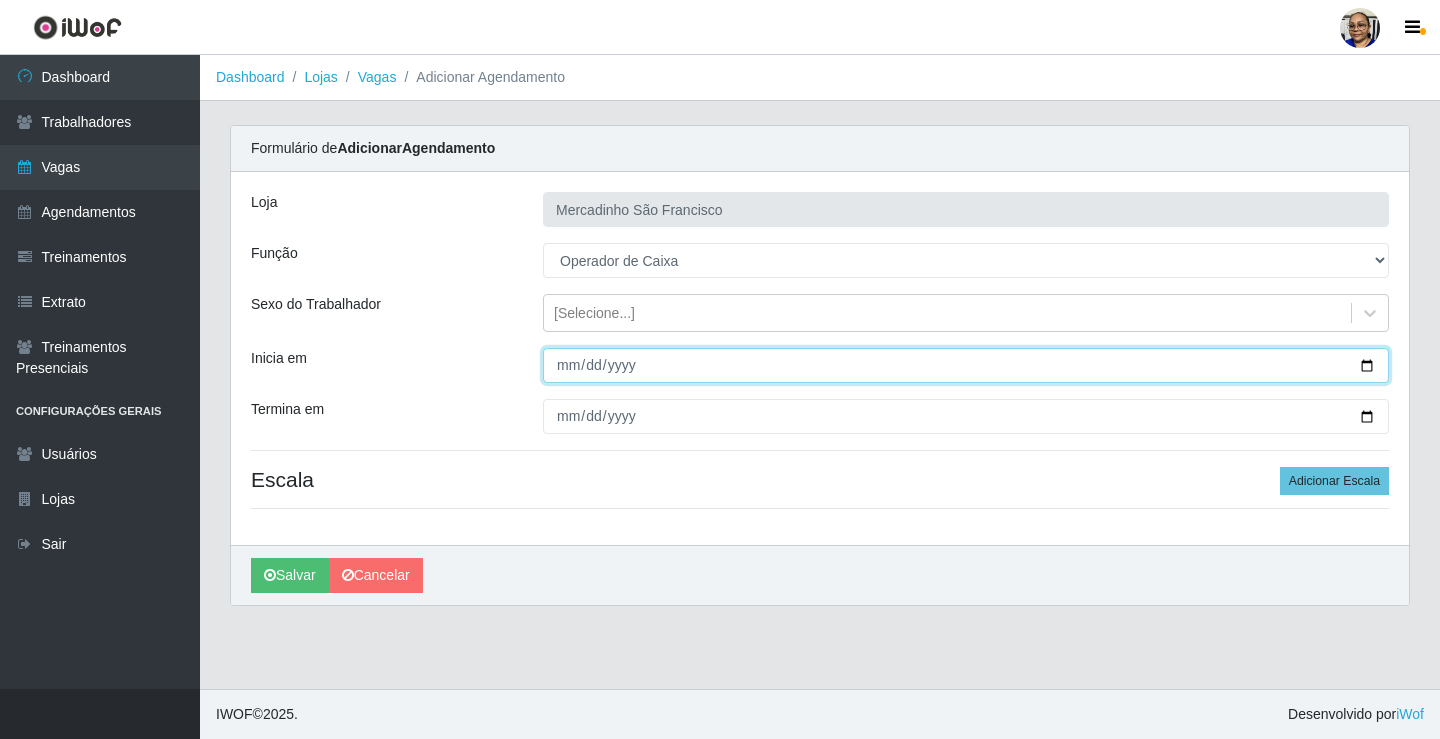 click on "Inicia em" at bounding box center [966, 365] 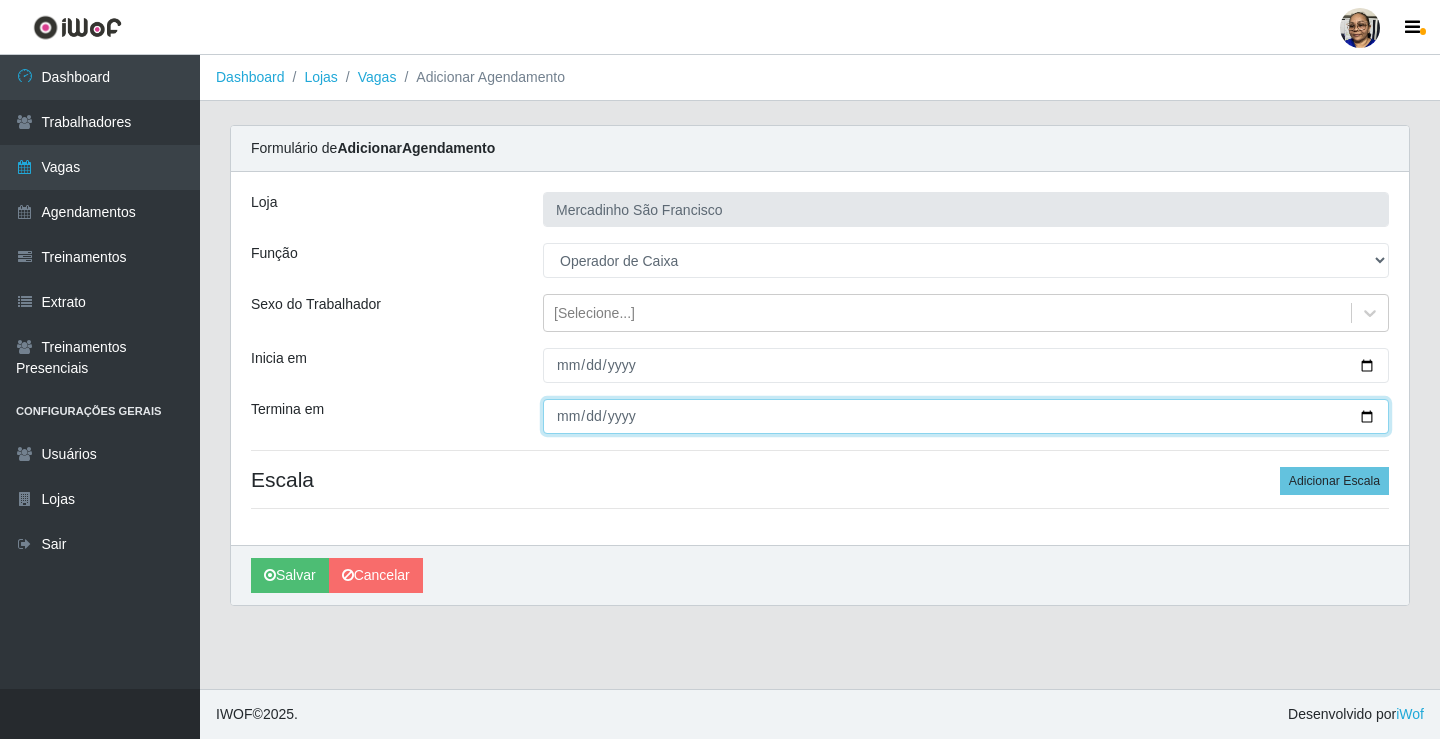 click on "Termina em" at bounding box center (966, 416) 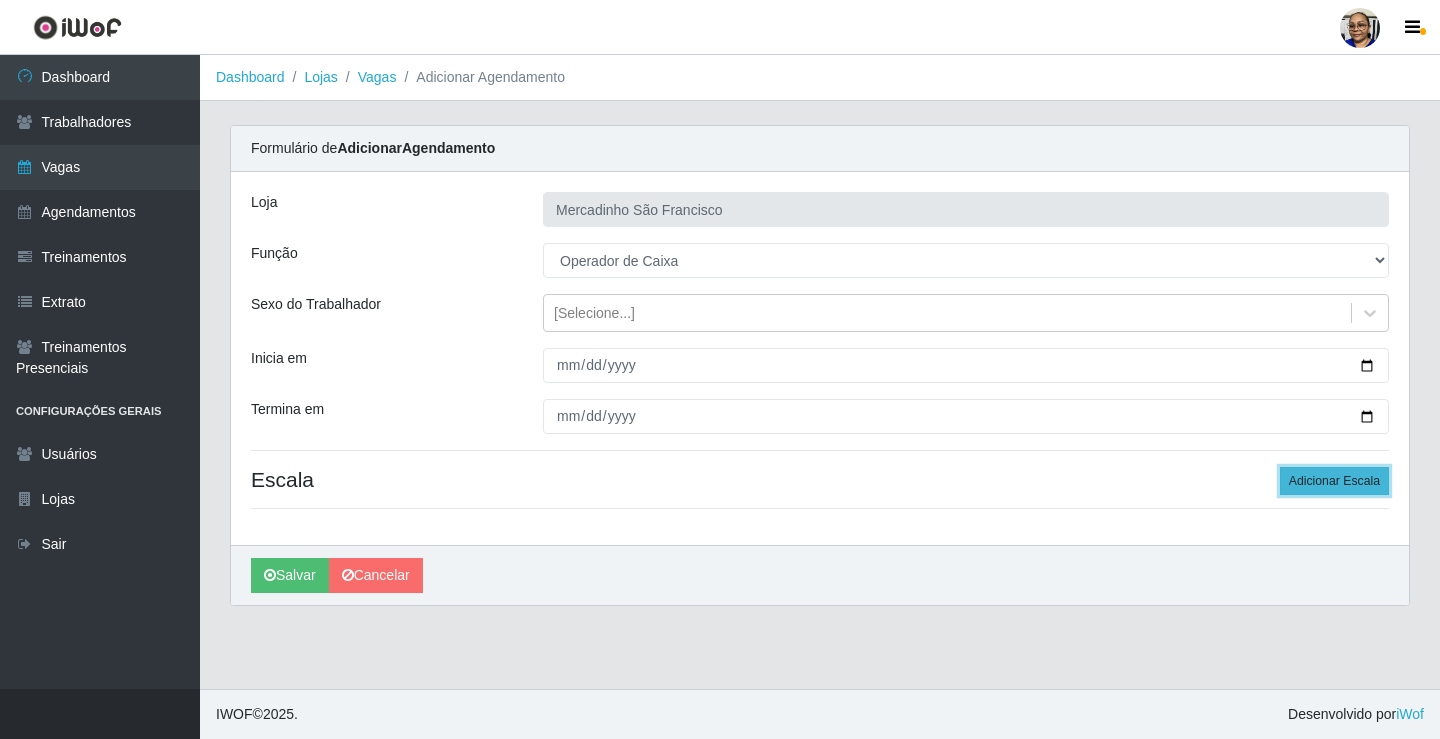 click on "Adicionar Escala" at bounding box center (1334, 481) 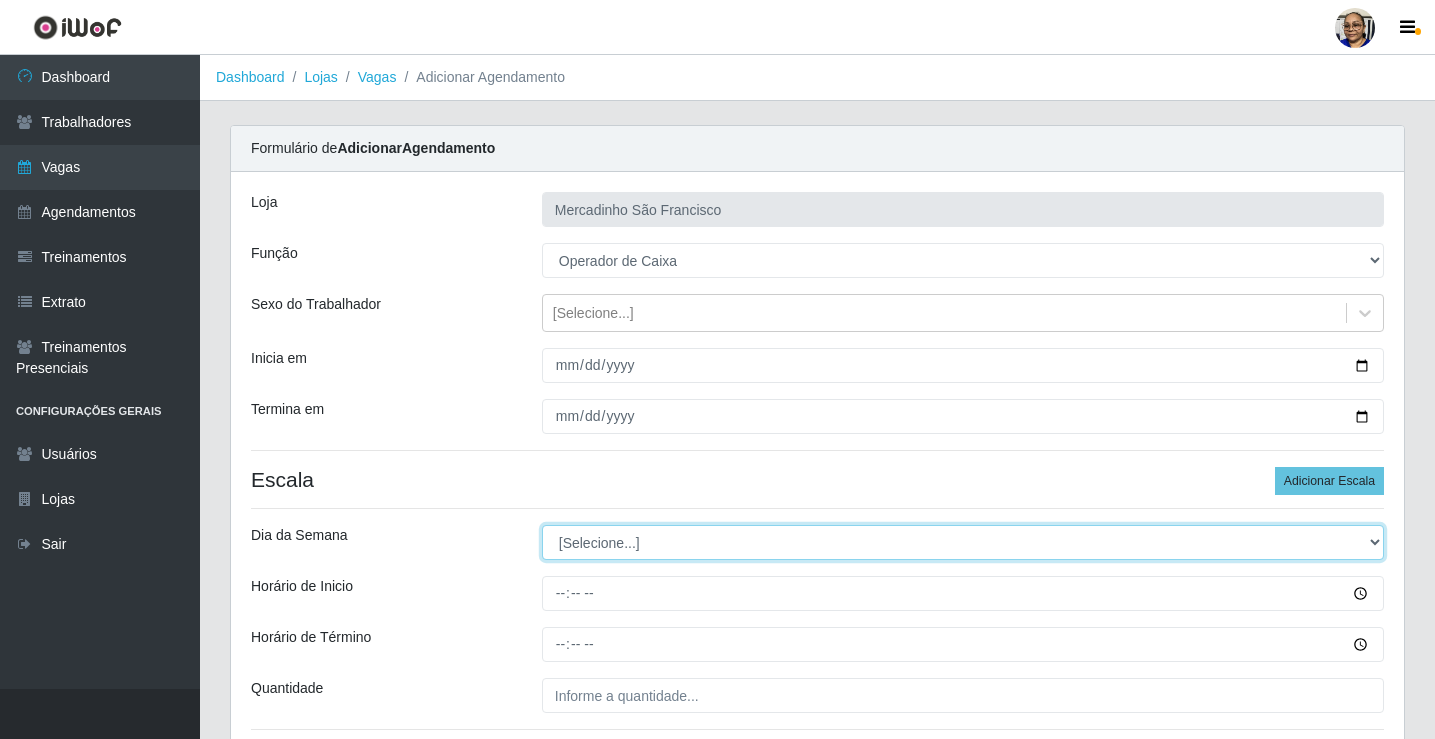 click on "[Selecione...] Segunda Terça Quarta Quinta Sexta Sábado Domingo" at bounding box center (963, 542) 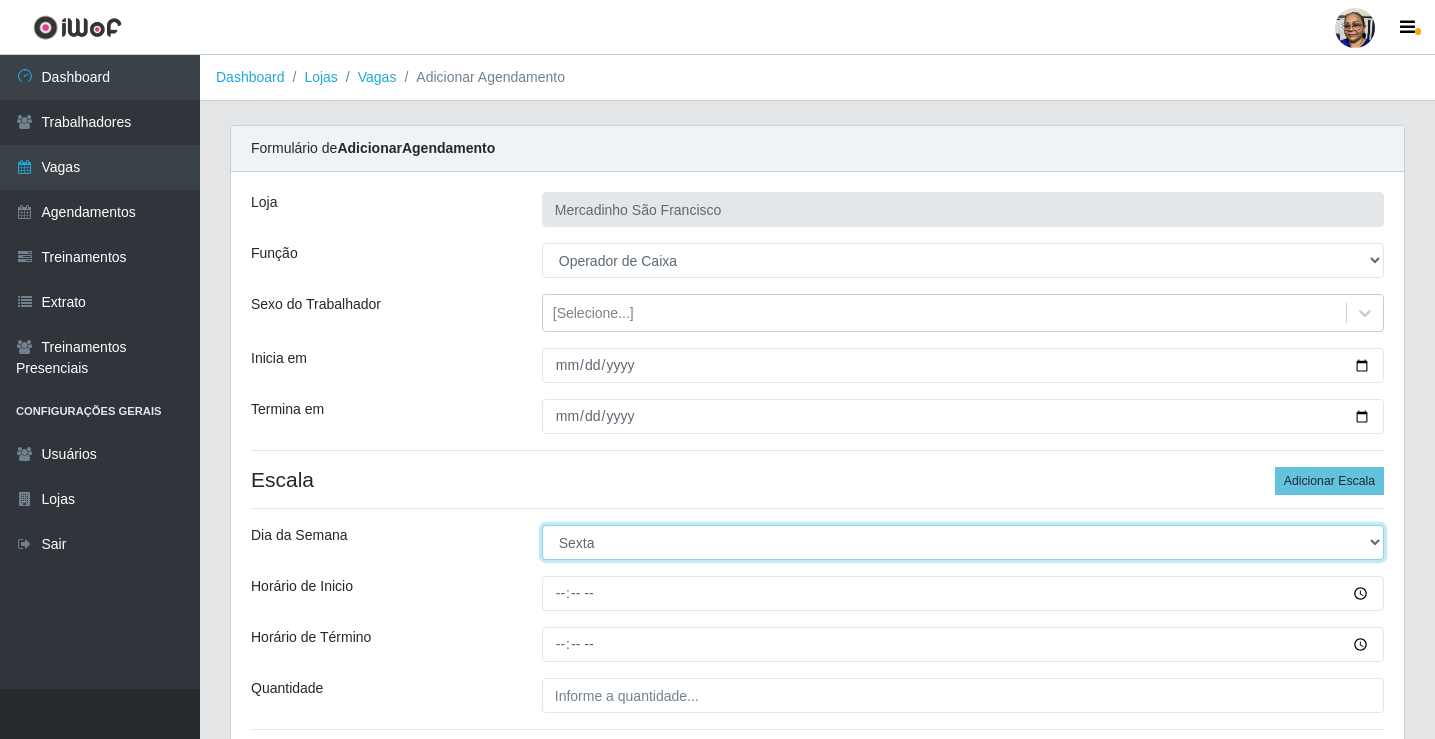 click on "[Selecione...] Segunda Terça Quarta Quinta Sexta Sábado Domingo" at bounding box center [963, 542] 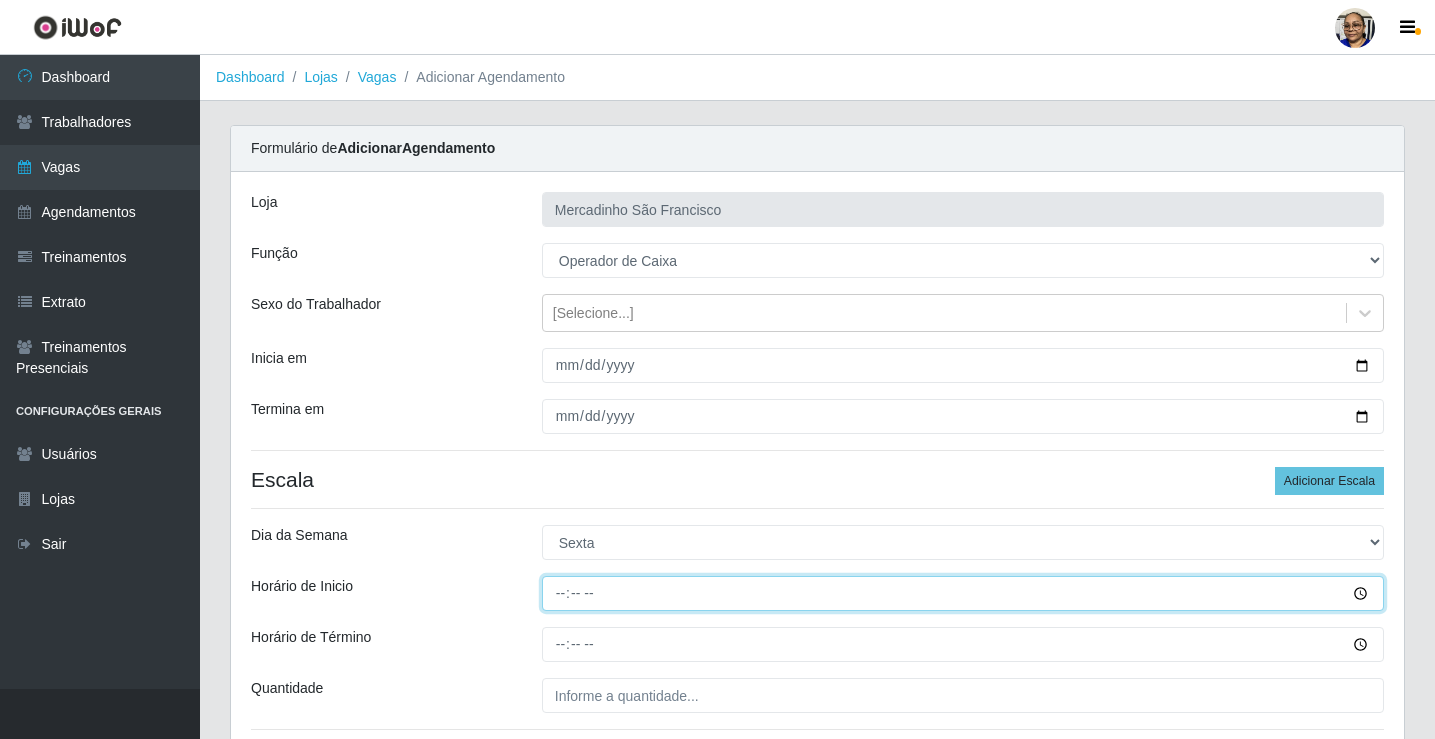 click on "Horário de Inicio" at bounding box center (963, 593) 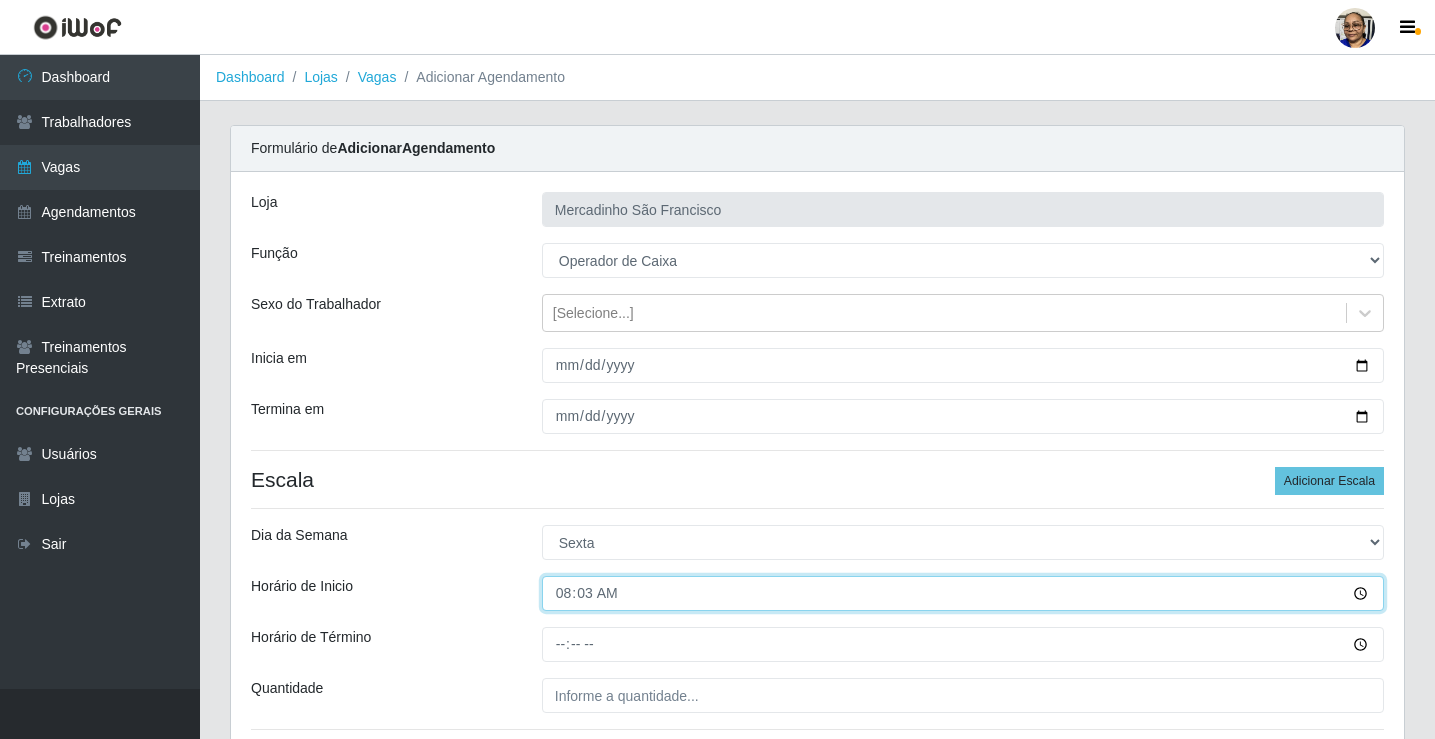 type on "08:30" 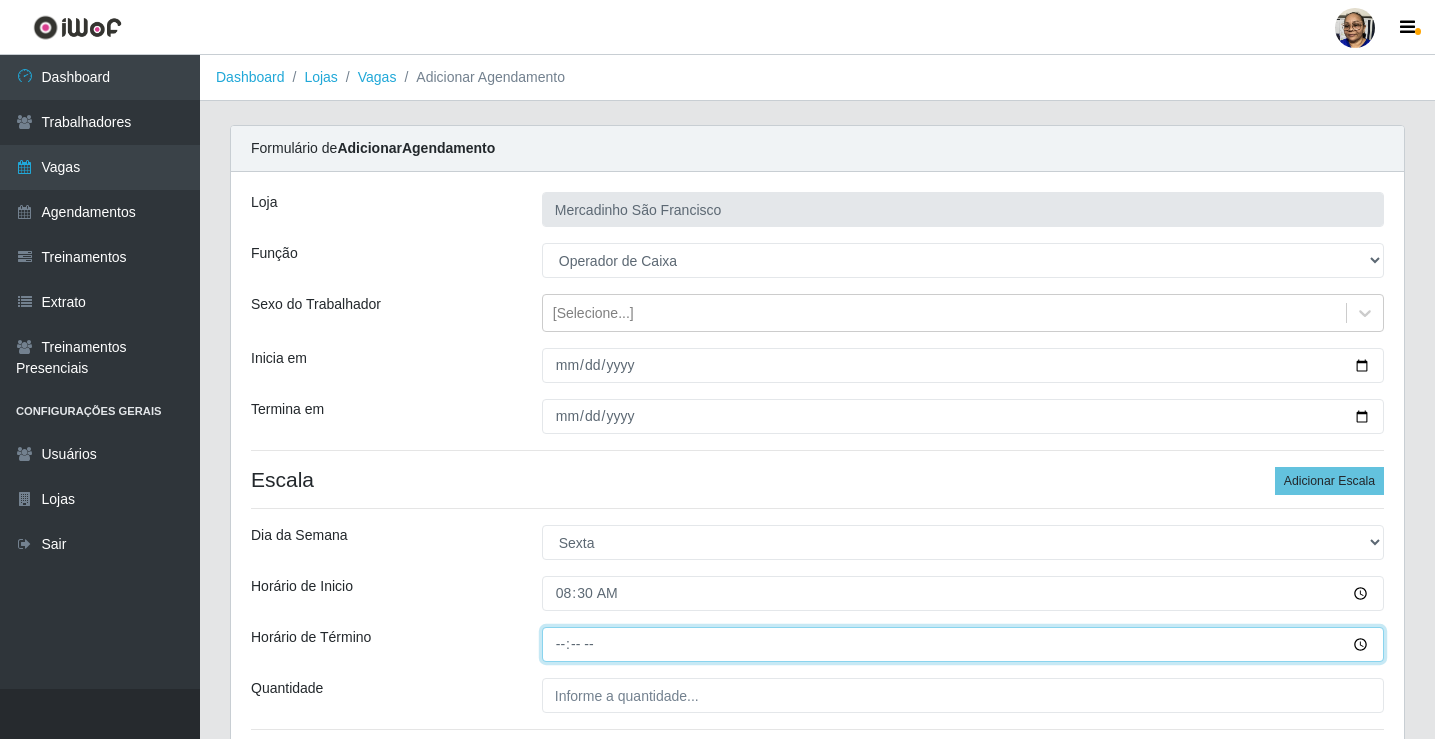 click on "Horário de Término" at bounding box center [963, 644] 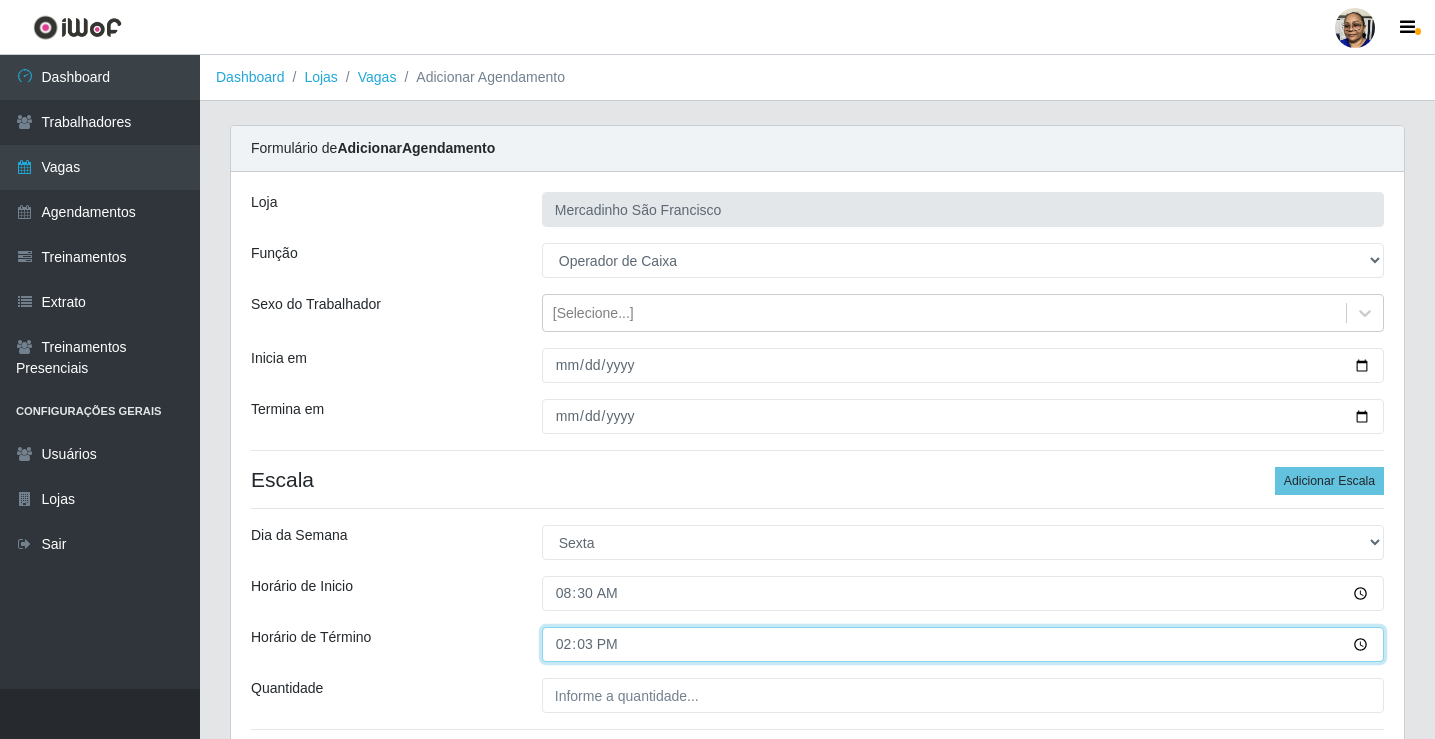 type on "14:30" 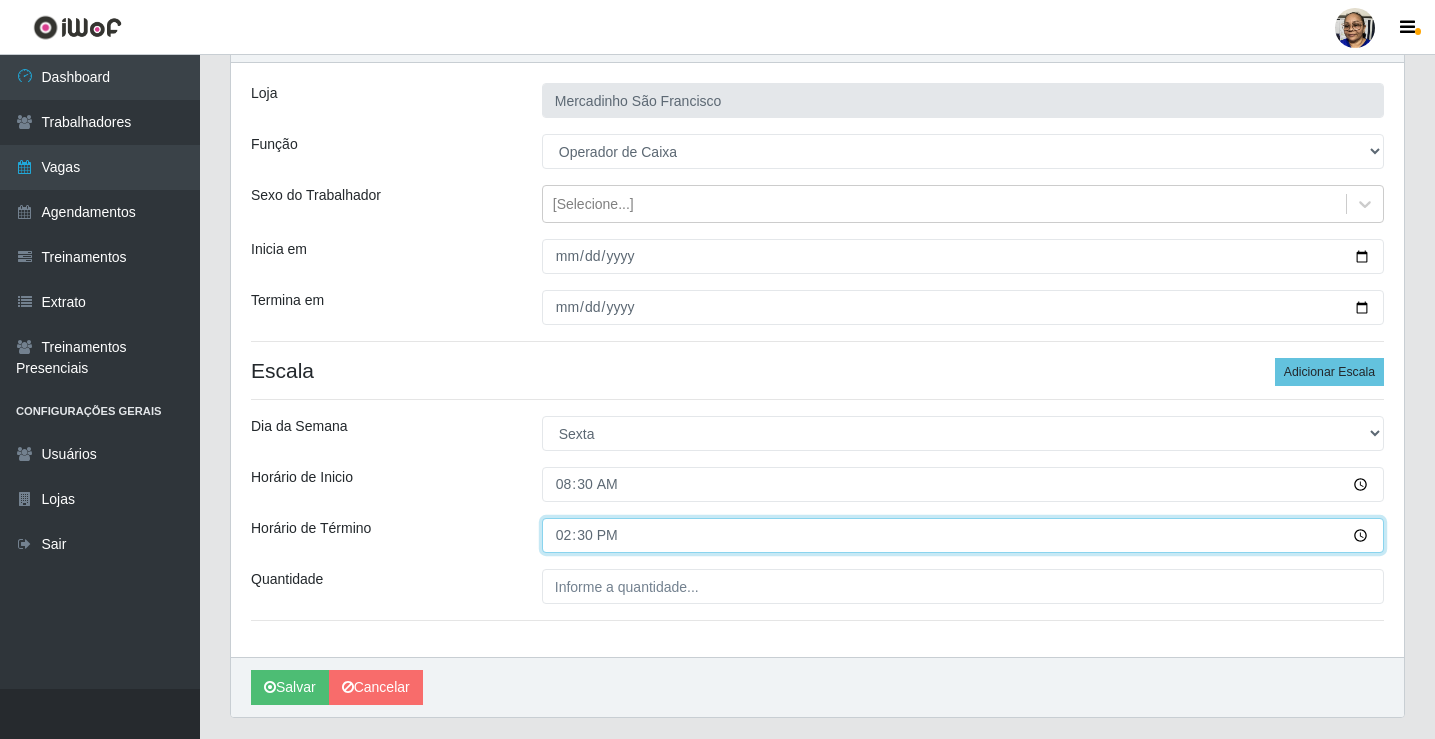 scroll, scrollTop: 162, scrollLeft: 0, axis: vertical 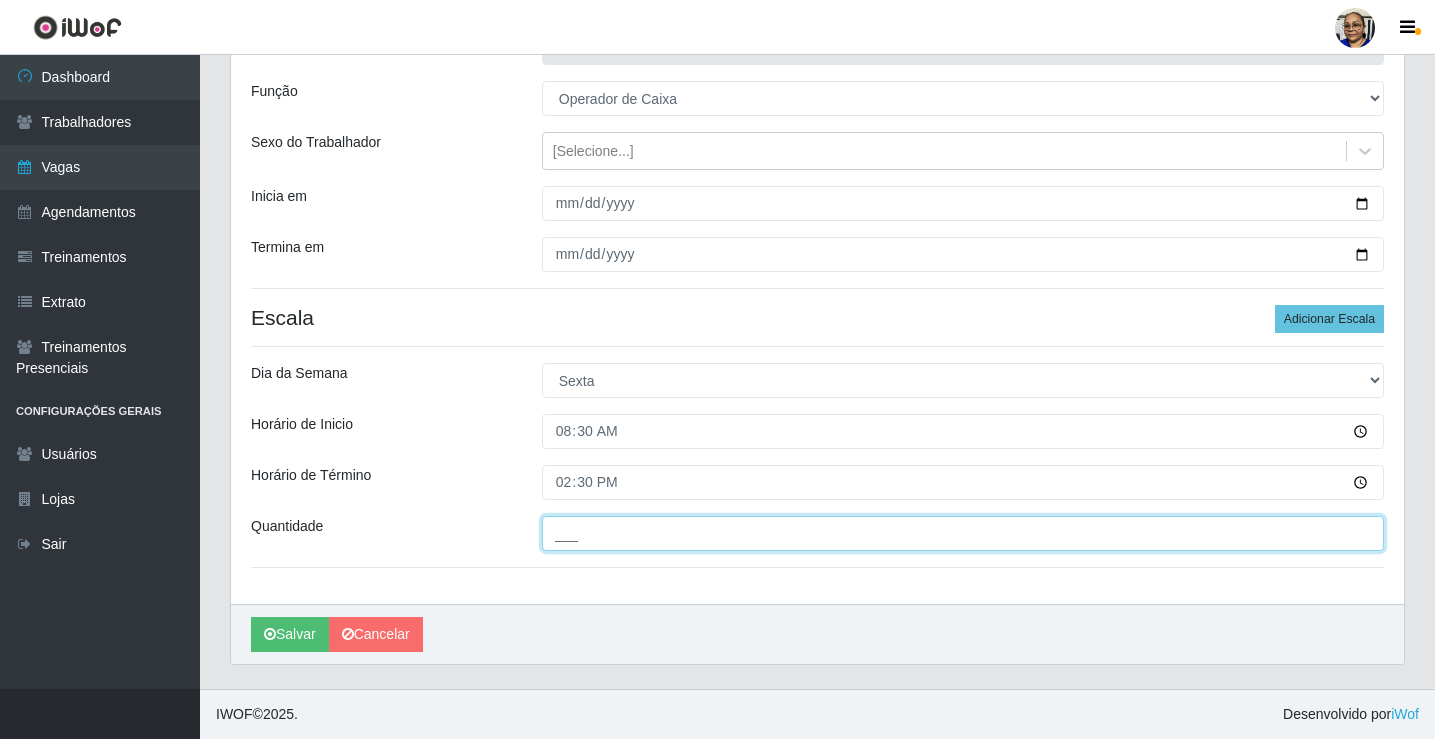 click on "___" at bounding box center (963, 533) 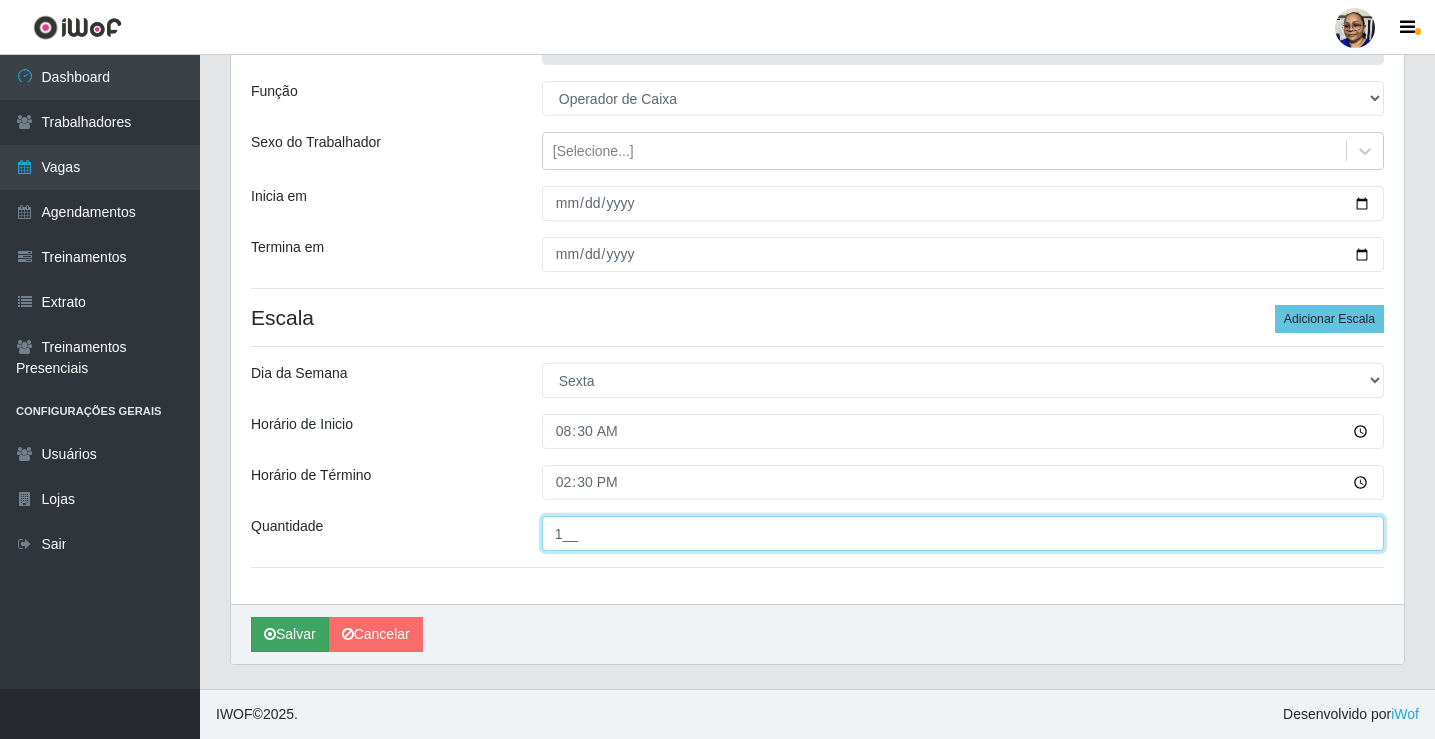 type on "1__" 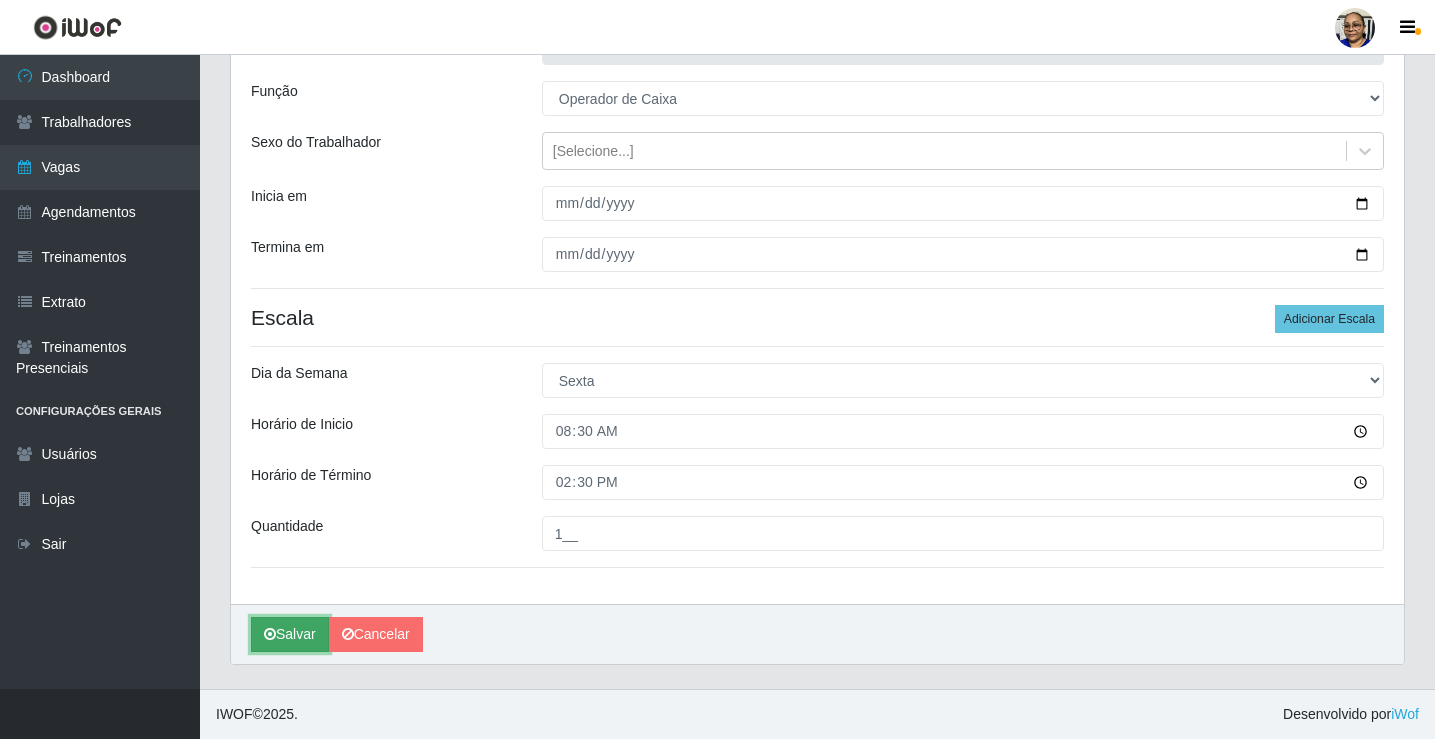click on "Salvar" at bounding box center [290, 634] 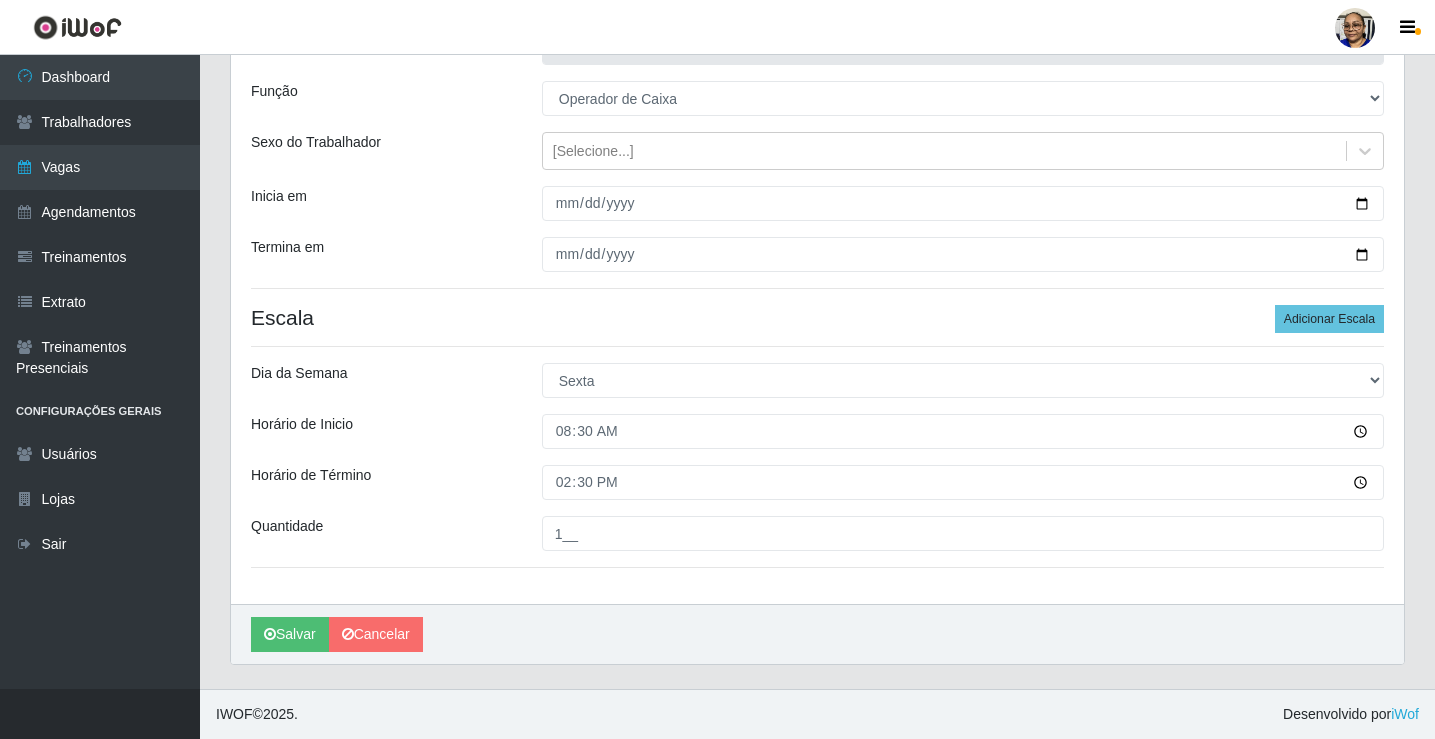scroll, scrollTop: 0, scrollLeft: 0, axis: both 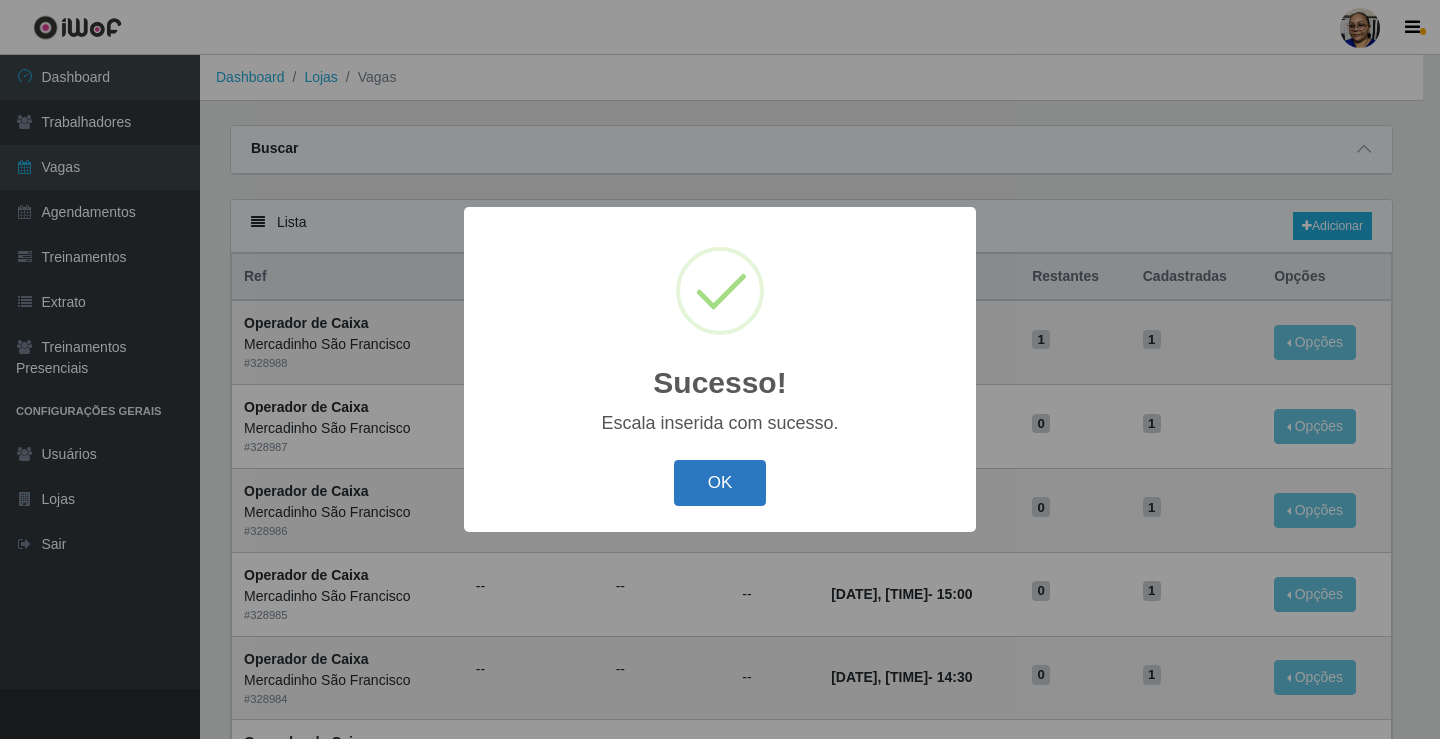 click on "OK" at bounding box center (720, 483) 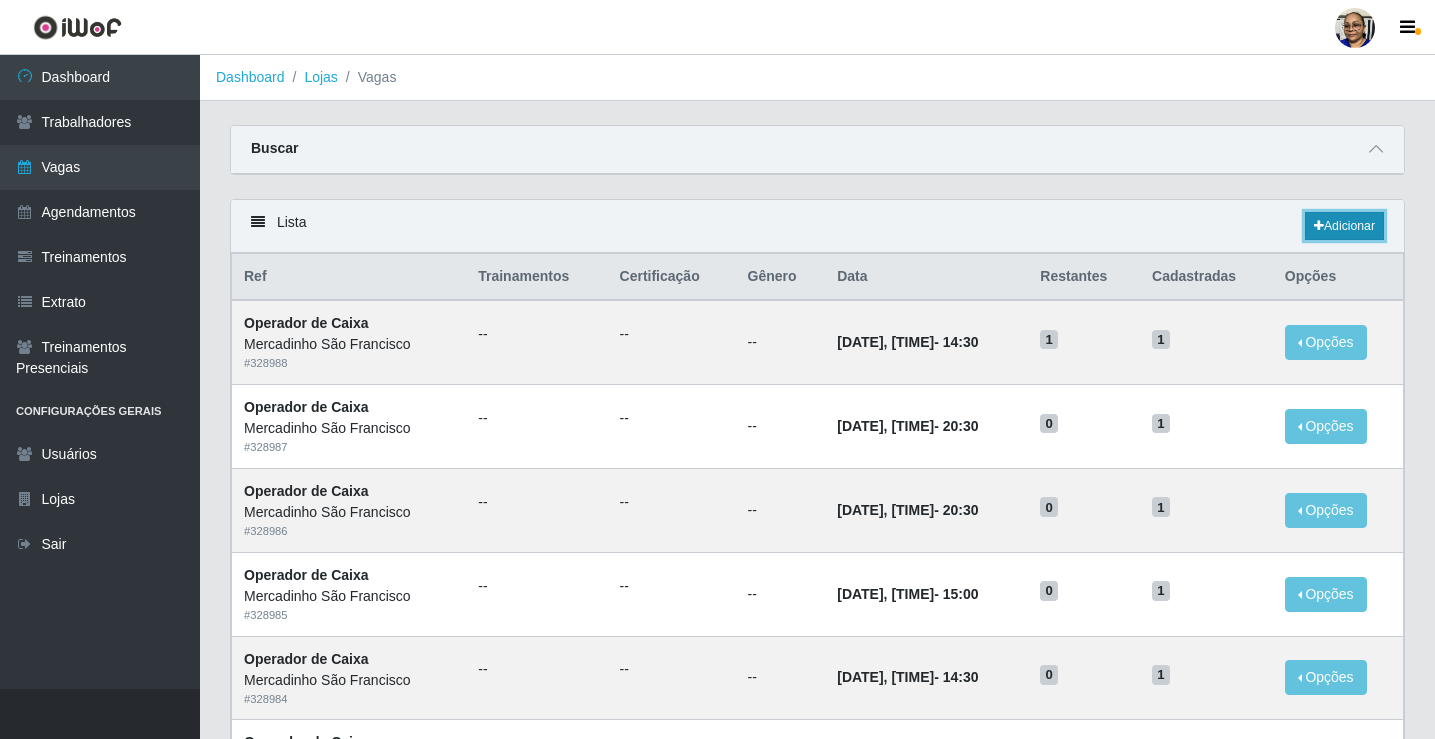 click on "Adicionar" at bounding box center [1344, 226] 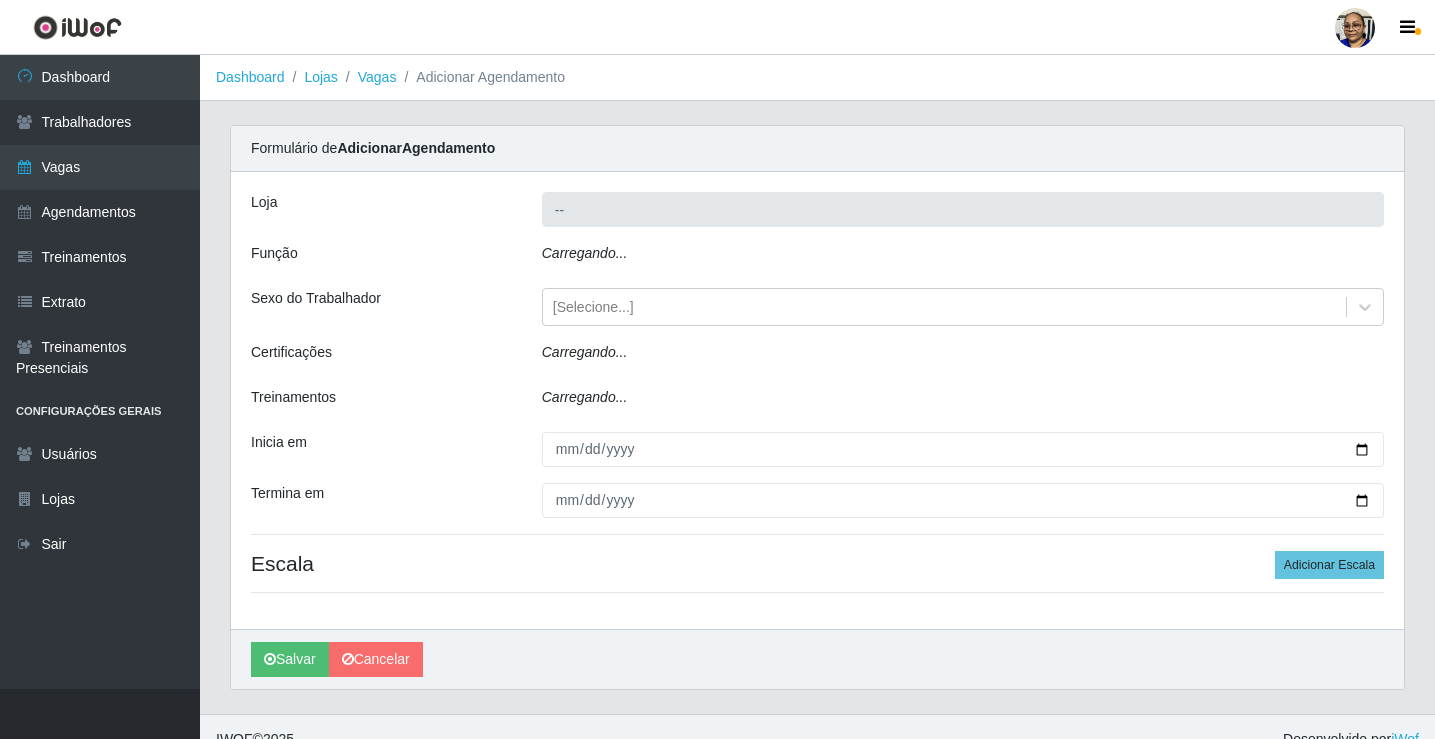 type on "Mercadinho São Francisco" 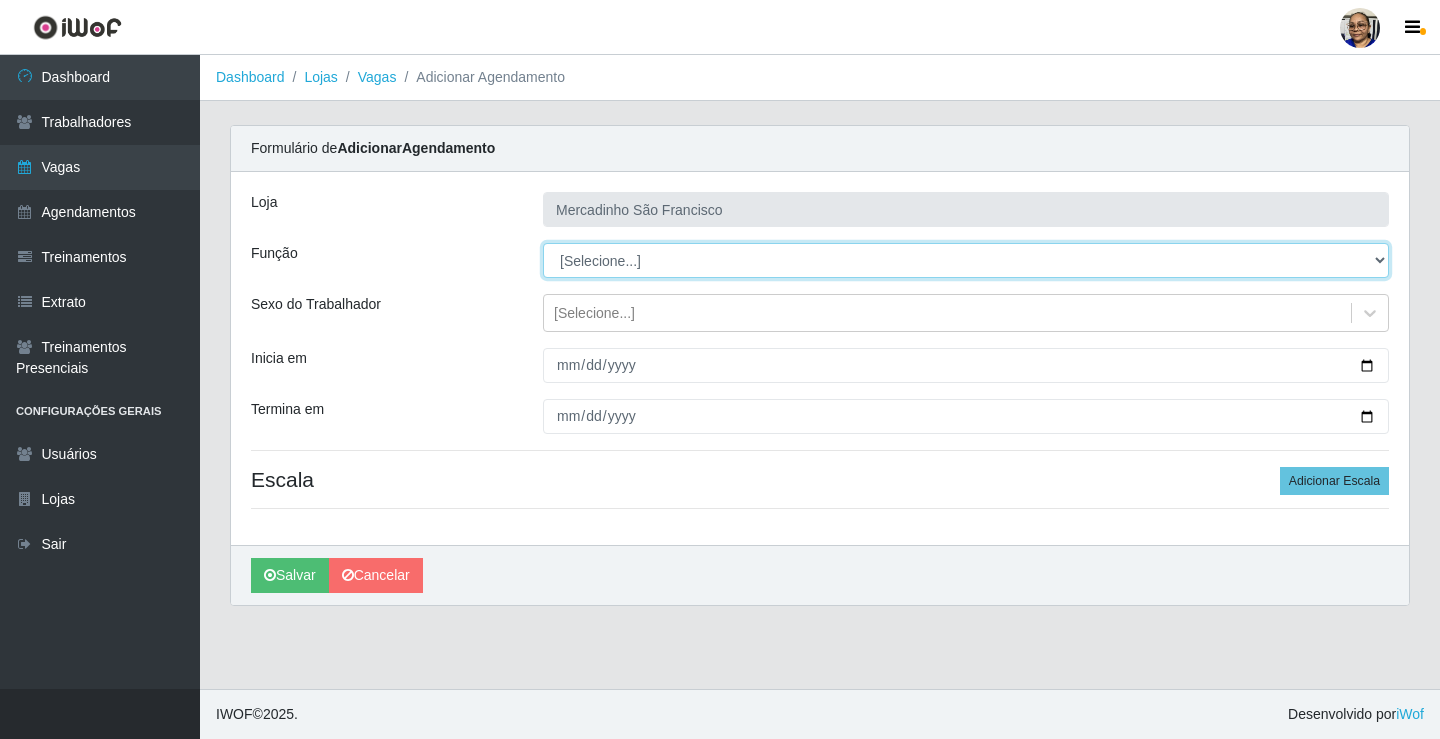 click on "[Selecione...] ASG ASG + ASG ++ Balconista de Açougue Balconista de Açougue + Operador de Caixa Operador de Caixa + Operador de Caixa ++ Operador de Loja Operador de Loja + Operador de Loja ++ Repositor Repositor + Repositor ++ Repositor de Hortifruti Repositor de Hortifruti + Repositor de Hortifruti ++" at bounding box center (966, 260) 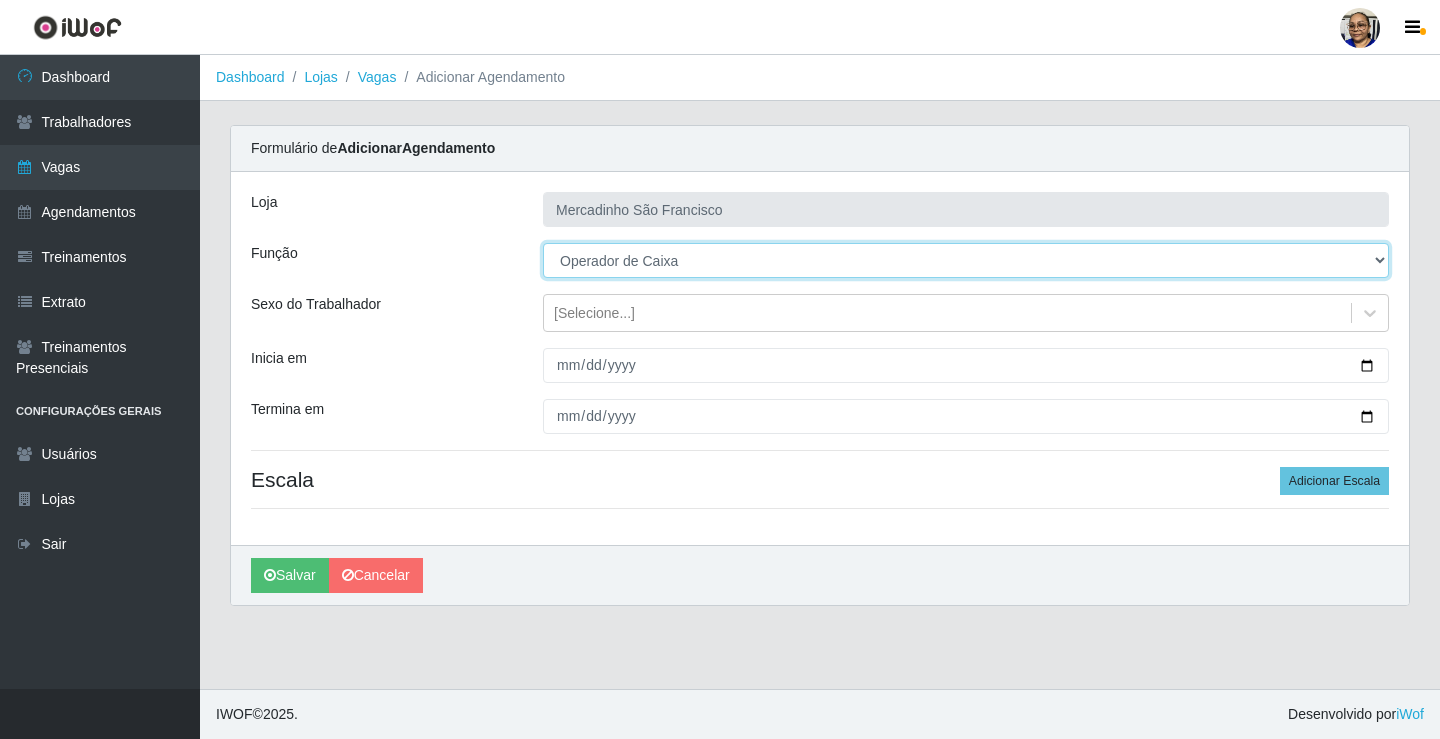 click on "[Selecione...] ASG ASG + ASG ++ Balconista de Açougue Balconista de Açougue + Operador de Caixa Operador de Caixa + Operador de Caixa ++ Operador de Loja Operador de Loja + Operador de Loja ++ Repositor Repositor + Repositor ++ Repositor de Hortifruti Repositor de Hortifruti + Repositor de Hortifruti ++" at bounding box center (966, 260) 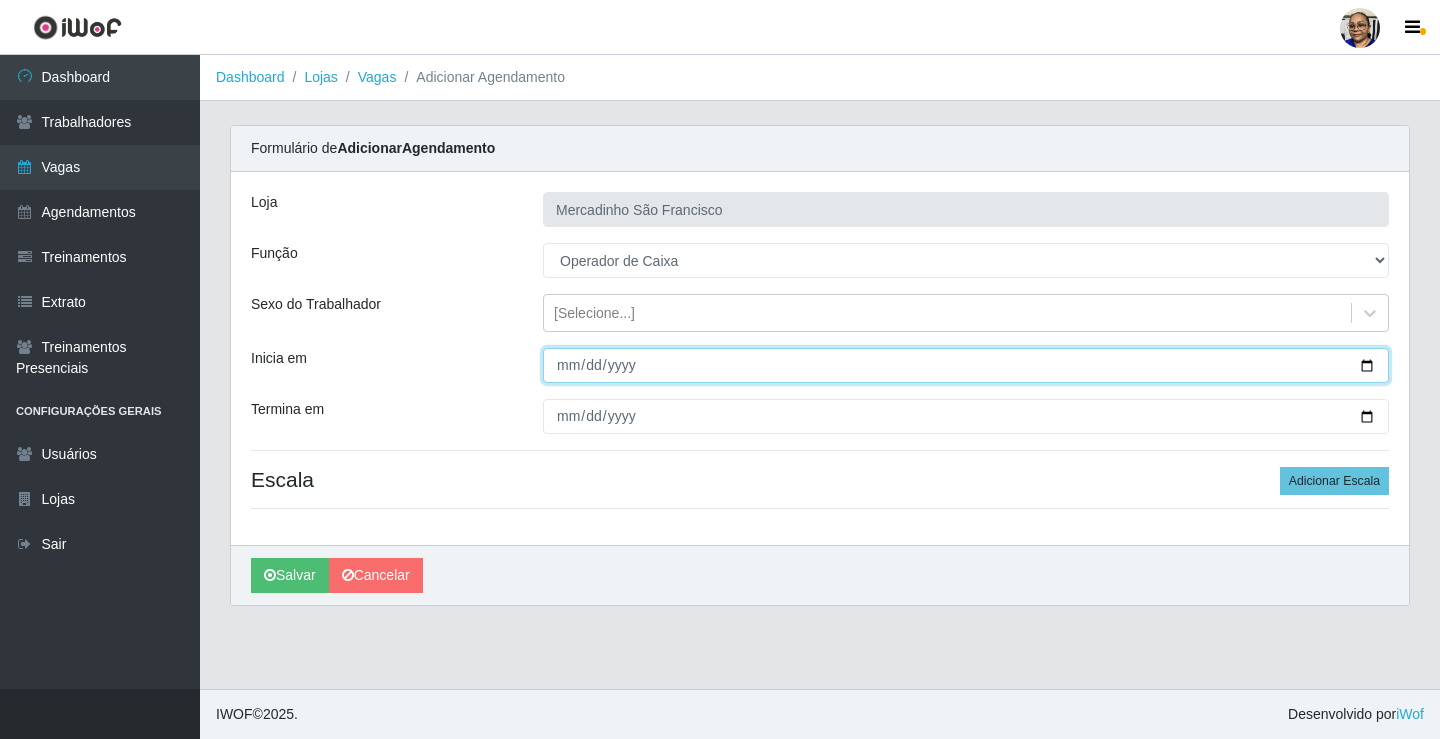 click on "Inicia em" at bounding box center [966, 365] 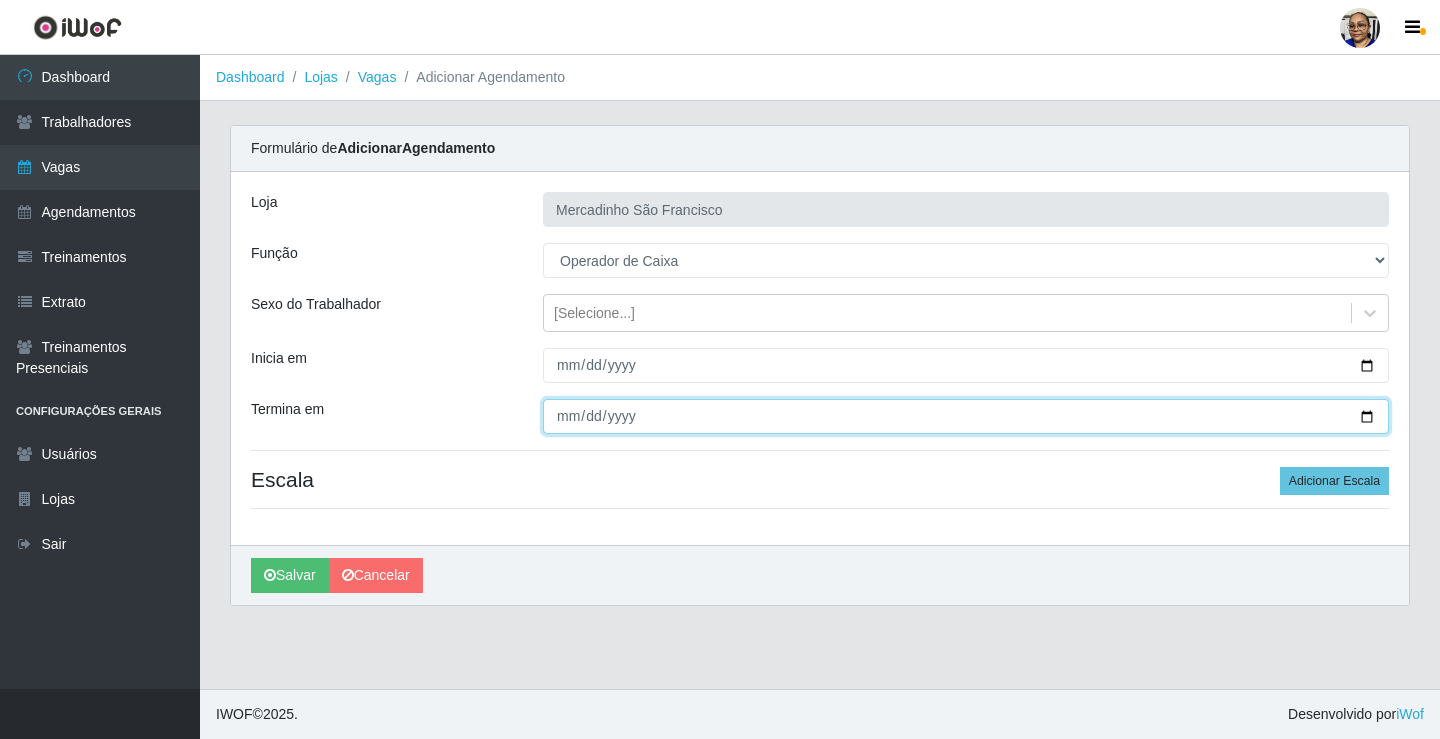 drag, startPoint x: 1361, startPoint y: 417, endPoint x: 1194, endPoint y: 417, distance: 167 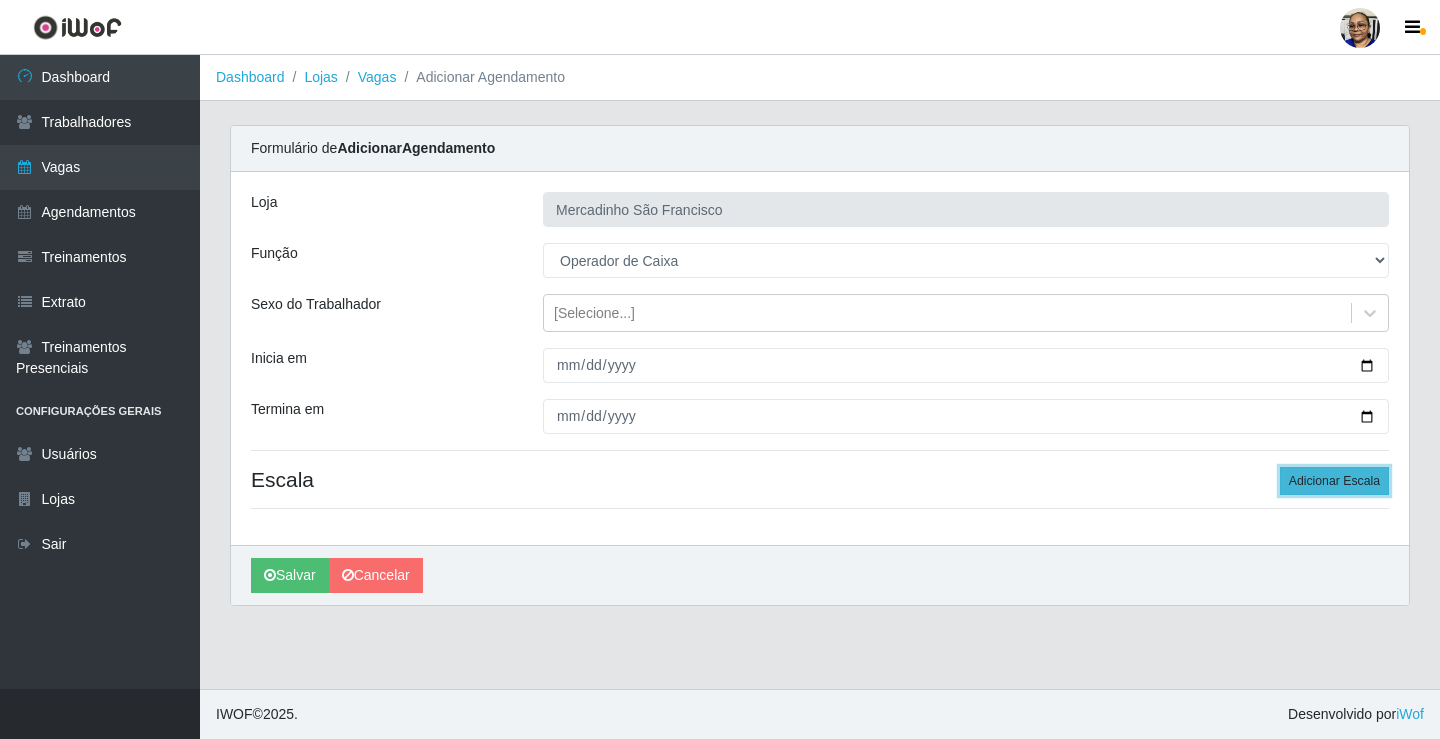 click on "Adicionar Escala" at bounding box center (1334, 481) 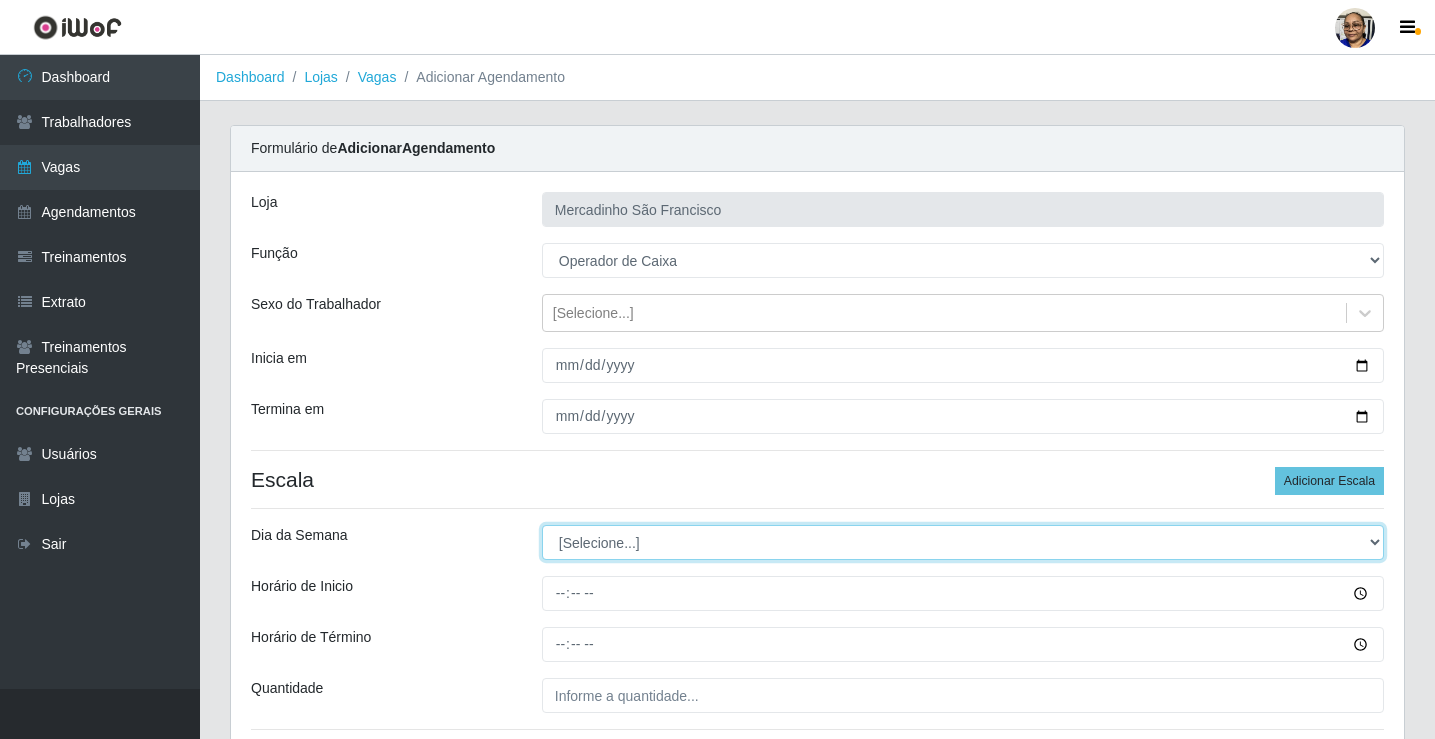 click on "[Selecione...] Segunda Terça Quarta Quinta Sexta Sábado Domingo" at bounding box center [963, 542] 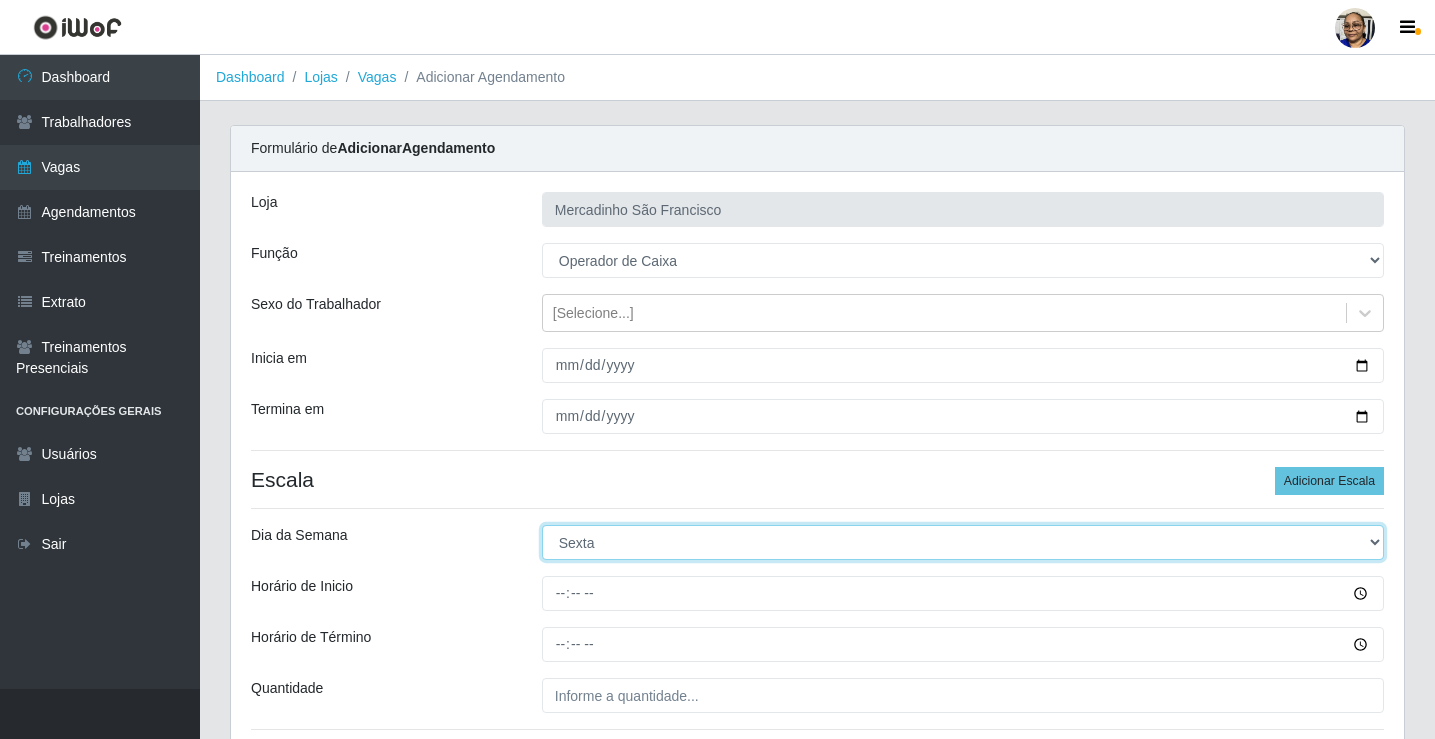 click on "[Selecione...] Segunda Terça Quarta Quinta Sexta Sábado Domingo" at bounding box center (963, 542) 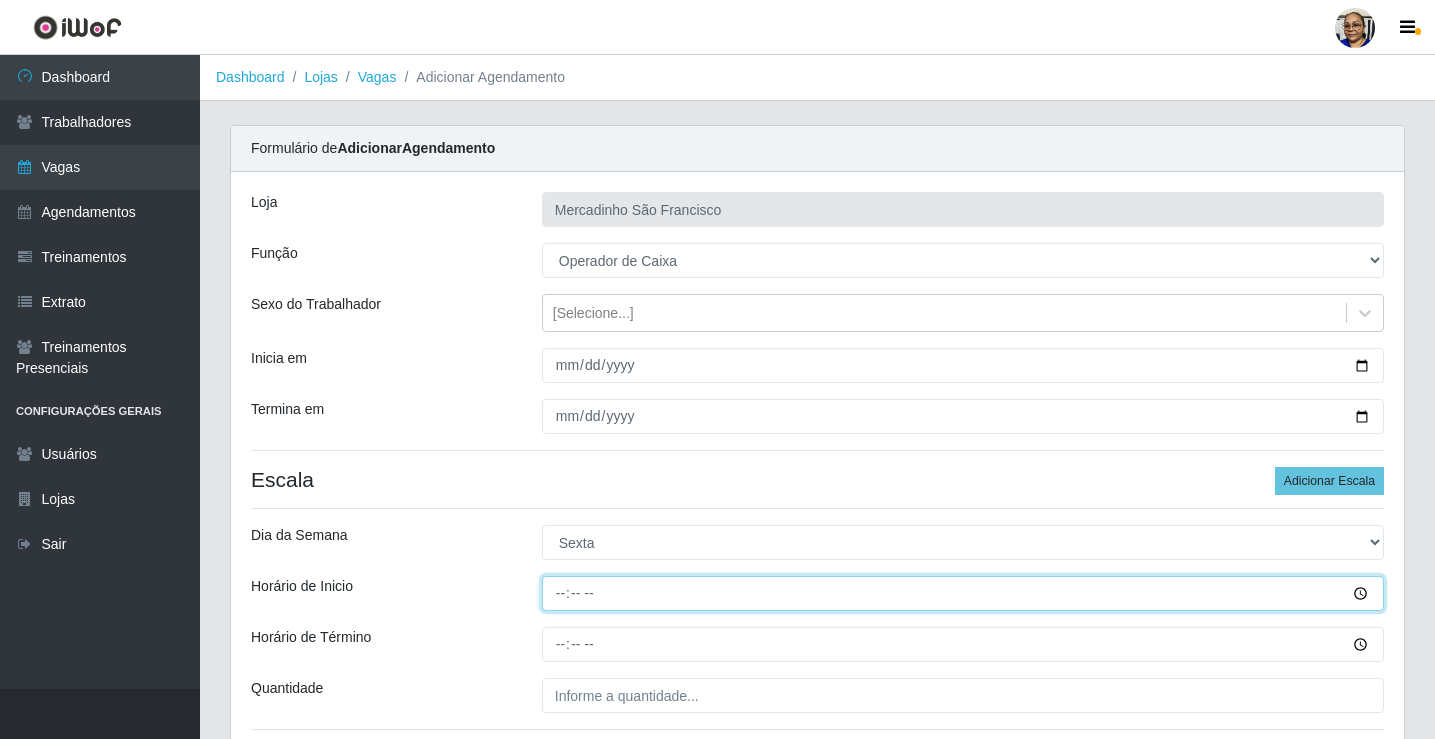 click on "Horário de Inicio" at bounding box center [963, 593] 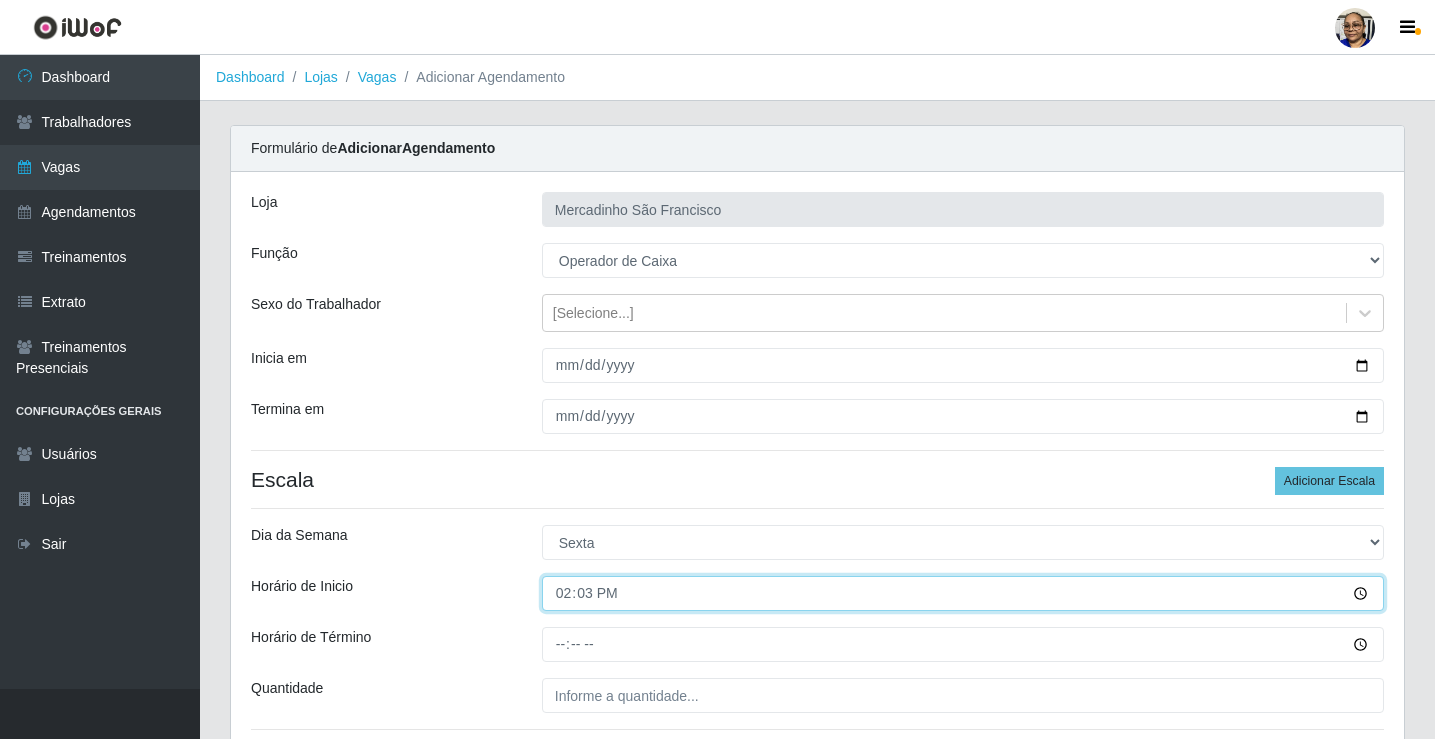 type on "14:30" 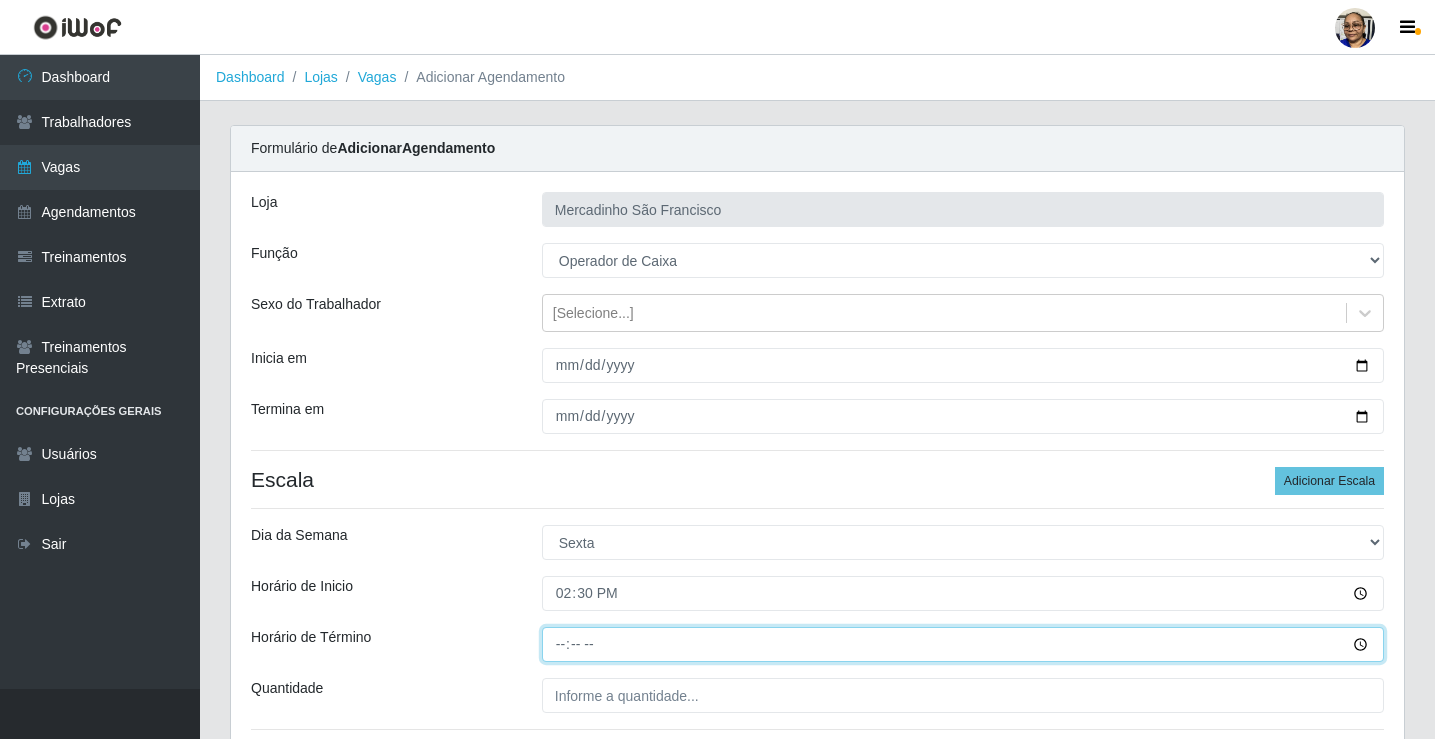click on "Horário de Término" at bounding box center [963, 644] 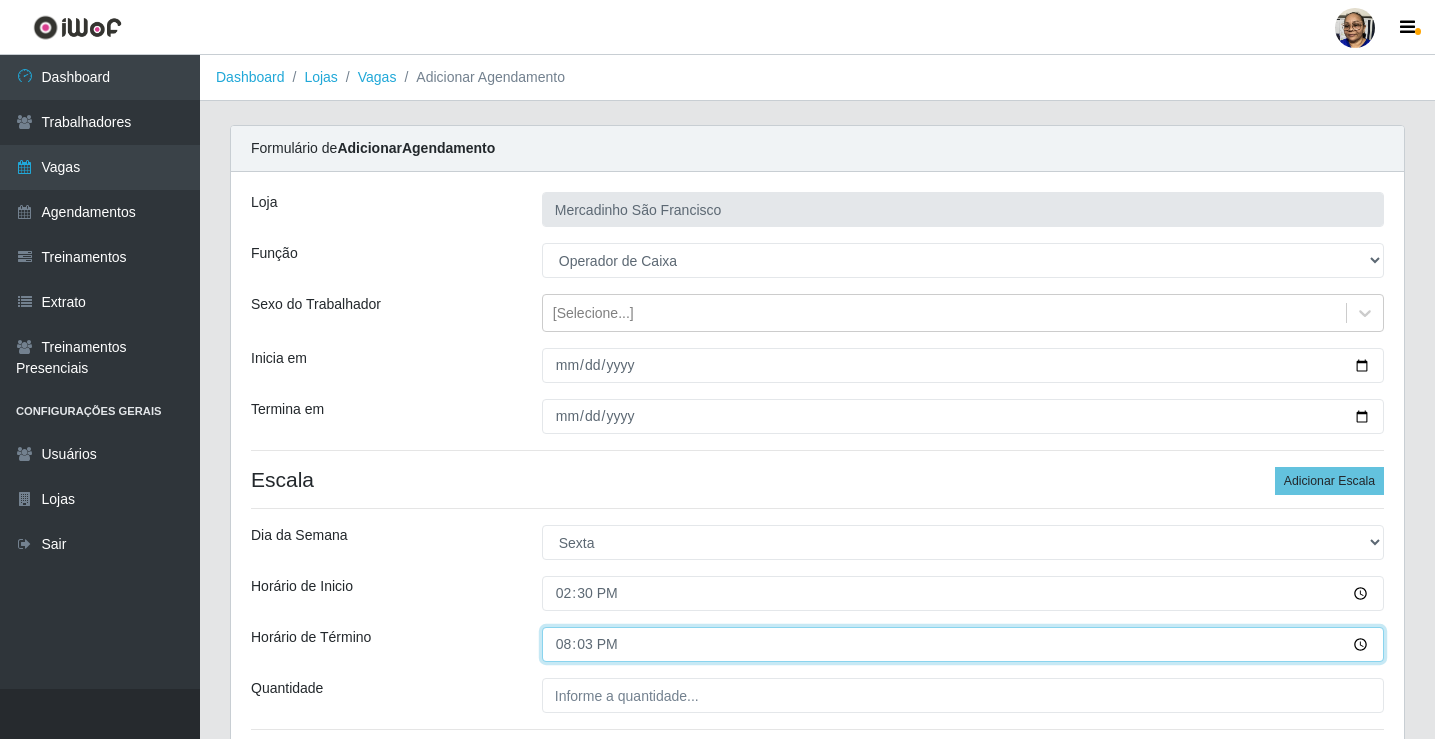type on "20:30" 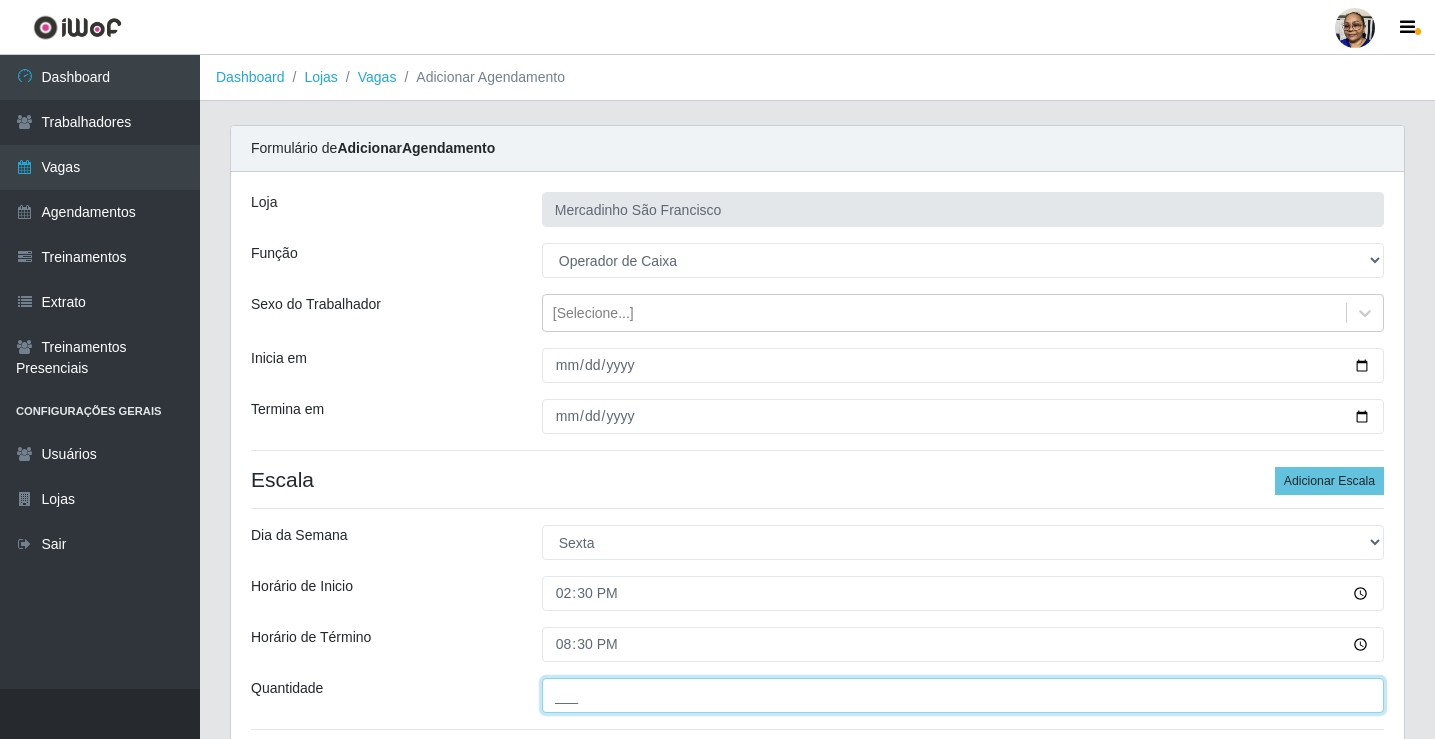 click on "___" at bounding box center [963, 695] 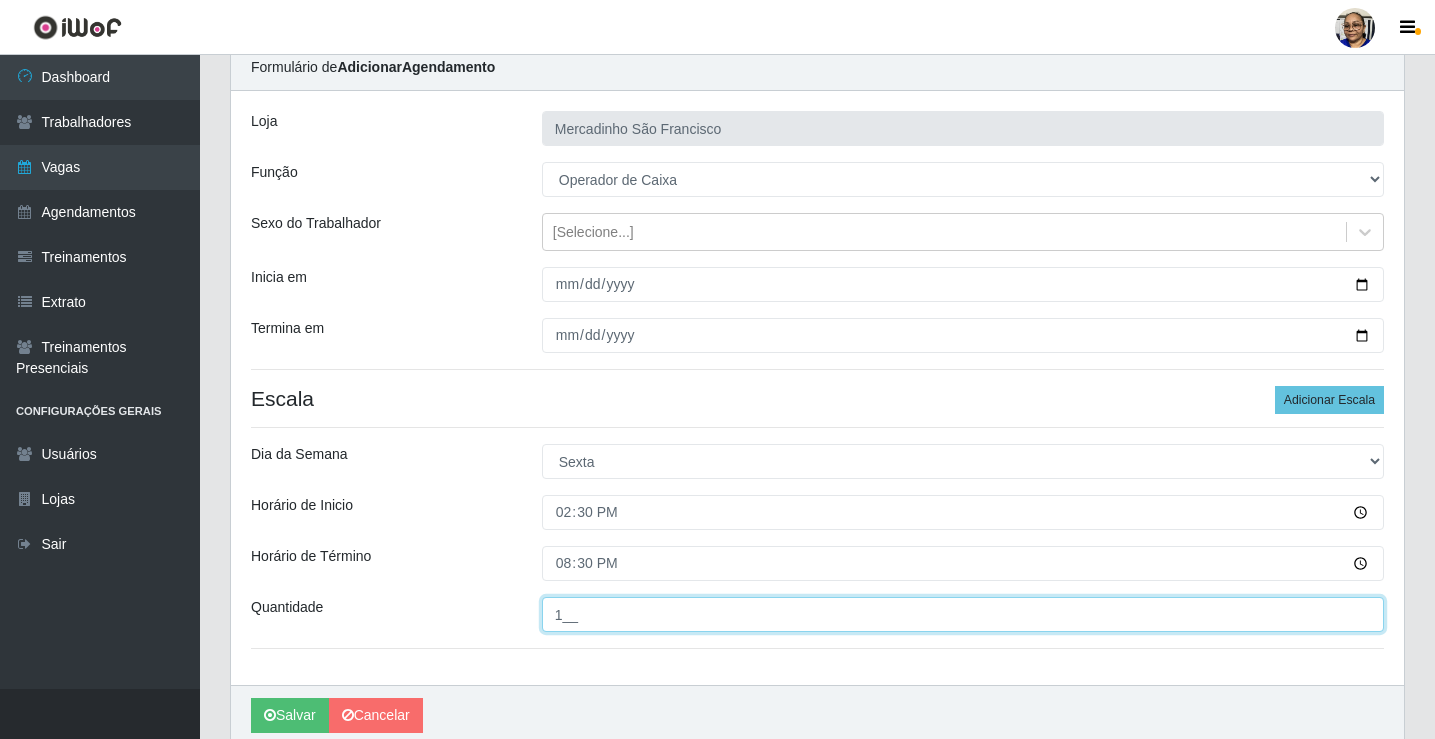 scroll, scrollTop: 162, scrollLeft: 0, axis: vertical 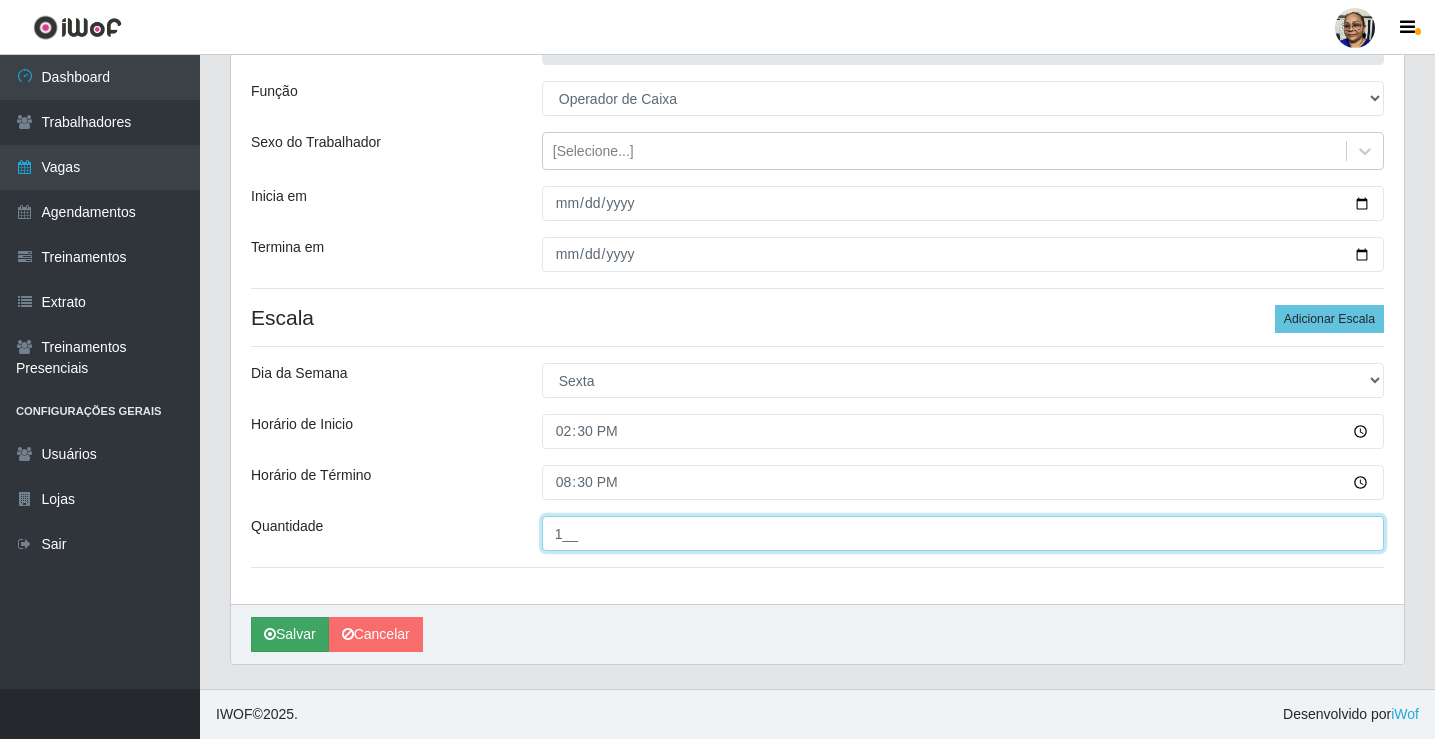 type on "1__" 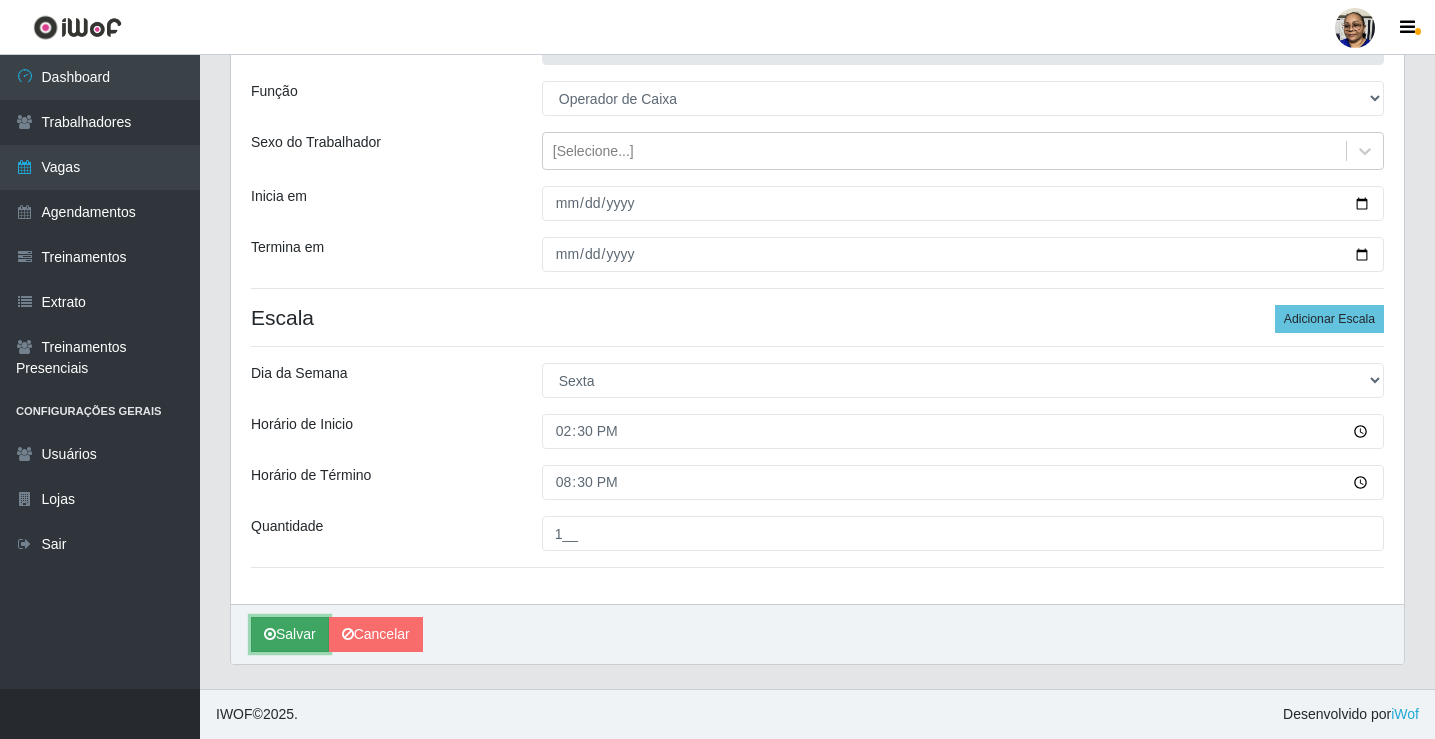 click on "Salvar" at bounding box center (290, 634) 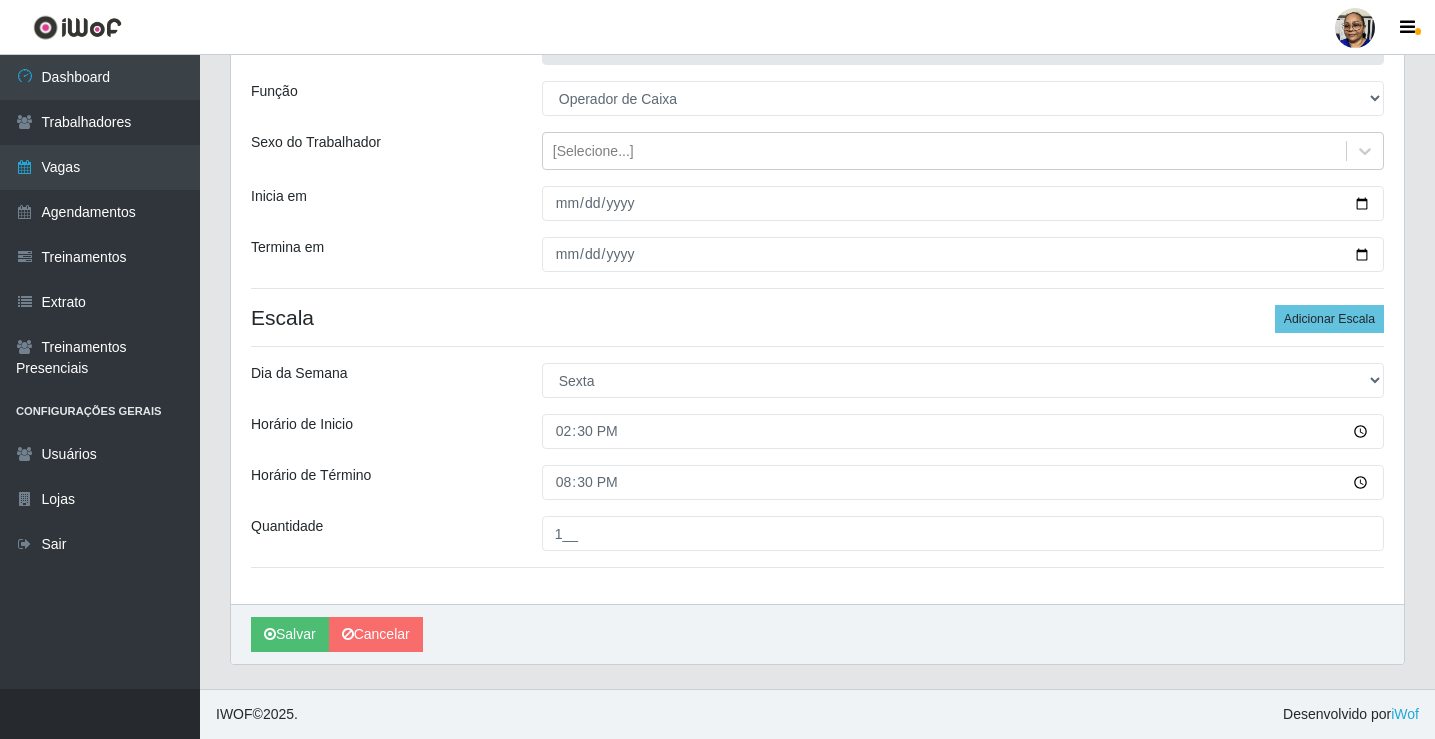 scroll, scrollTop: 0, scrollLeft: 0, axis: both 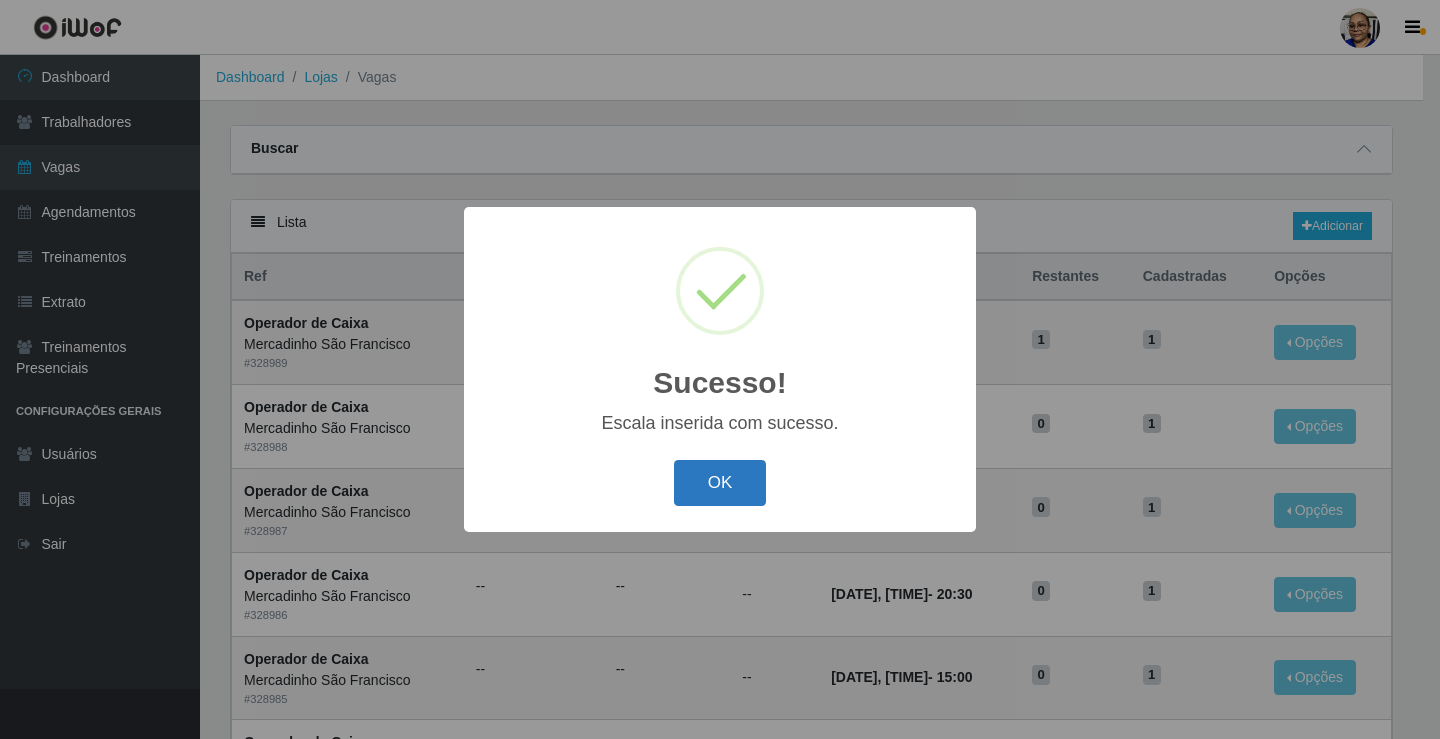 click on "OK" at bounding box center [720, 483] 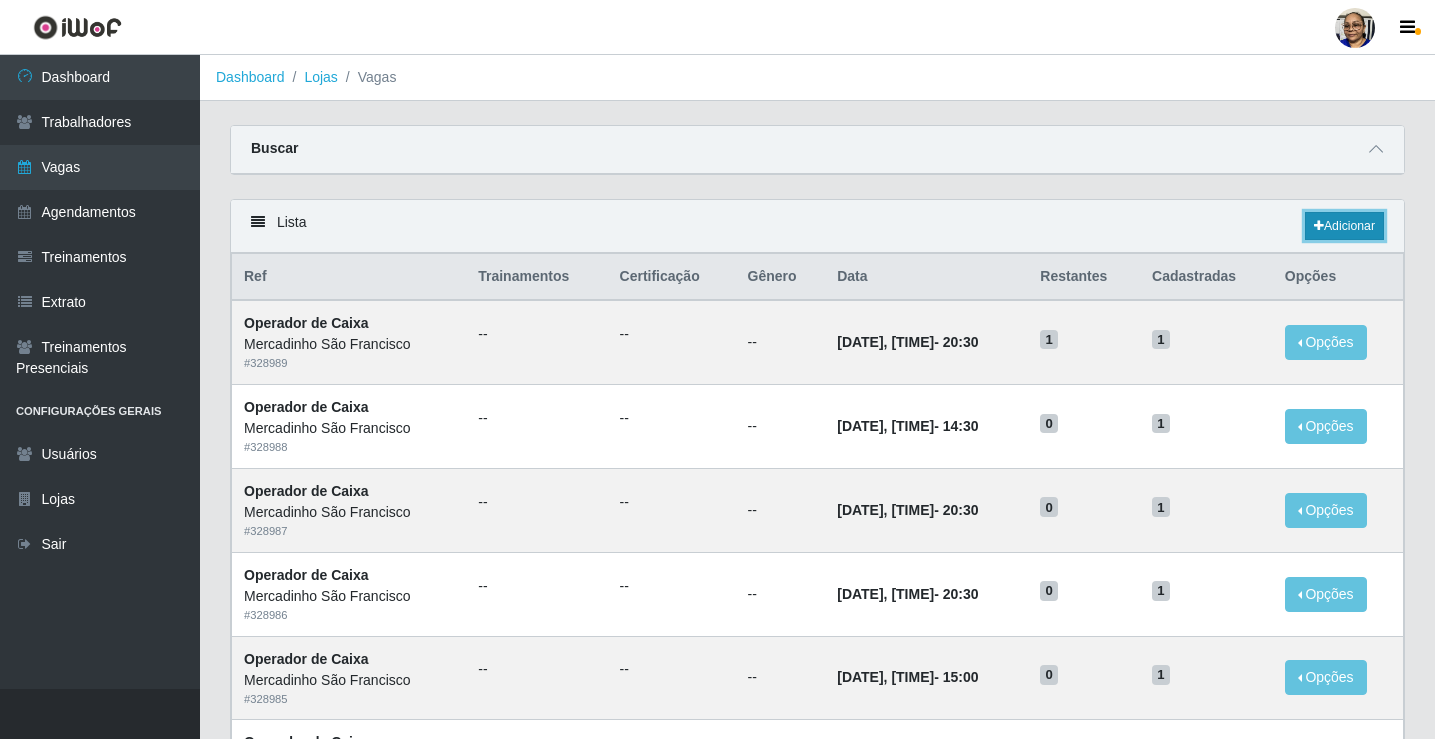 click on "Adicionar" at bounding box center [1344, 226] 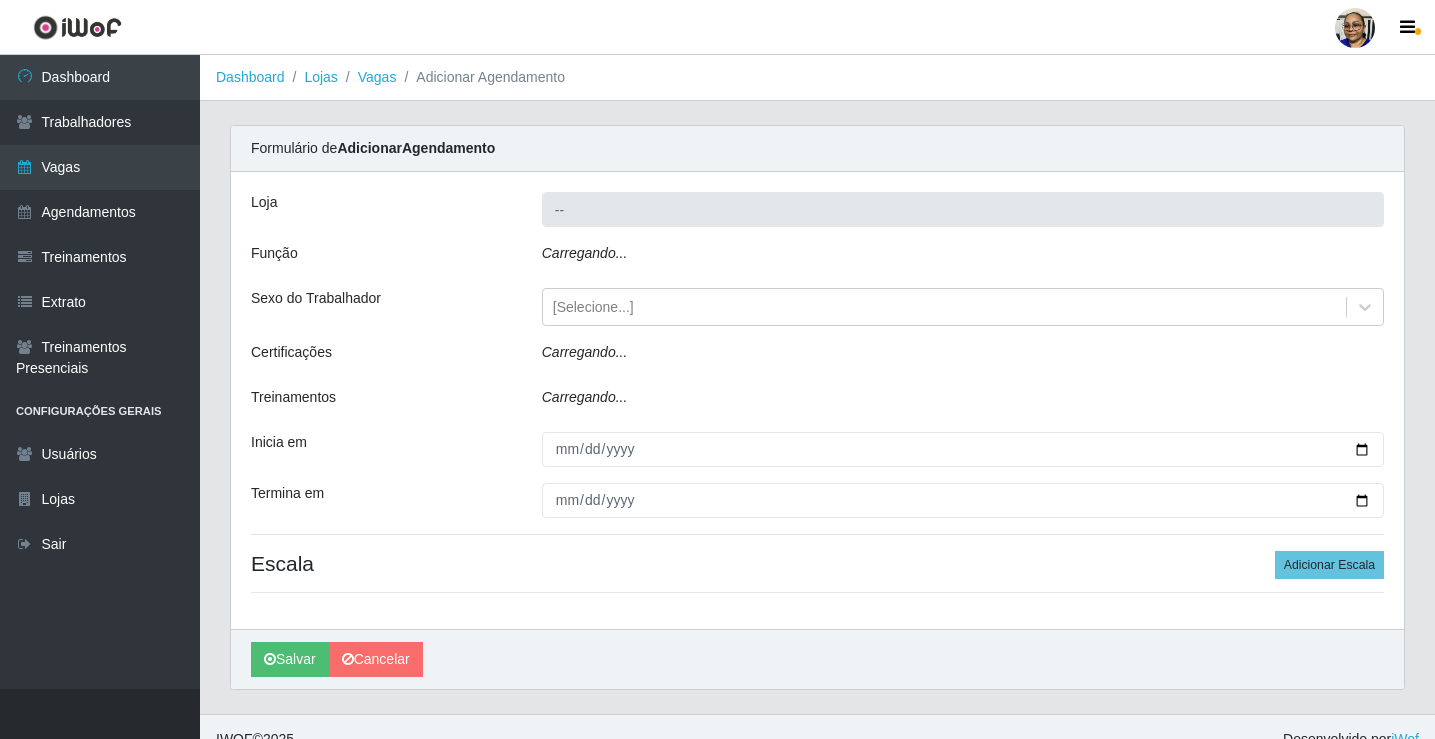 type on "Mercadinho São Francisco" 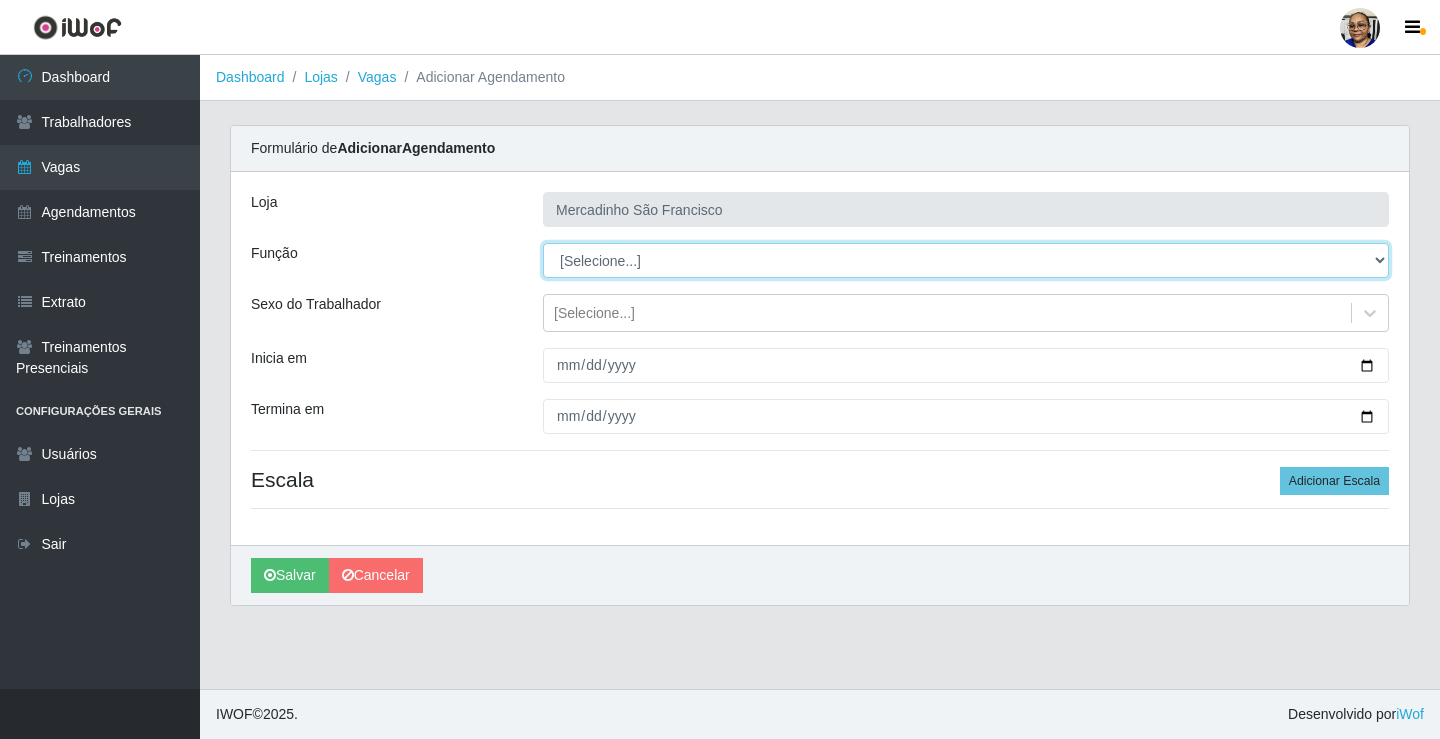 click on "[Selecione...] ASG ASG + ASG ++ Balconista de Açougue Balconista de Açougue + Operador de Caixa Operador de Caixa + Operador de Caixa ++ Operador de Loja Operador de Loja + Operador de Loja ++ Repositor Repositor + Repositor ++ Repositor de Hortifruti Repositor de Hortifruti + Repositor de Hortifruti ++" at bounding box center [966, 260] 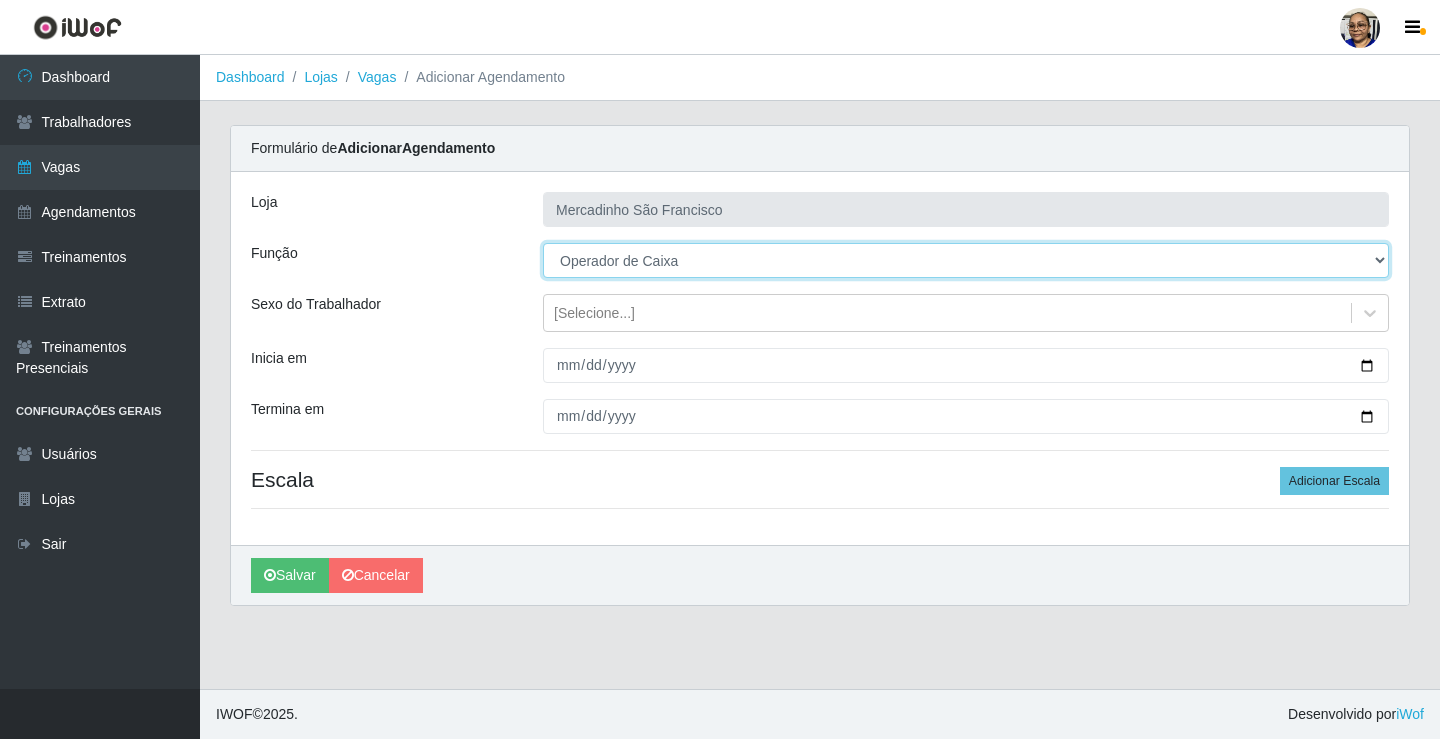 click on "[Selecione...] ASG ASG + ASG ++ Balconista de Açougue Balconista de Açougue + Operador de Caixa Operador de Caixa + Operador de Caixa ++ Operador de Loja Operador de Loja + Operador de Loja ++ Repositor Repositor + Repositor ++ Repositor de Hortifruti Repositor de Hortifruti + Repositor de Hortifruti ++" at bounding box center [966, 260] 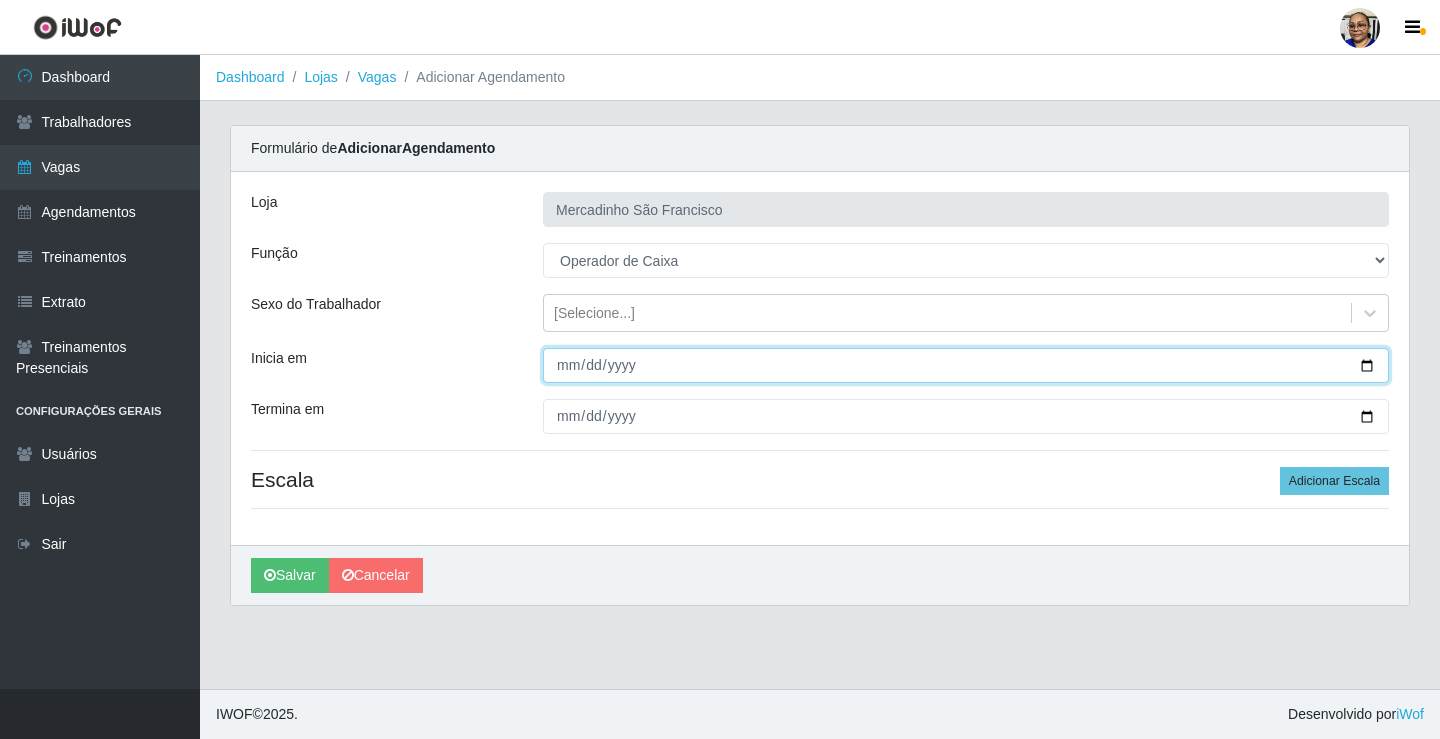 click on "Inicia em" at bounding box center [966, 365] 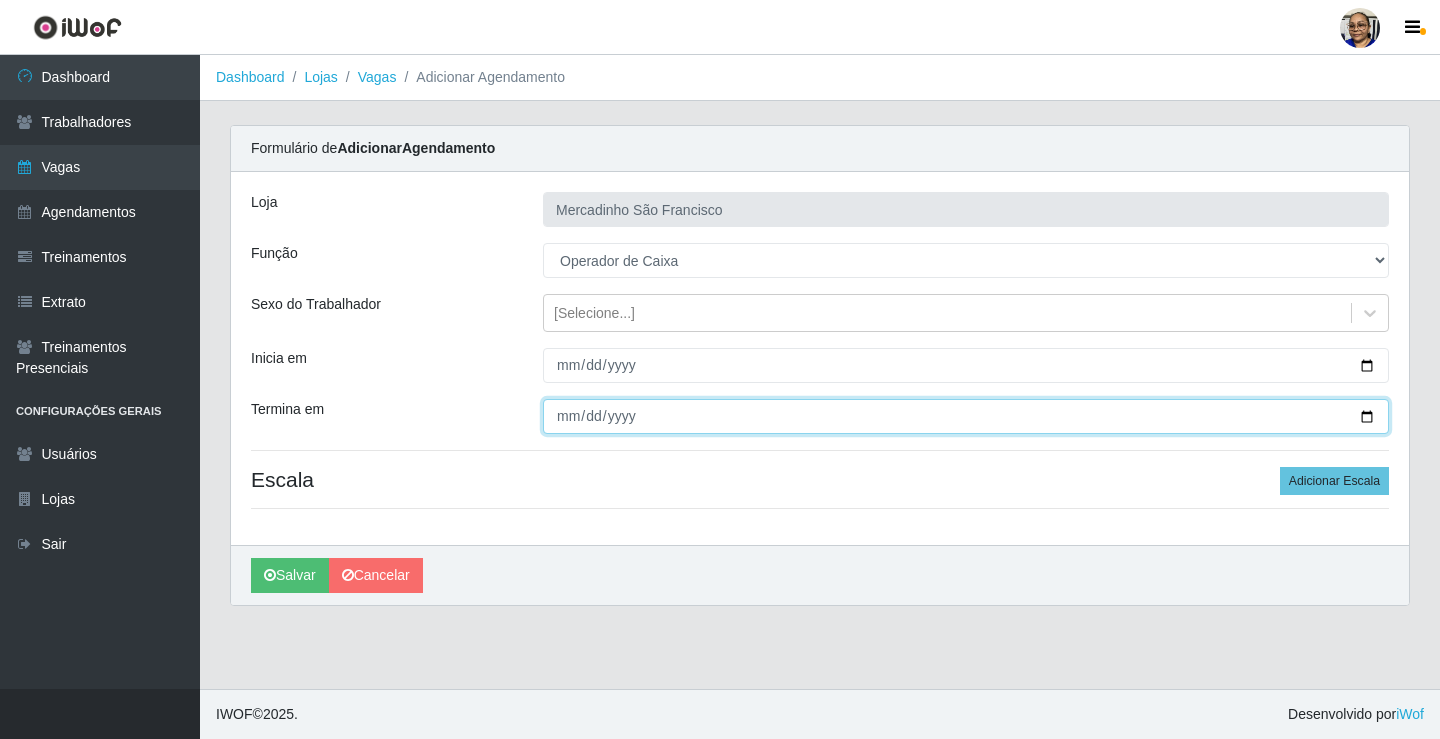 click on "Termina em" at bounding box center [966, 416] 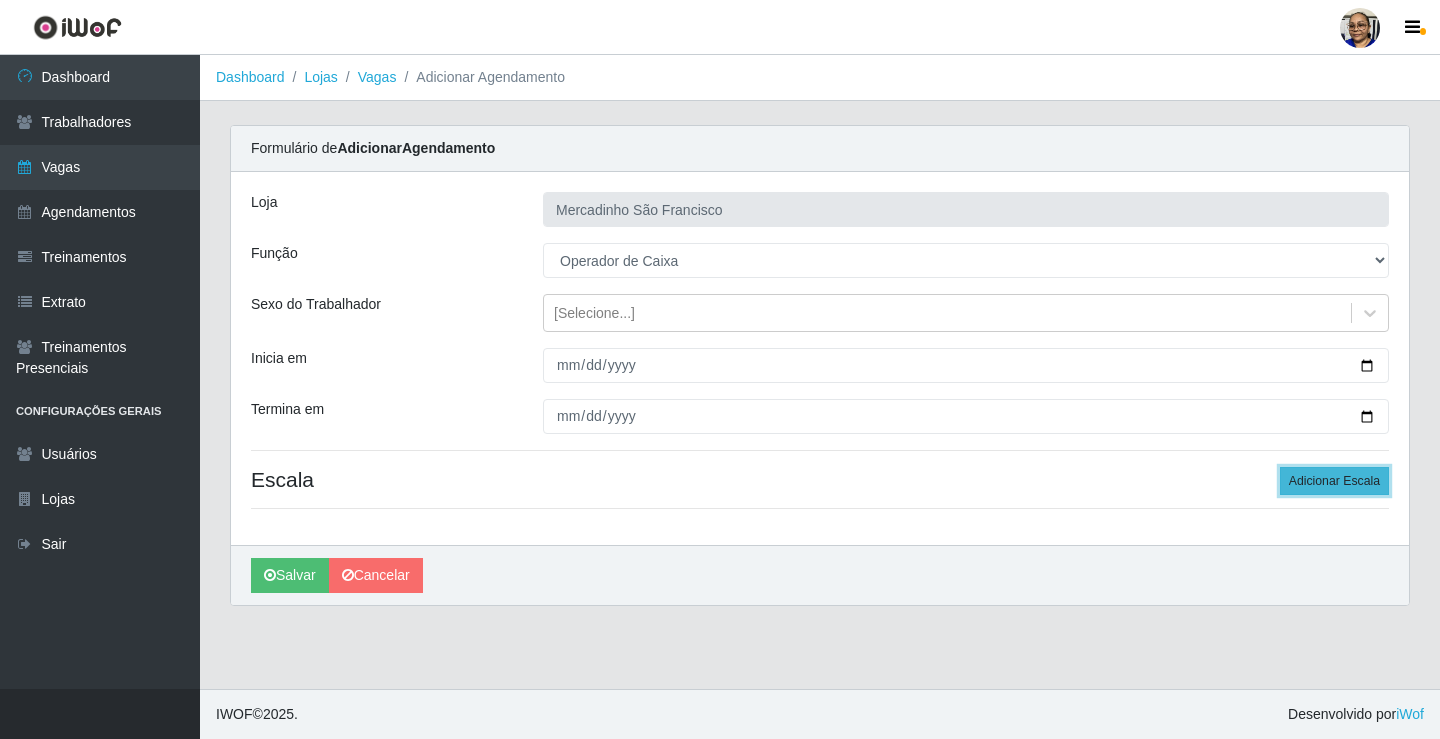 click on "Adicionar Escala" at bounding box center [1334, 481] 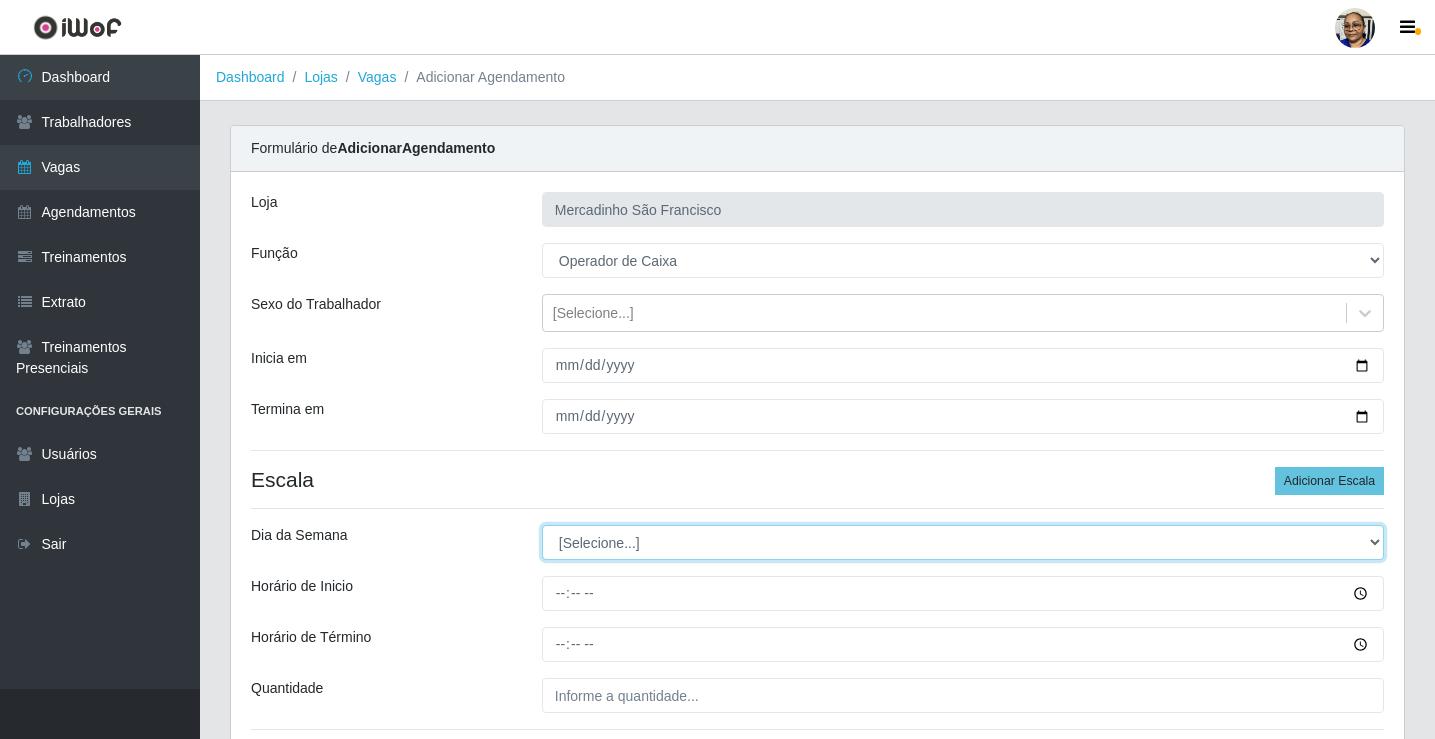 click on "[Selecione...] Segunda Terça Quarta Quinta Sexta Sábado Domingo" at bounding box center (963, 542) 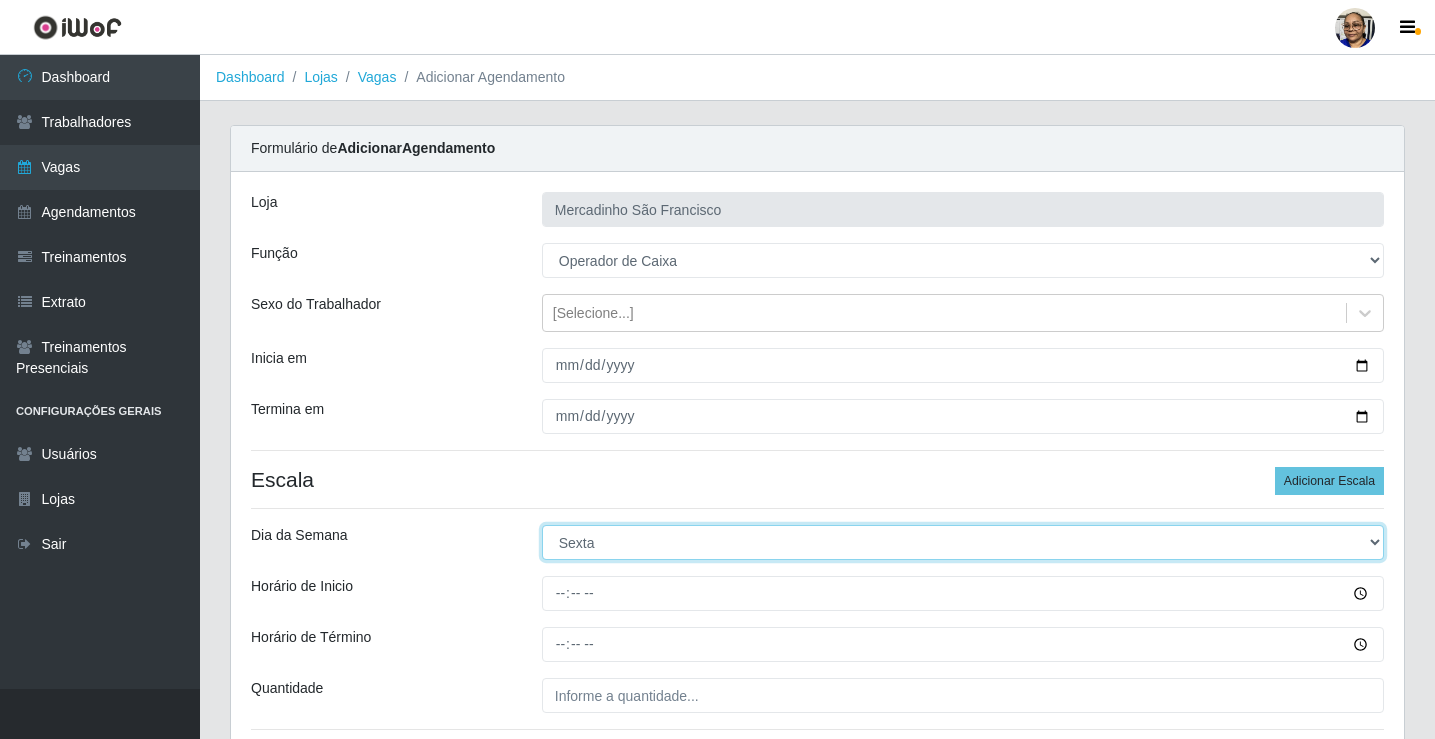 click on "[Selecione...] Segunda Terça Quarta Quinta Sexta Sábado Domingo" at bounding box center (963, 542) 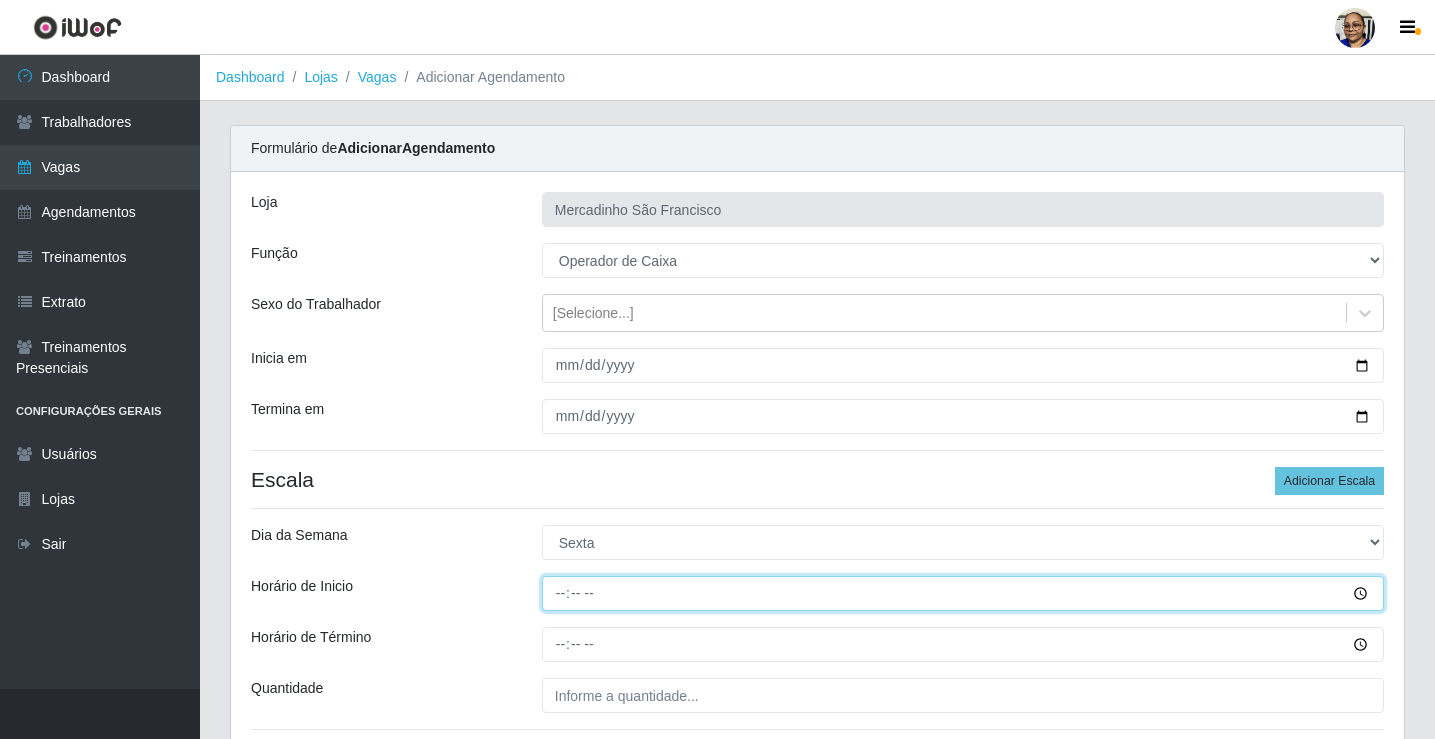 click on "Horário de Inicio" at bounding box center [963, 593] 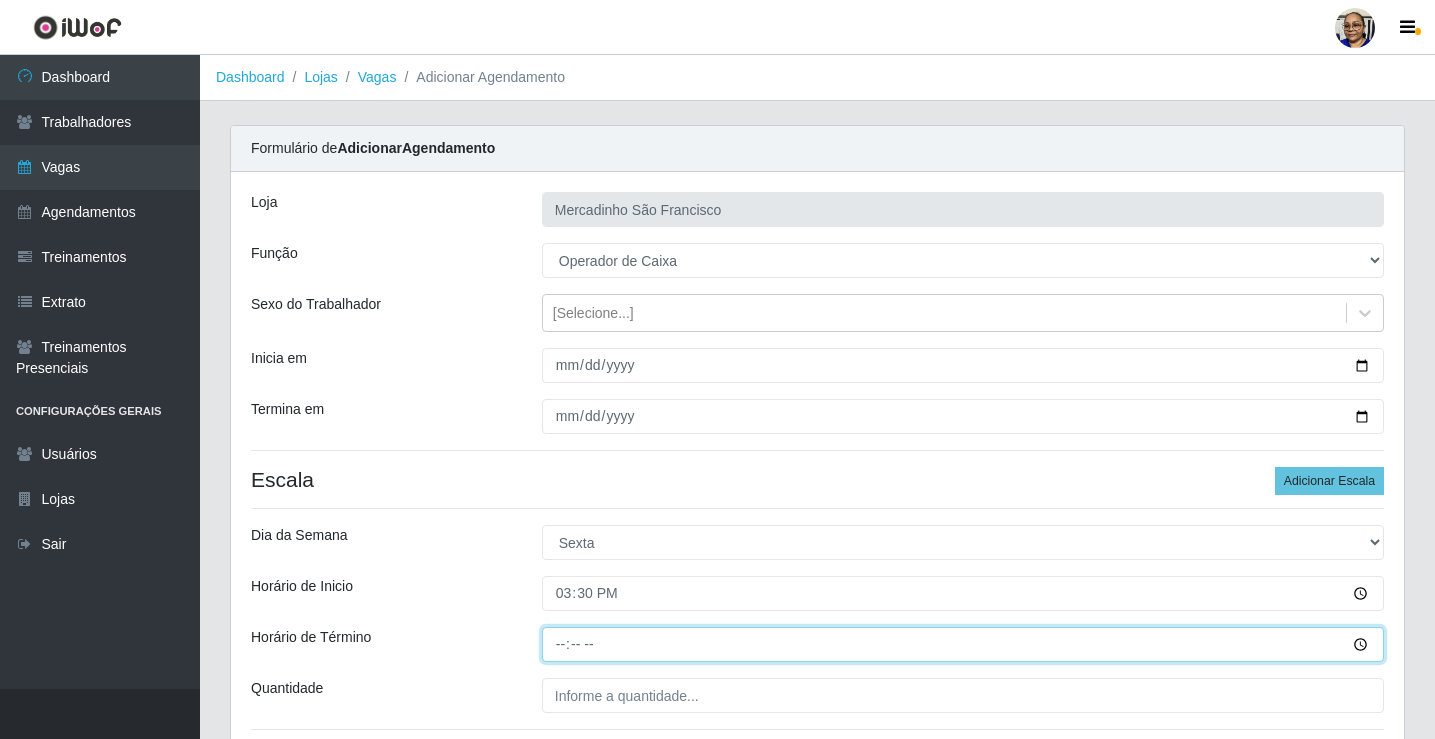 click on "Horário de Término" at bounding box center [963, 644] 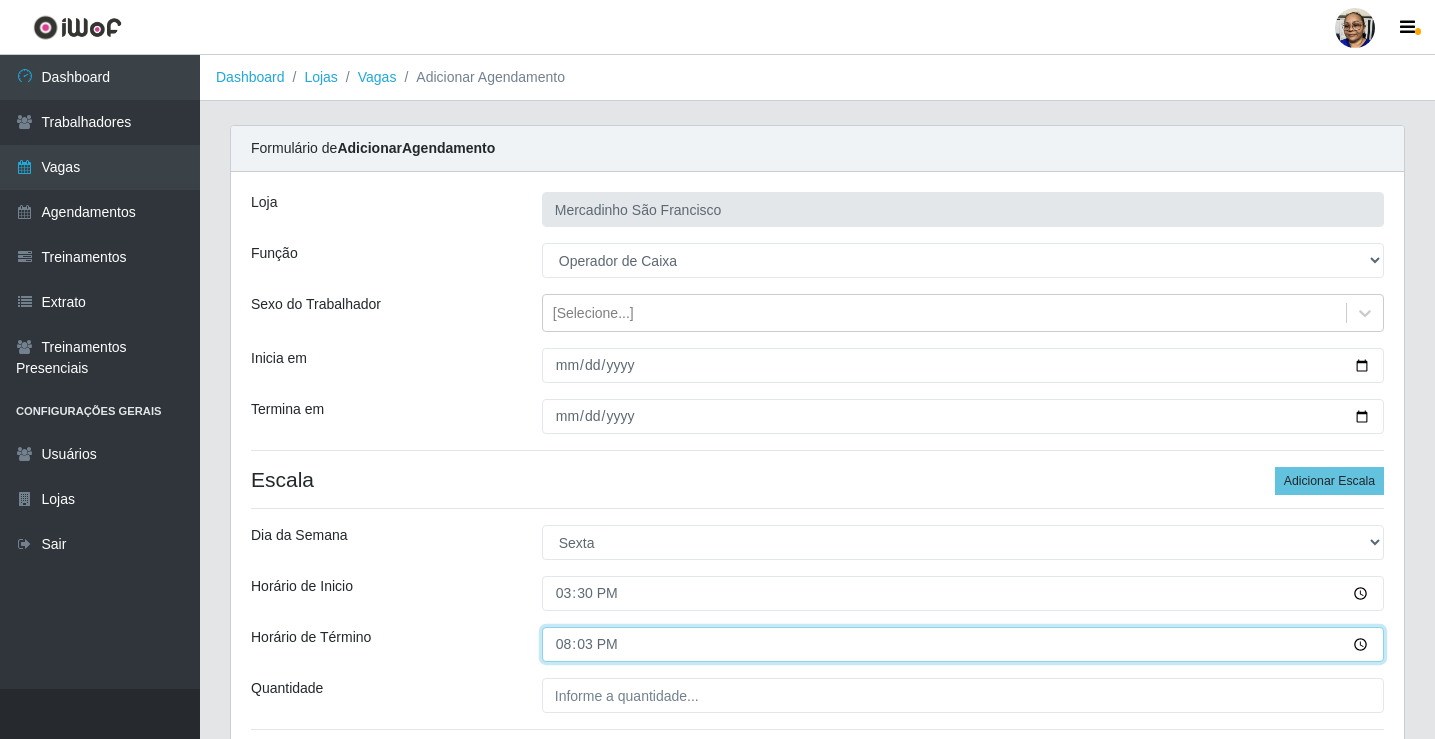 type on "20:30" 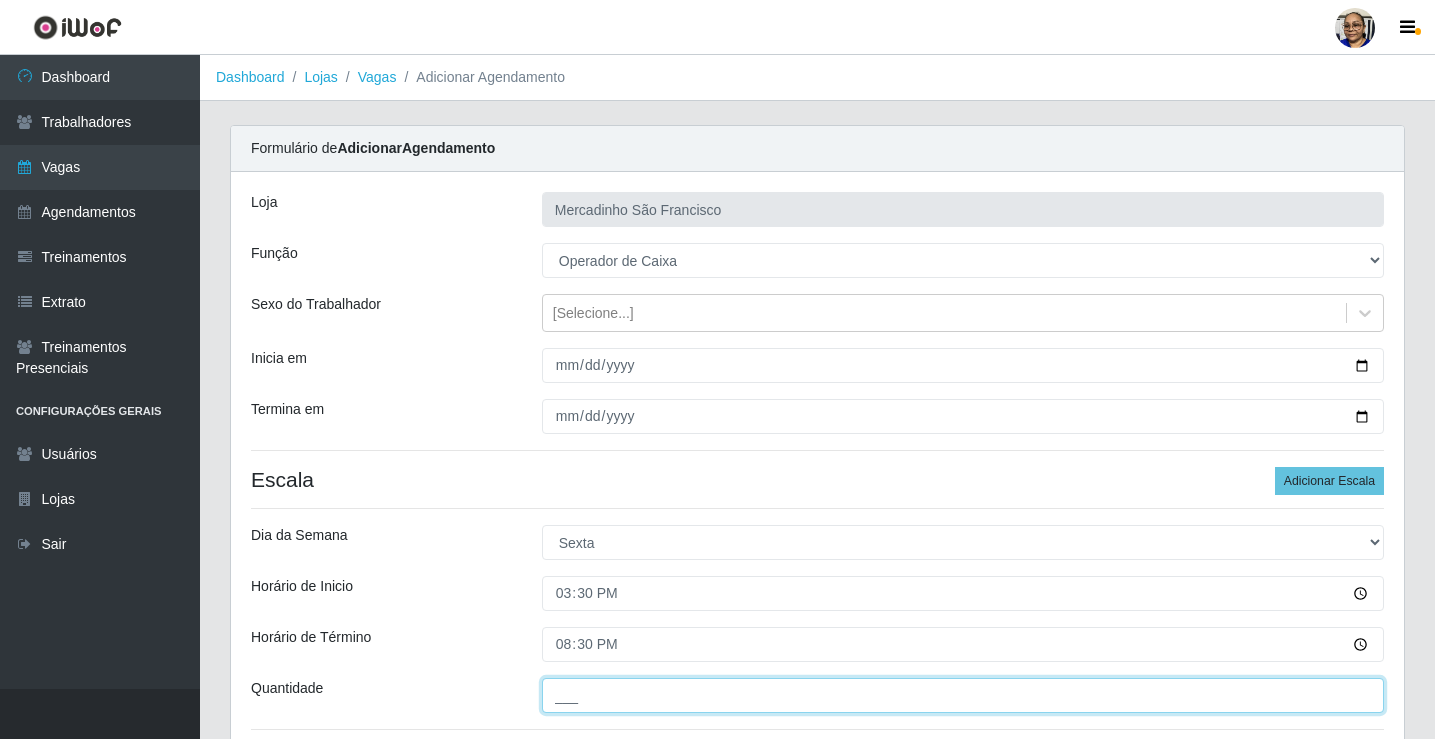 click on "___" at bounding box center (963, 695) 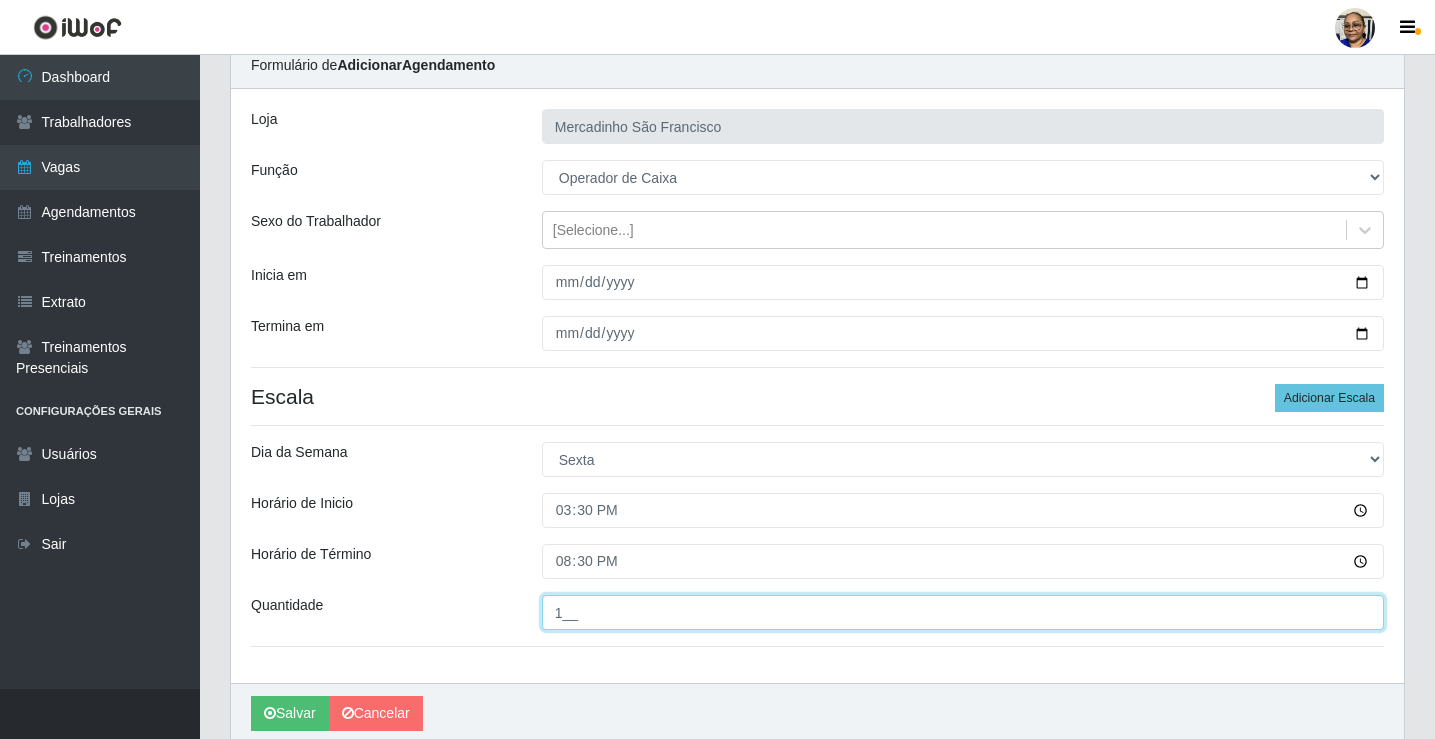 scroll, scrollTop: 162, scrollLeft: 0, axis: vertical 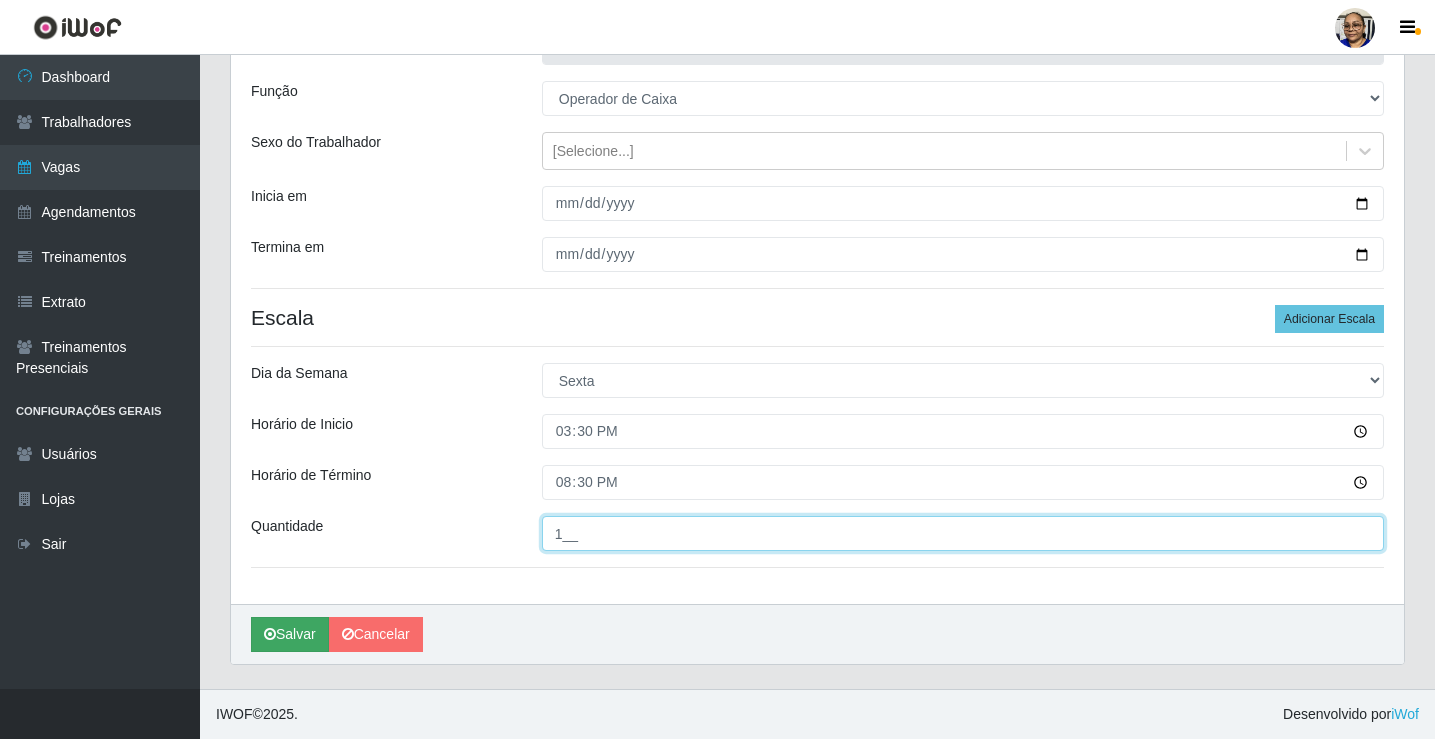 type on "1__" 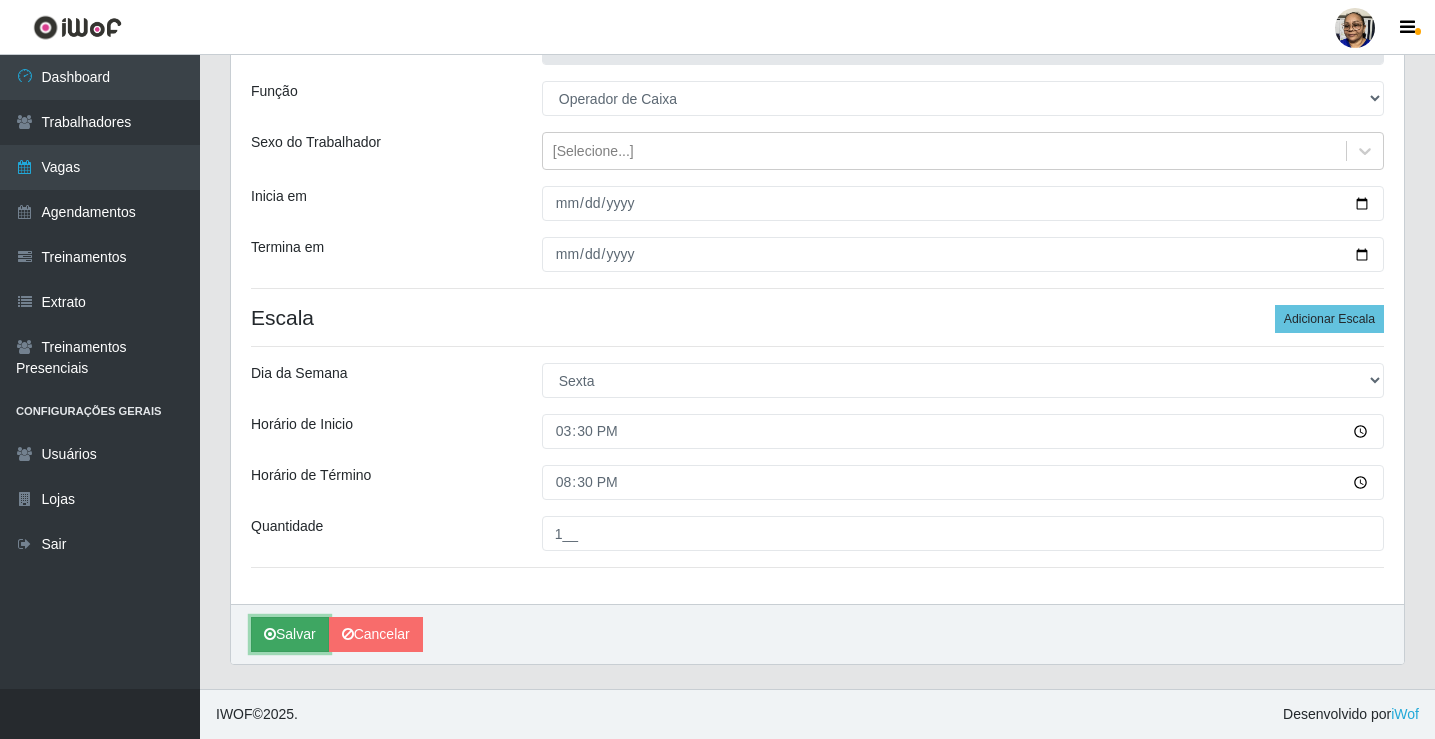 click on "Salvar" at bounding box center (290, 634) 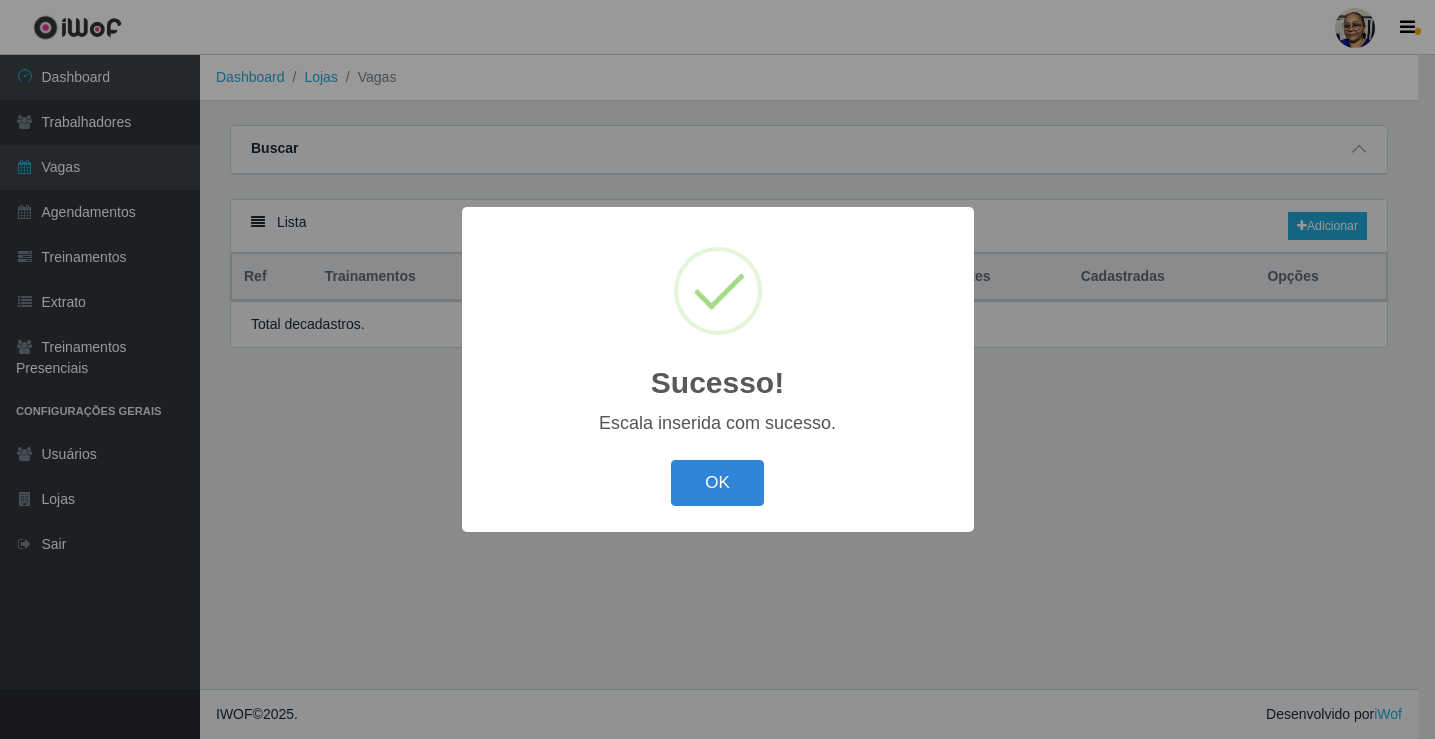 scroll, scrollTop: 0, scrollLeft: 0, axis: both 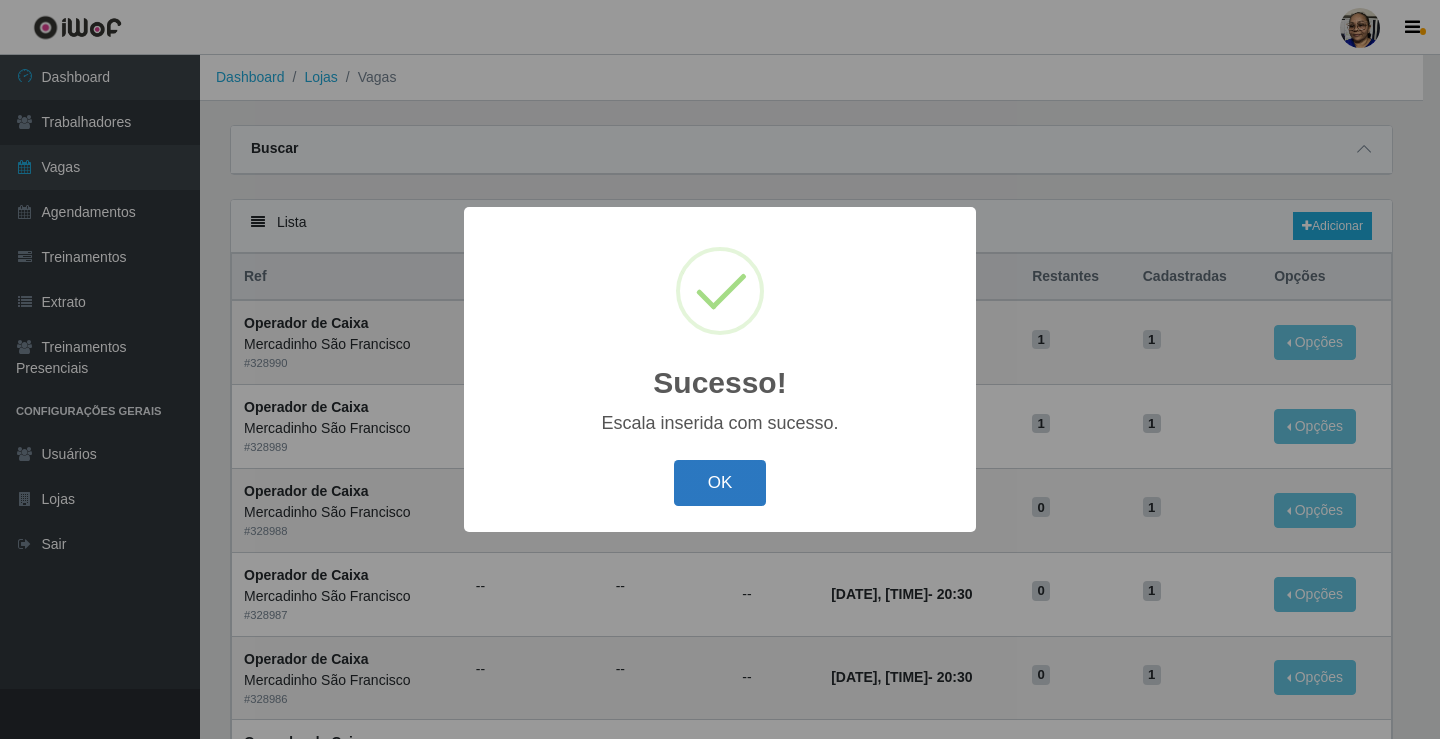 click on "OK" at bounding box center (720, 483) 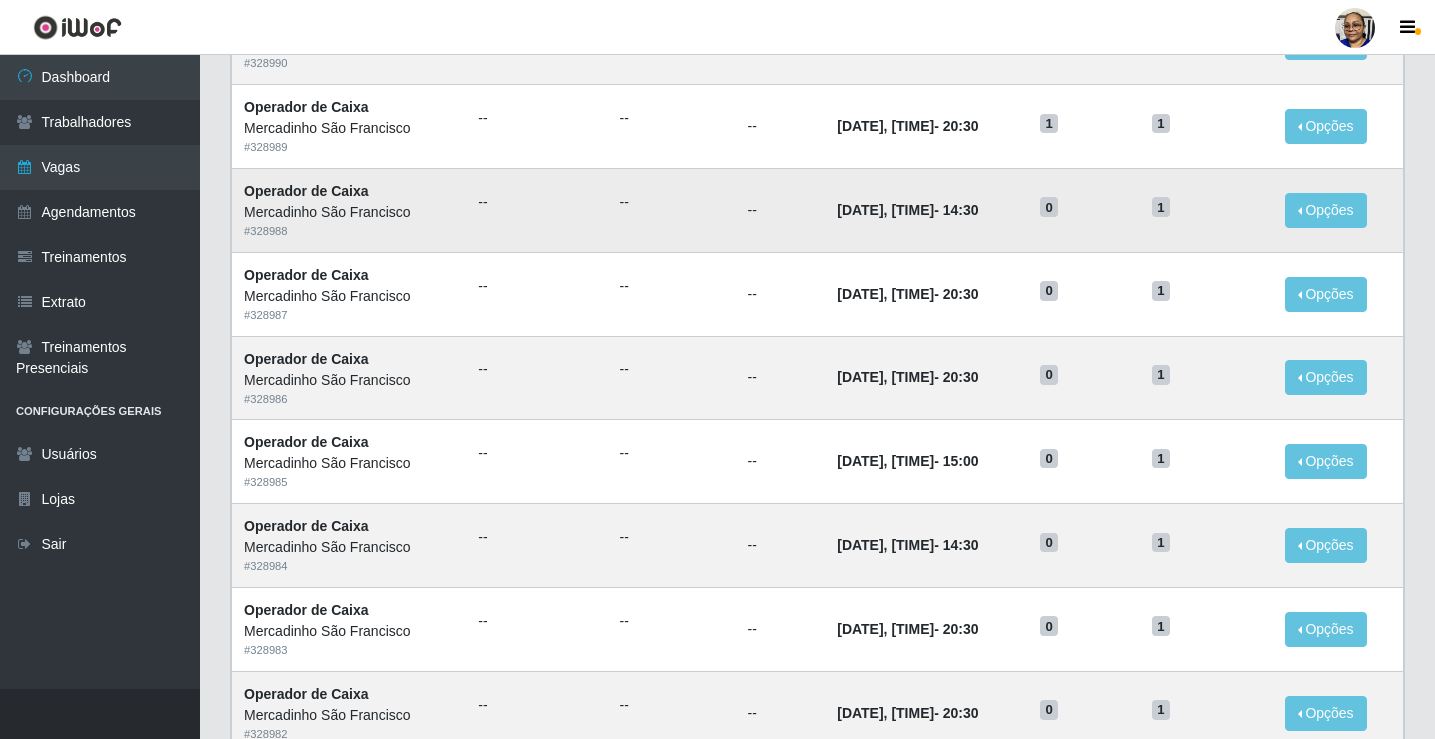 scroll, scrollTop: 0, scrollLeft: 0, axis: both 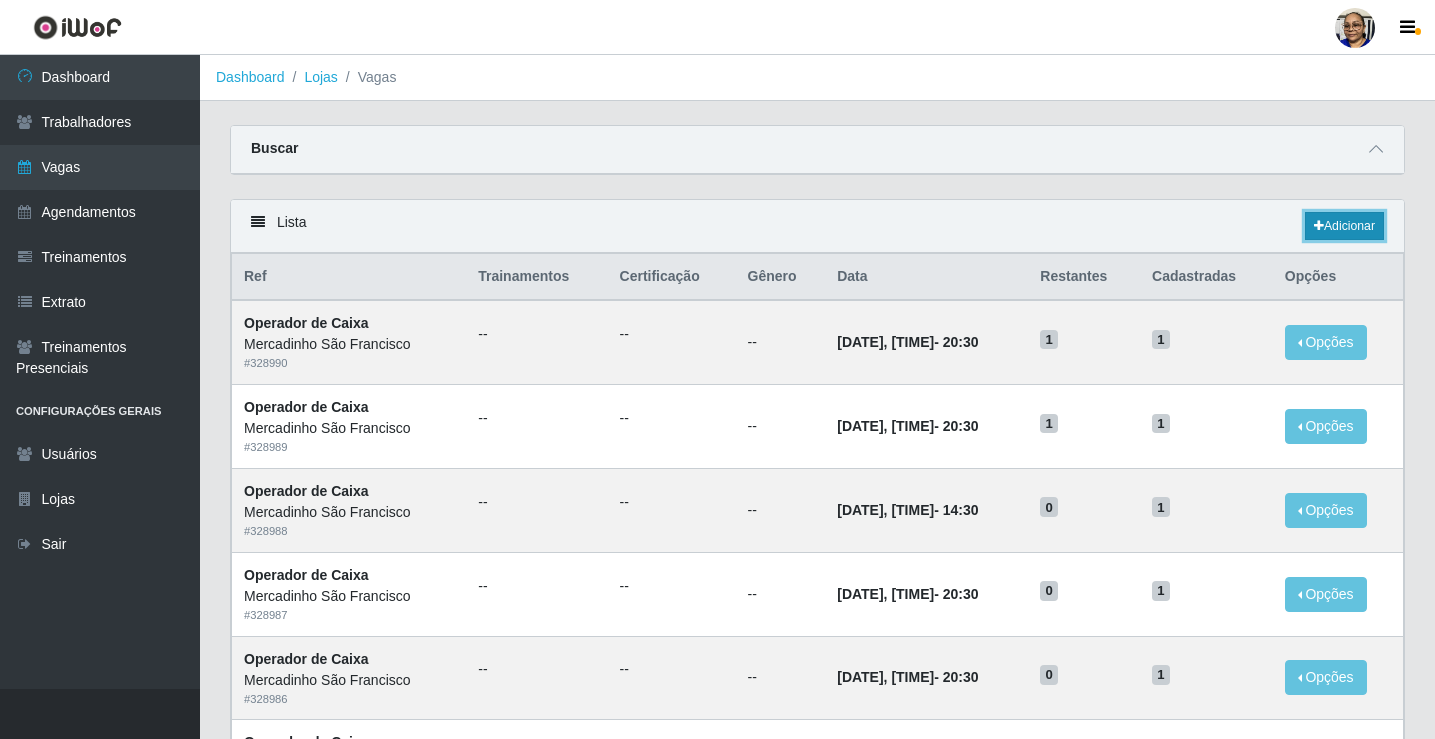 click on "Adicionar" at bounding box center [1344, 226] 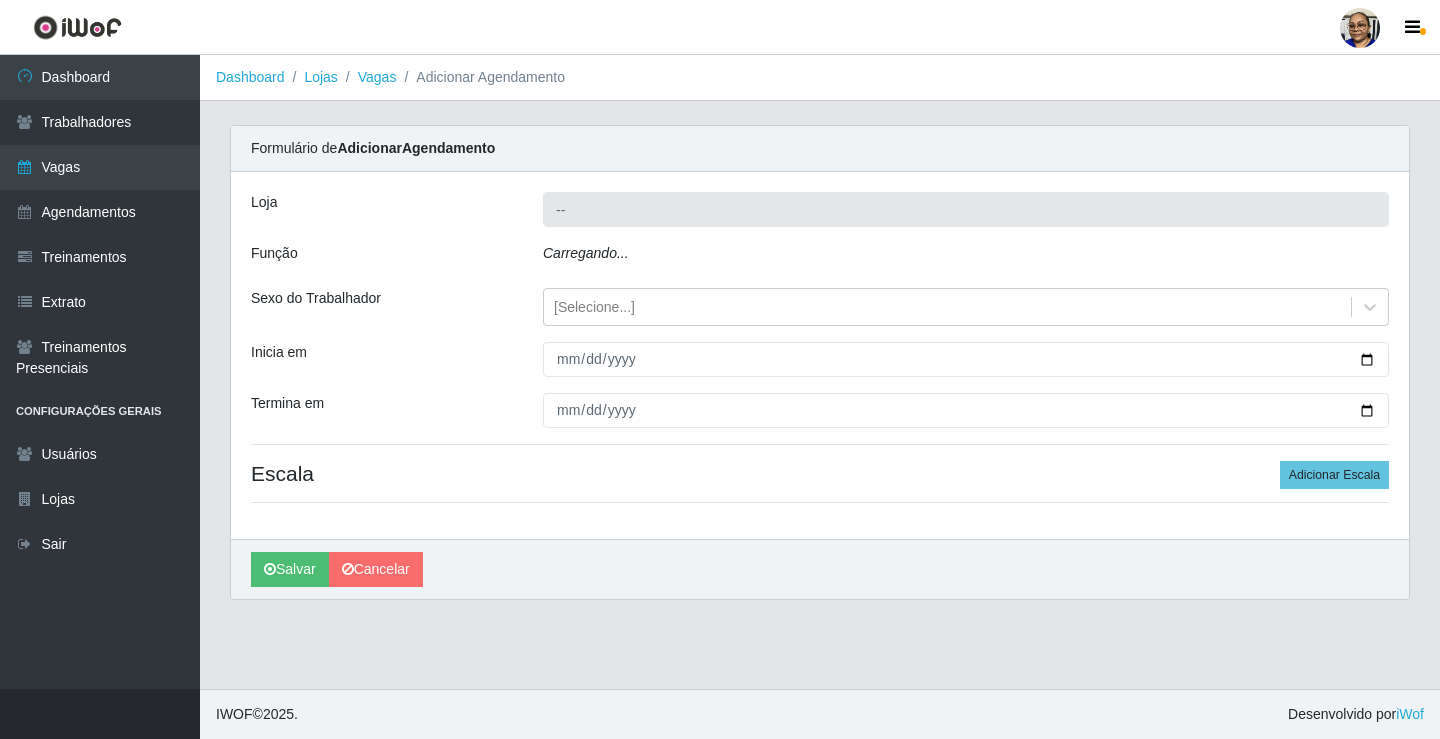 type on "Mercadinho São Francisco" 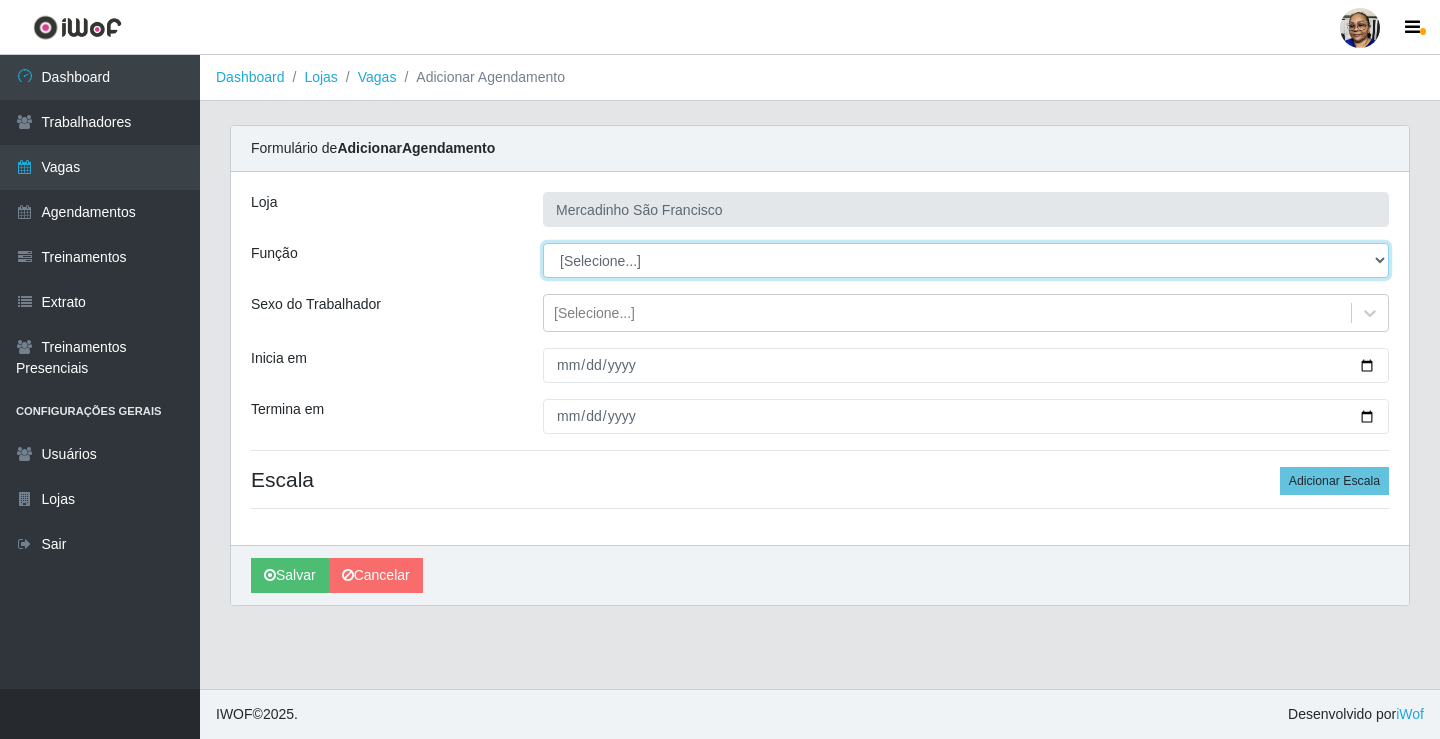 click on "[Selecione...] ASG ASG + ASG ++ Balconista de Açougue Balconista de Açougue + Operador de Caixa Operador de Caixa + Operador de Caixa ++ Operador de Loja Operador de Loja + Operador de Loja ++ Repositor Repositor + Repositor ++ Repositor de Hortifruti Repositor de Hortifruti + Repositor de Hortifruti ++" at bounding box center [966, 260] 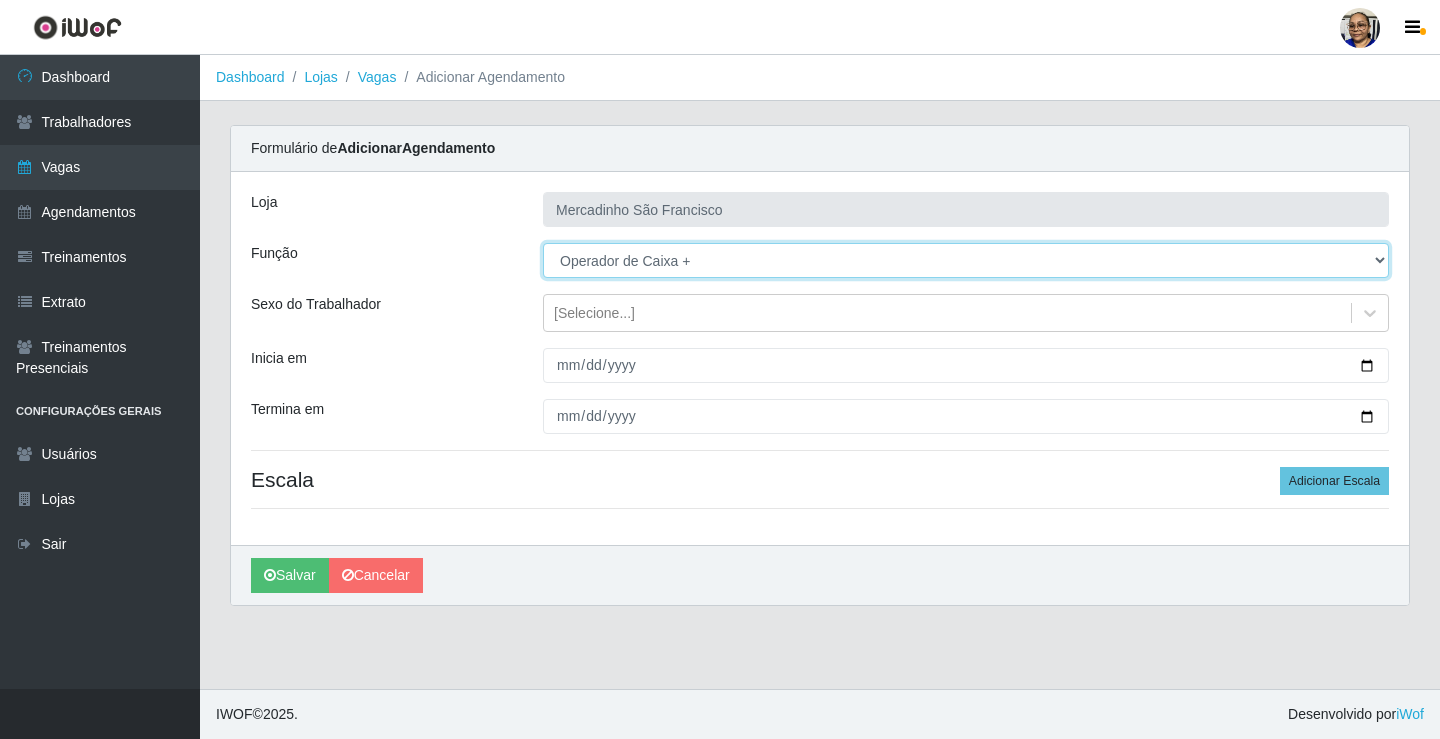 click on "[Selecione...] ASG ASG + ASG ++ Balconista de Açougue Balconista de Açougue + Operador de Caixa Operador de Caixa + Operador de Caixa ++ Operador de Loja Operador de Loja + Operador de Loja ++ Repositor Repositor + Repositor ++ Repositor de Hortifruti Repositor de Hortifruti + Repositor de Hortifruti ++" at bounding box center (966, 260) 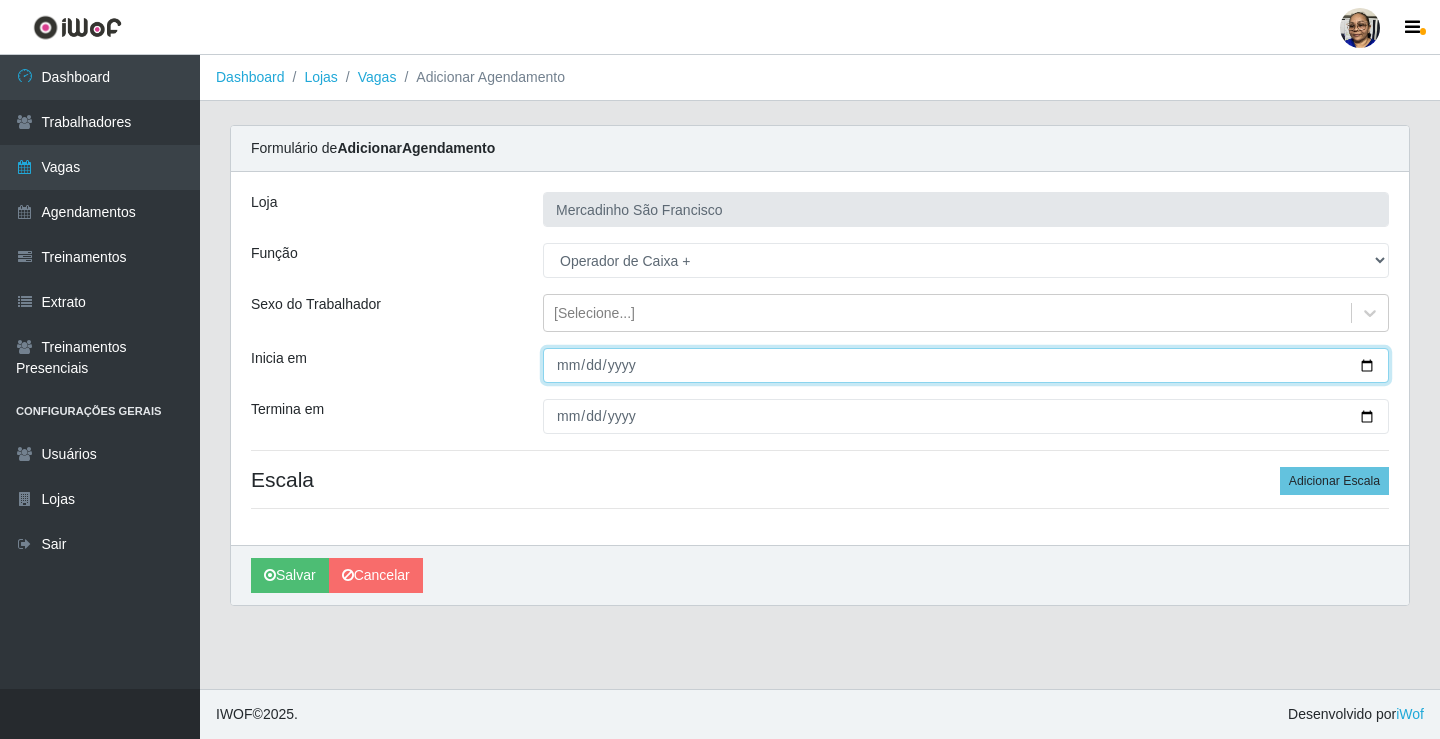 click on "Inicia em" at bounding box center (966, 365) 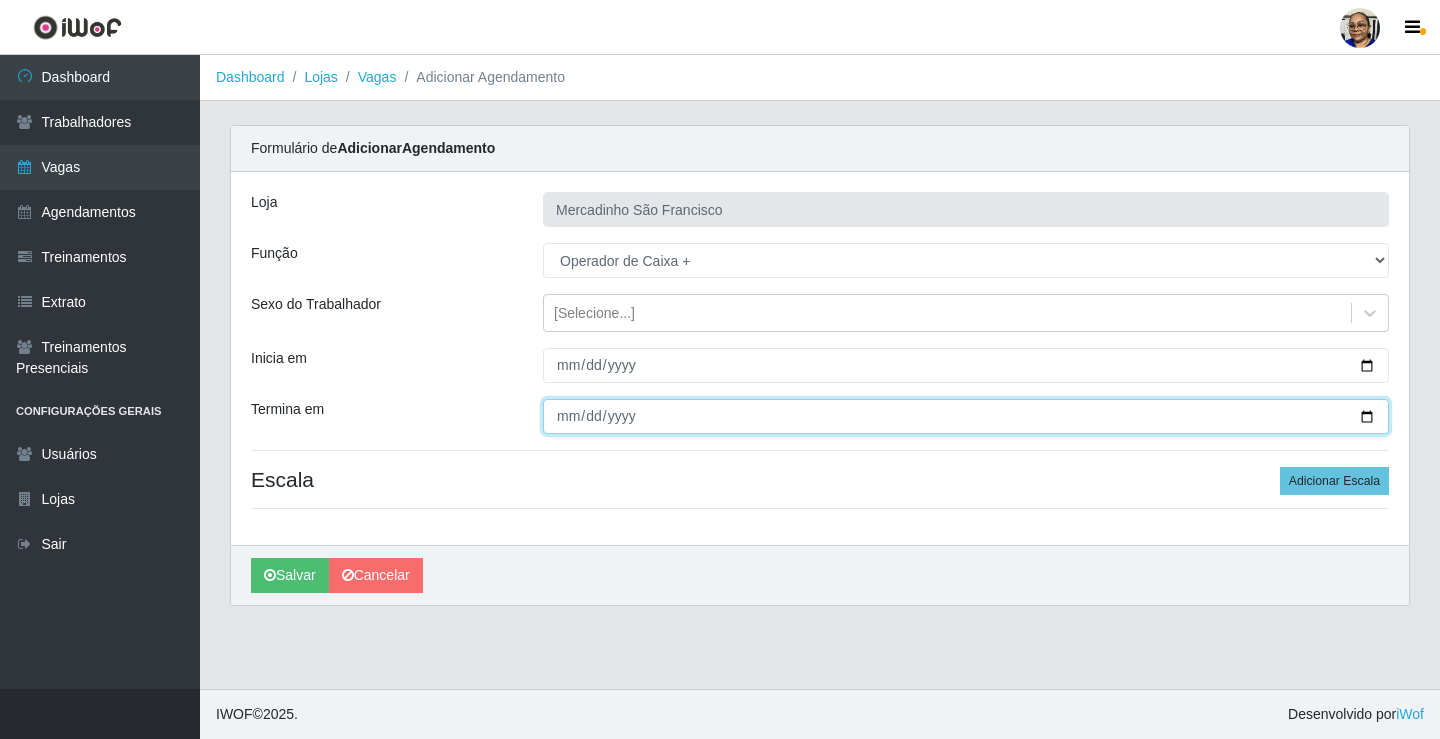 click on "Termina em" at bounding box center [966, 416] 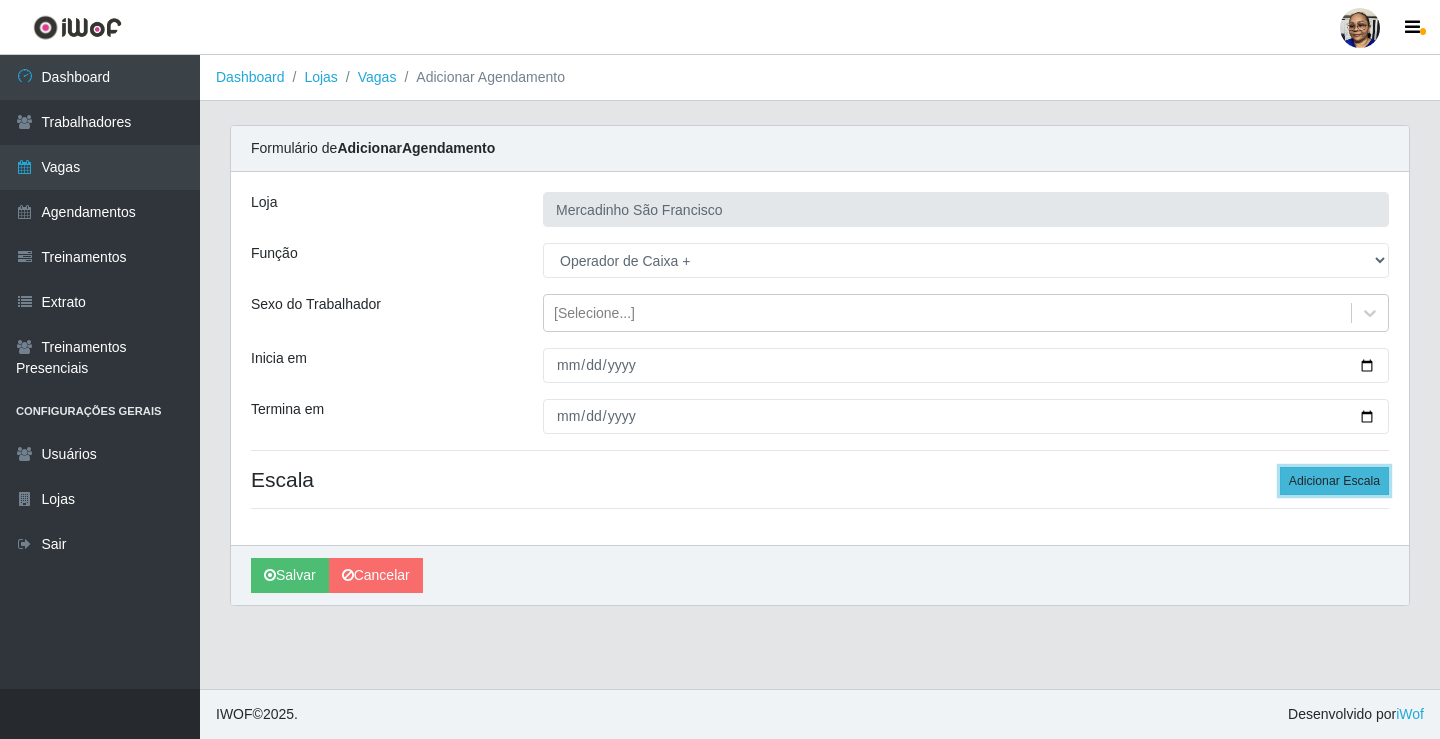 click on "Adicionar Escala" at bounding box center (1334, 481) 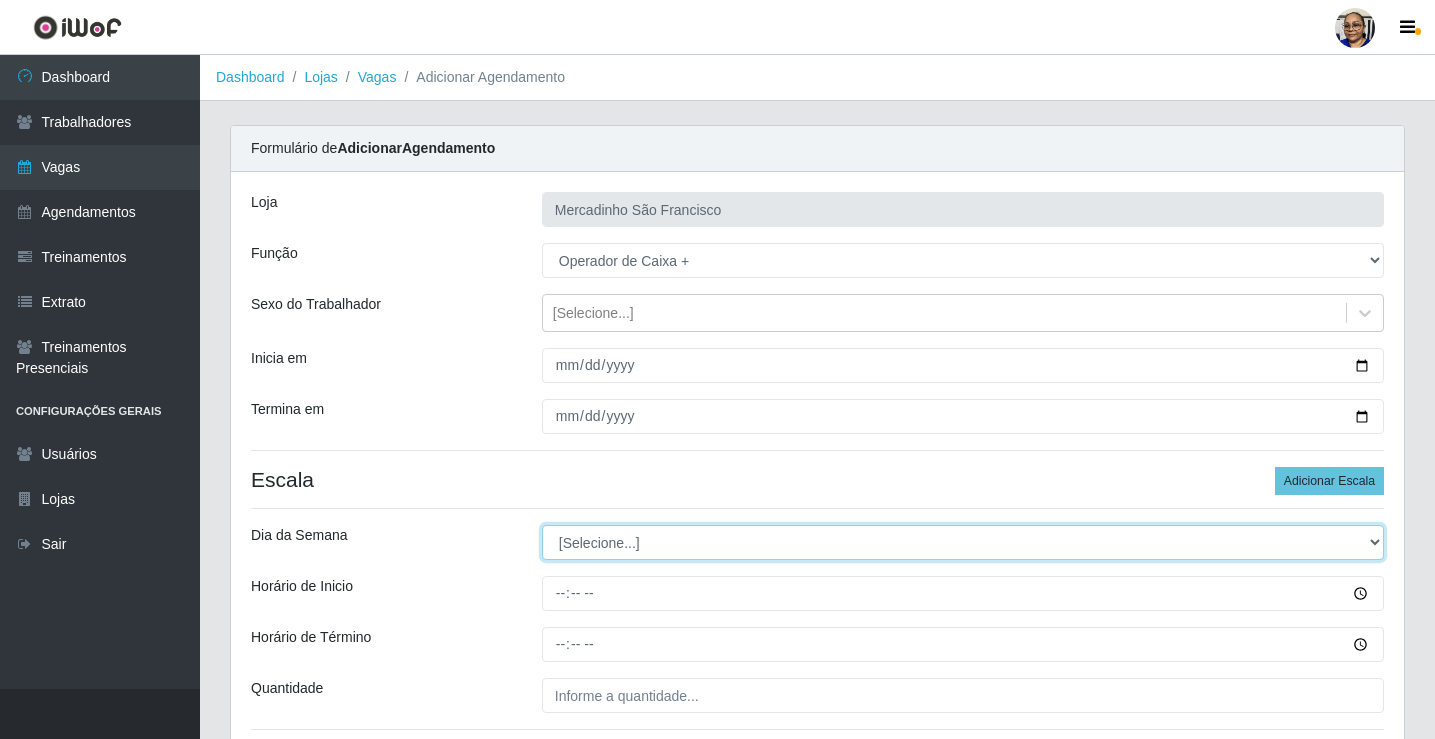 click on "[Selecione...] Segunda Terça Quarta Quinta Sexta Sábado Domingo" at bounding box center [963, 542] 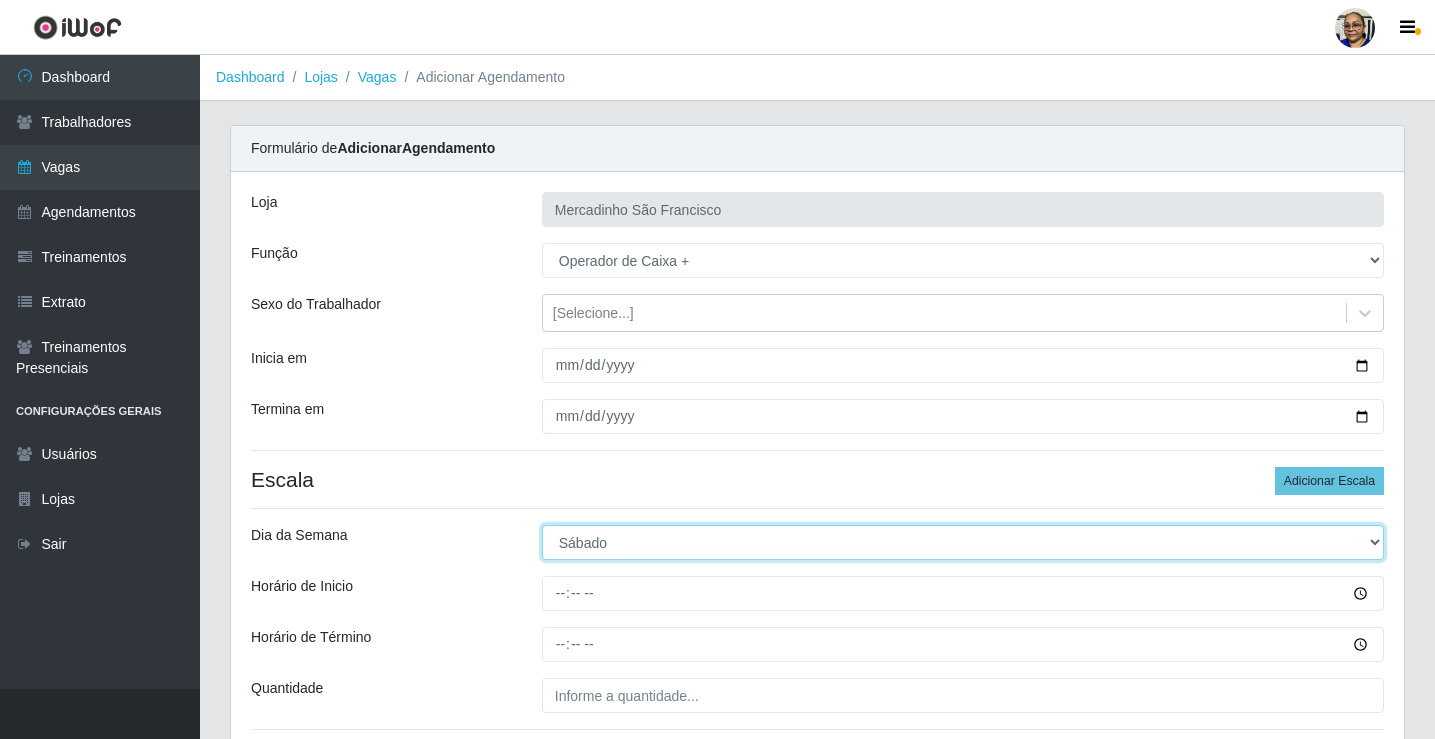 click on "[Selecione...] Segunda Terça Quarta Quinta Sexta Sábado Domingo" at bounding box center (963, 542) 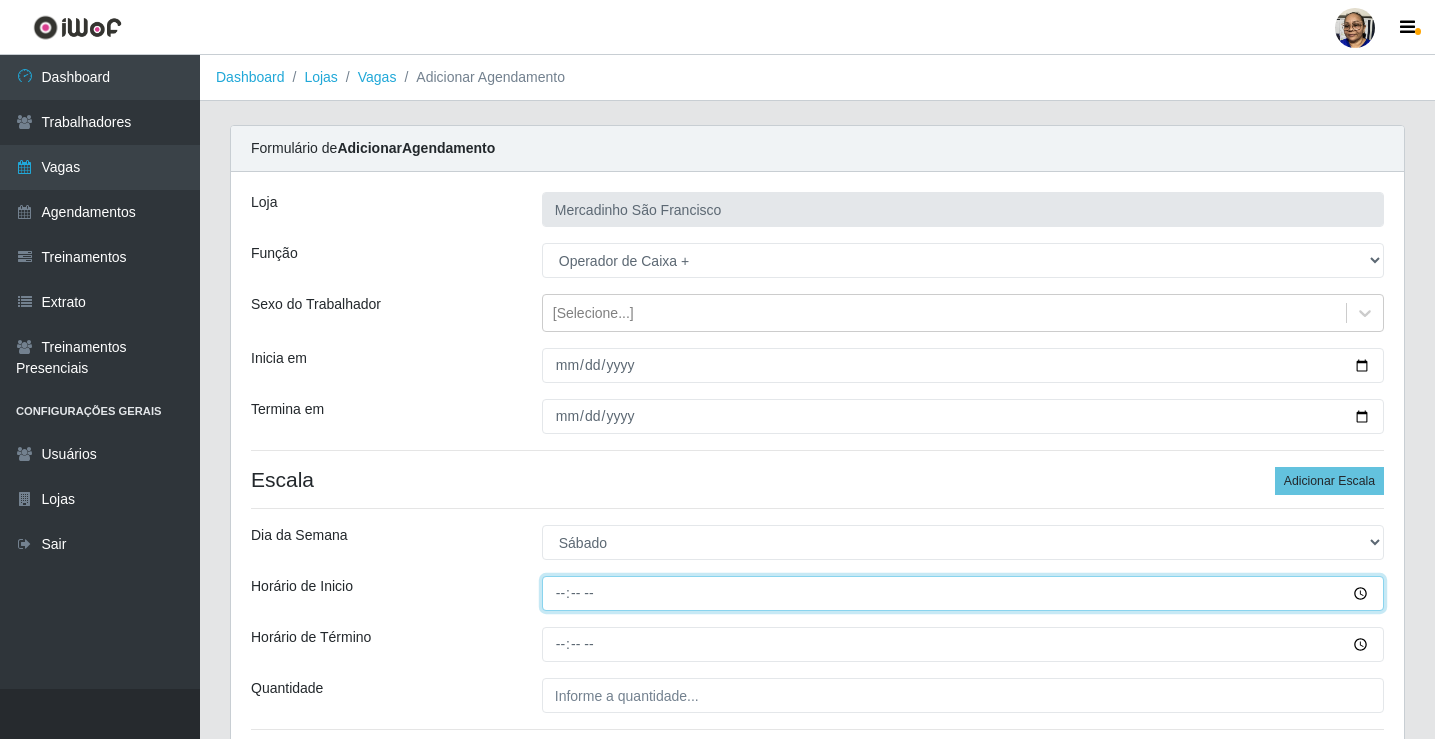 click on "Horário de Inicio" at bounding box center [963, 593] 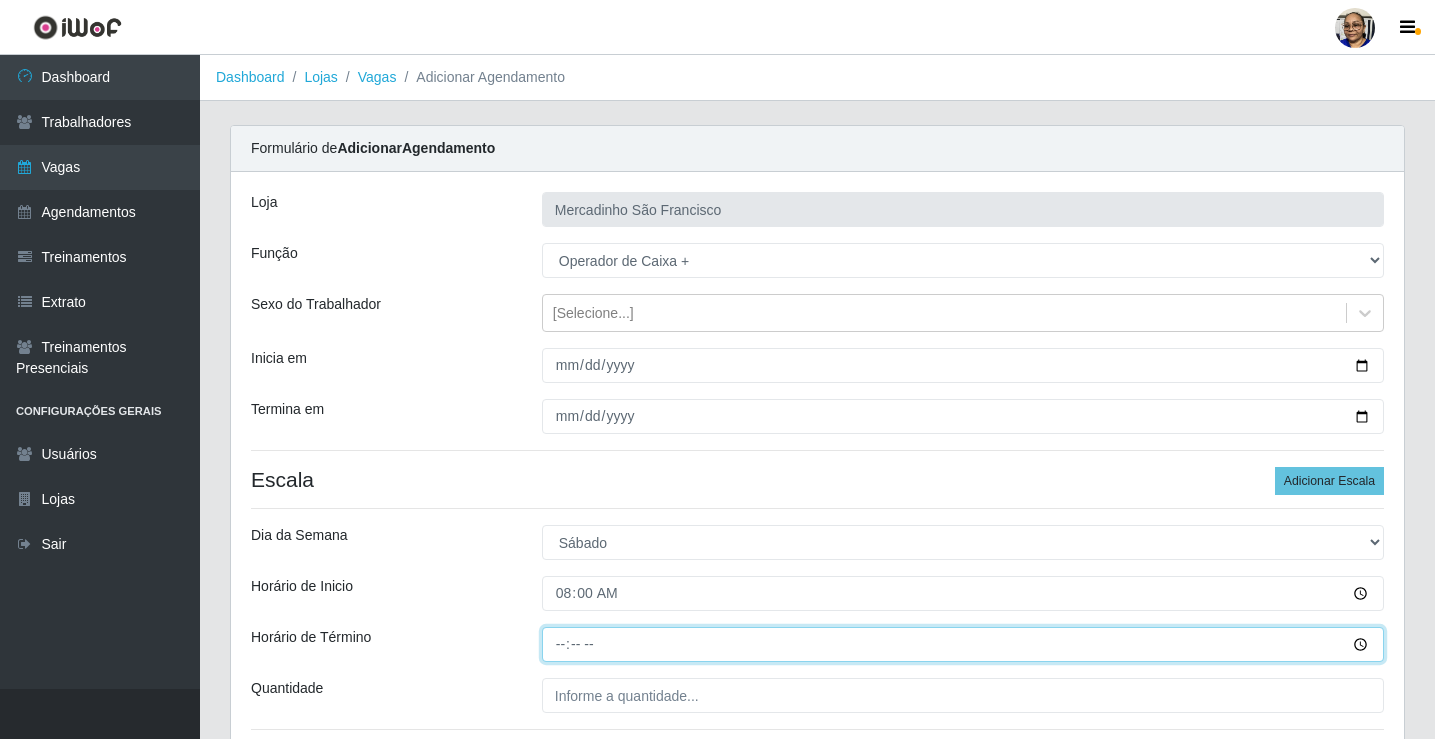 click on "Horário de Término" at bounding box center (963, 644) 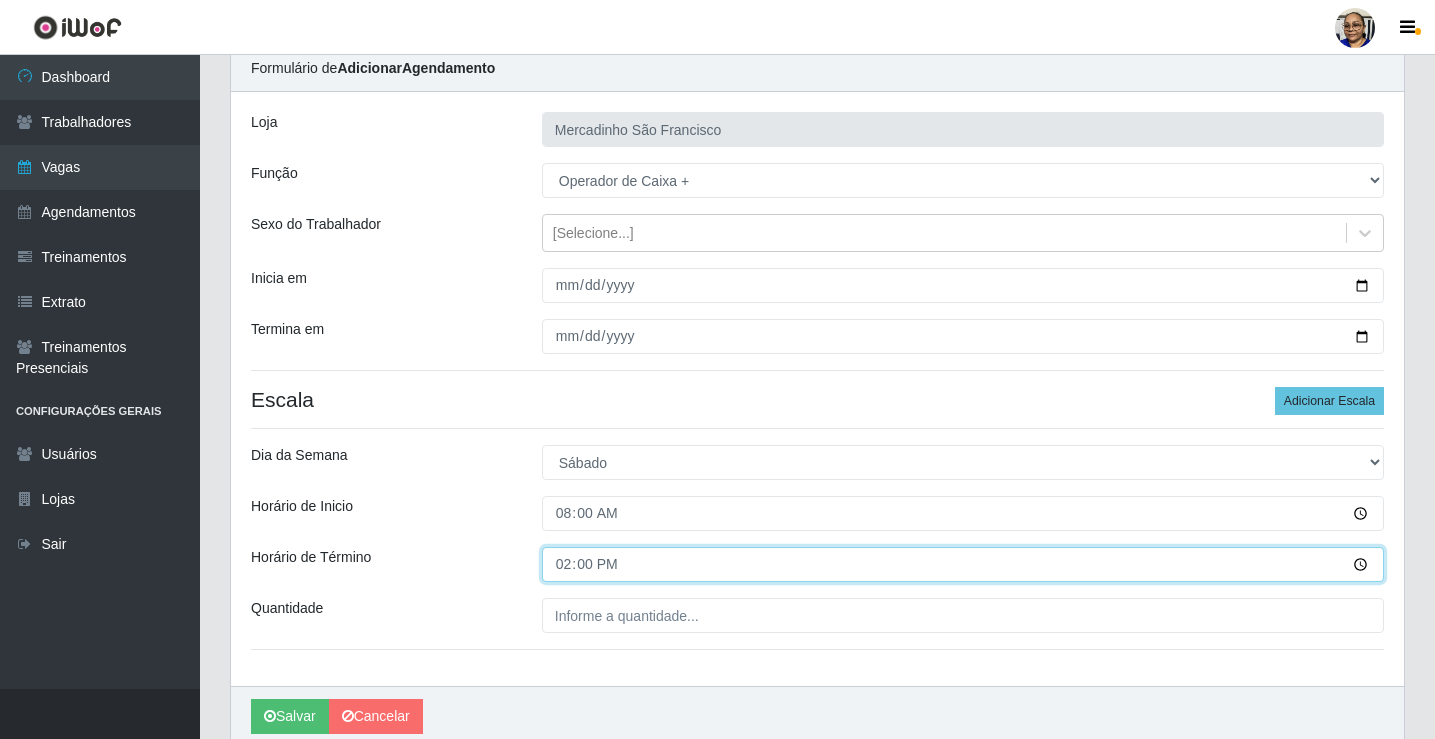 scroll, scrollTop: 162, scrollLeft: 0, axis: vertical 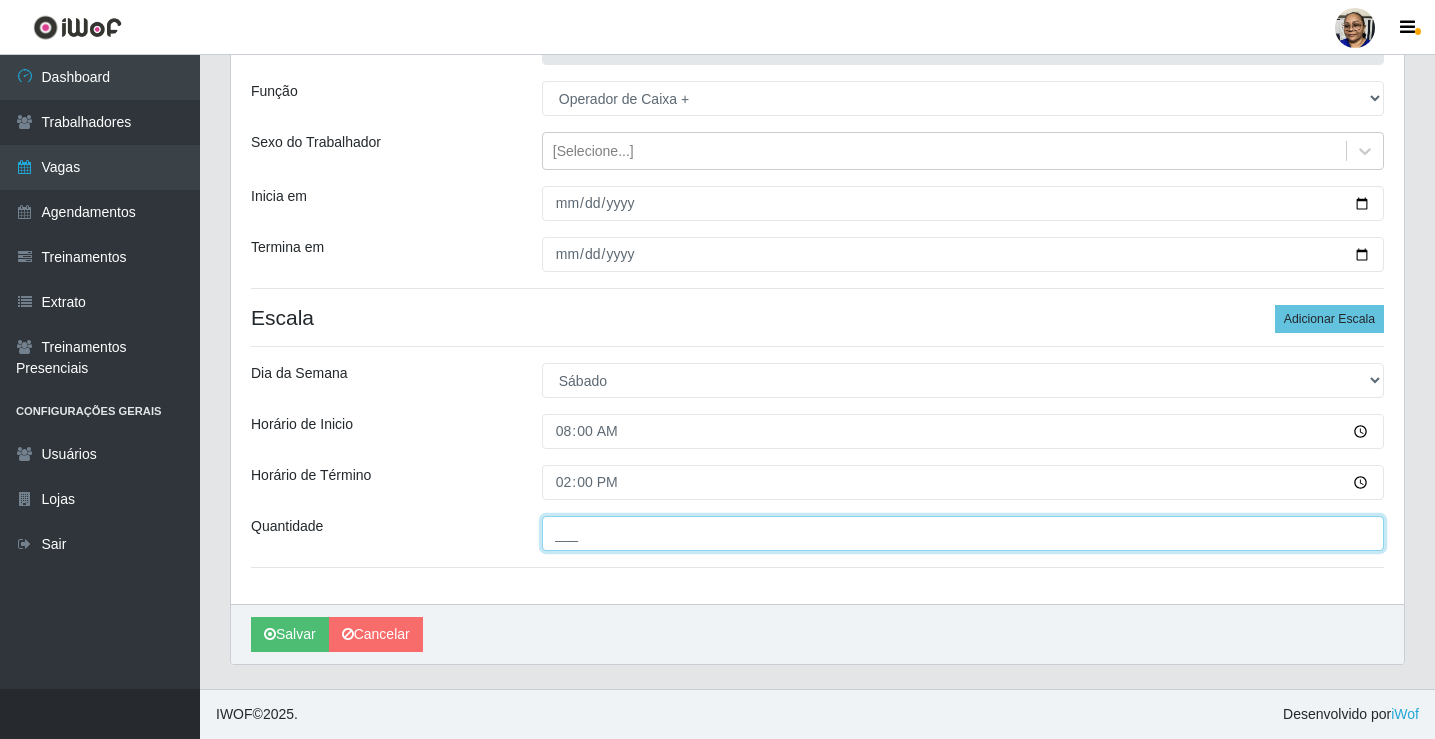 click on "___" at bounding box center [963, 533] 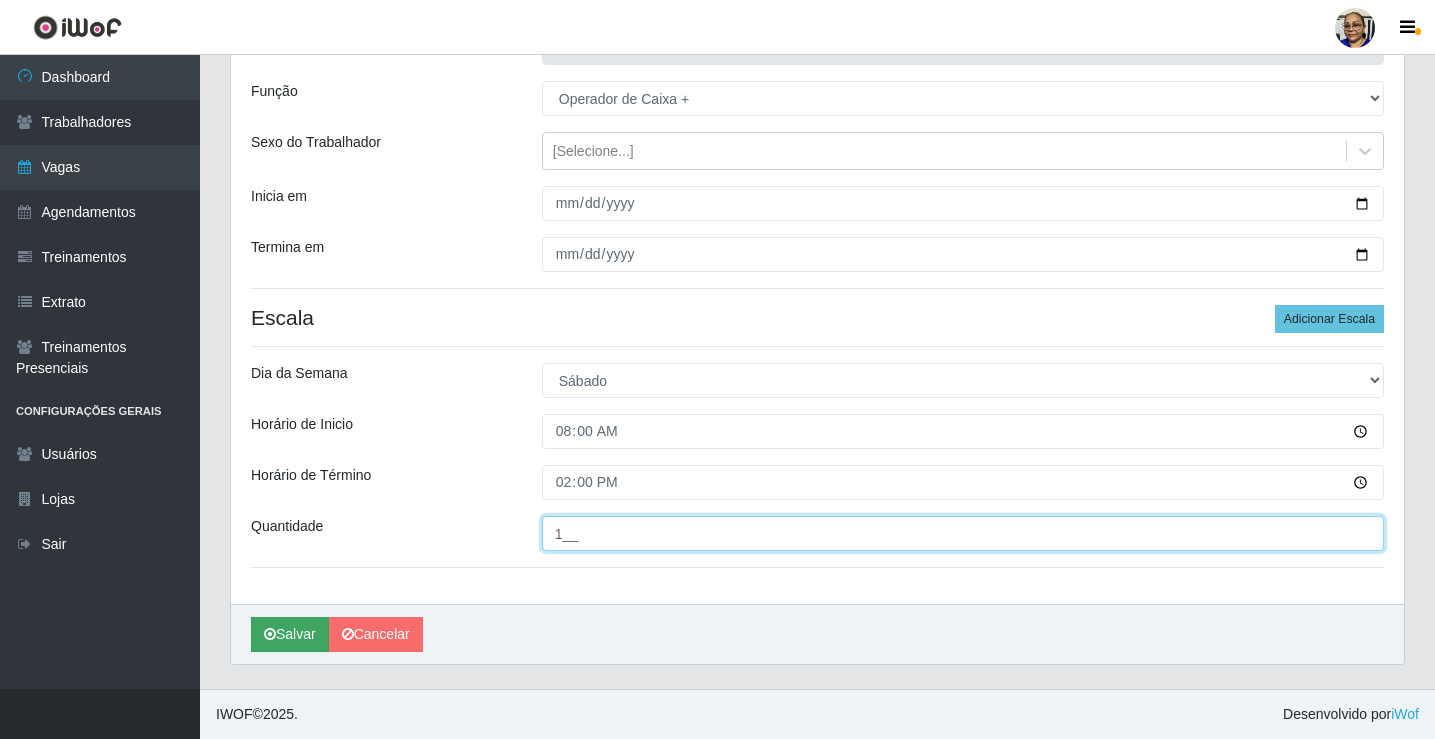 type on "1__" 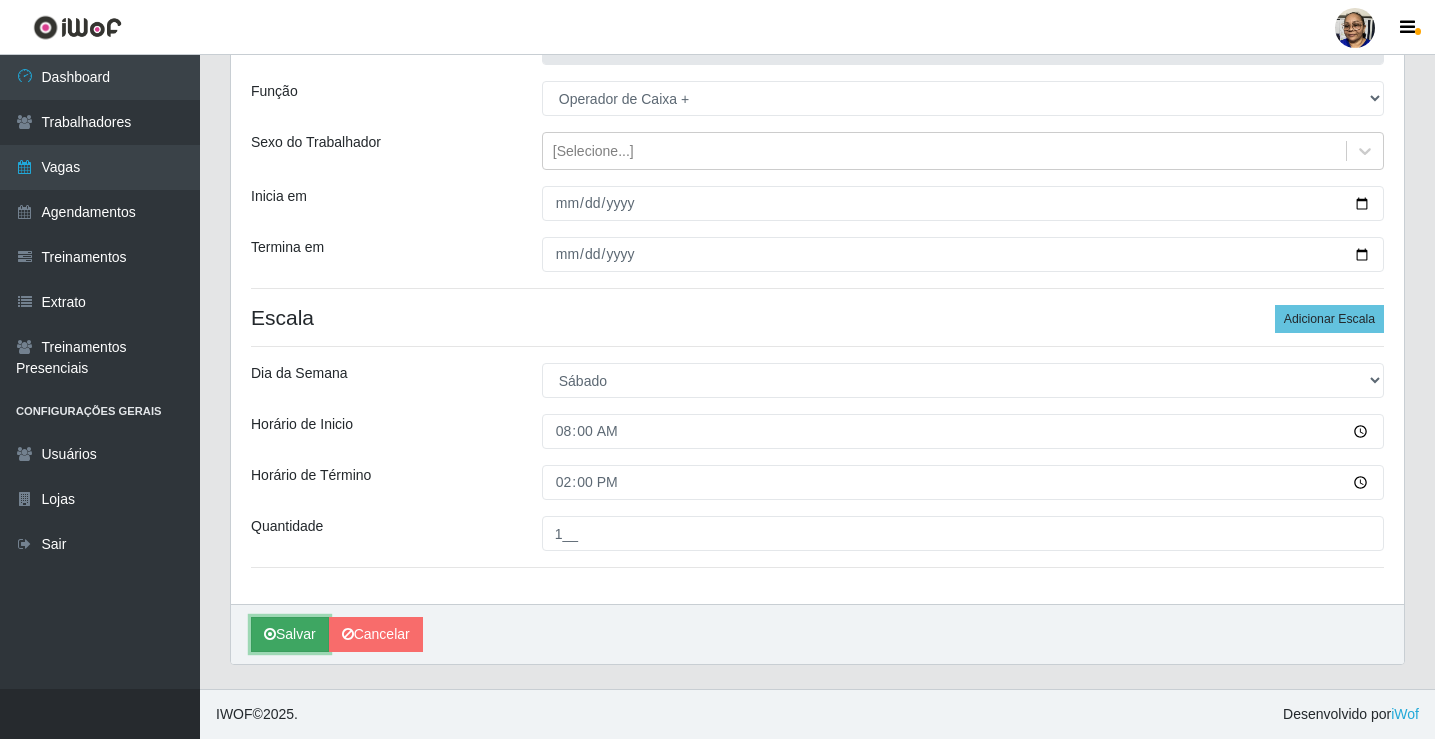 click on "Salvar" at bounding box center (290, 634) 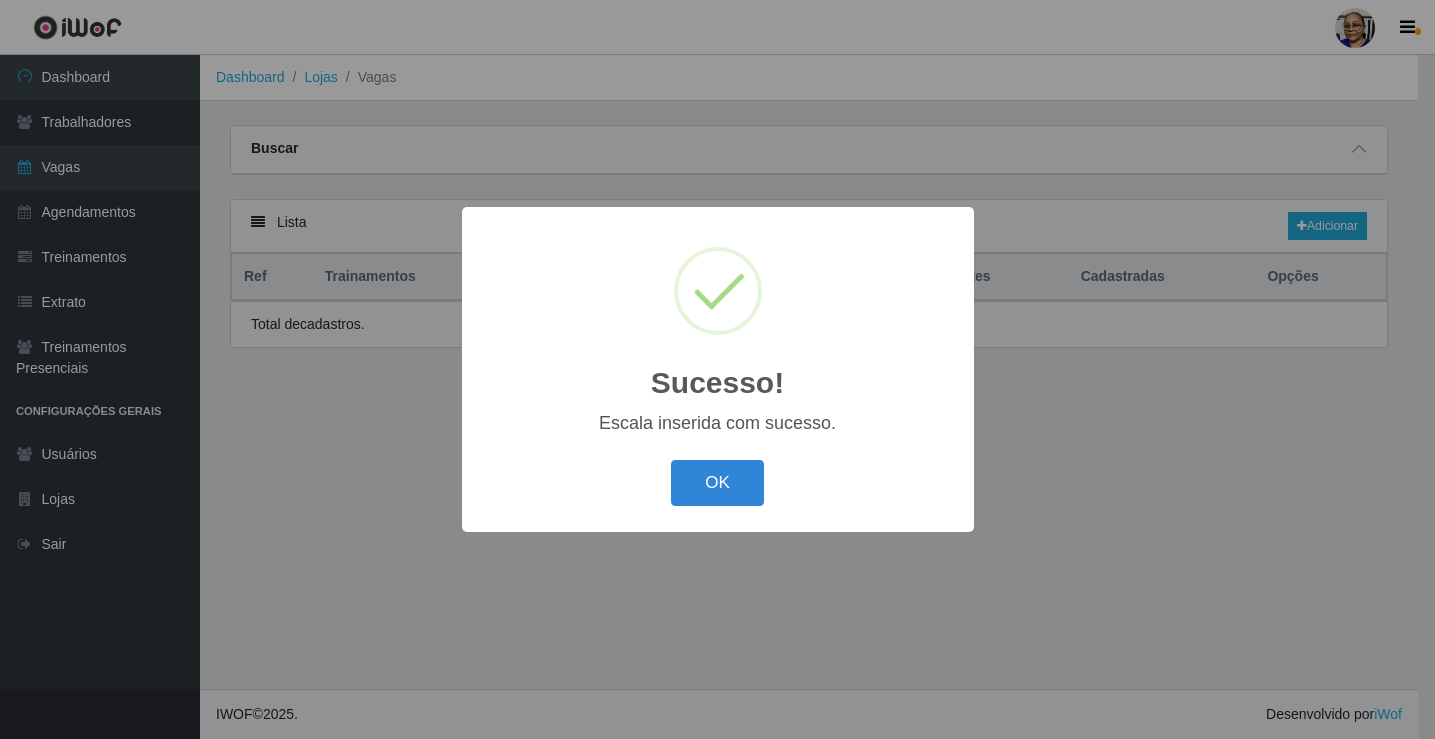 scroll, scrollTop: 0, scrollLeft: 0, axis: both 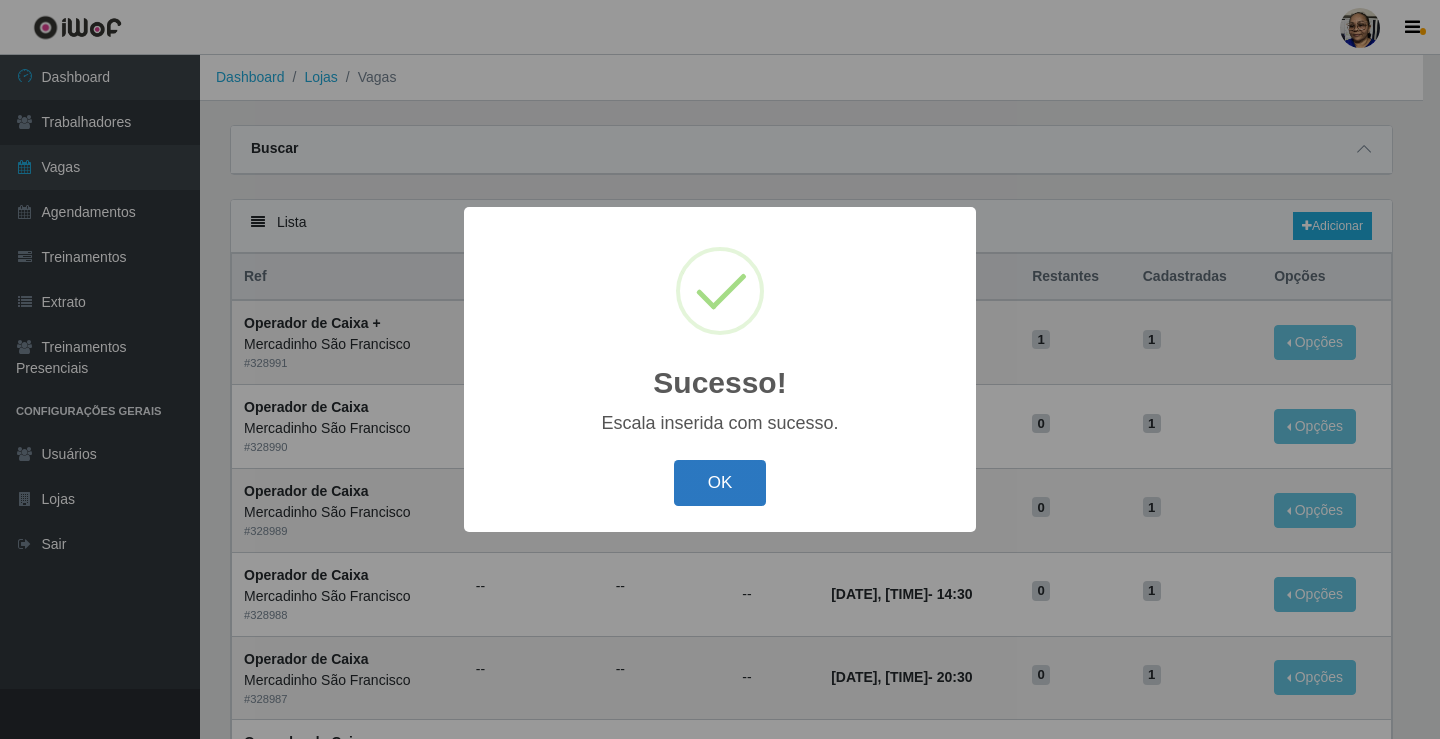 click on "OK" at bounding box center (720, 483) 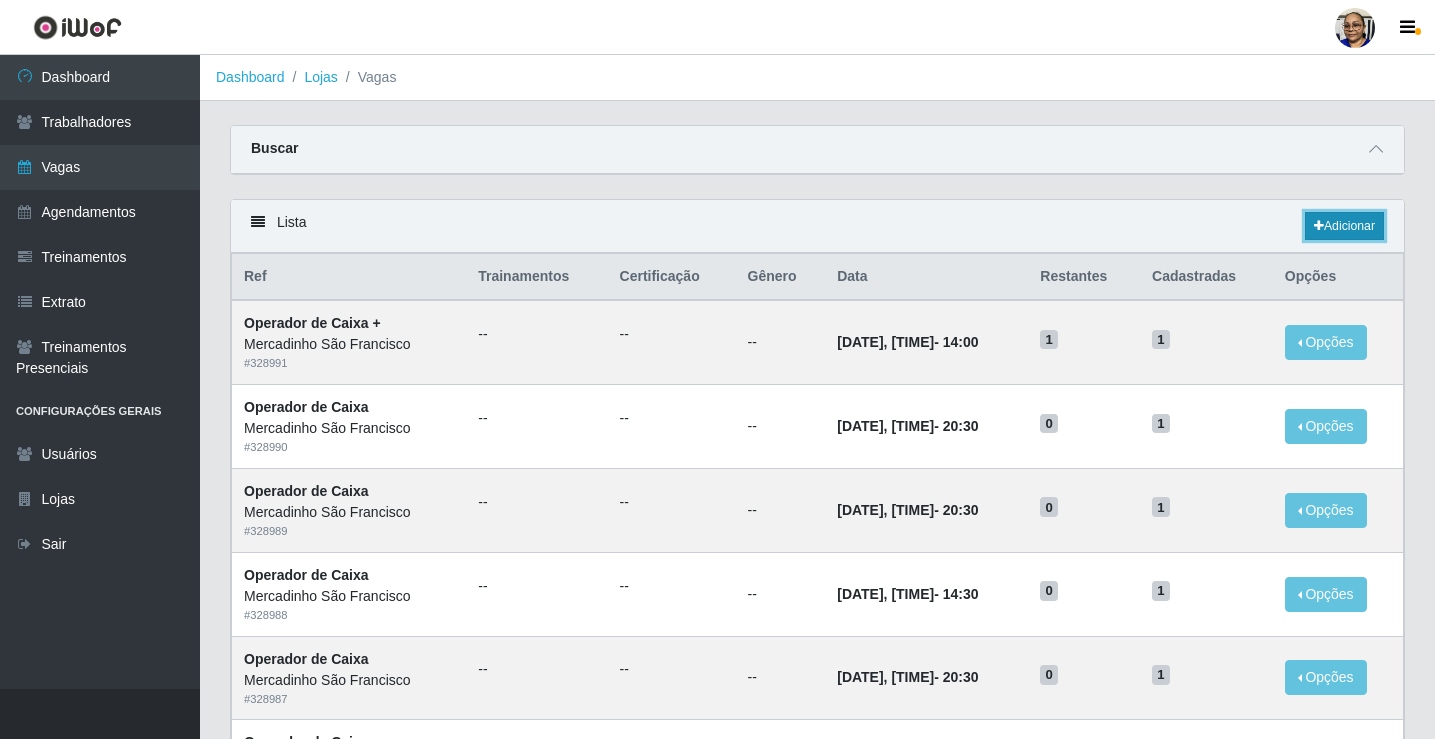 click on "Adicionar" at bounding box center [1344, 226] 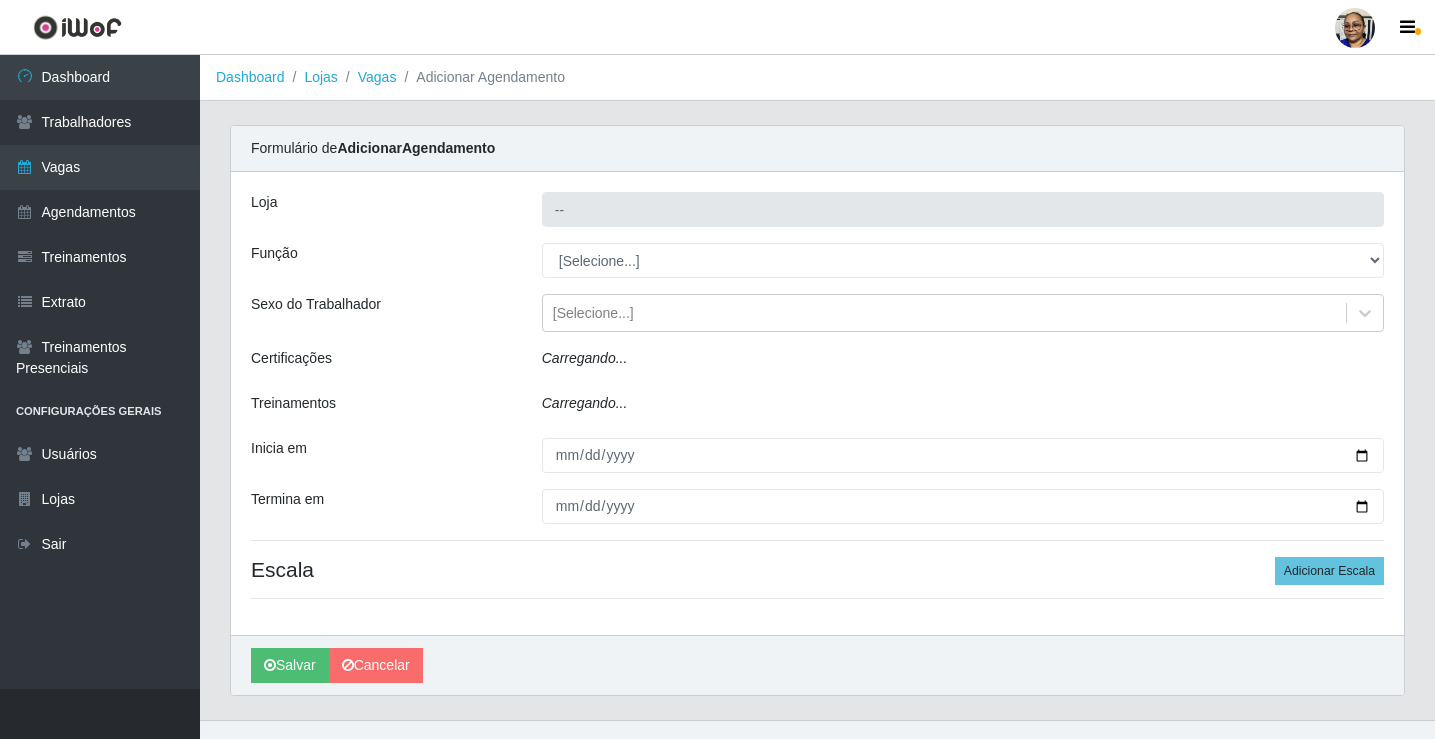 type on "Mercadinho São Francisco" 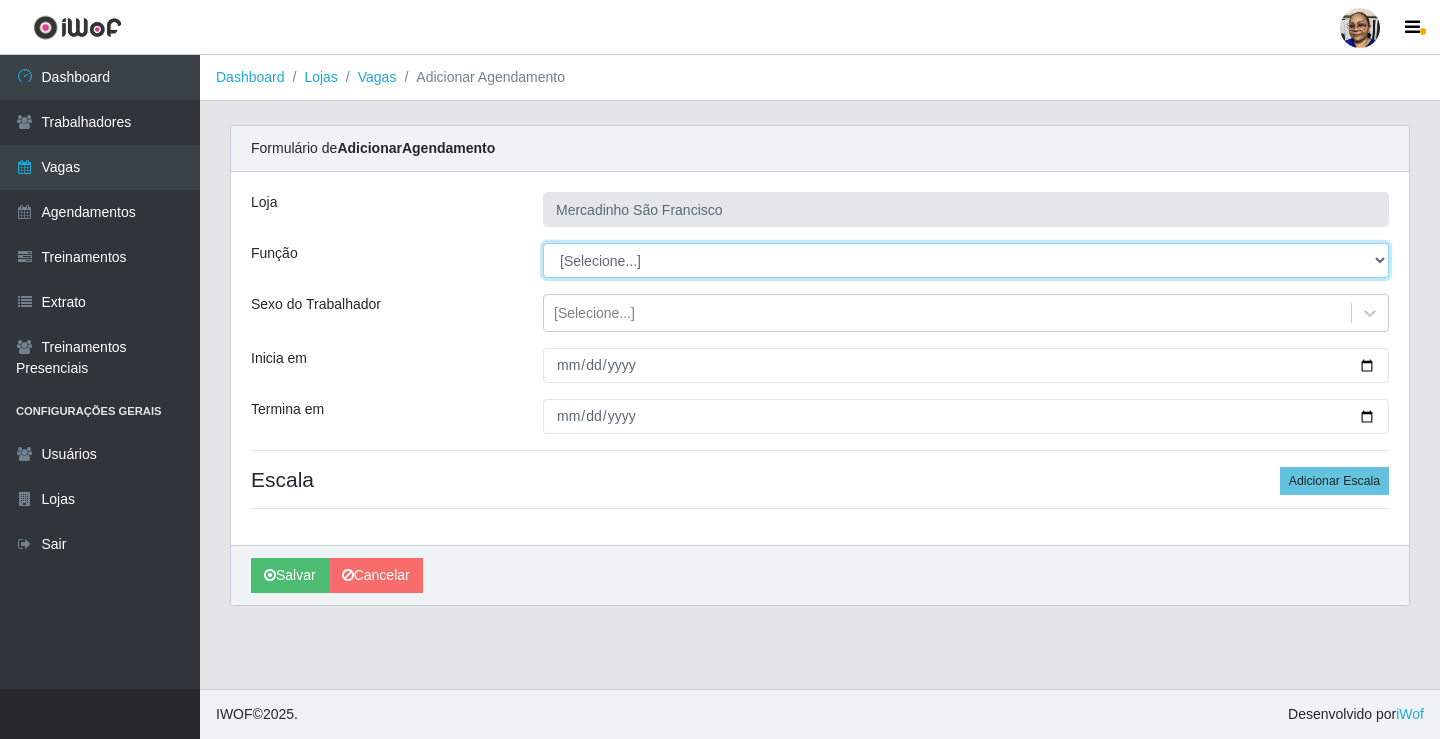click on "[Selecione...] ASG ASG + ASG ++ Balconista de Açougue Balconista de Açougue + Operador de Caixa Operador de Caixa + Operador de Caixa ++ Operador de Loja Operador de Loja + Operador de Loja ++ Repositor Repositor + Repositor ++ Repositor de Hortifruti Repositor de Hortifruti + Repositor de Hortifruti ++" at bounding box center (966, 260) 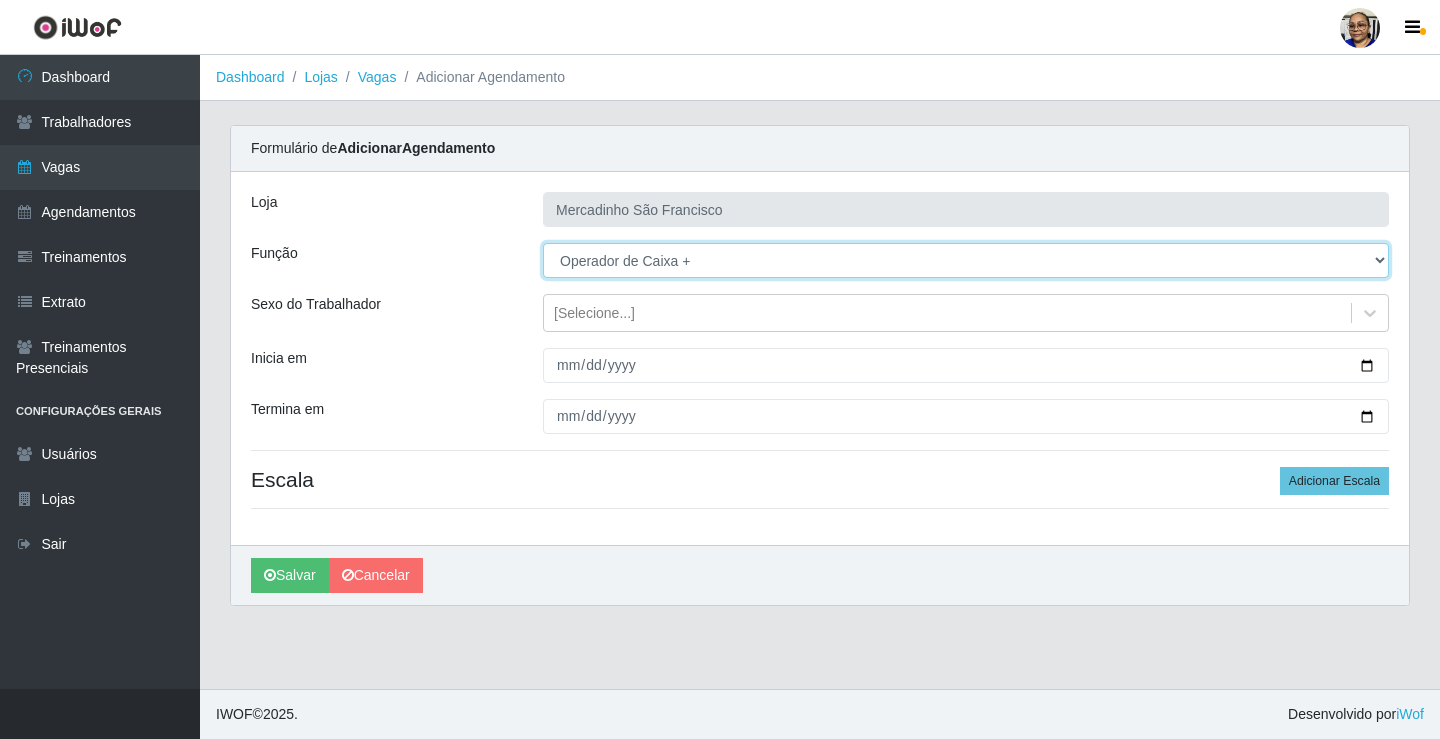 click on "[Selecione...] ASG ASG + ASG ++ Balconista de Açougue Balconista de Açougue + Operador de Caixa Operador de Caixa + Operador de Caixa ++ Operador de Loja Operador de Loja + Operador de Loja ++ Repositor Repositor + Repositor ++ Repositor de Hortifruti Repositor de Hortifruti + Repositor de Hortifruti ++" at bounding box center (966, 260) 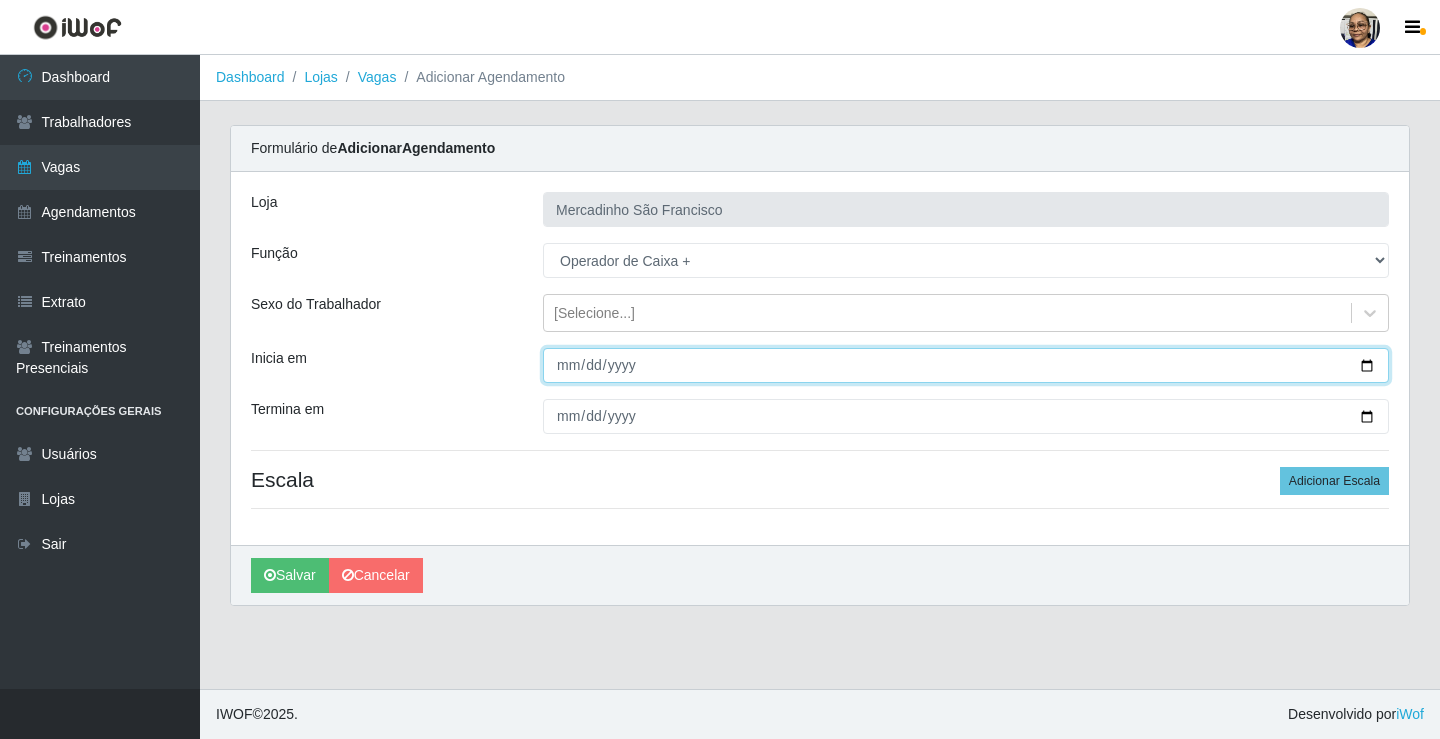 click on "Inicia em" at bounding box center [966, 365] 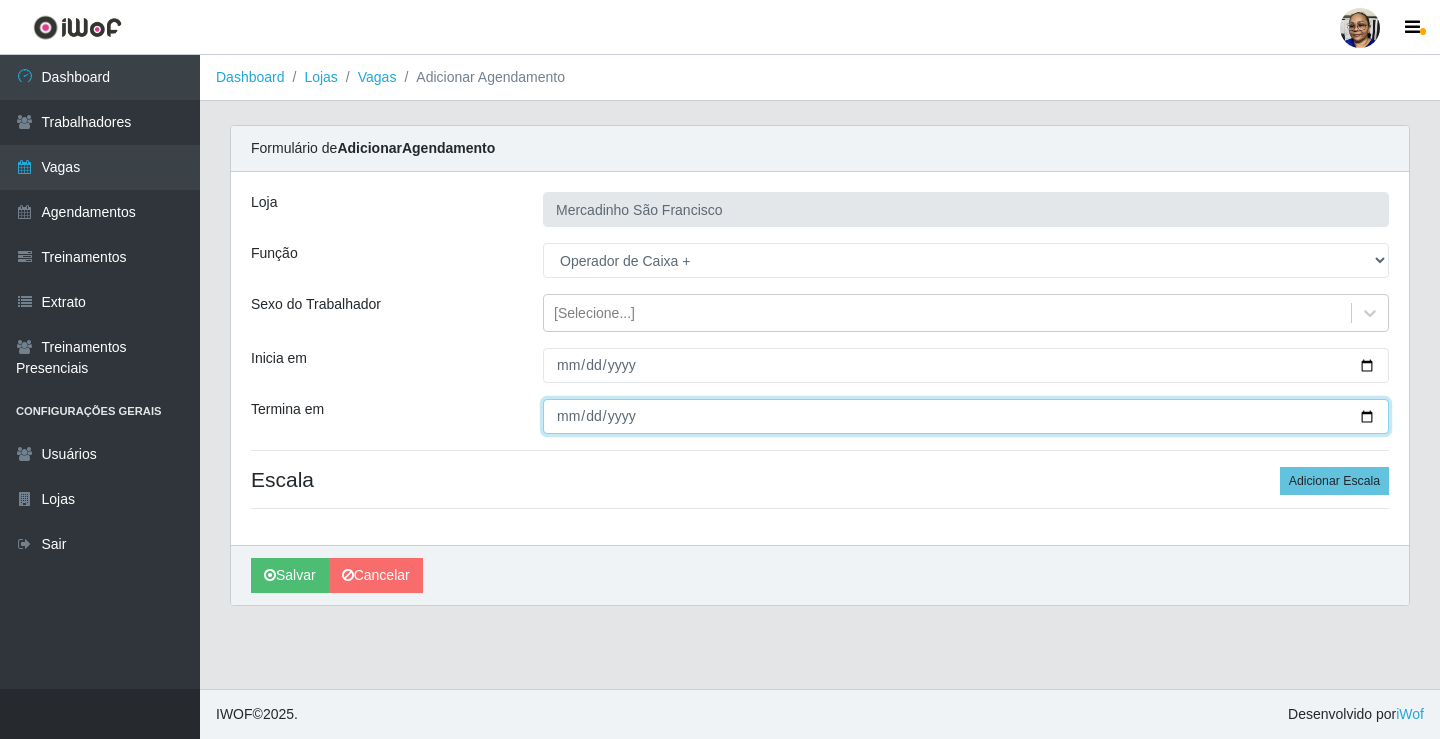 click on "Termina em" at bounding box center (966, 416) 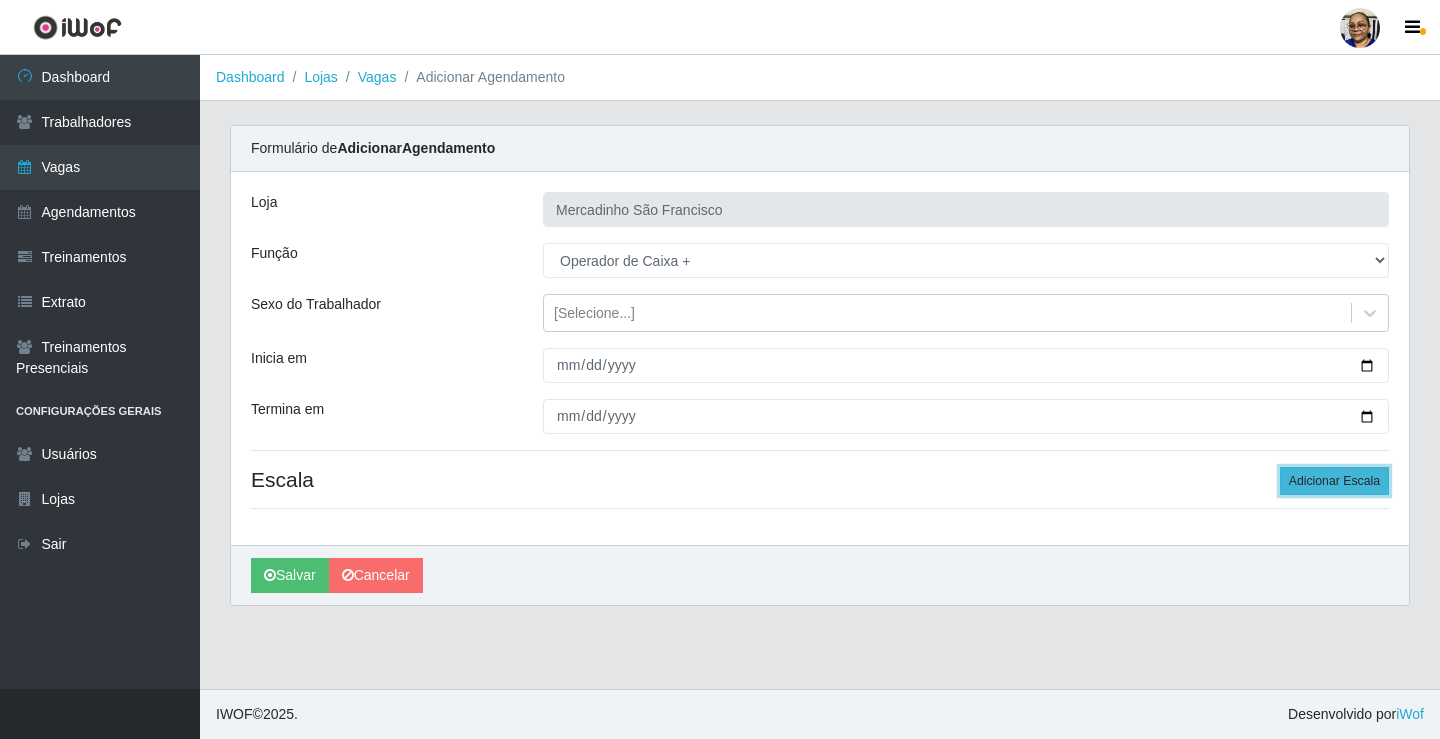 click on "Adicionar Escala" at bounding box center (1334, 481) 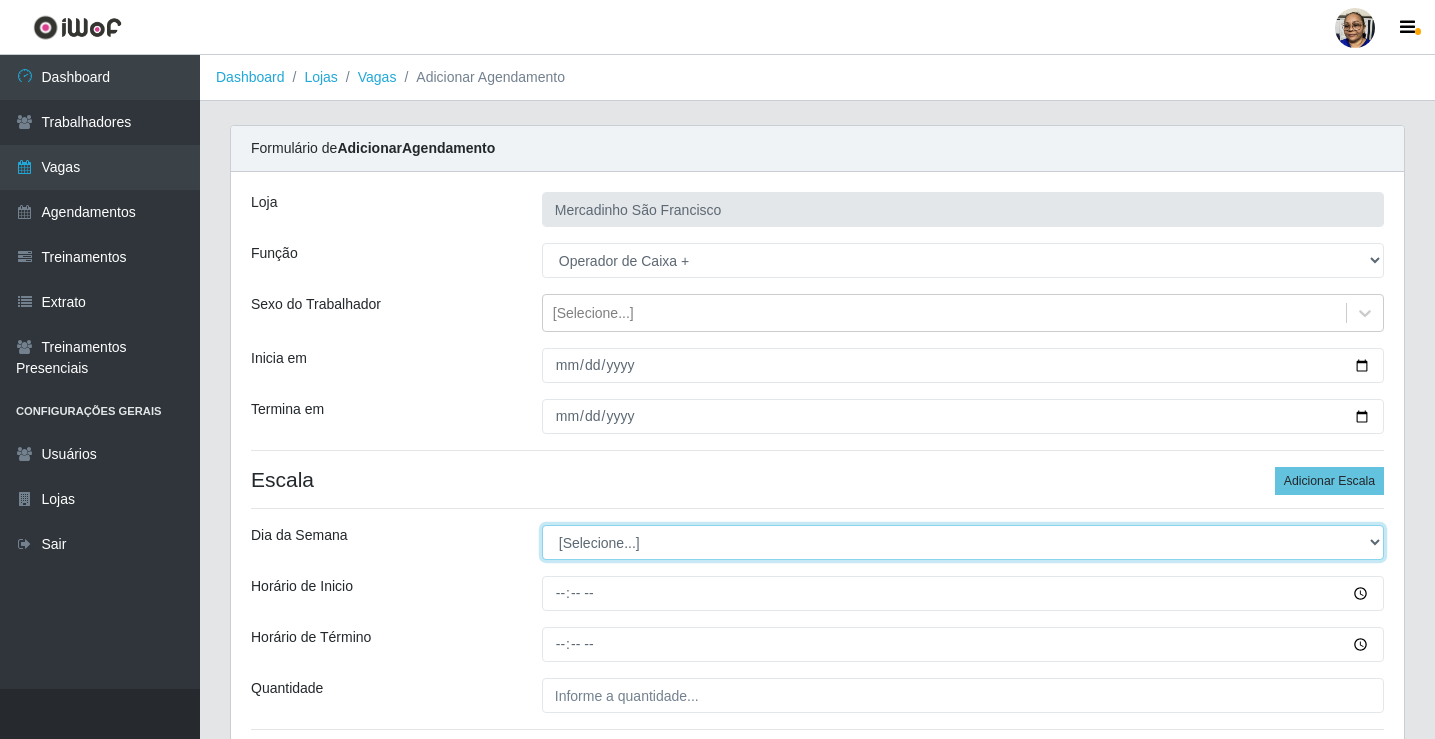 click on "[Selecione...] Segunda Terça Quarta Quinta Sexta Sábado Domingo" at bounding box center [963, 542] 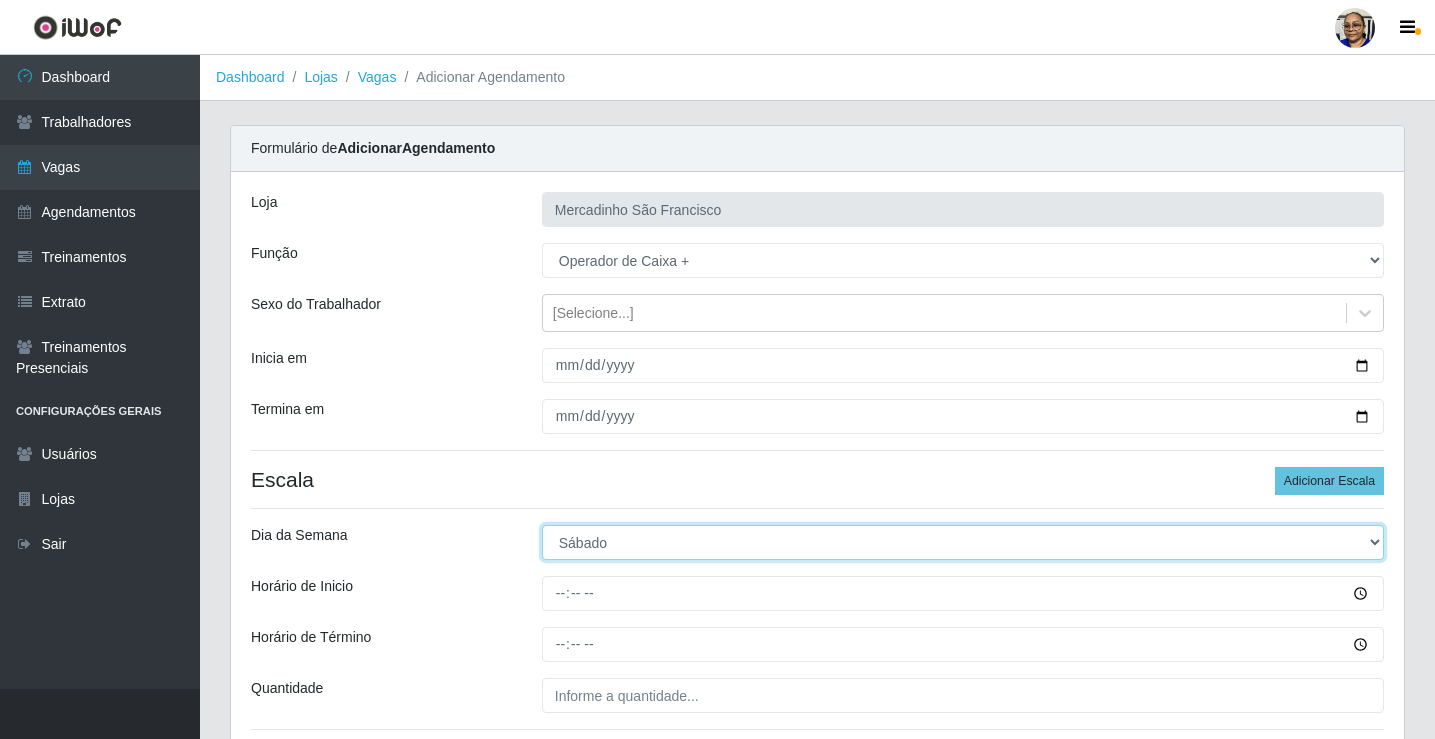 click on "[Selecione...] Segunda Terça Quarta Quinta Sexta Sábado Domingo" at bounding box center [963, 542] 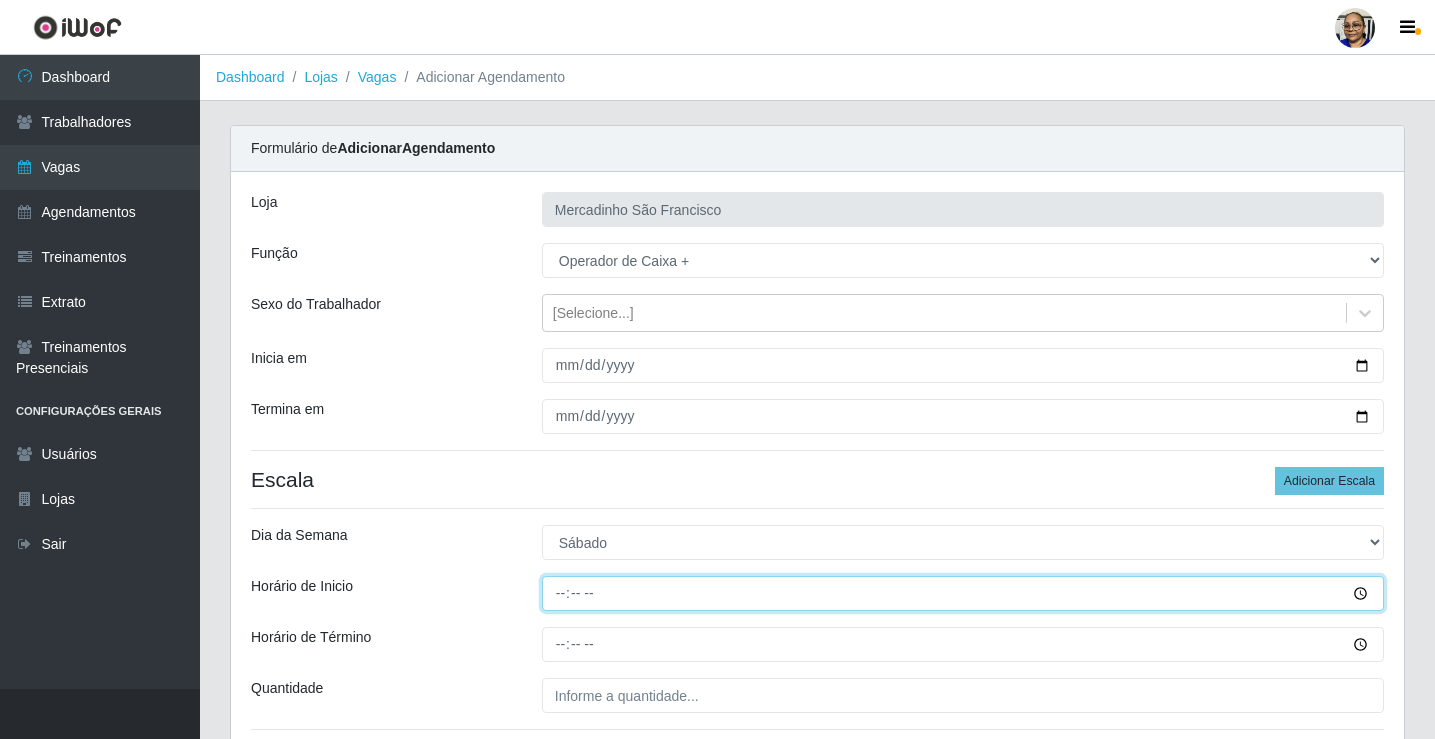 click on "Horário de Inicio" at bounding box center (963, 593) 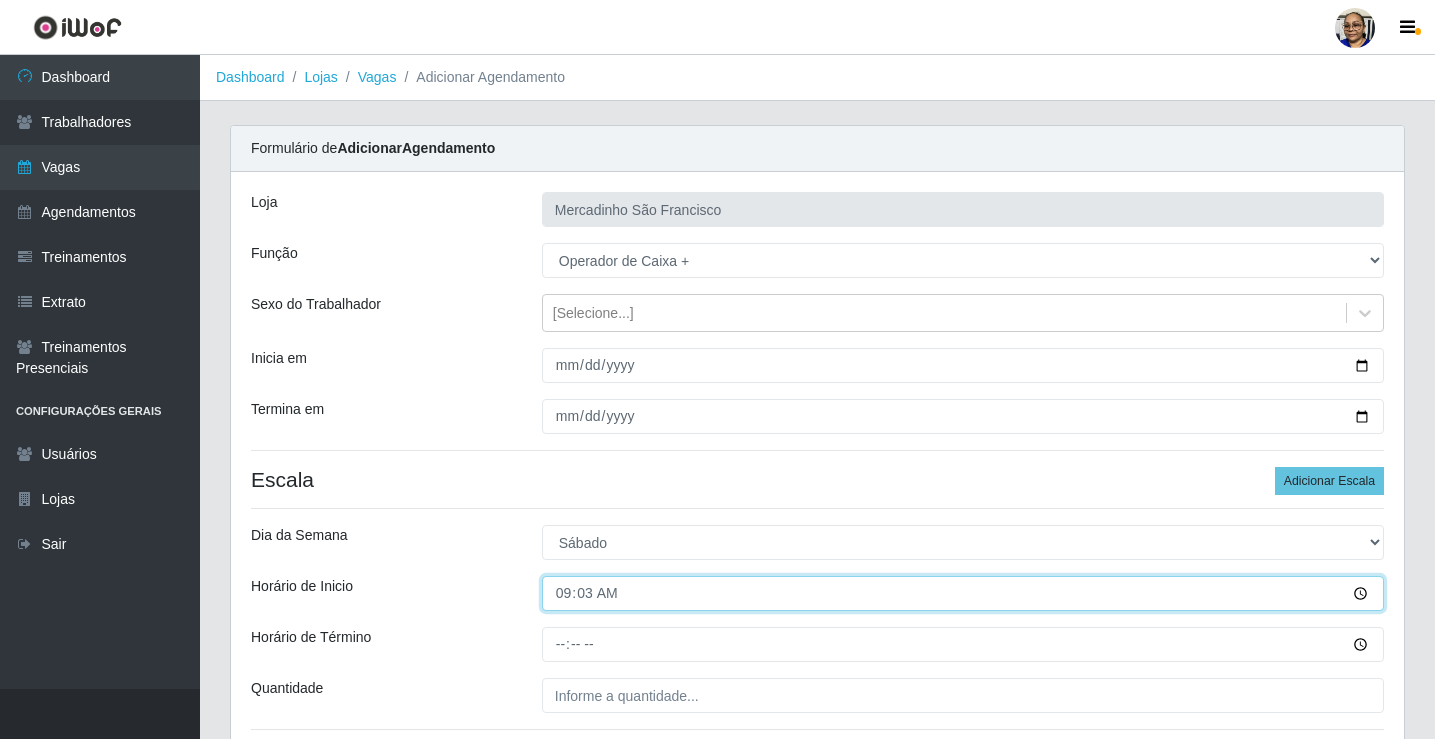 type on "[TIME]" 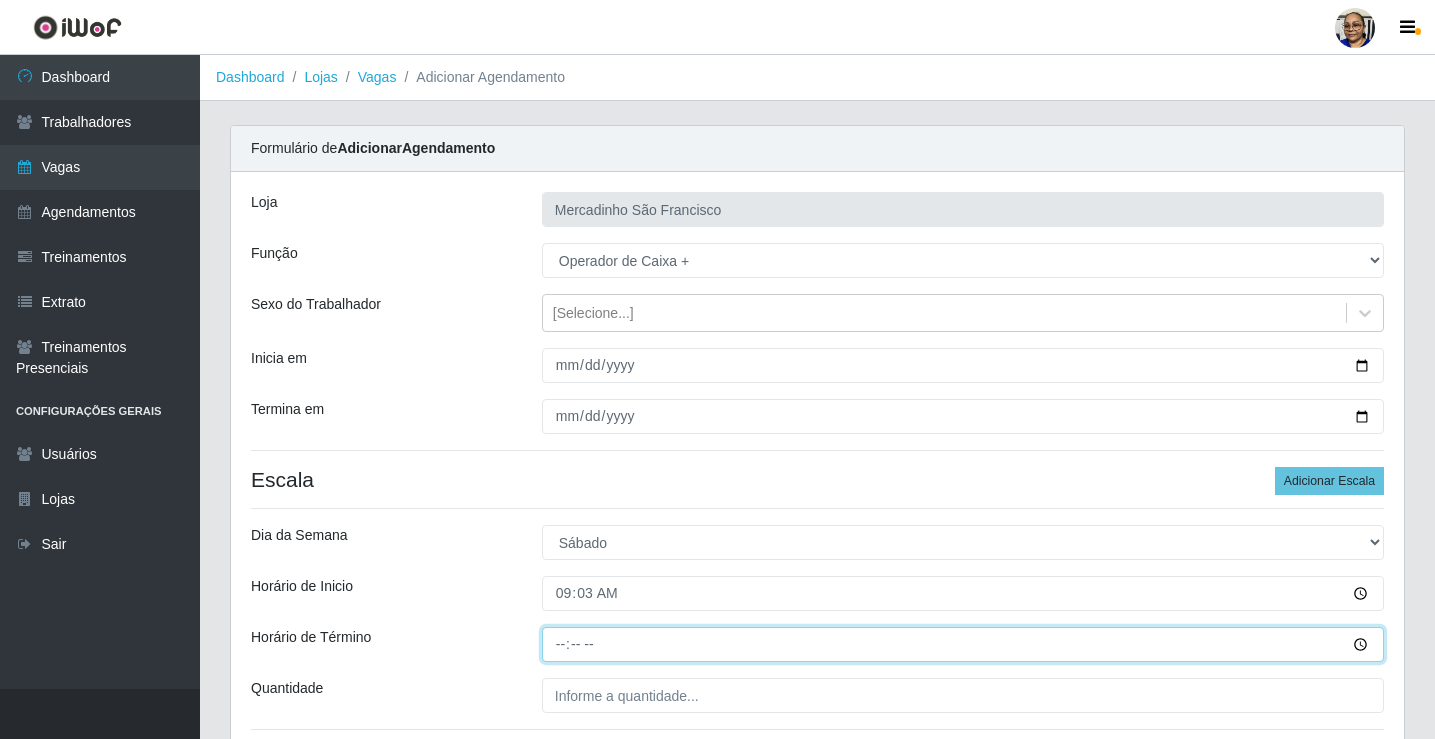 click on "Horário de Término" at bounding box center (963, 644) 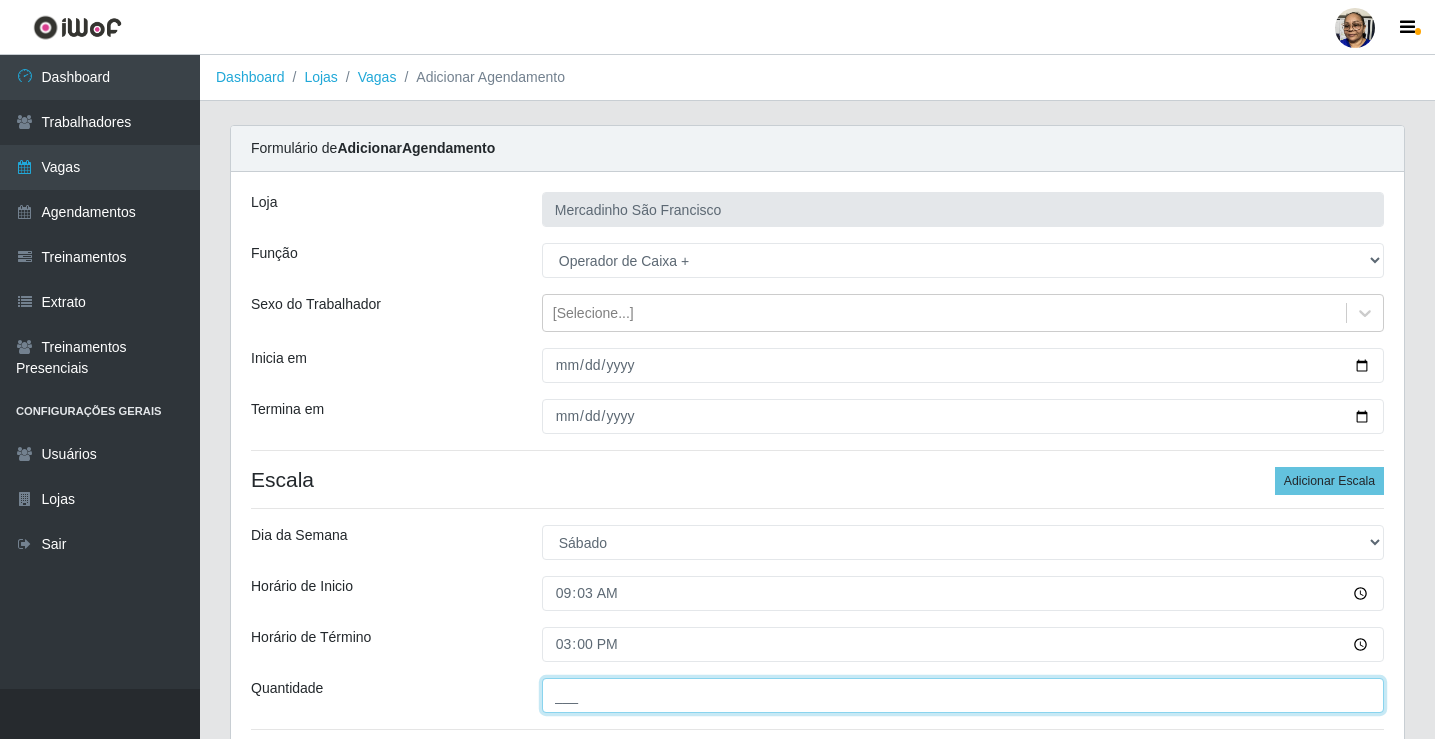 click on "___" at bounding box center [963, 695] 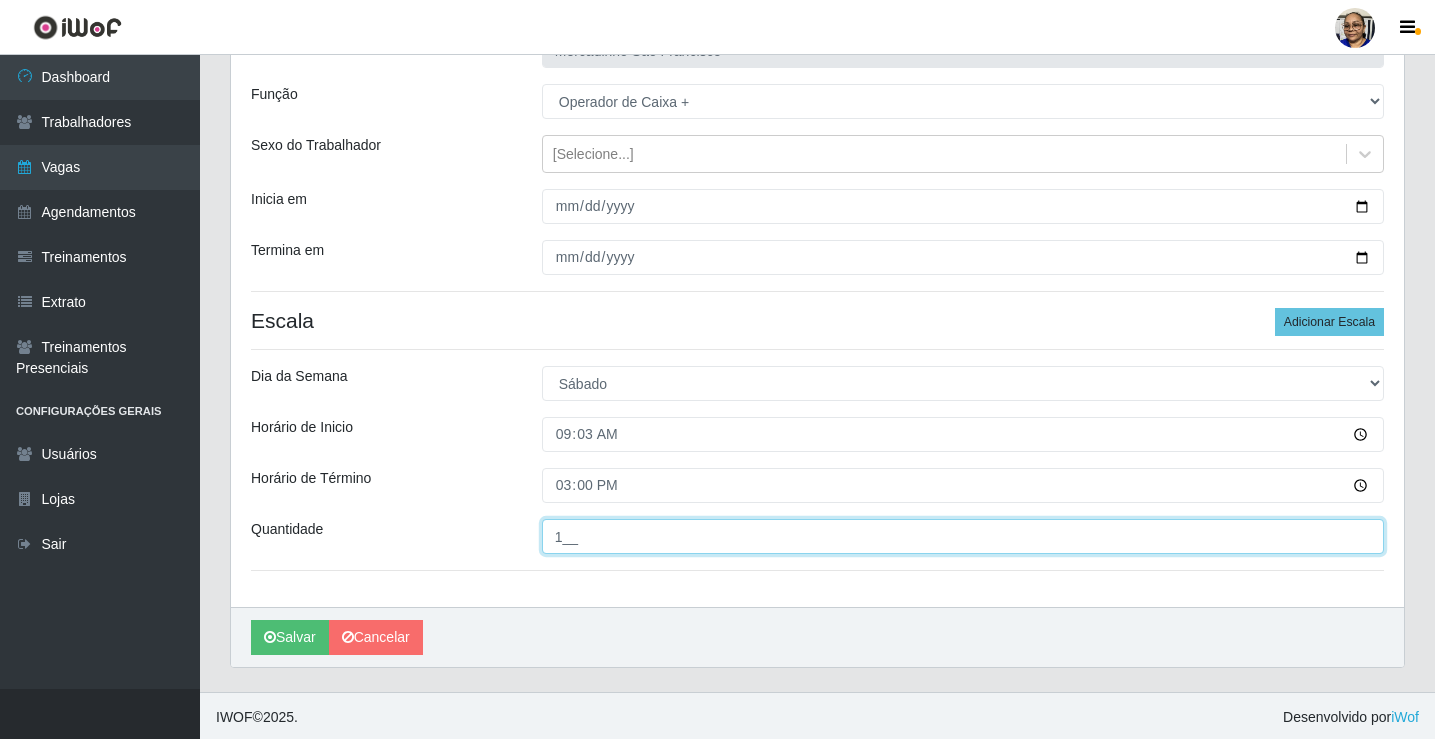 scroll, scrollTop: 162, scrollLeft: 0, axis: vertical 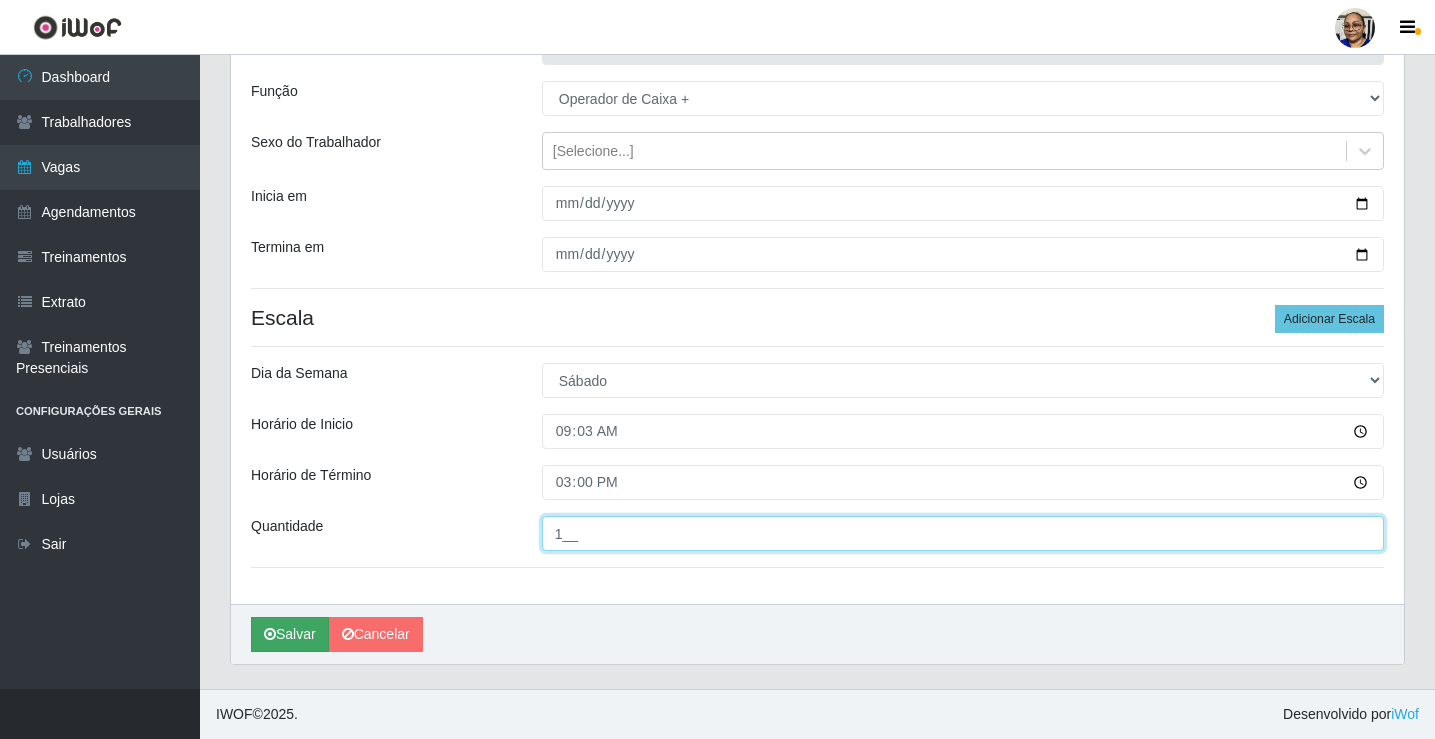 type on "1__" 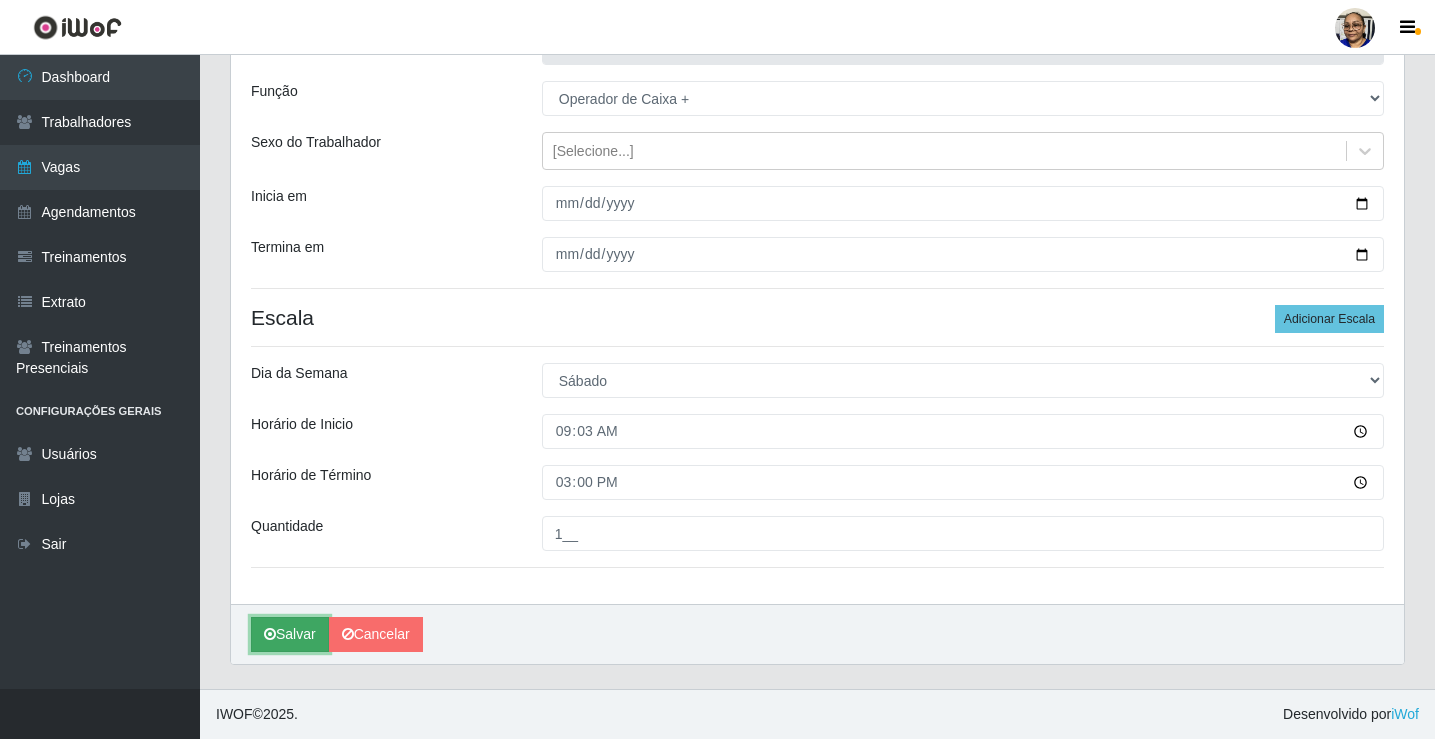 click on "Salvar" at bounding box center [290, 634] 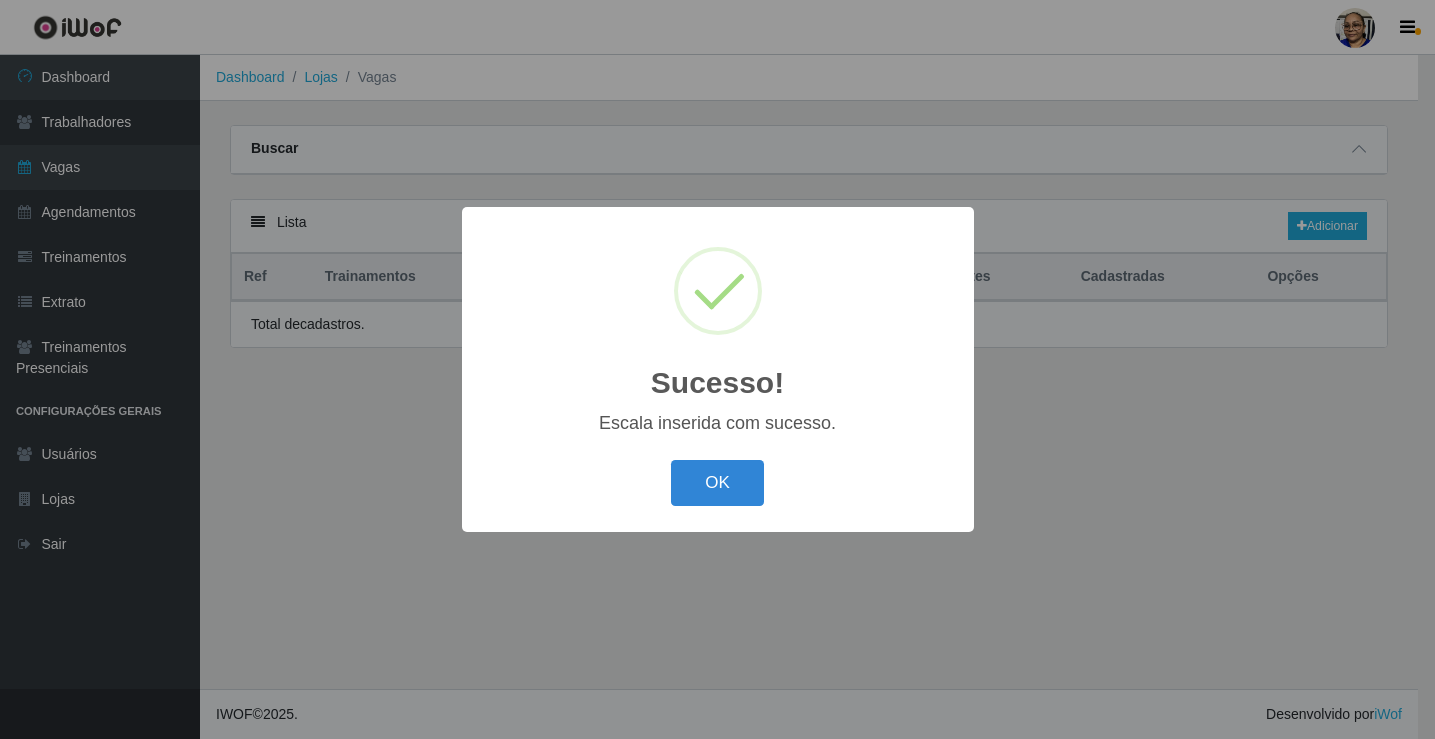 scroll, scrollTop: 0, scrollLeft: 0, axis: both 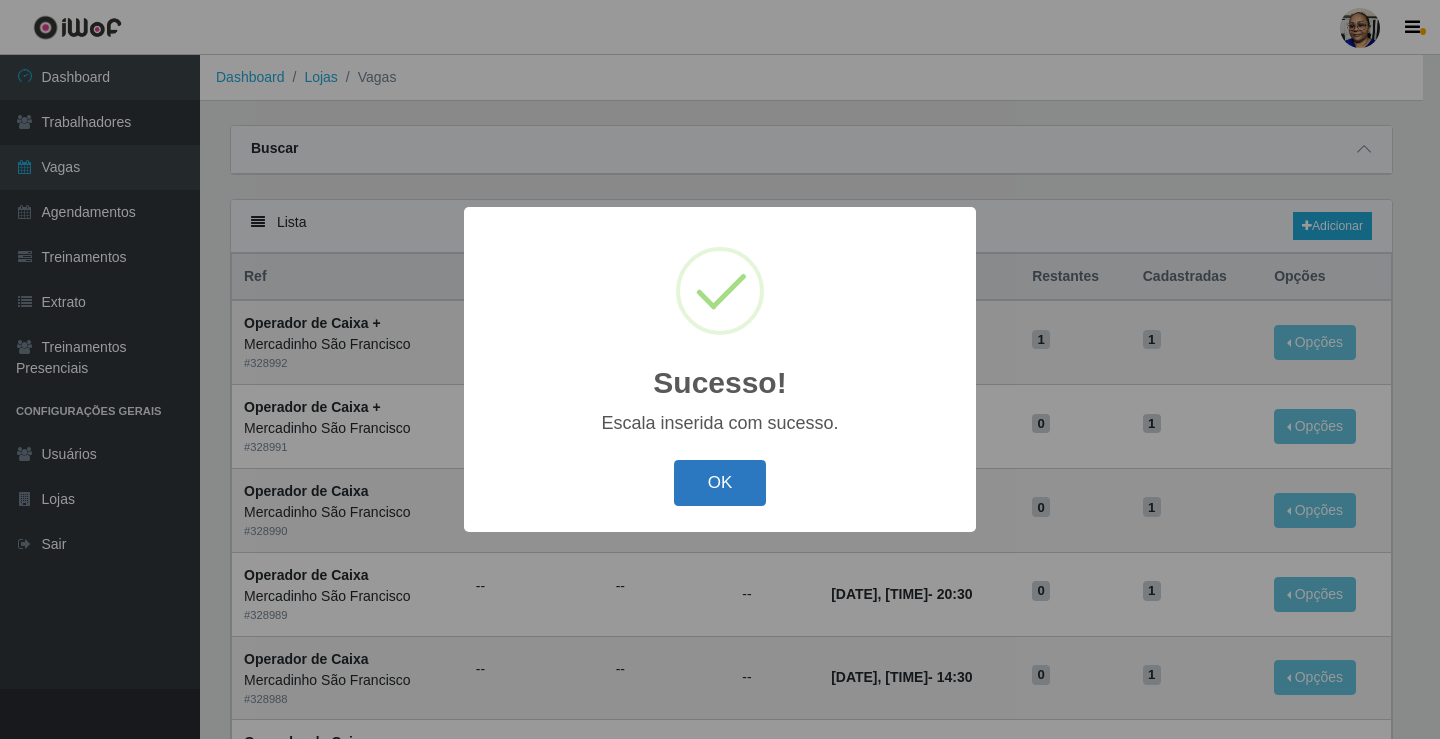 click on "OK" at bounding box center (720, 483) 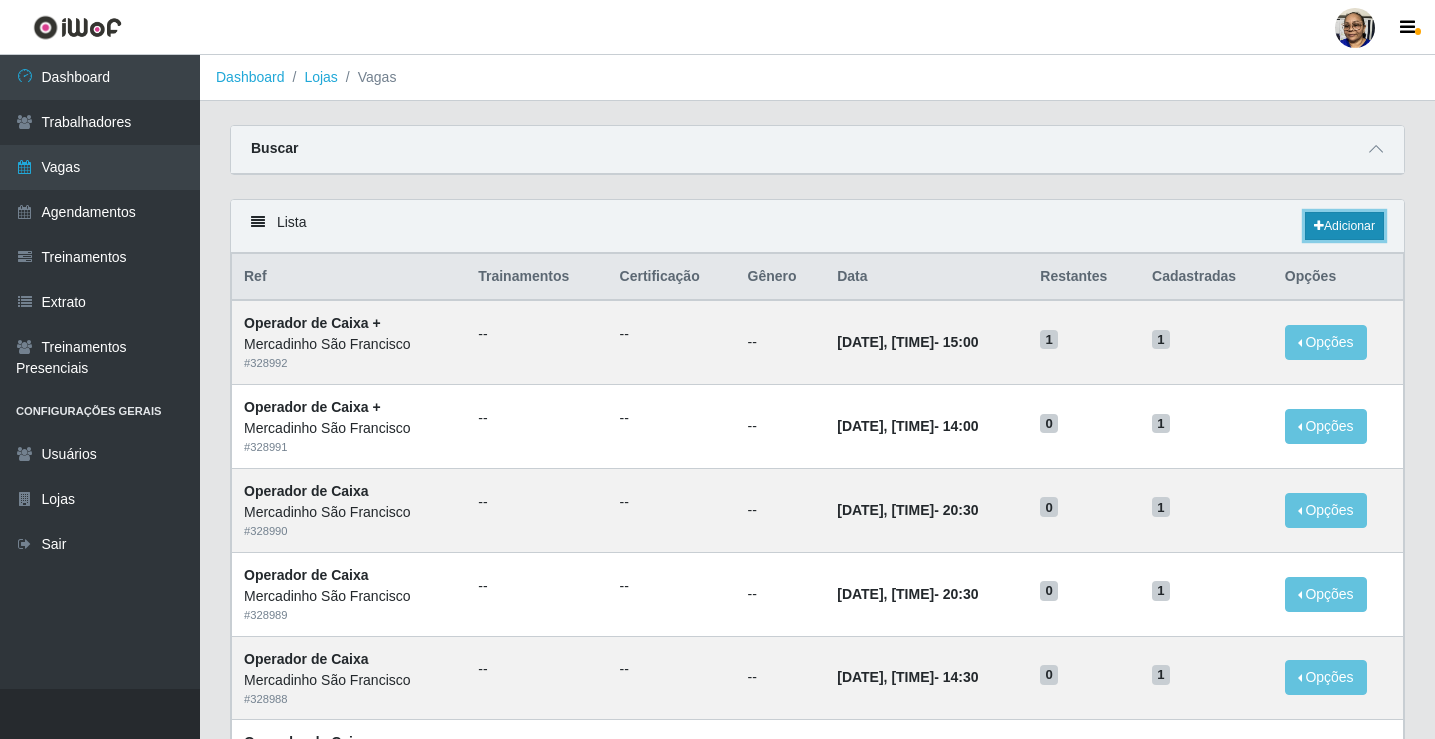 click on "Adicionar" at bounding box center (1344, 226) 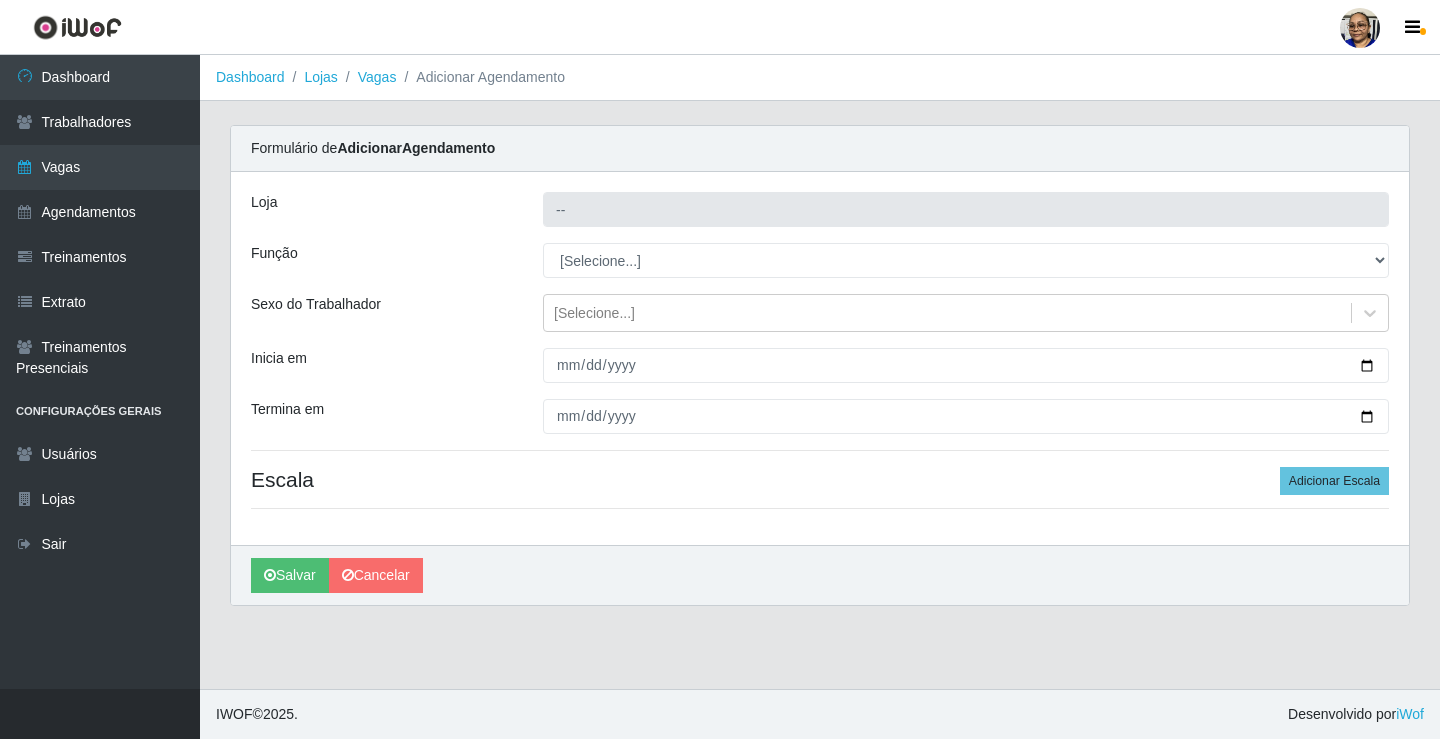 type on "Mercadinho São Francisco" 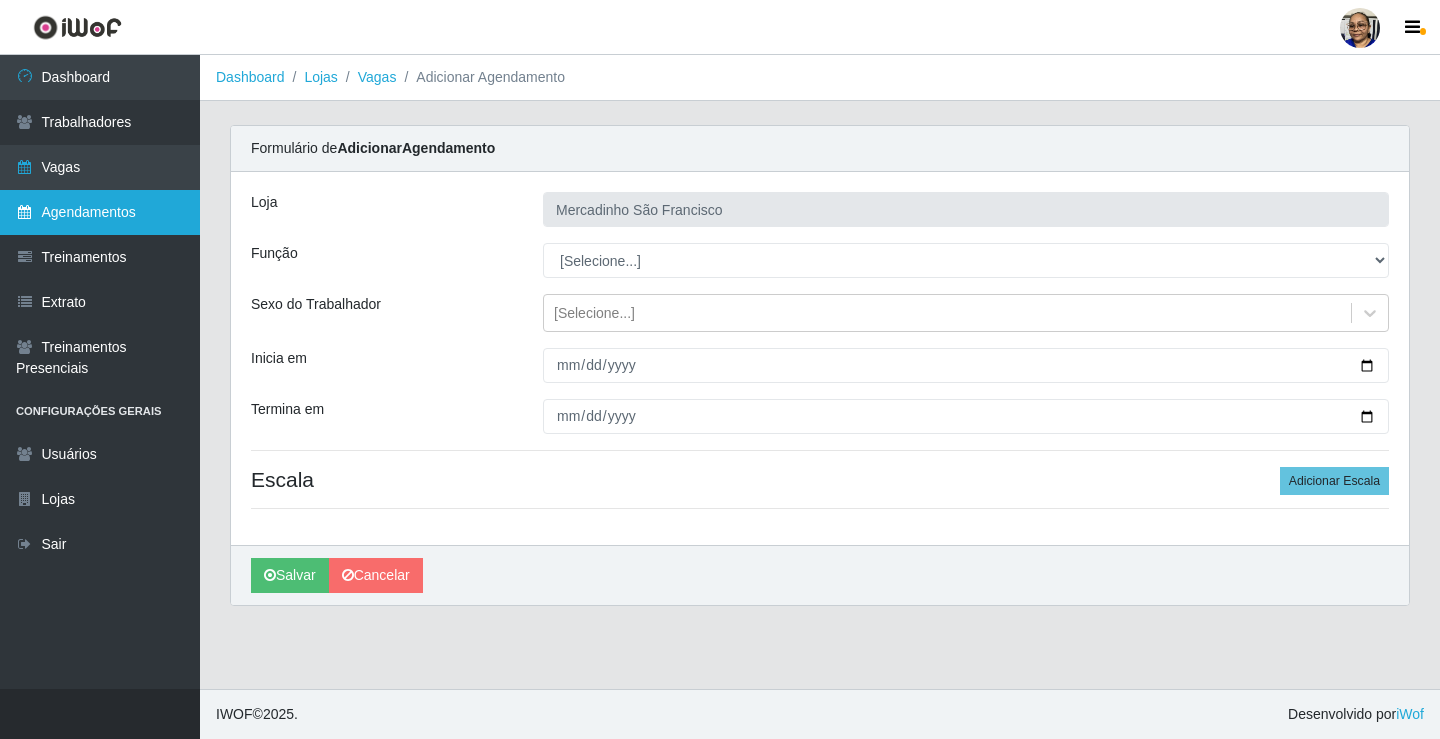 click on "Agendamentos" at bounding box center [100, 212] 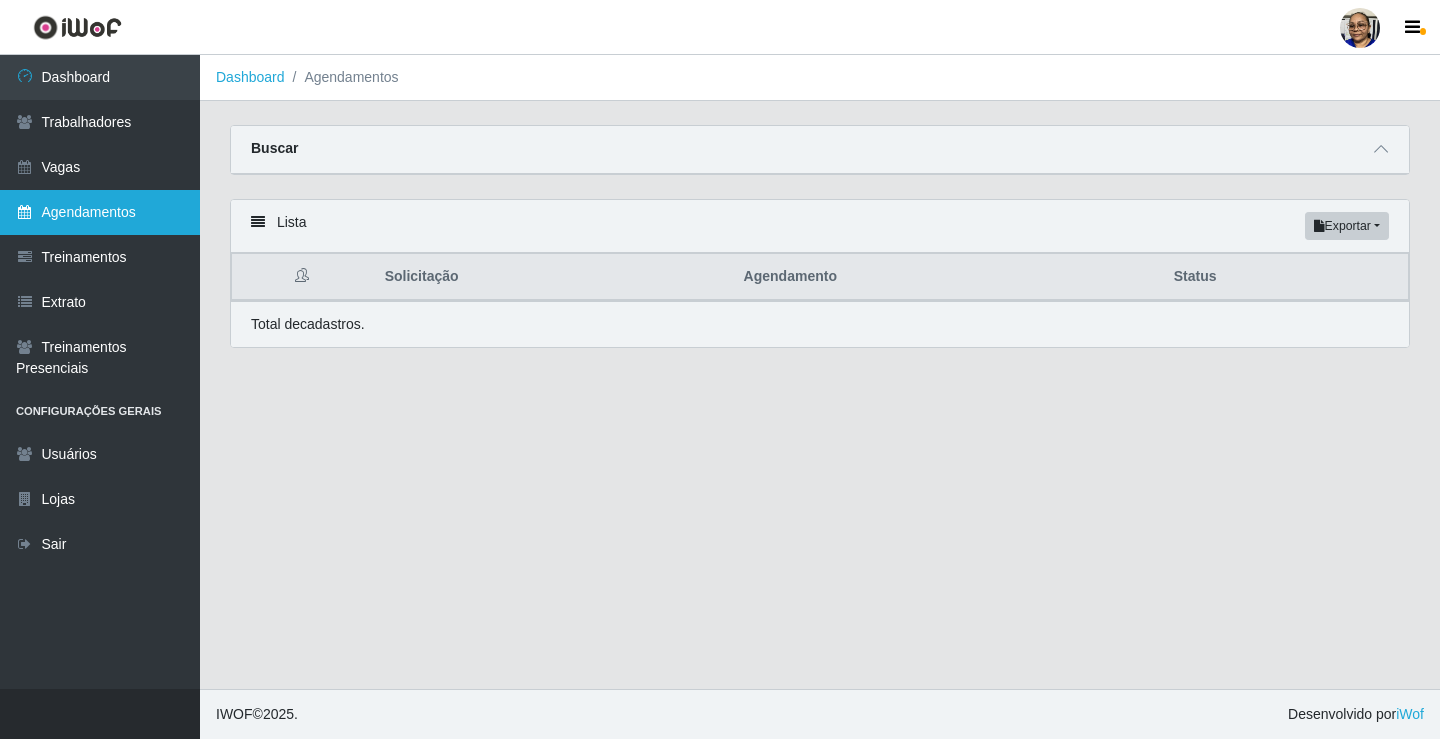 click on "Agendamentos" at bounding box center (100, 212) 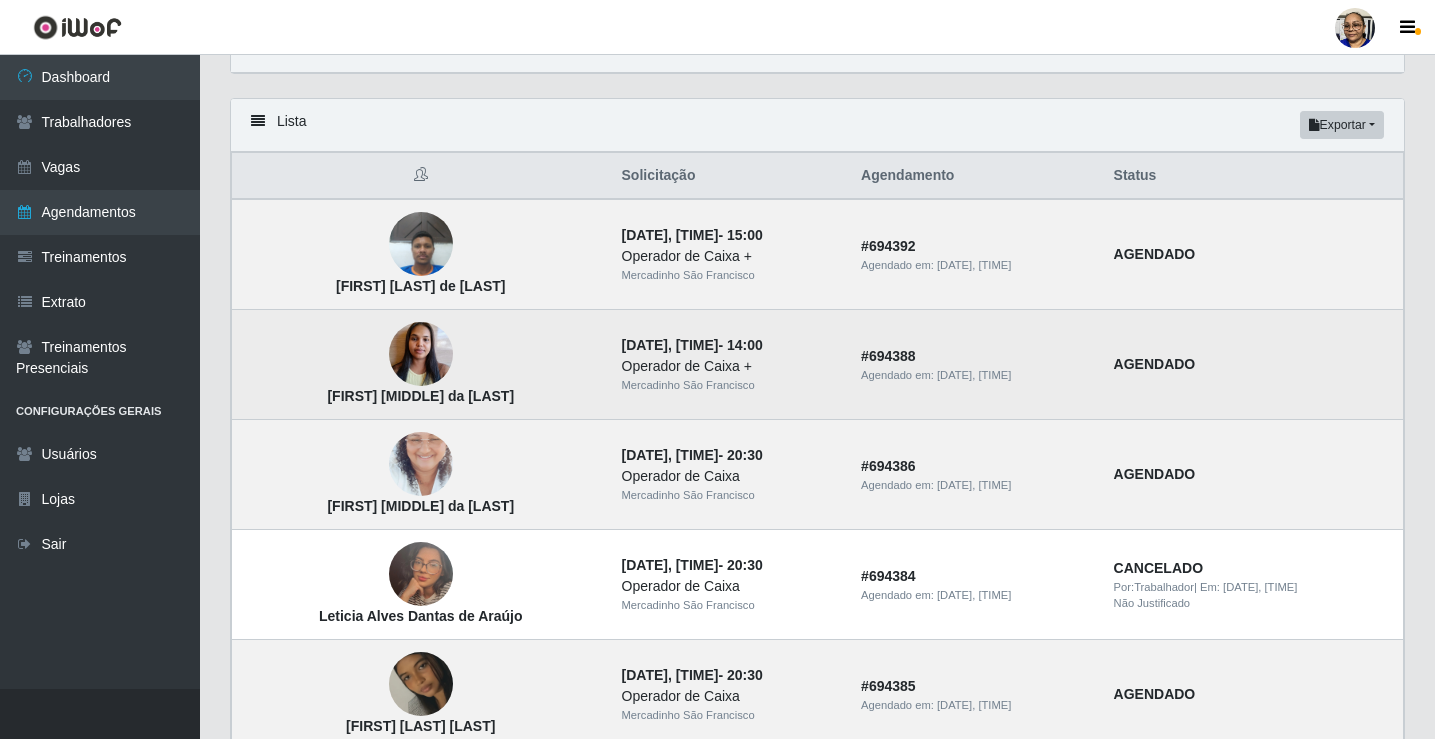 scroll, scrollTop: 49, scrollLeft: 0, axis: vertical 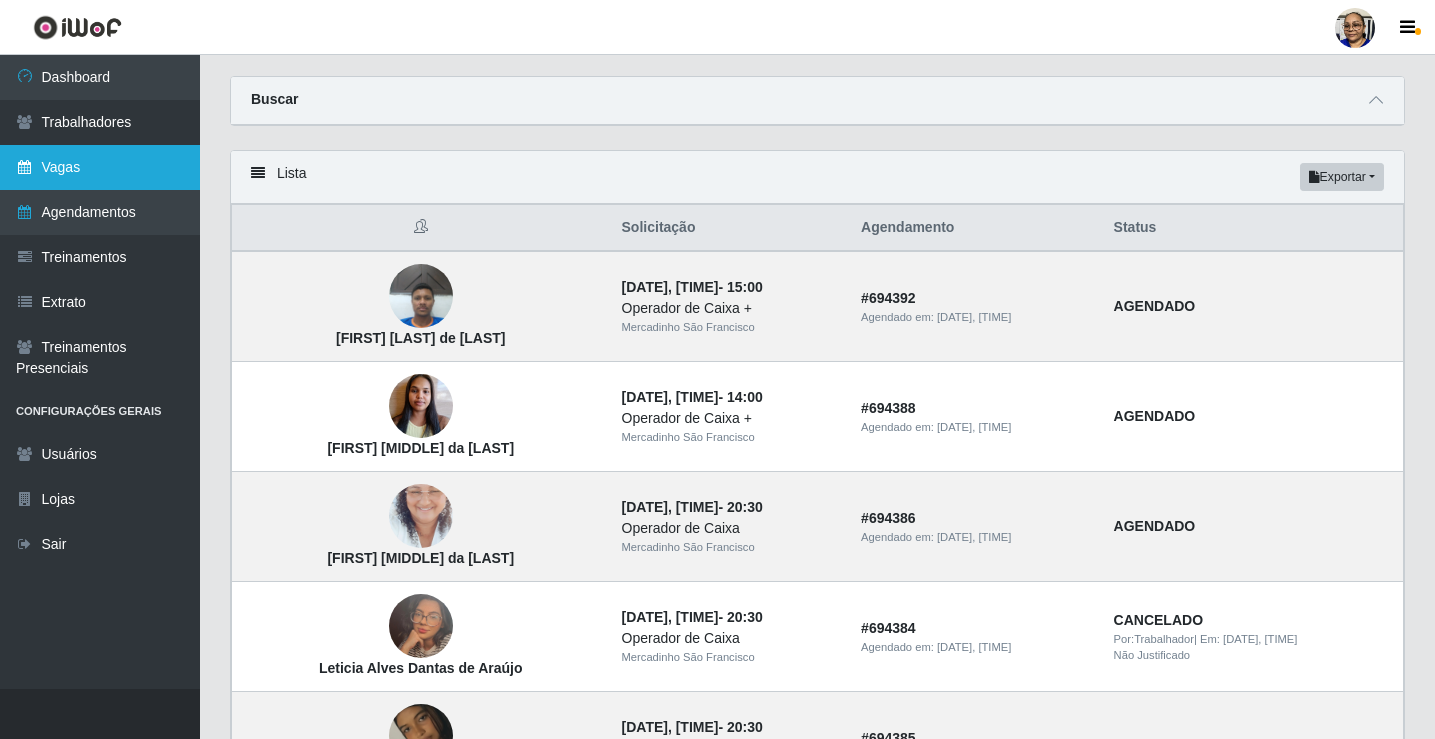 click on "Vagas" at bounding box center (100, 167) 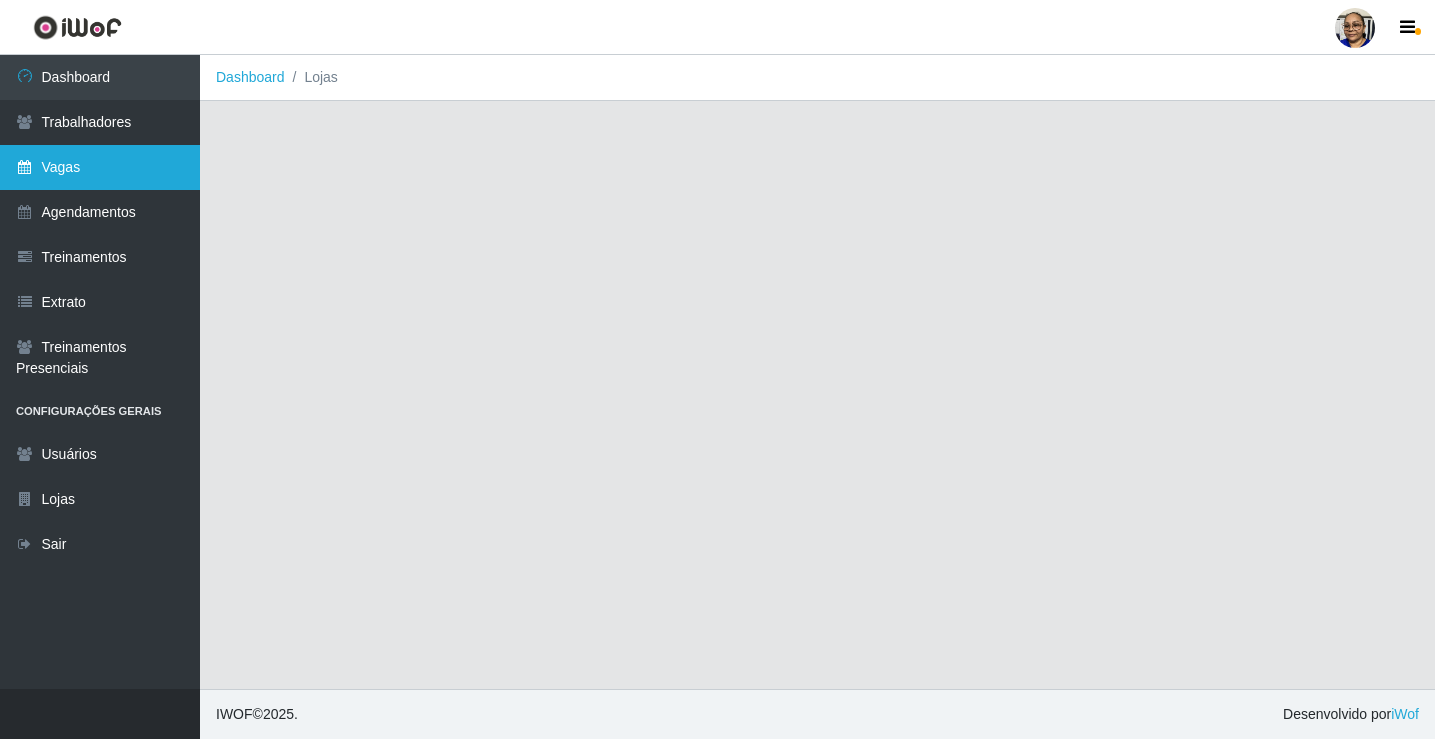 scroll, scrollTop: 0, scrollLeft: 0, axis: both 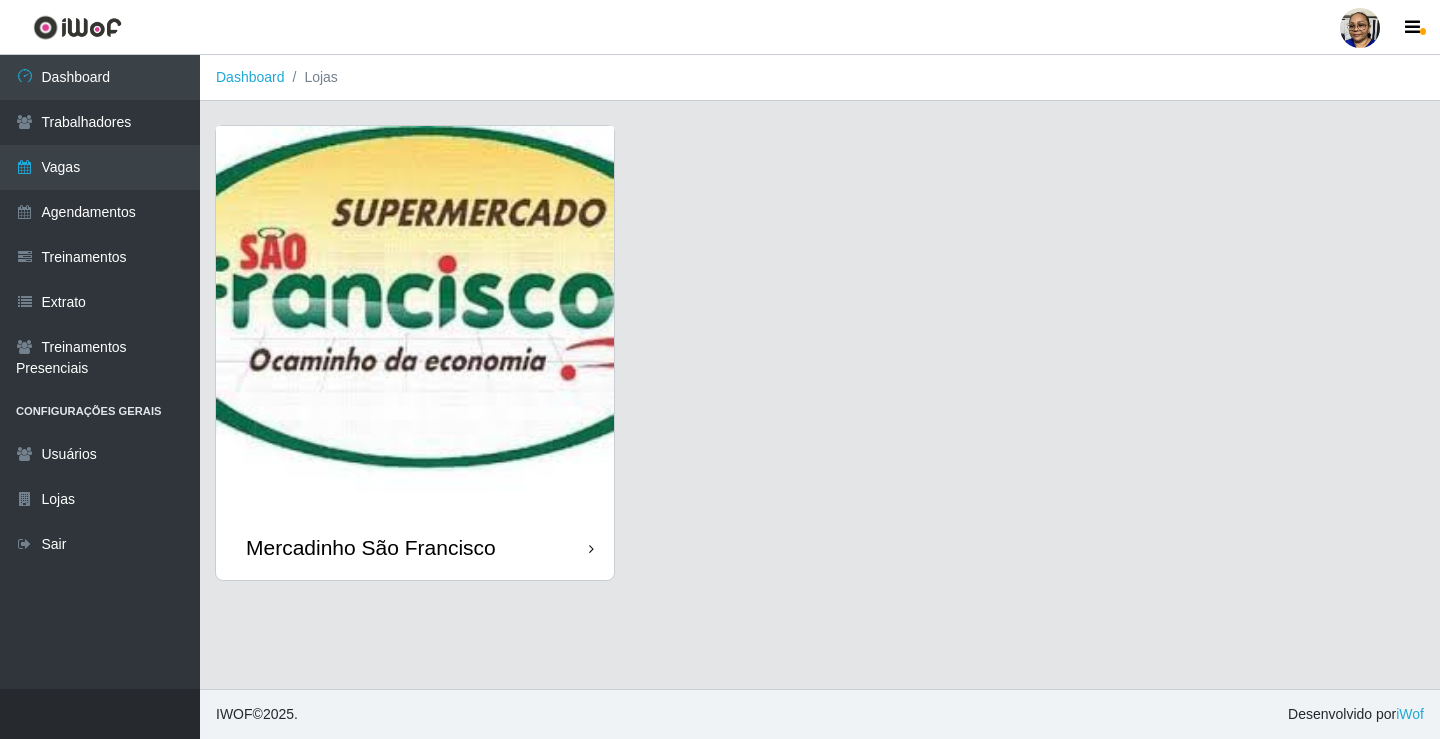 click at bounding box center [415, 320] 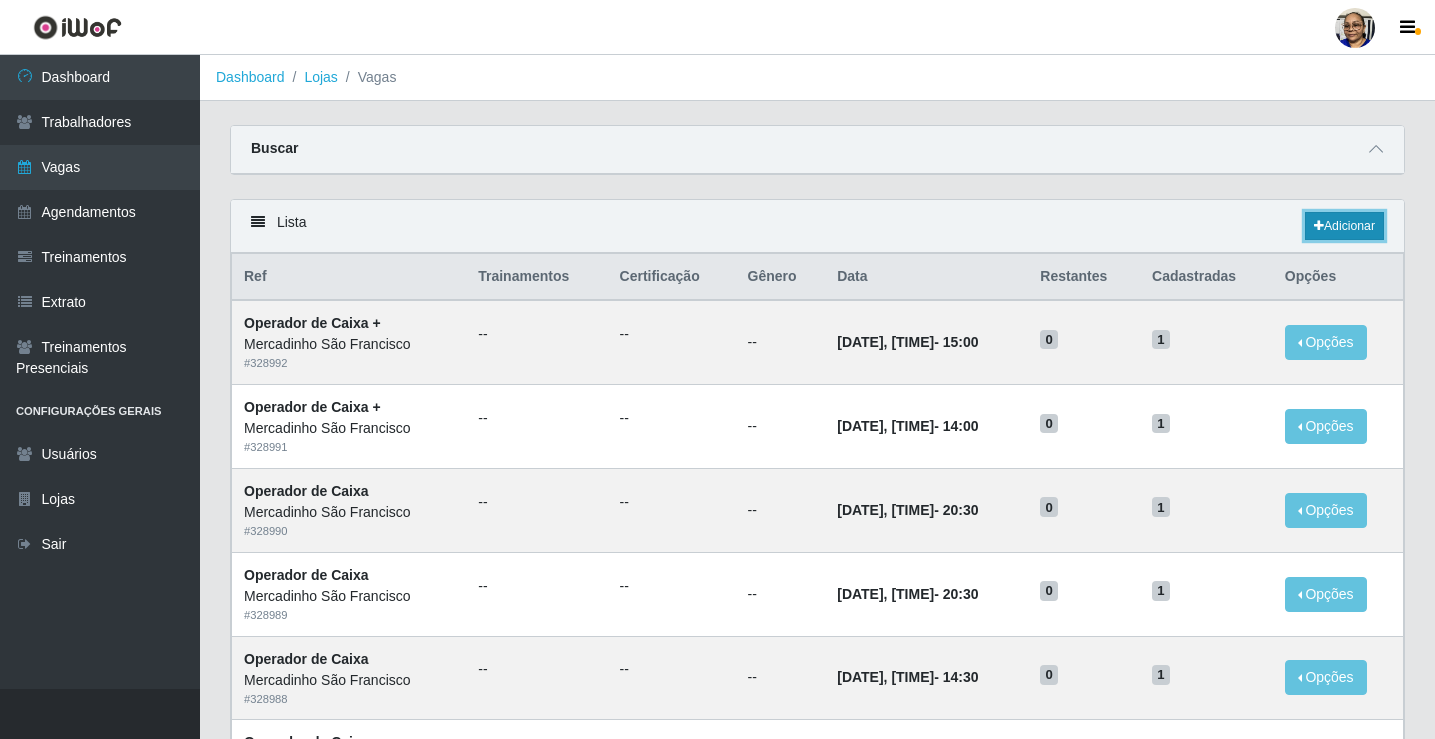 click on "Adicionar" at bounding box center (1344, 226) 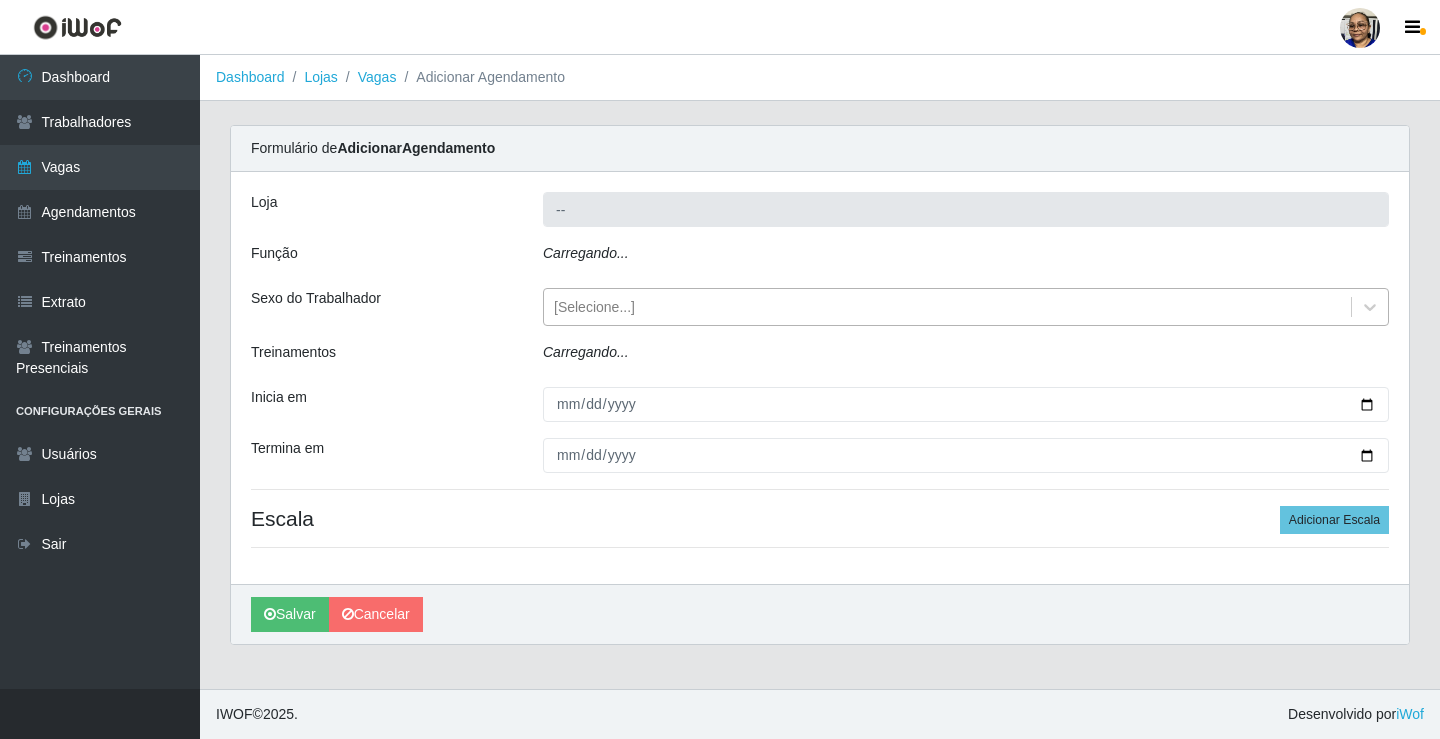 type on "Mercadinho São Francisco" 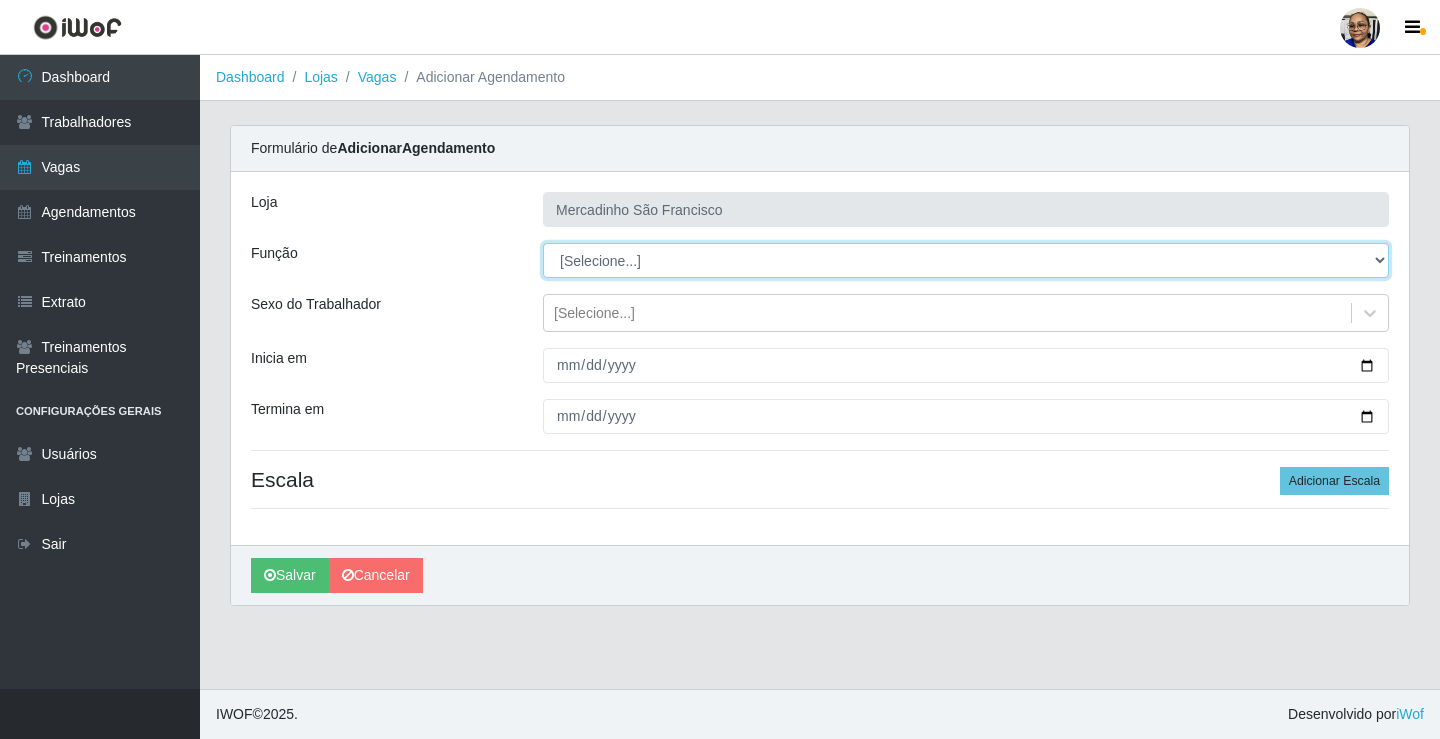 click on "[Selecione...] ASG ASG + ASG ++ Balconista de Açougue Balconista de Açougue + Operador de Caixa Operador de Caixa + Operador de Caixa ++ Operador de Loja Operador de Loja + Operador de Loja ++ Repositor Repositor + Repositor ++ Repositor de Hortifruti Repositor de Hortifruti + Repositor de Hortifruti ++" at bounding box center (966, 260) 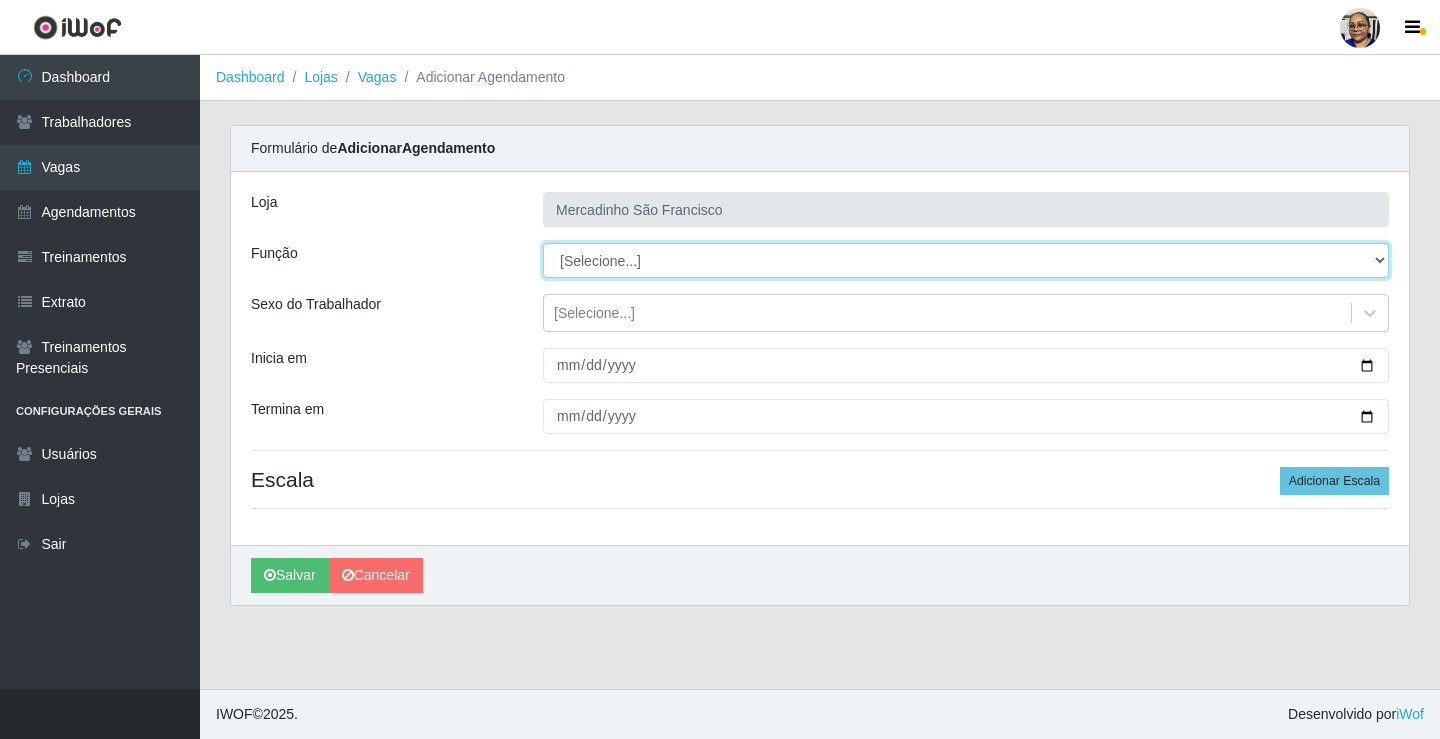 select on "72" 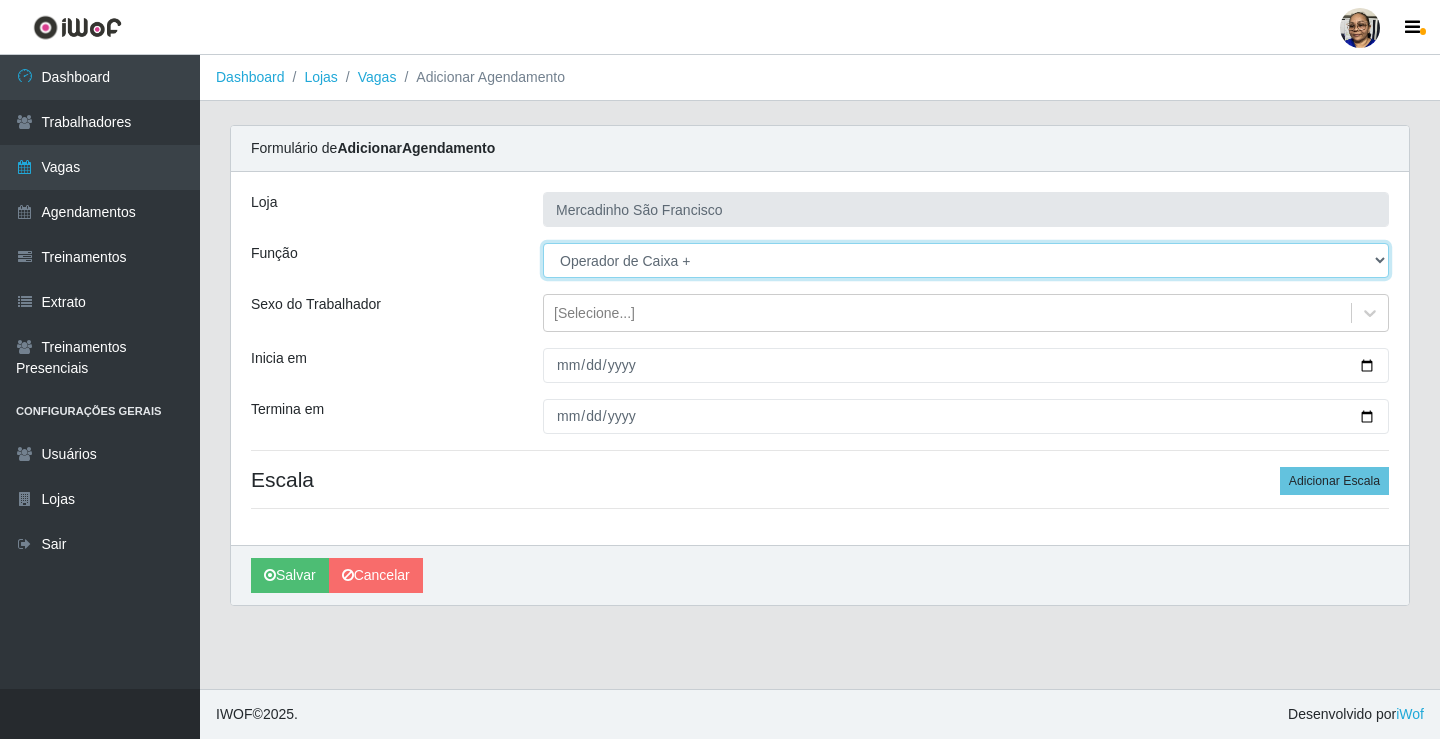 click on "[Selecione...] ASG ASG + ASG ++ Balconista de Açougue Balconista de Açougue + Operador de Caixa Operador de Caixa + Operador de Caixa ++ Operador de Loja Operador de Loja + Operador de Loja ++ Repositor Repositor + Repositor ++ Repositor de Hortifruti Repositor de Hortifruti + Repositor de Hortifruti ++" at bounding box center [966, 260] 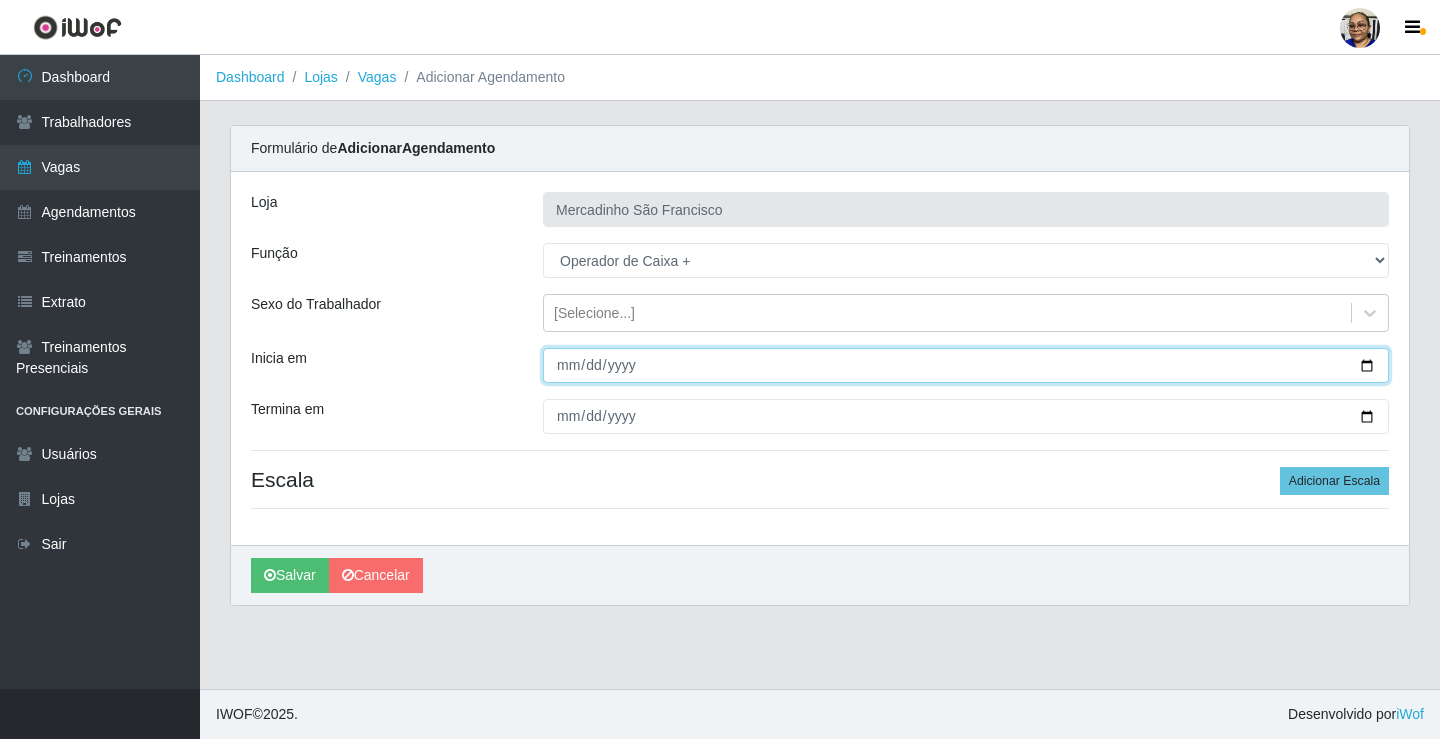 click on "Inicia em" at bounding box center (966, 365) 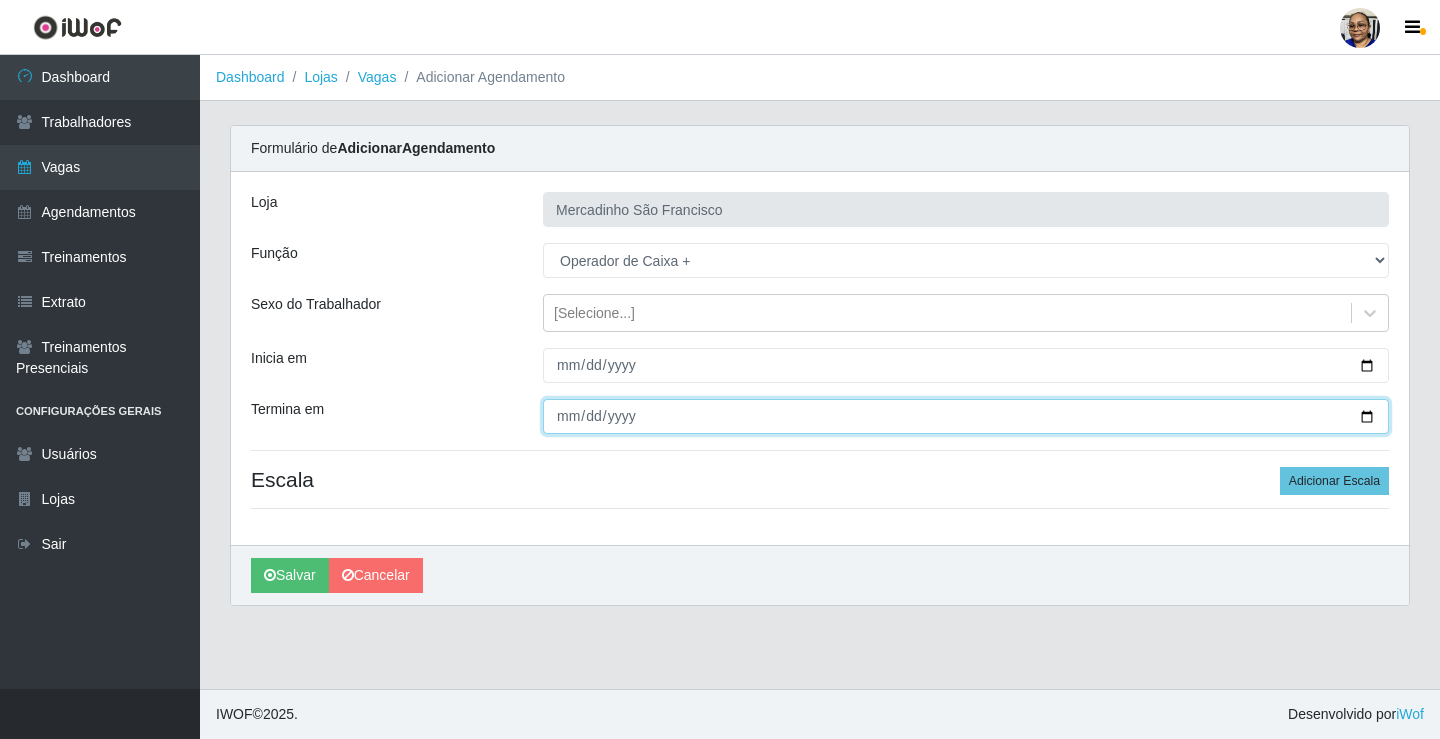 click on "Termina em" at bounding box center [966, 416] 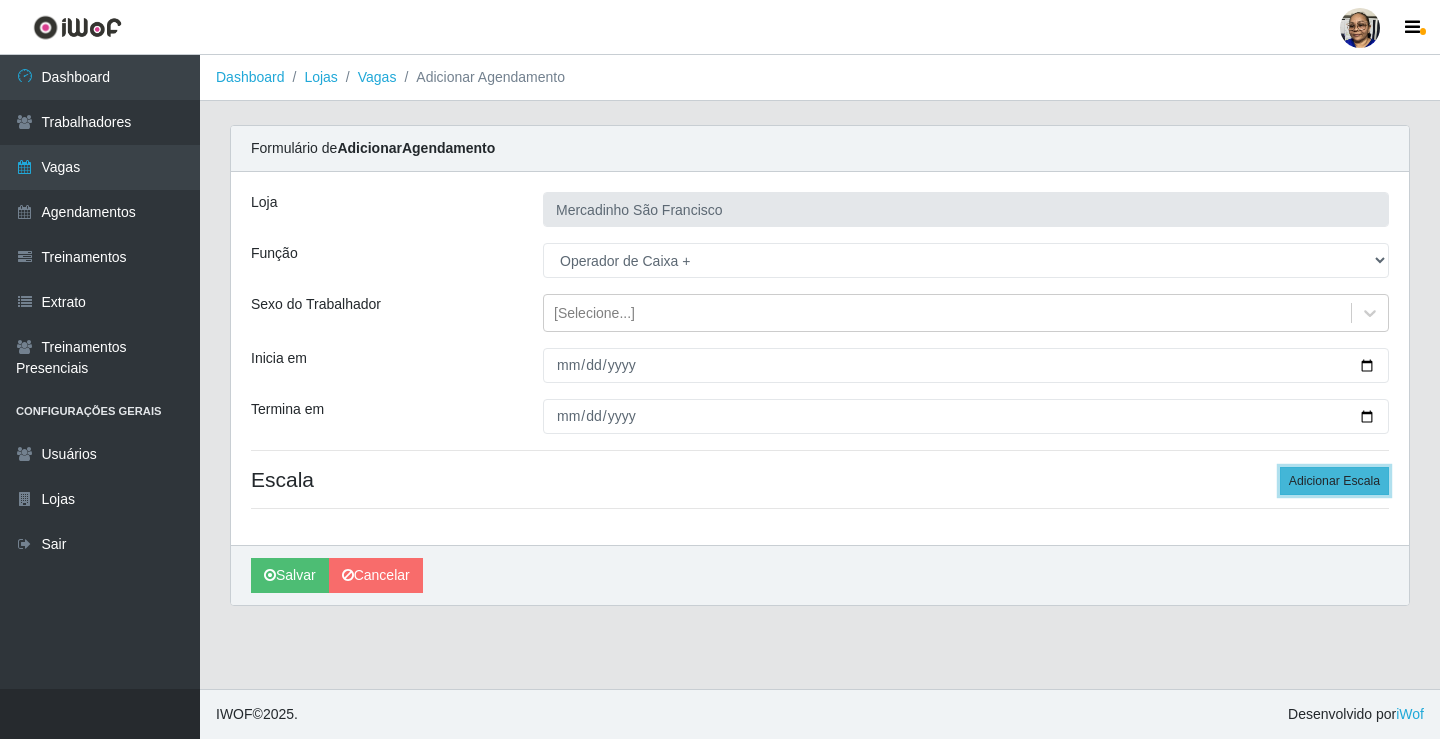 click on "Adicionar Escala" at bounding box center (1334, 481) 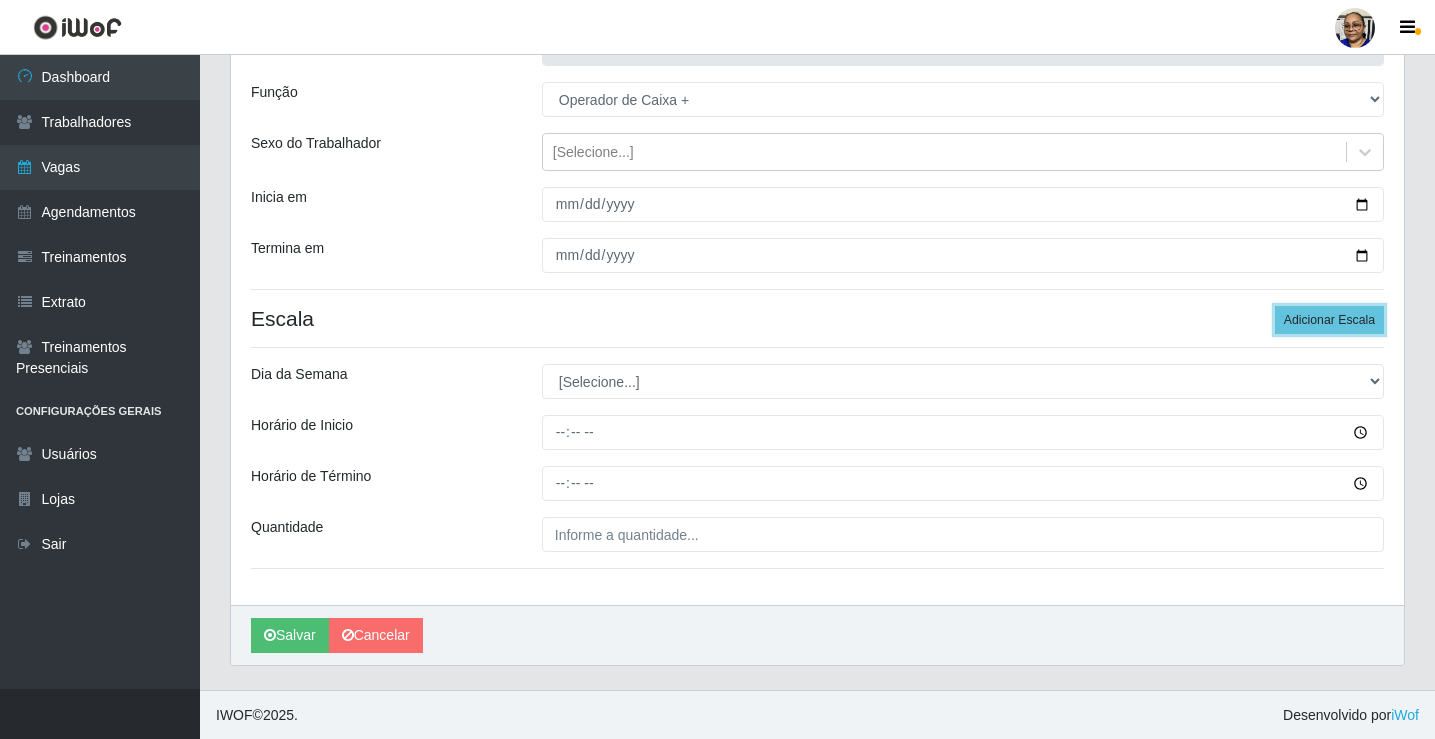 scroll, scrollTop: 162, scrollLeft: 0, axis: vertical 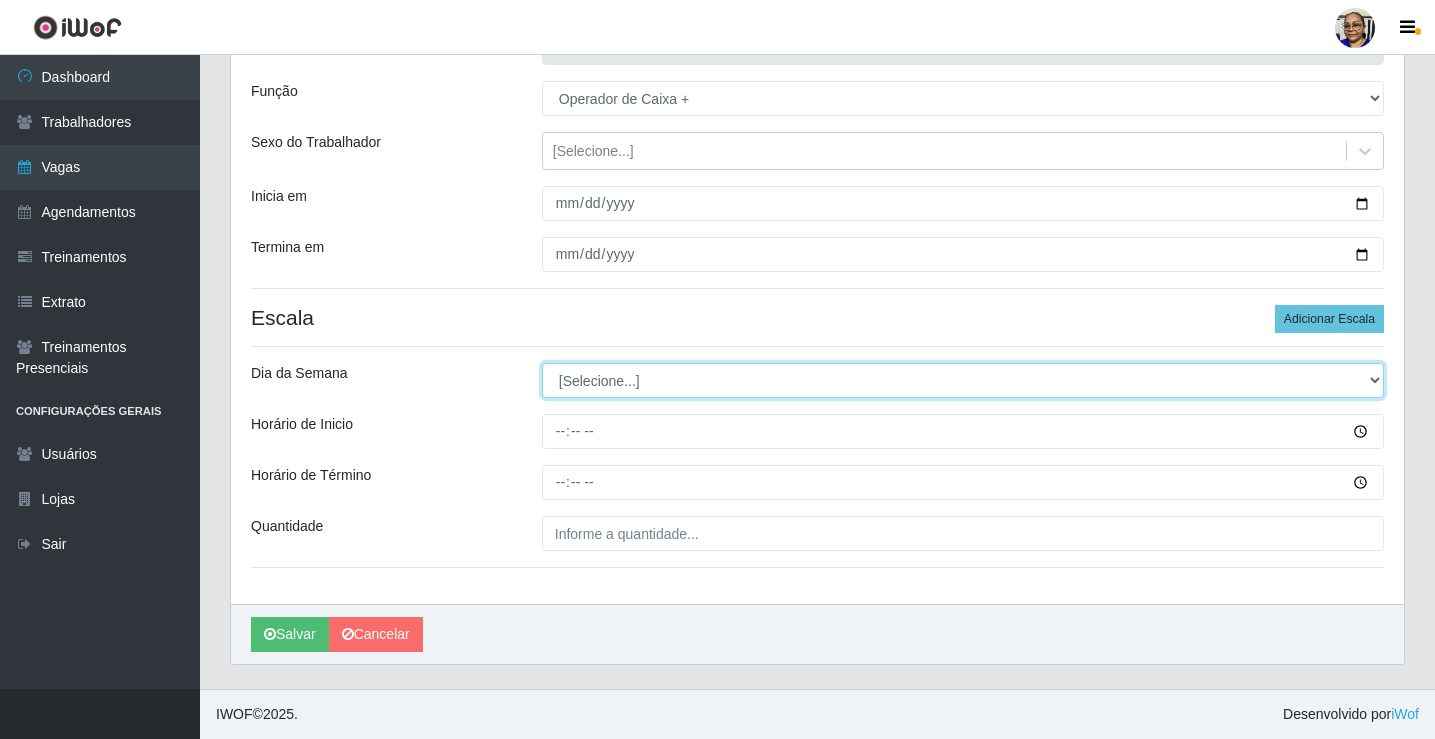 click on "[Selecione...] Segunda Terça Quarta Quinta Sexta Sábado Domingo" at bounding box center [963, 380] 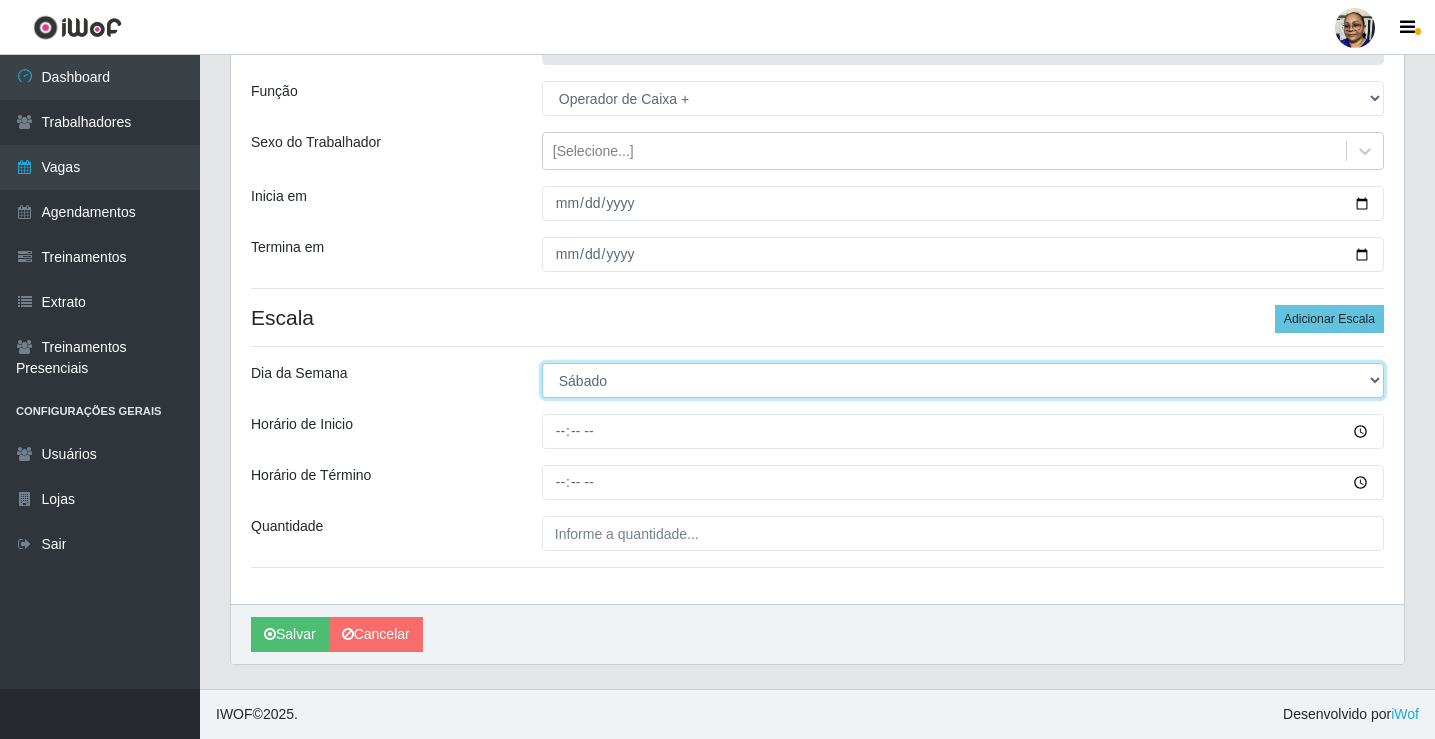 click on "[Selecione...] Segunda Terça Quarta Quinta Sexta Sábado Domingo" at bounding box center [963, 380] 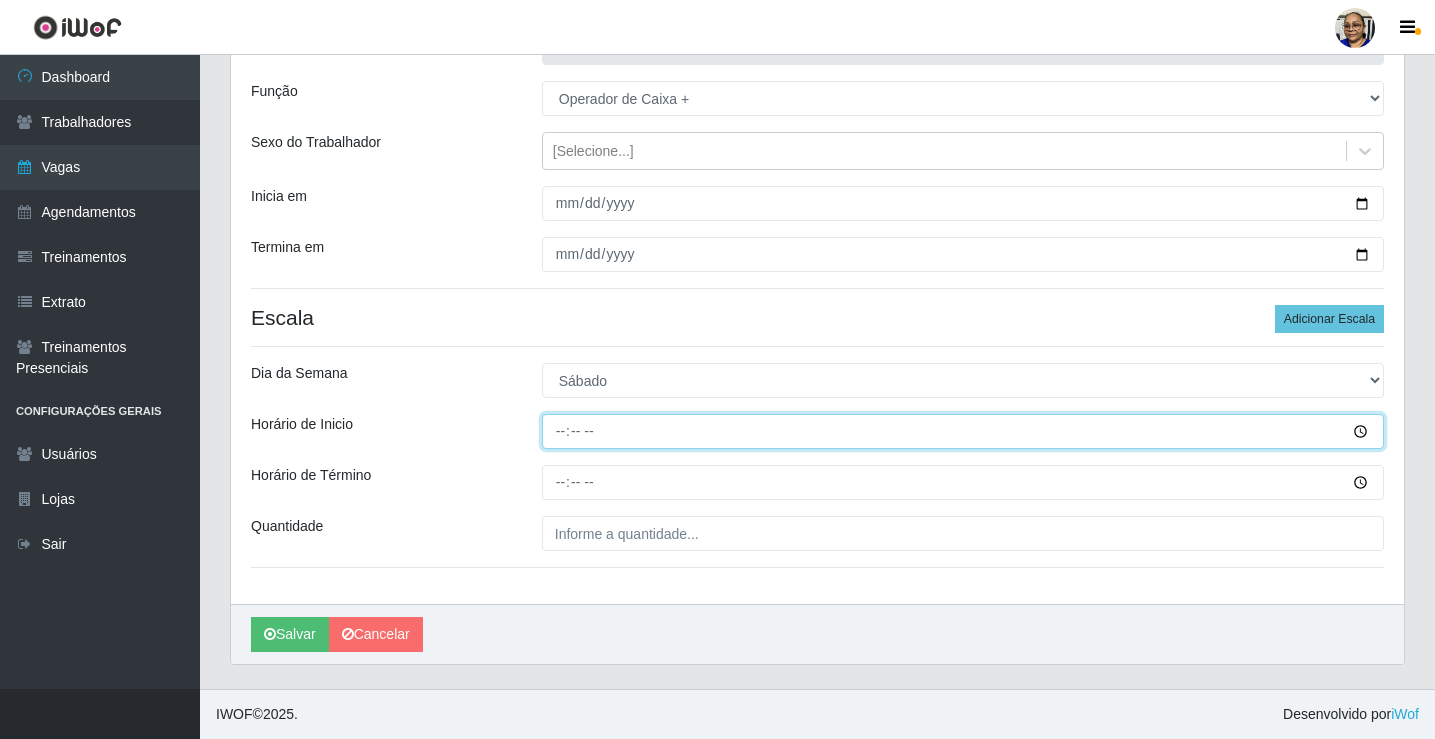 click on "Horário de Inicio" at bounding box center [963, 431] 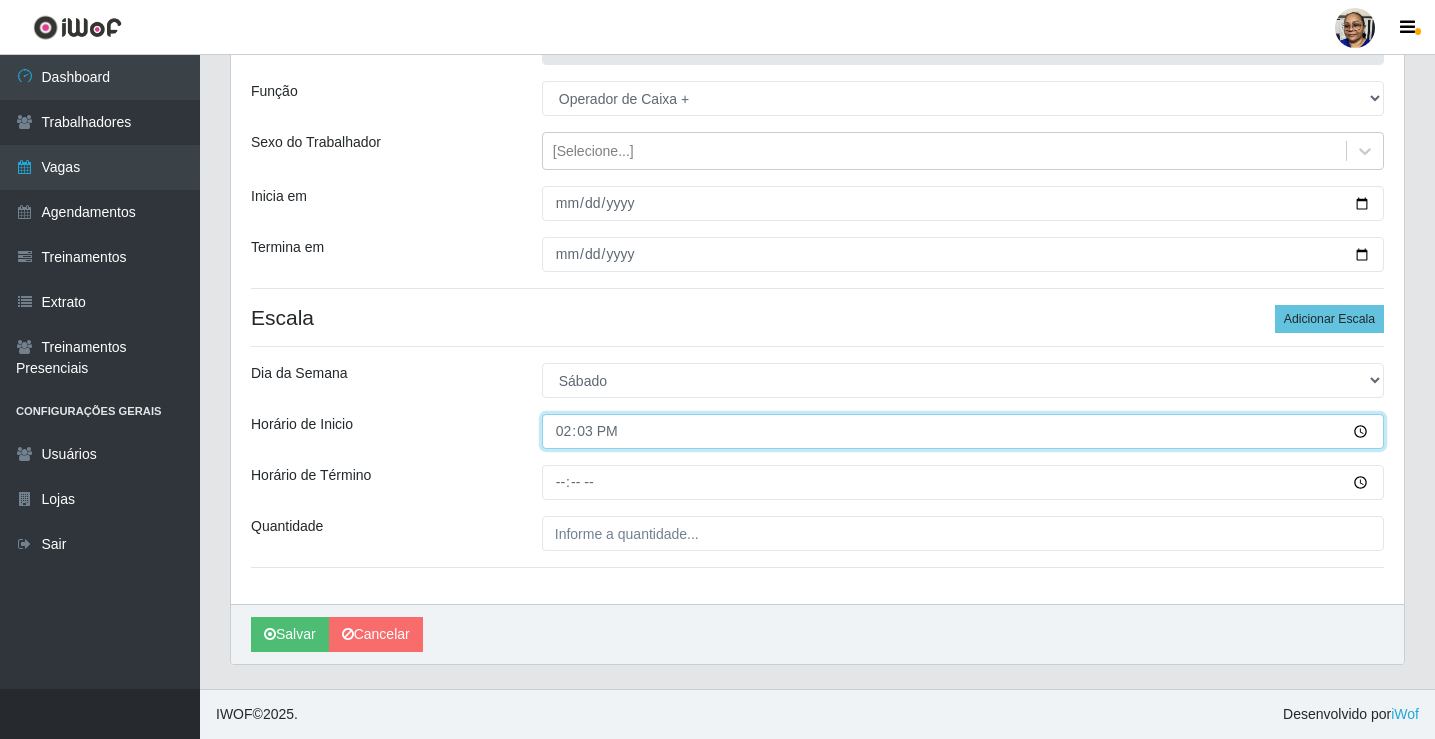 type on "14:30" 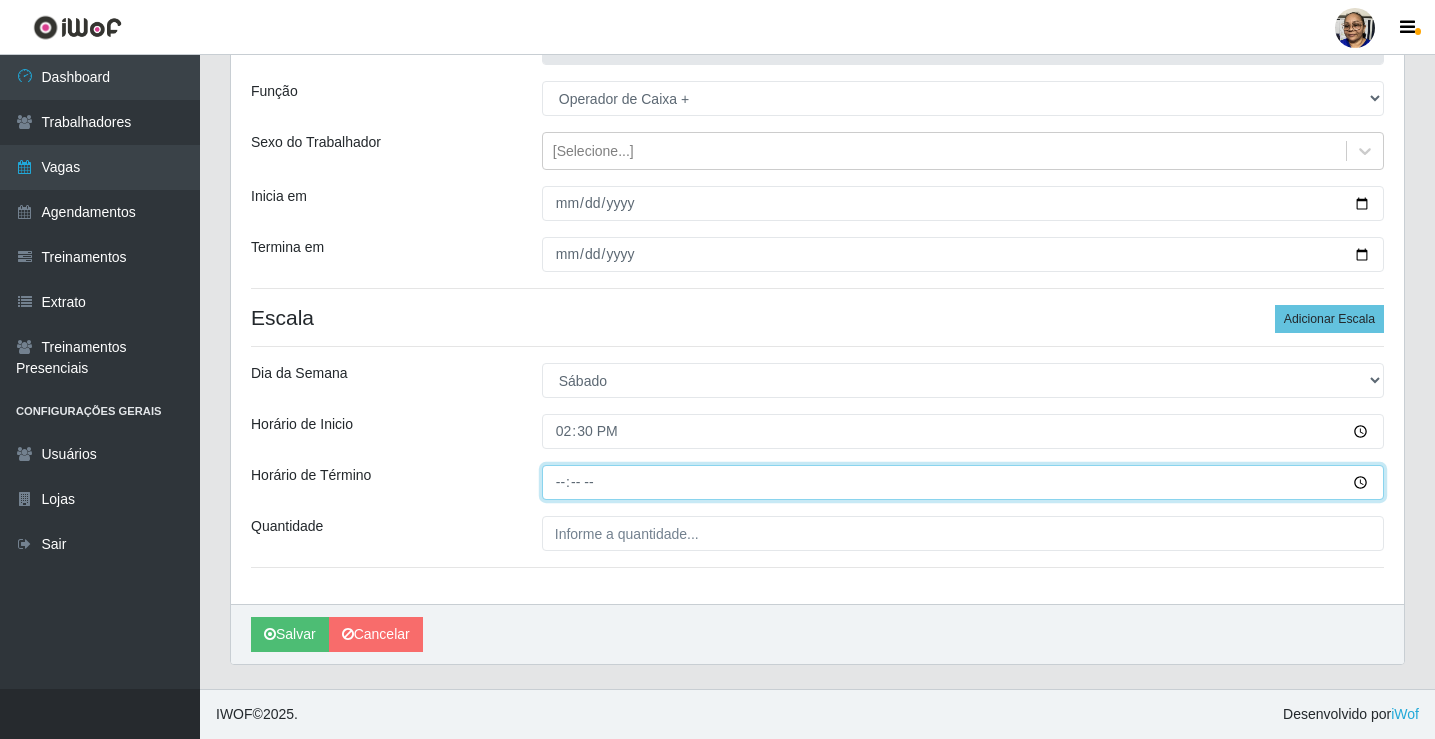 click on "Horário de Término" at bounding box center (963, 482) 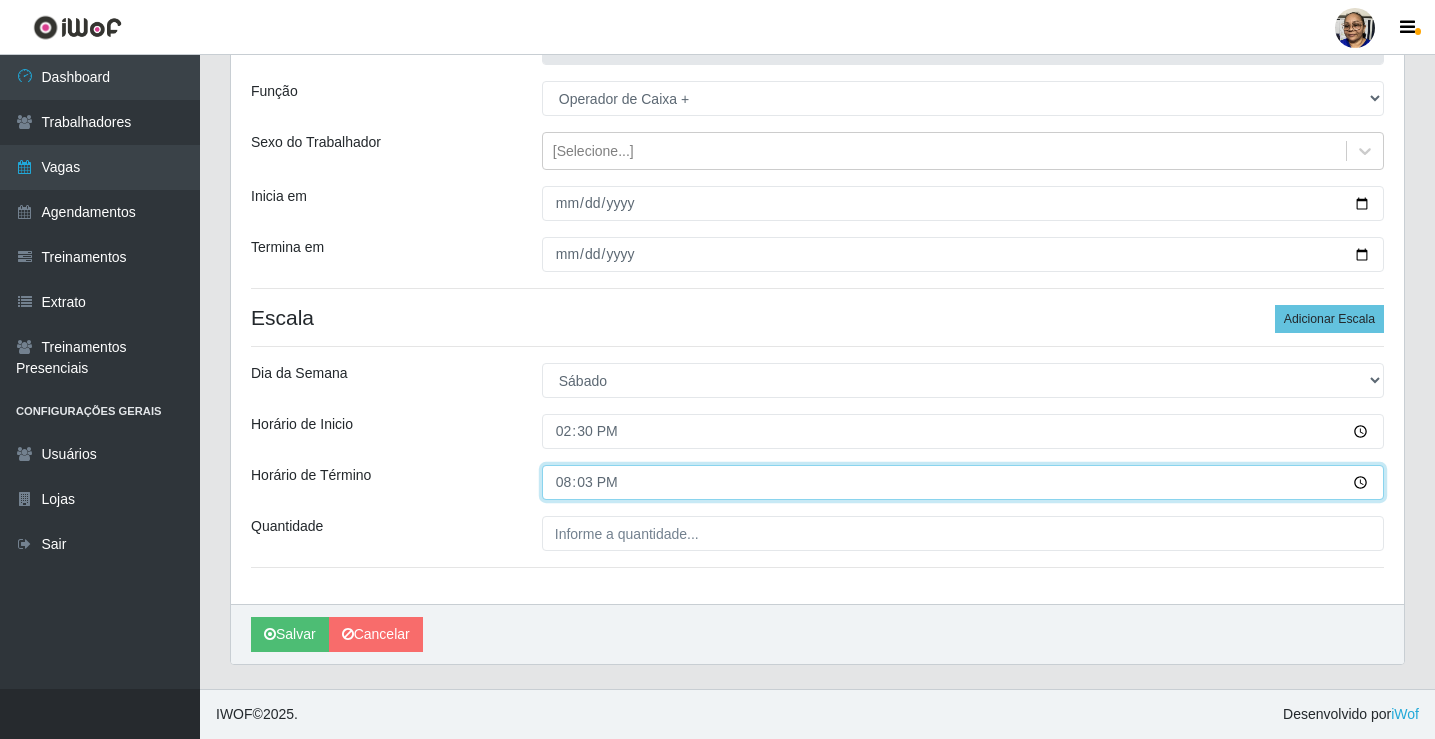 type on "20:30" 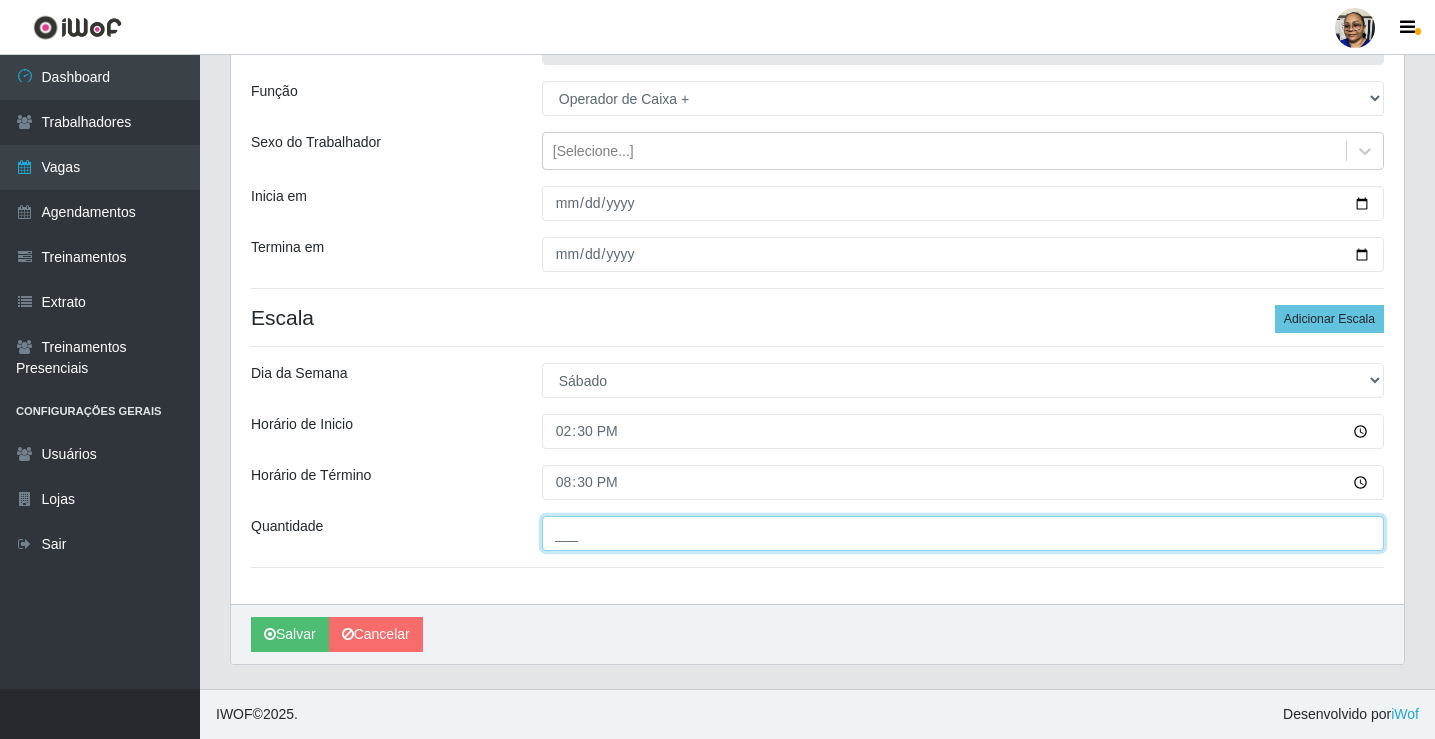 click on "___" at bounding box center (963, 533) 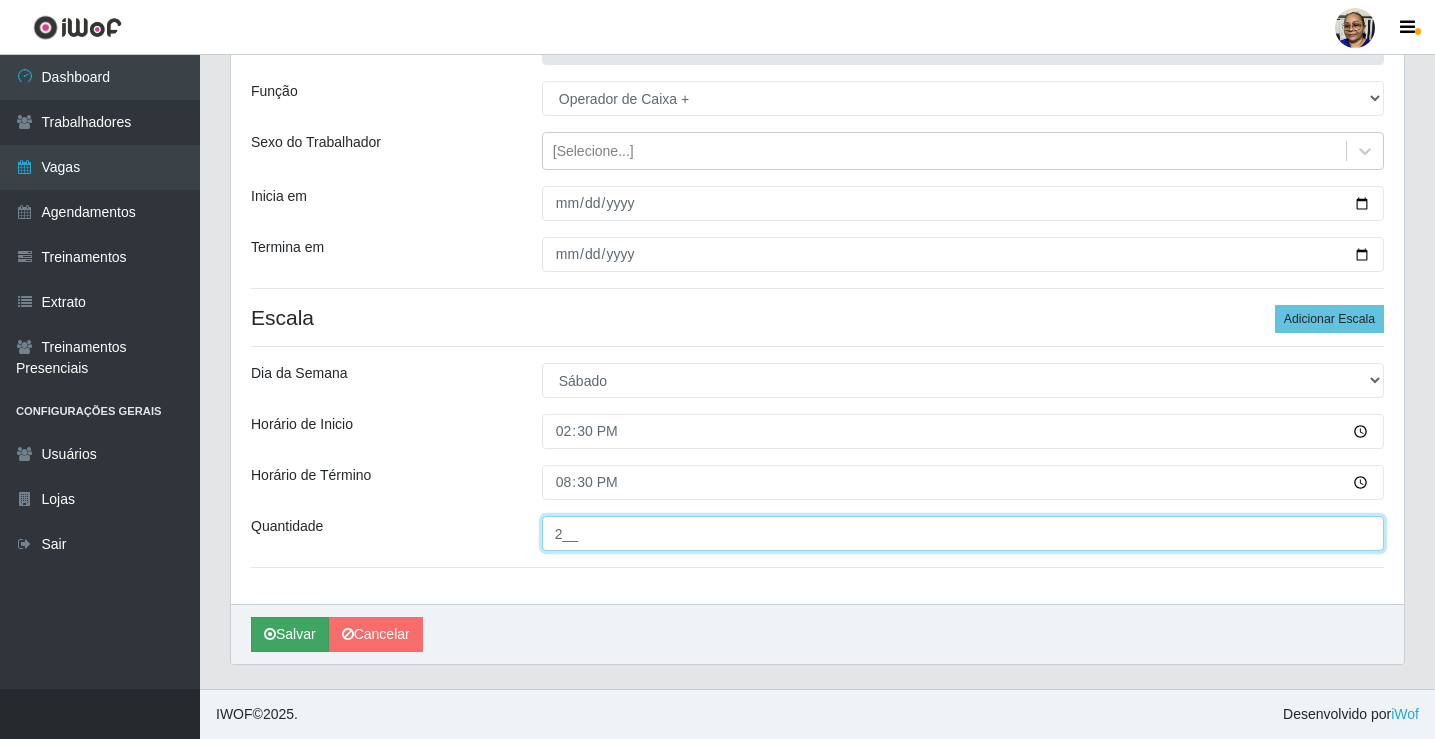 type on "2__" 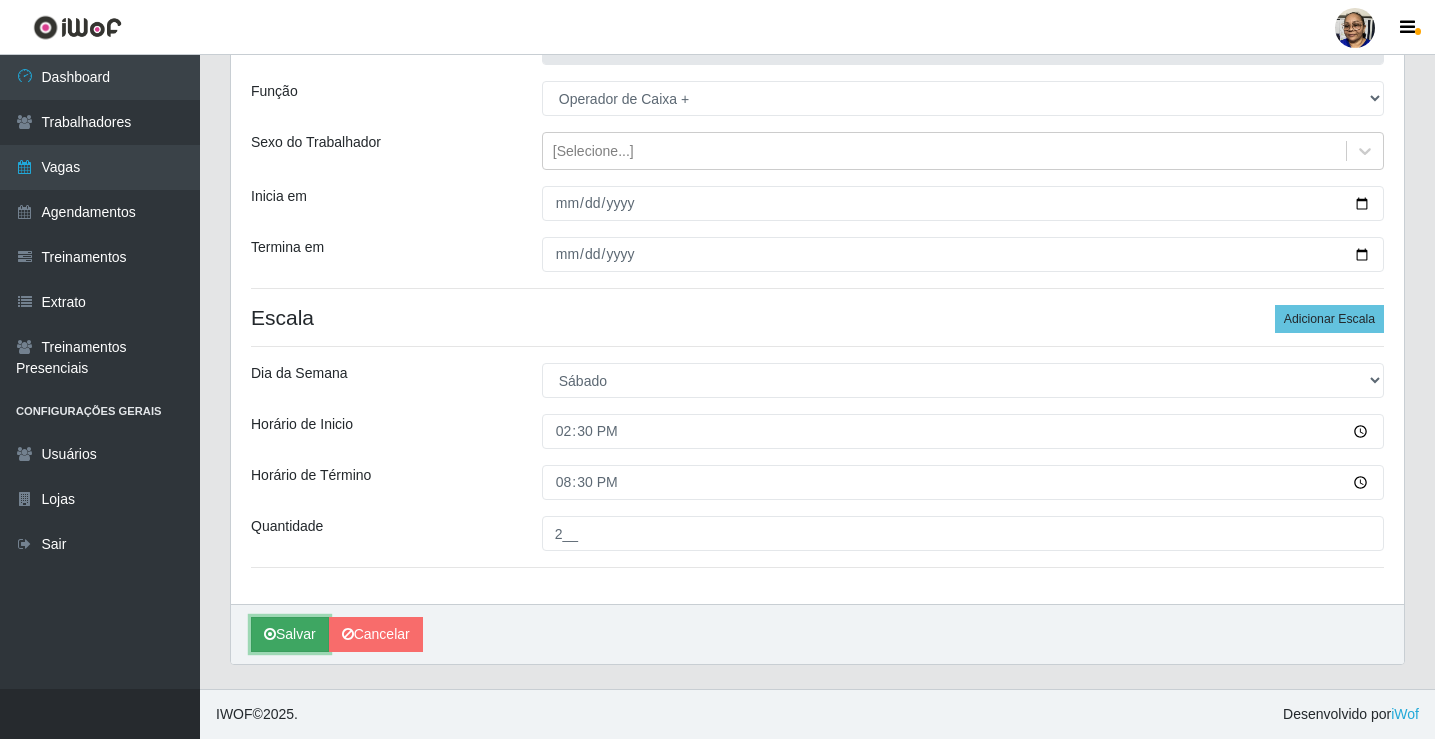 click on "Salvar" at bounding box center [290, 634] 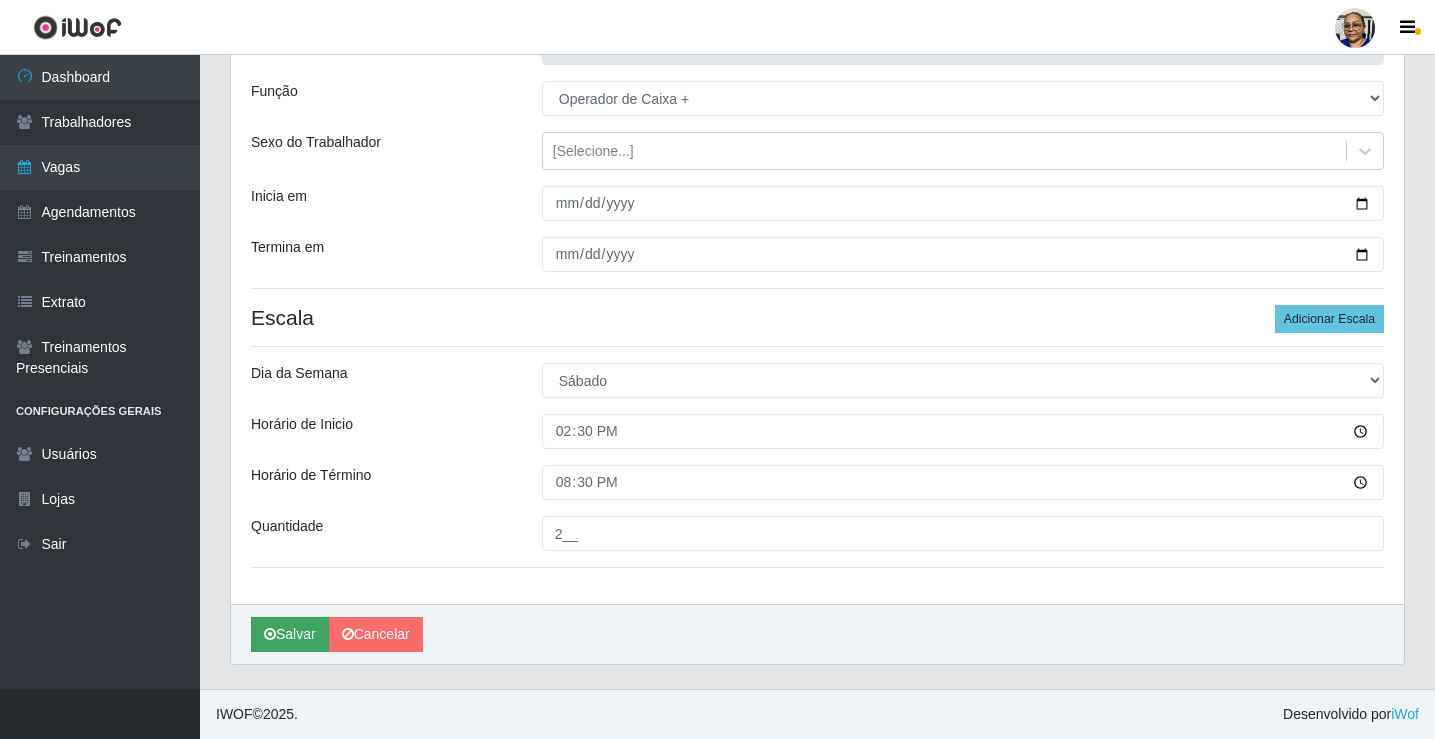 scroll, scrollTop: 0, scrollLeft: 0, axis: both 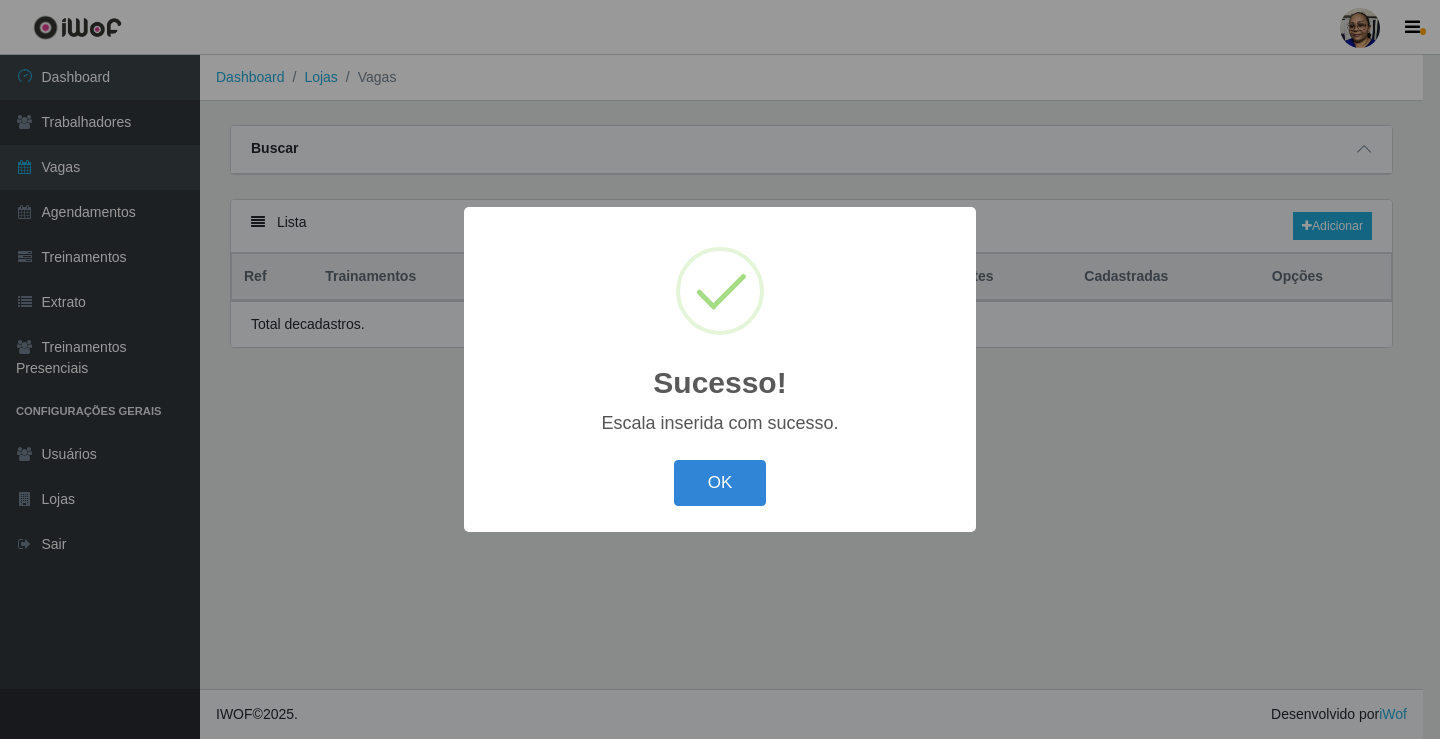 click on "Sucesso! × Escala inserida com sucesso. OK Cancel" at bounding box center (720, 369) 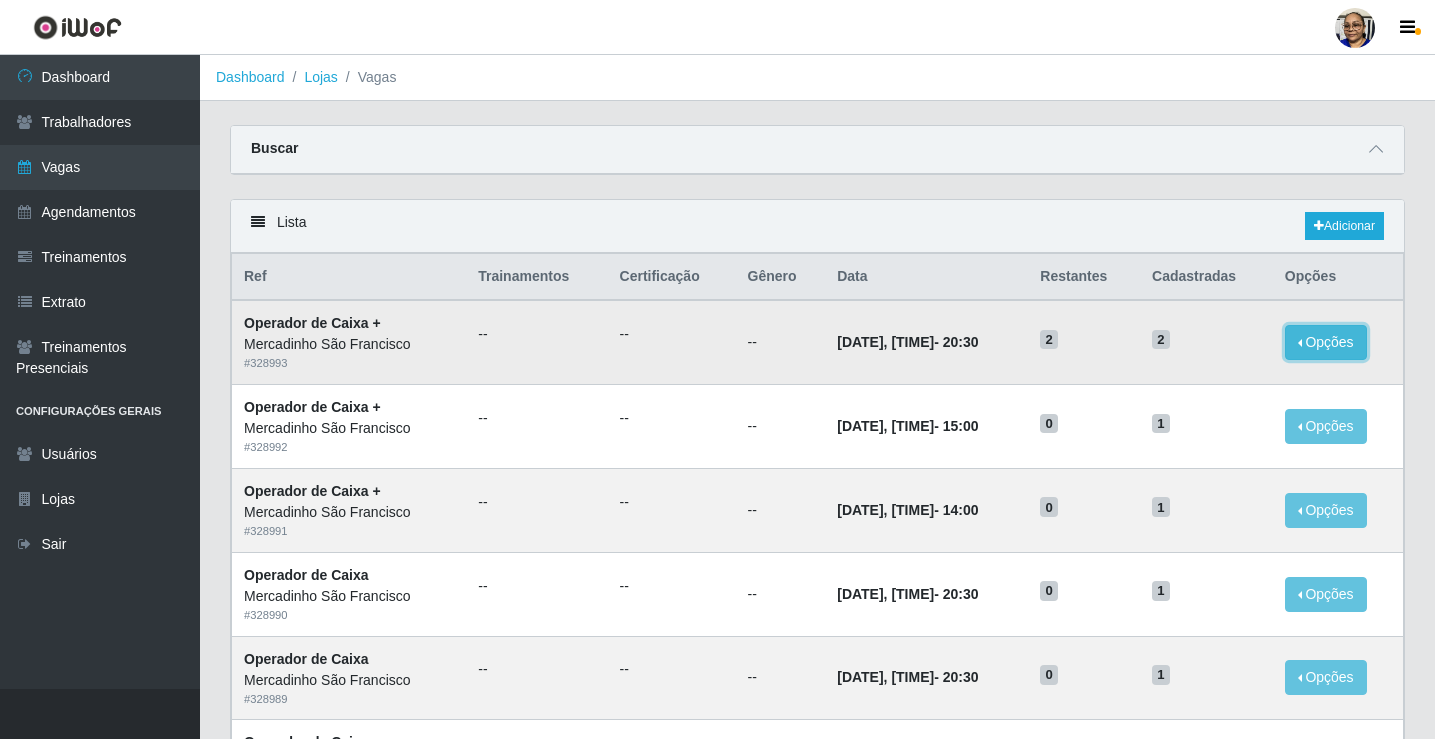 click on "Opções" at bounding box center [1326, 342] 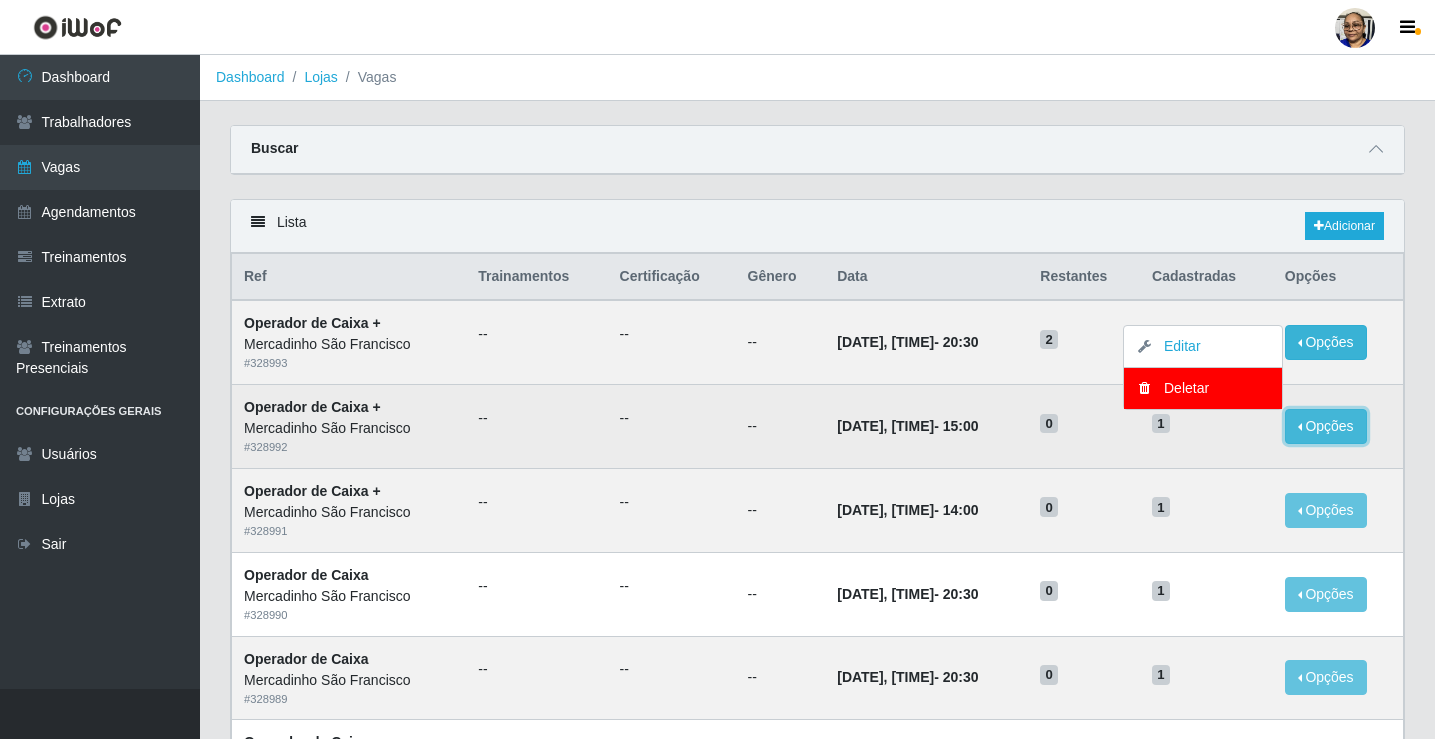 click on "Opções" at bounding box center [1326, 426] 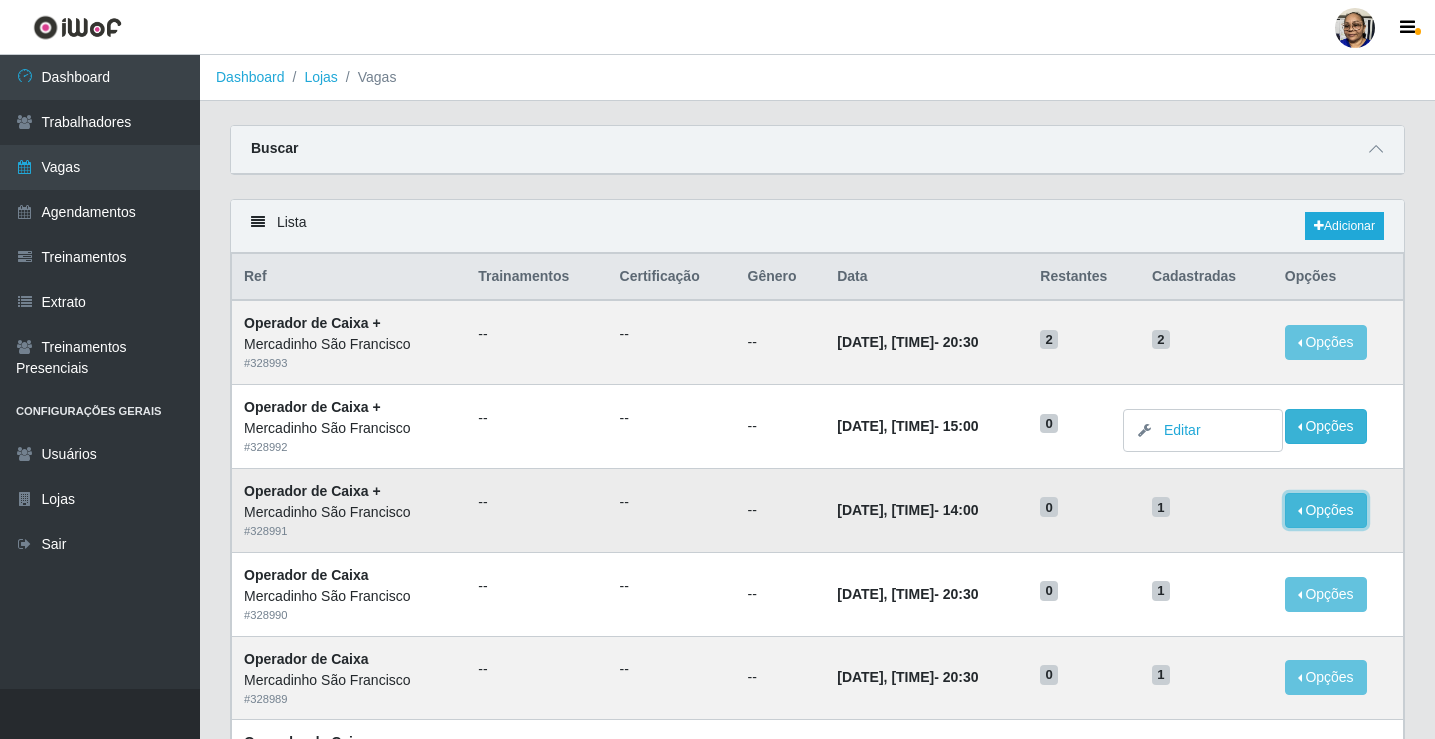 click on "Opções" at bounding box center (1326, 510) 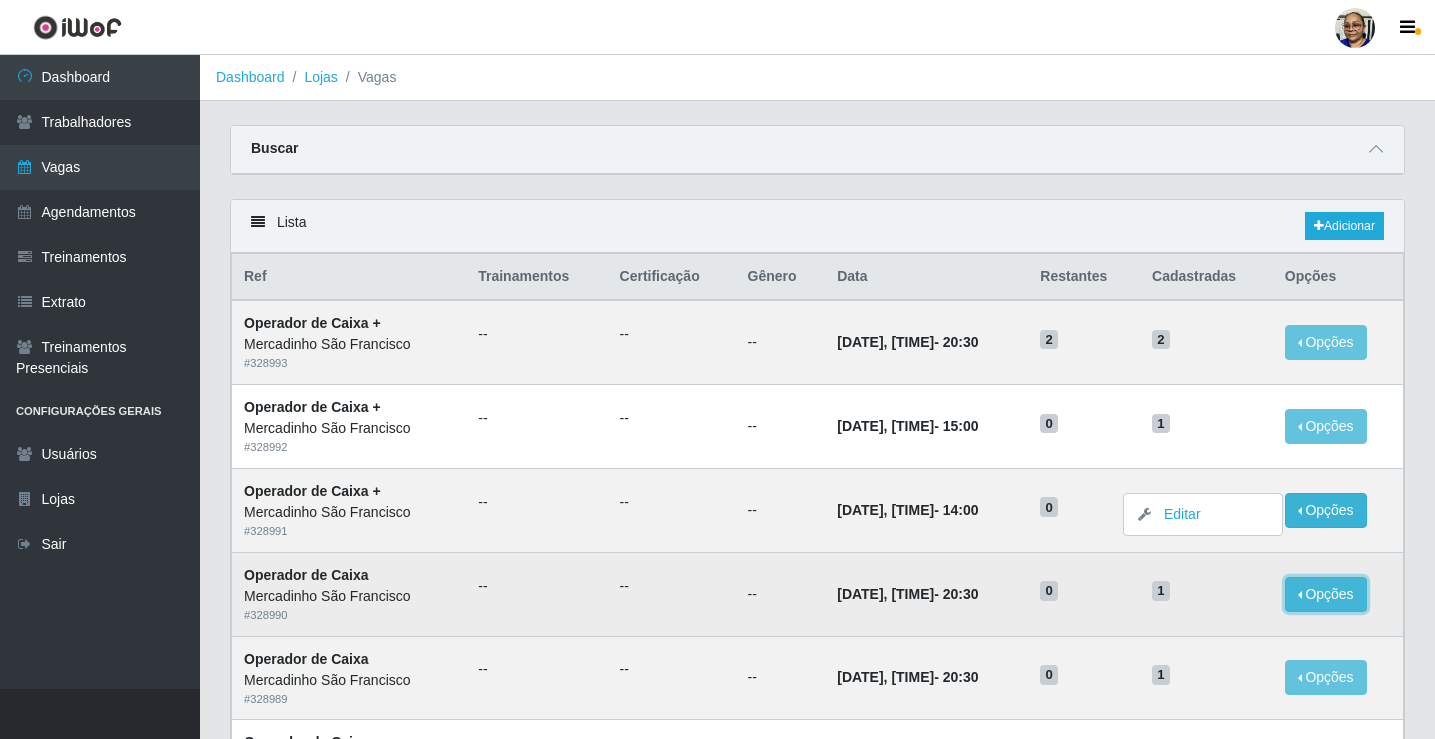 click on "Opções" at bounding box center [1326, 594] 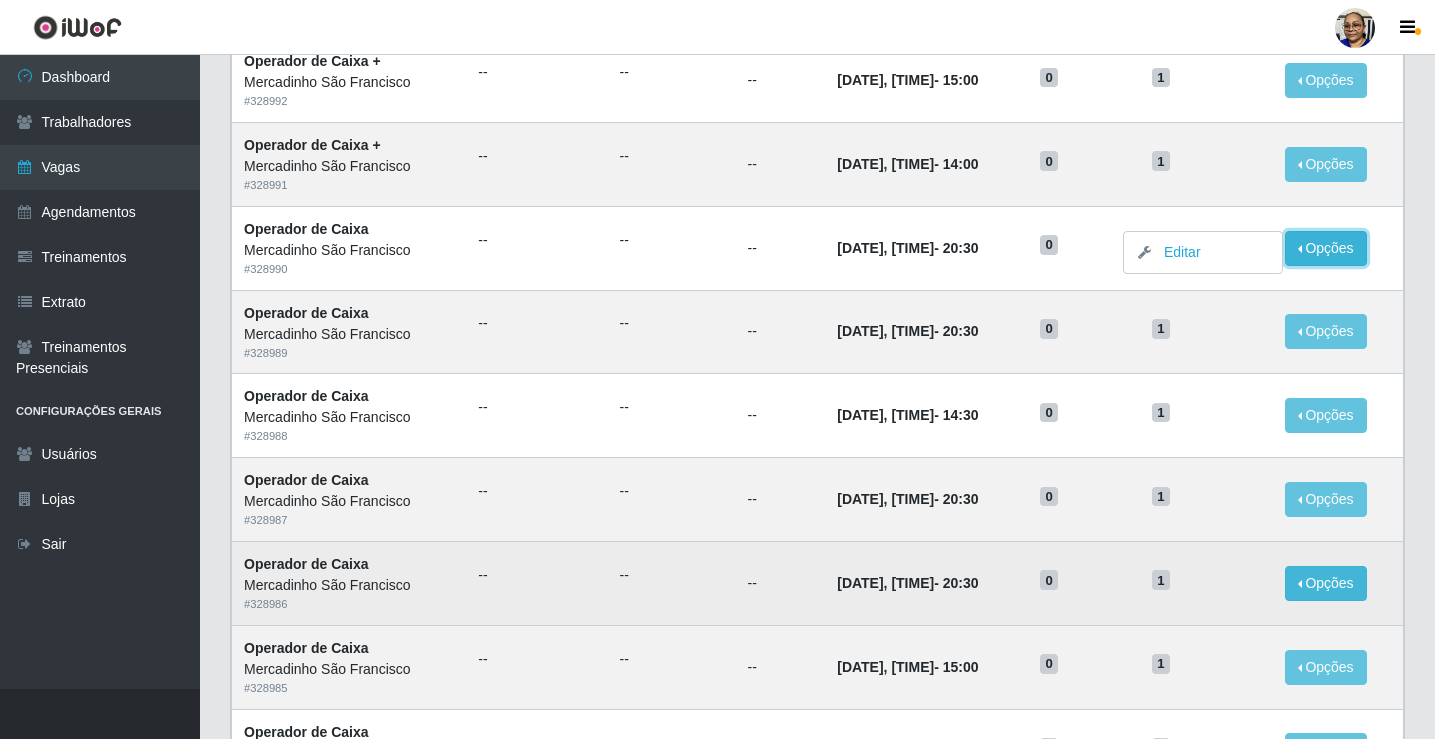 scroll, scrollTop: 400, scrollLeft: 0, axis: vertical 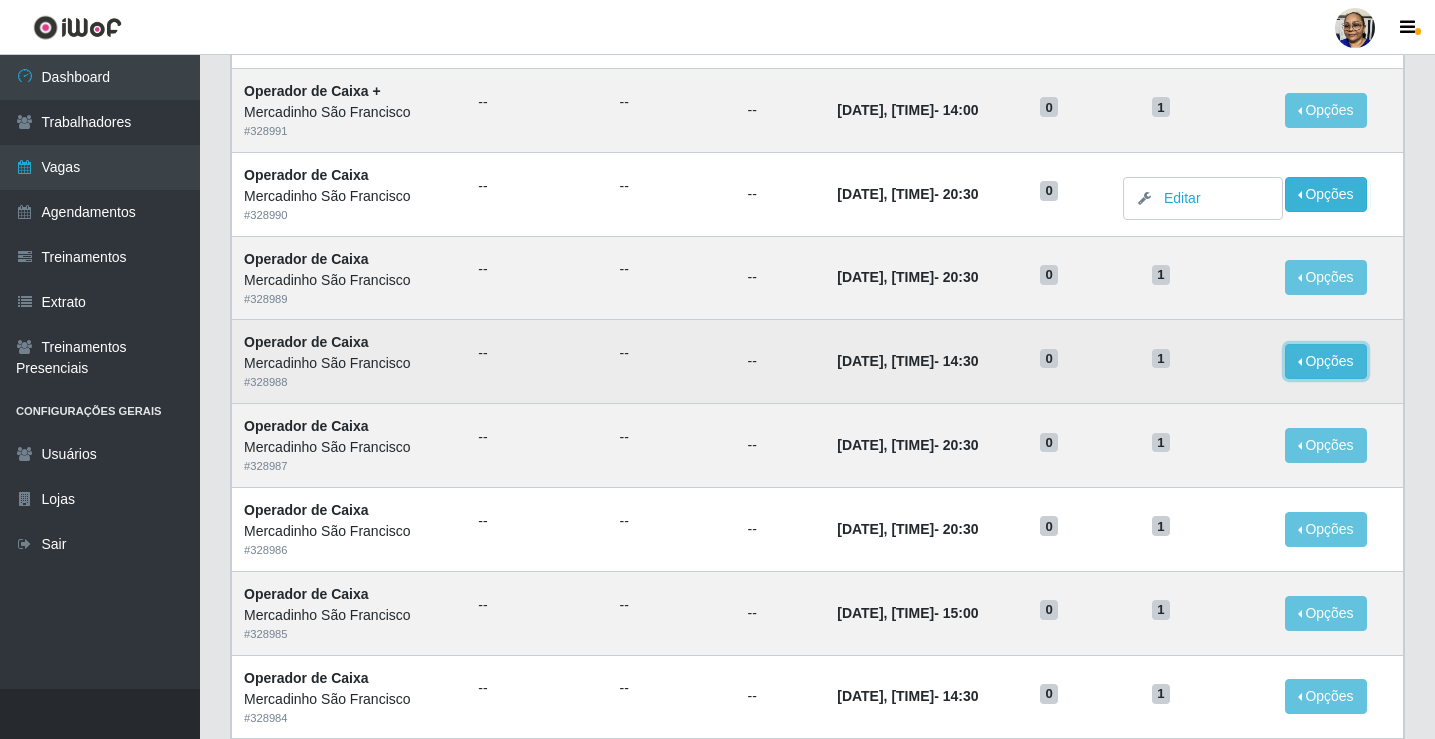 drag, startPoint x: 1301, startPoint y: 360, endPoint x: 1307, endPoint y: 390, distance: 30.594116 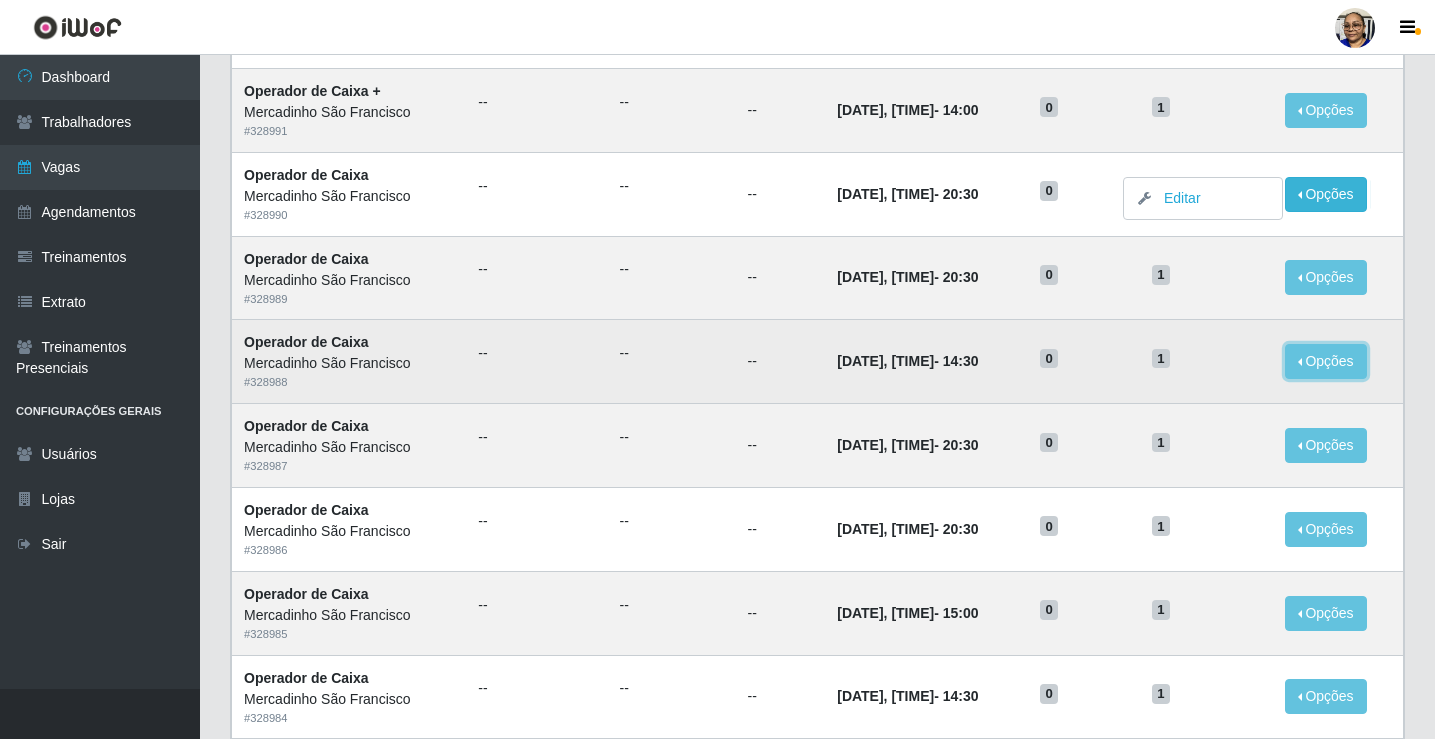 click on "Opções" at bounding box center [1326, 361] 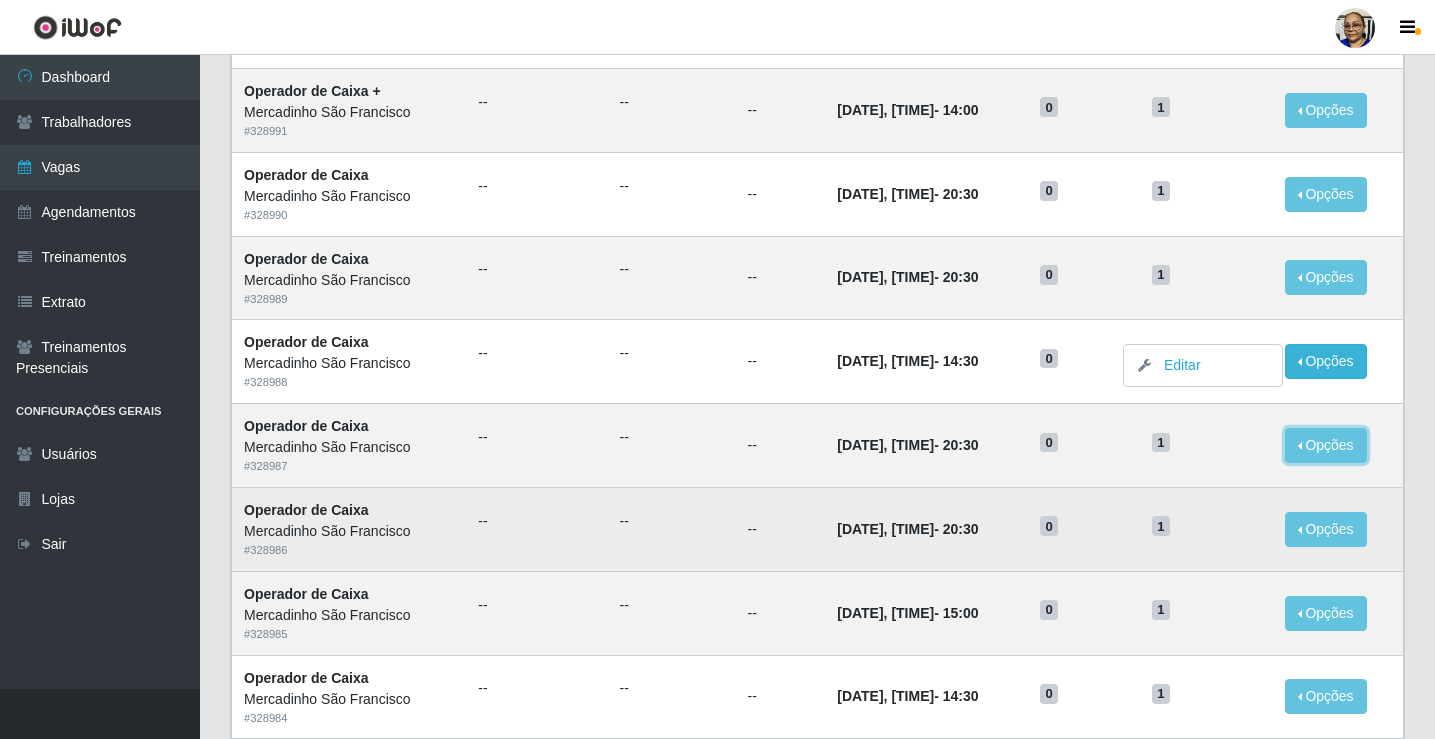 drag, startPoint x: 1303, startPoint y: 459, endPoint x: 1293, endPoint y: 507, distance: 49.0306 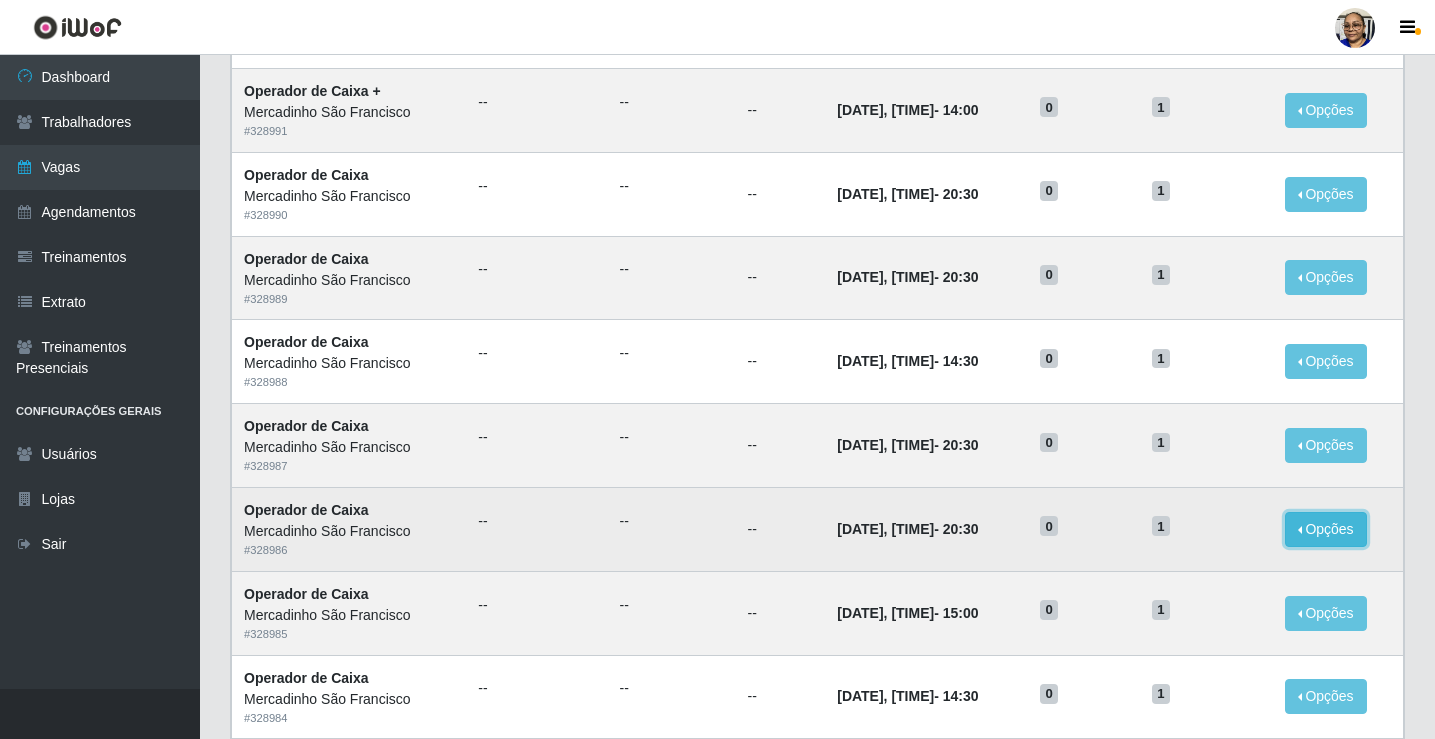 click on "Opções" at bounding box center [1326, 529] 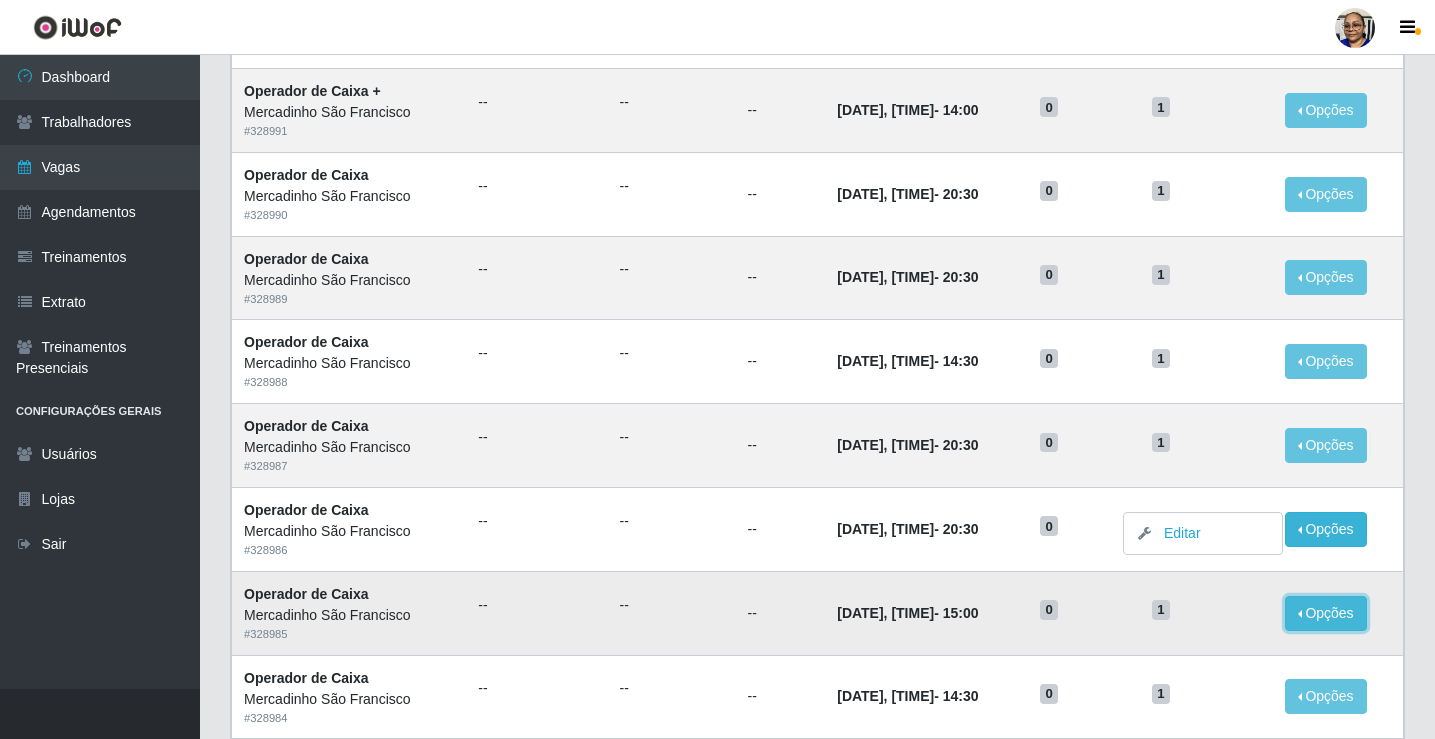 drag, startPoint x: 1307, startPoint y: 611, endPoint x: 1278, endPoint y: 592, distance: 34.669872 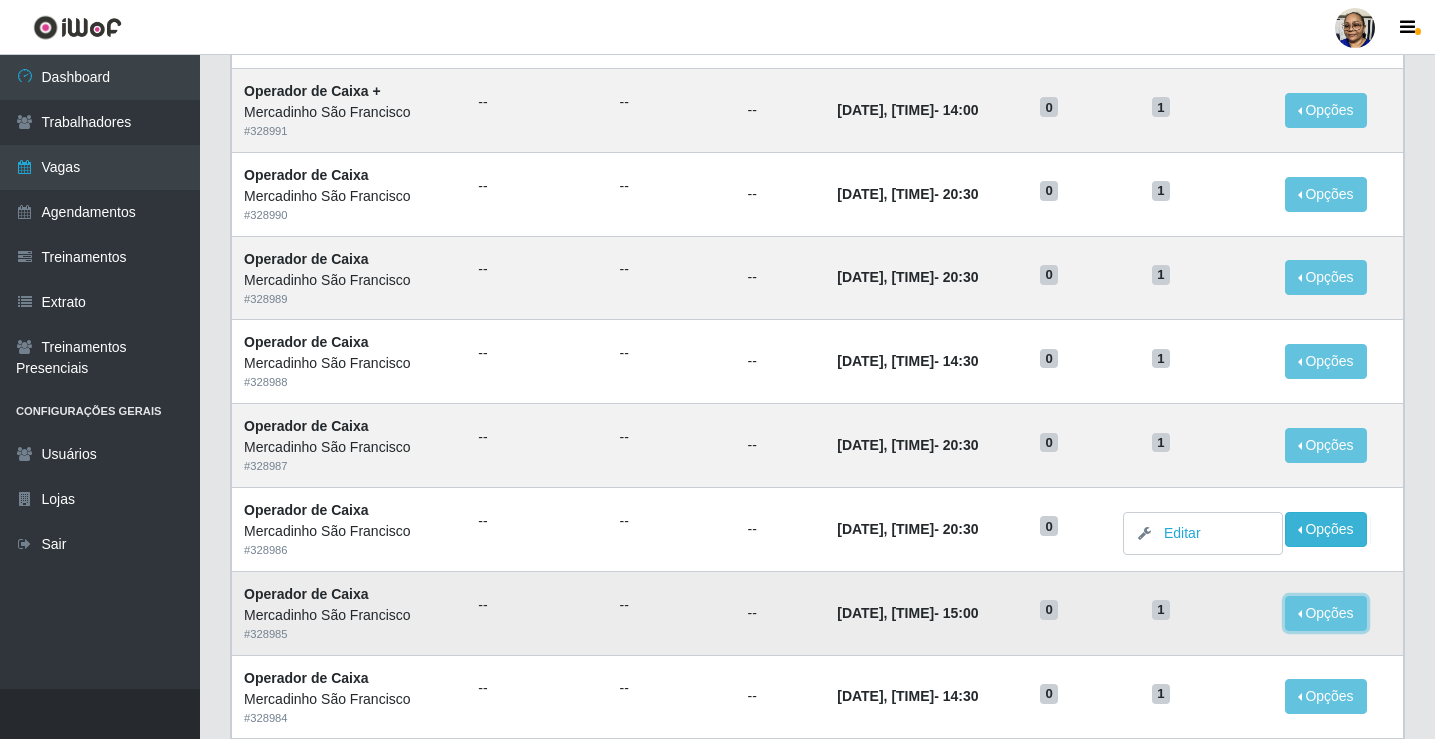 click on "Opções" at bounding box center [1326, 613] 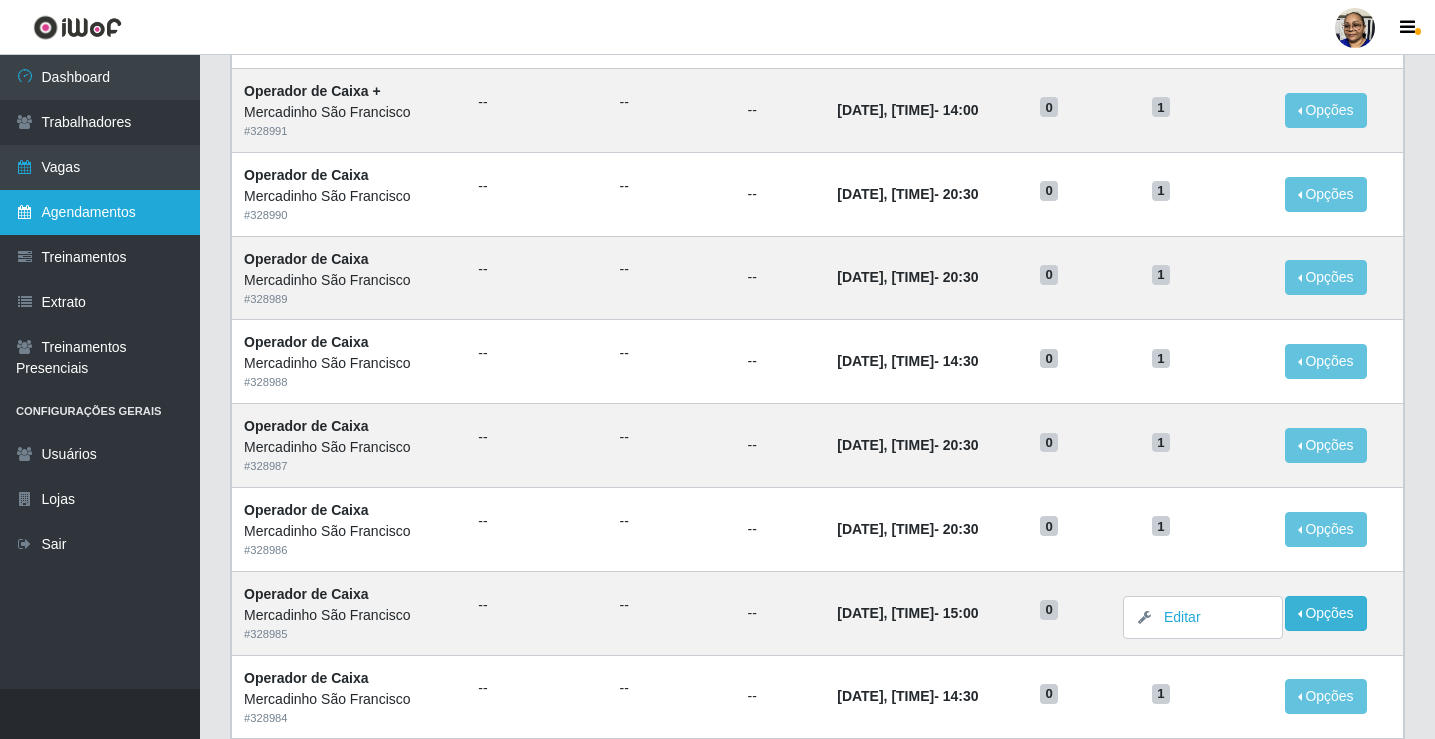 click on "Agendamentos" at bounding box center (100, 212) 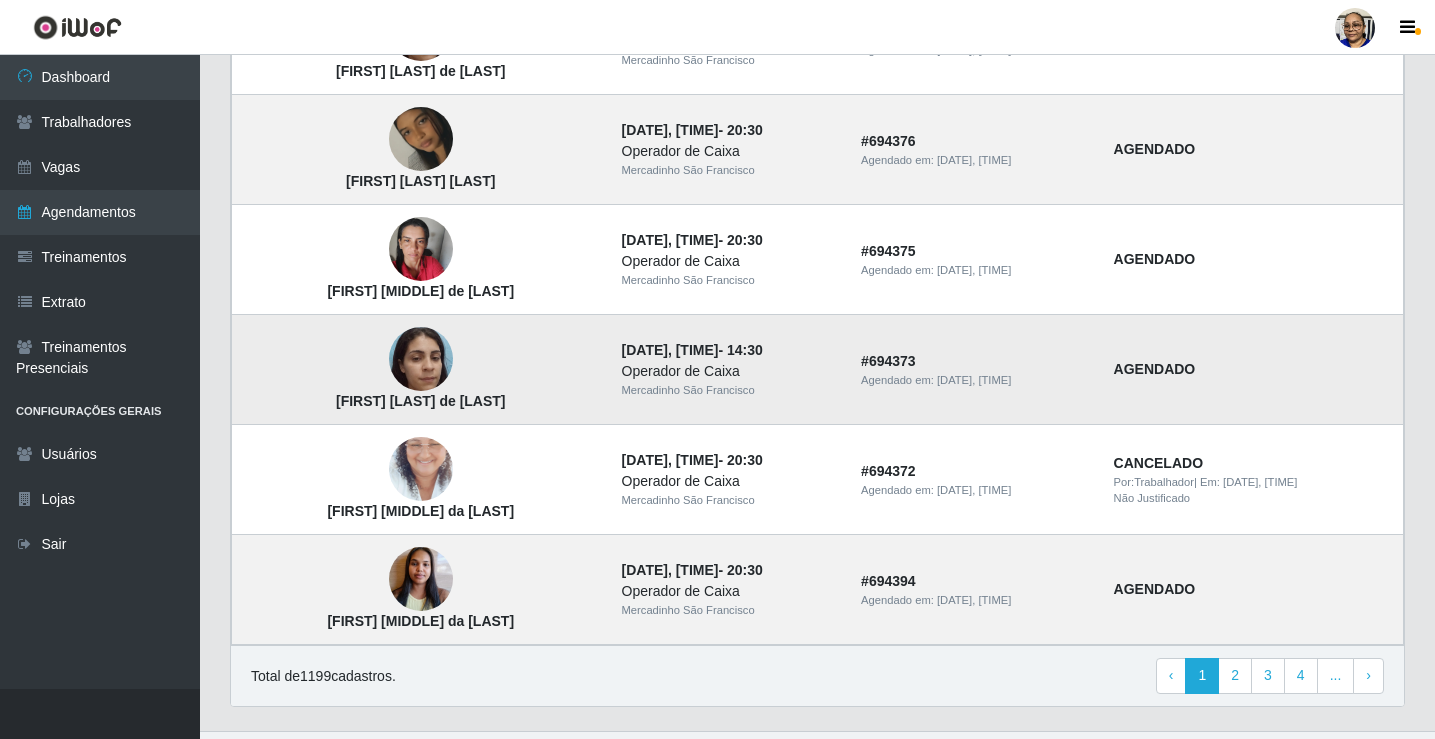 scroll, scrollTop: 1349, scrollLeft: 0, axis: vertical 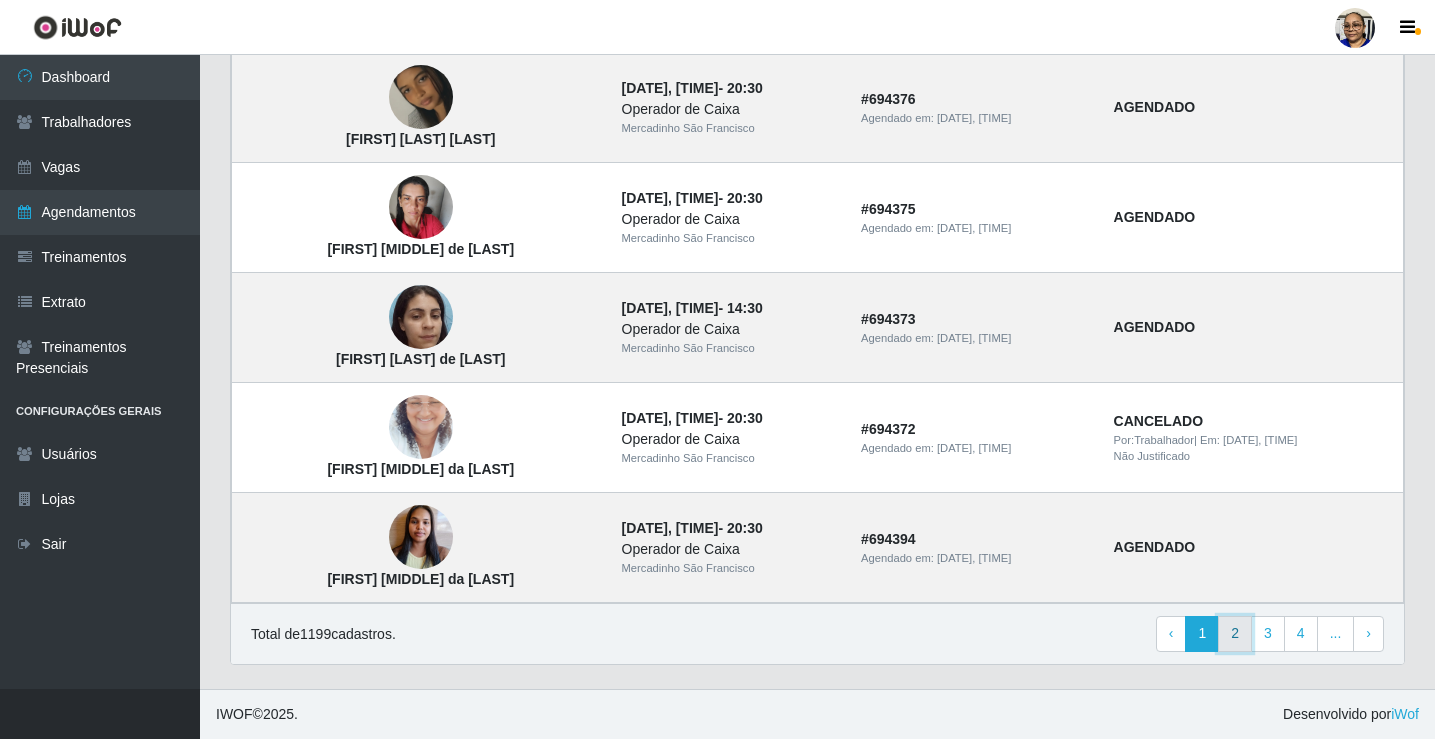 click on "2" at bounding box center [1235, 634] 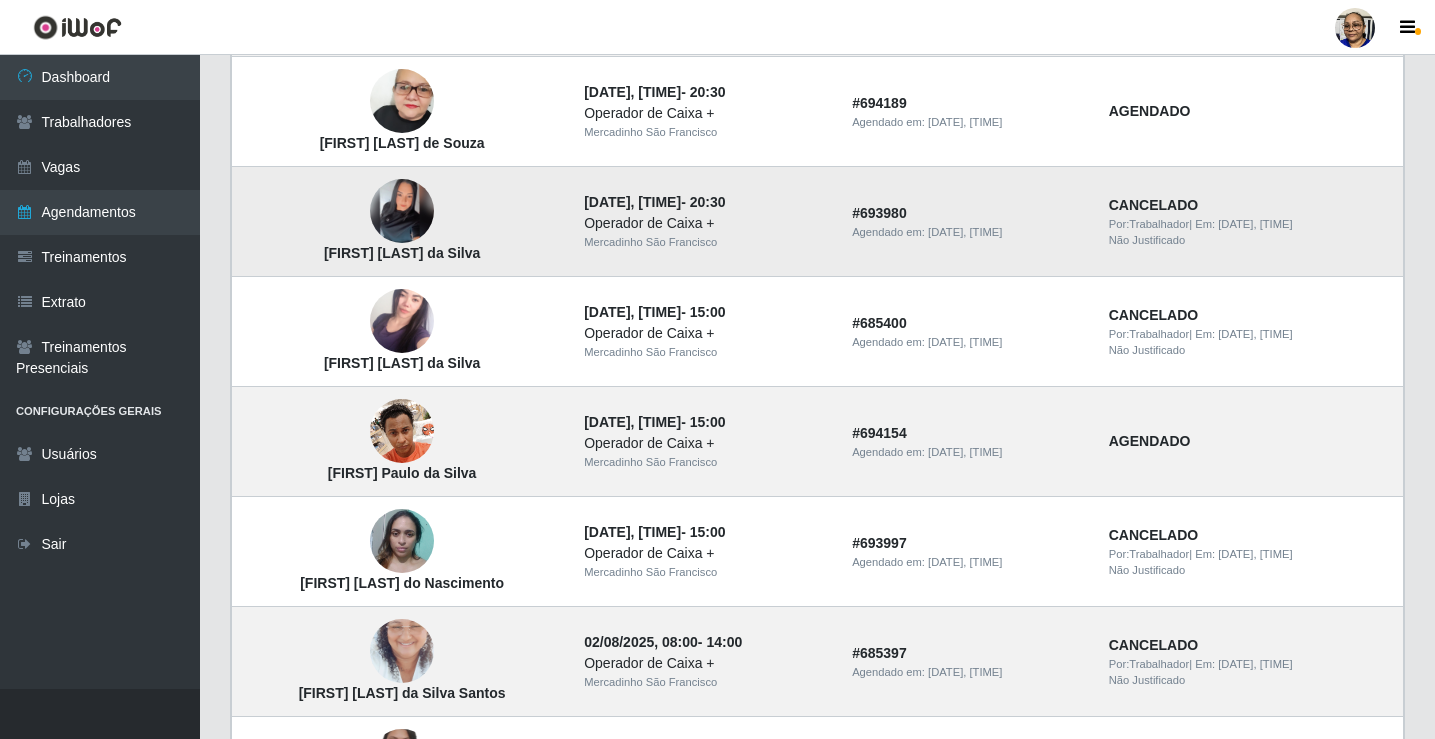 scroll, scrollTop: 1349, scrollLeft: 0, axis: vertical 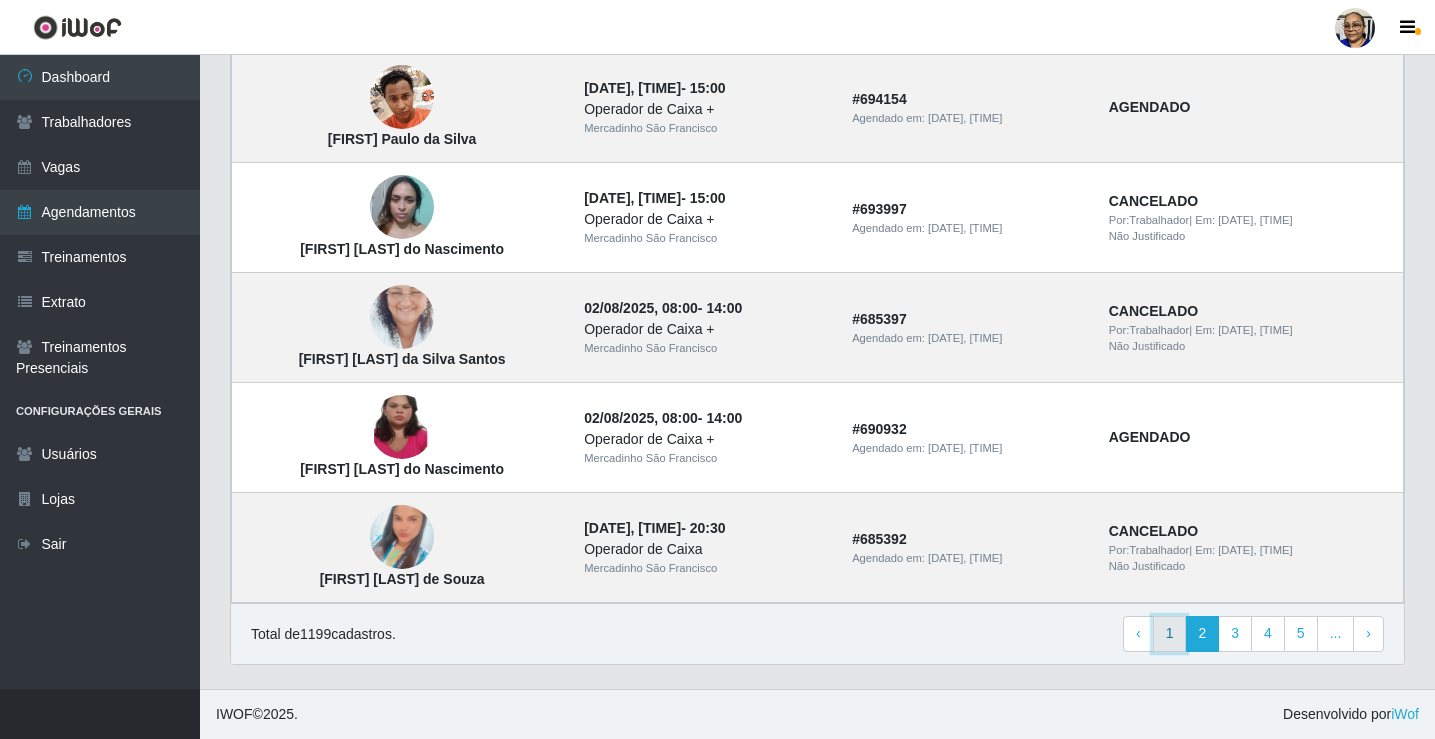 click on "1" at bounding box center (1170, 634) 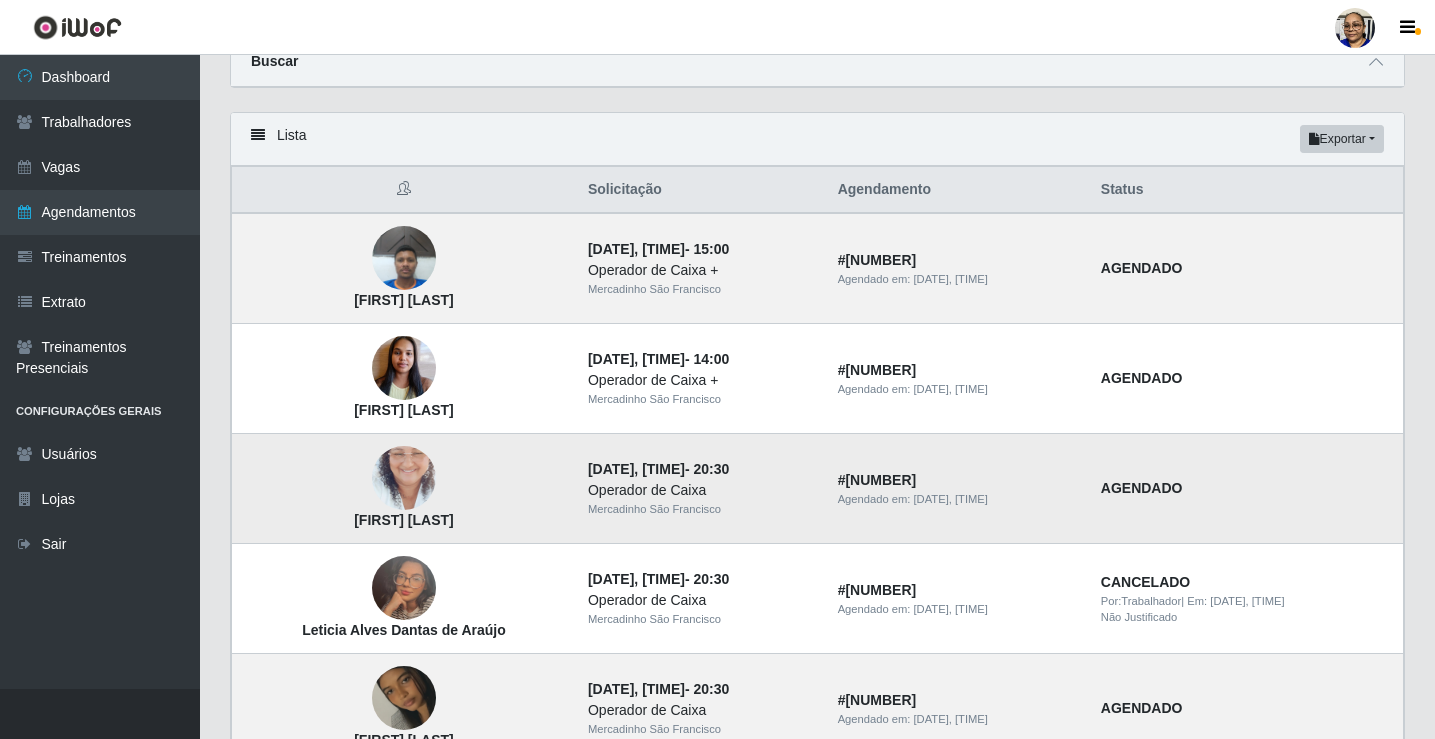 scroll, scrollTop: 0, scrollLeft: 0, axis: both 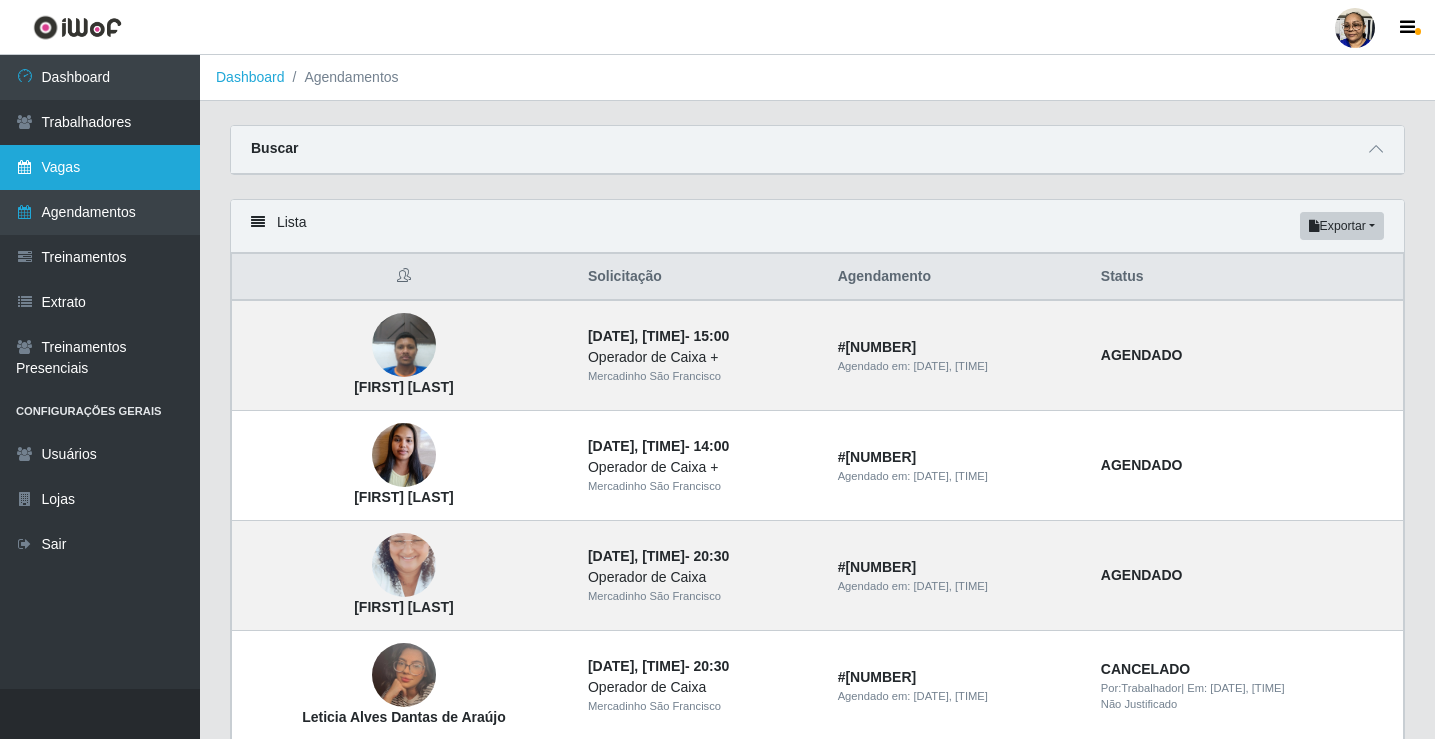 click on "Vagas" at bounding box center [100, 167] 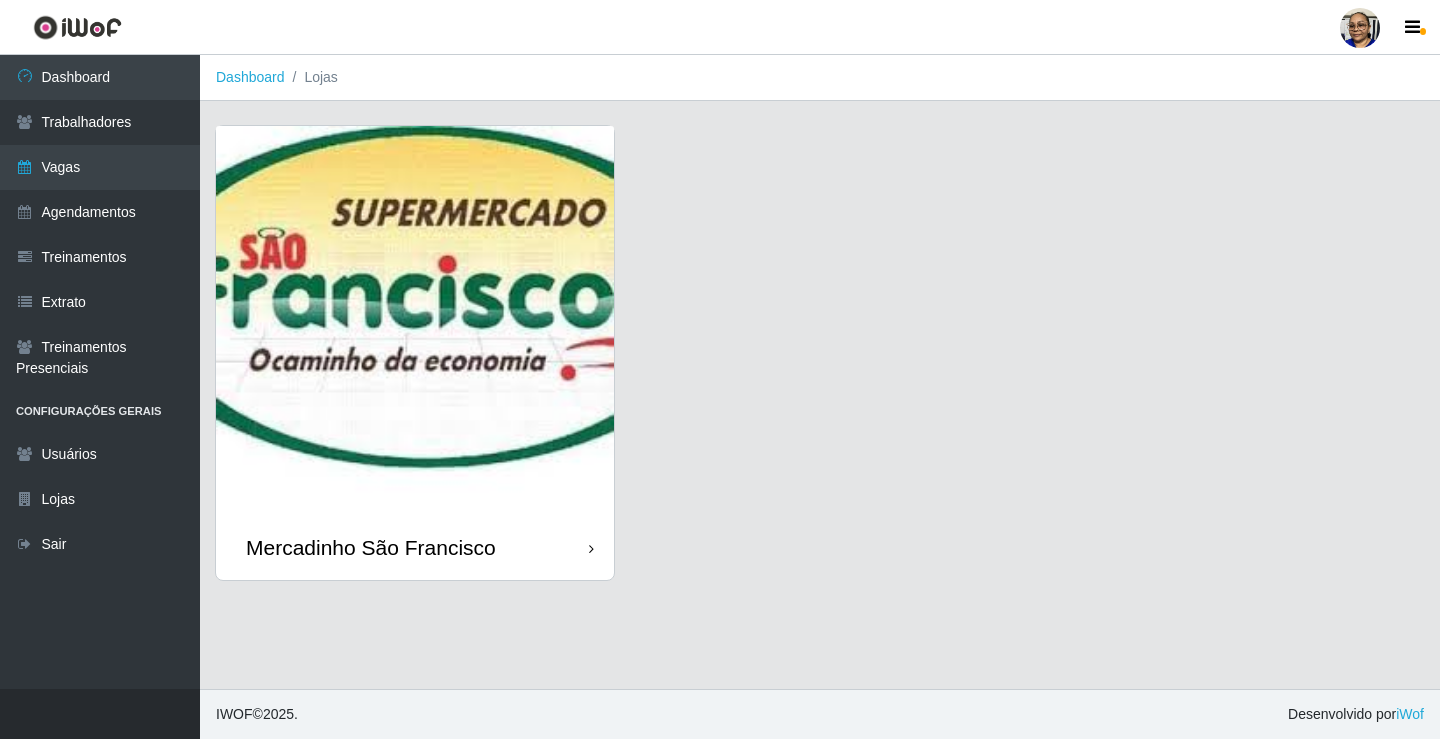 click at bounding box center (415, 320) 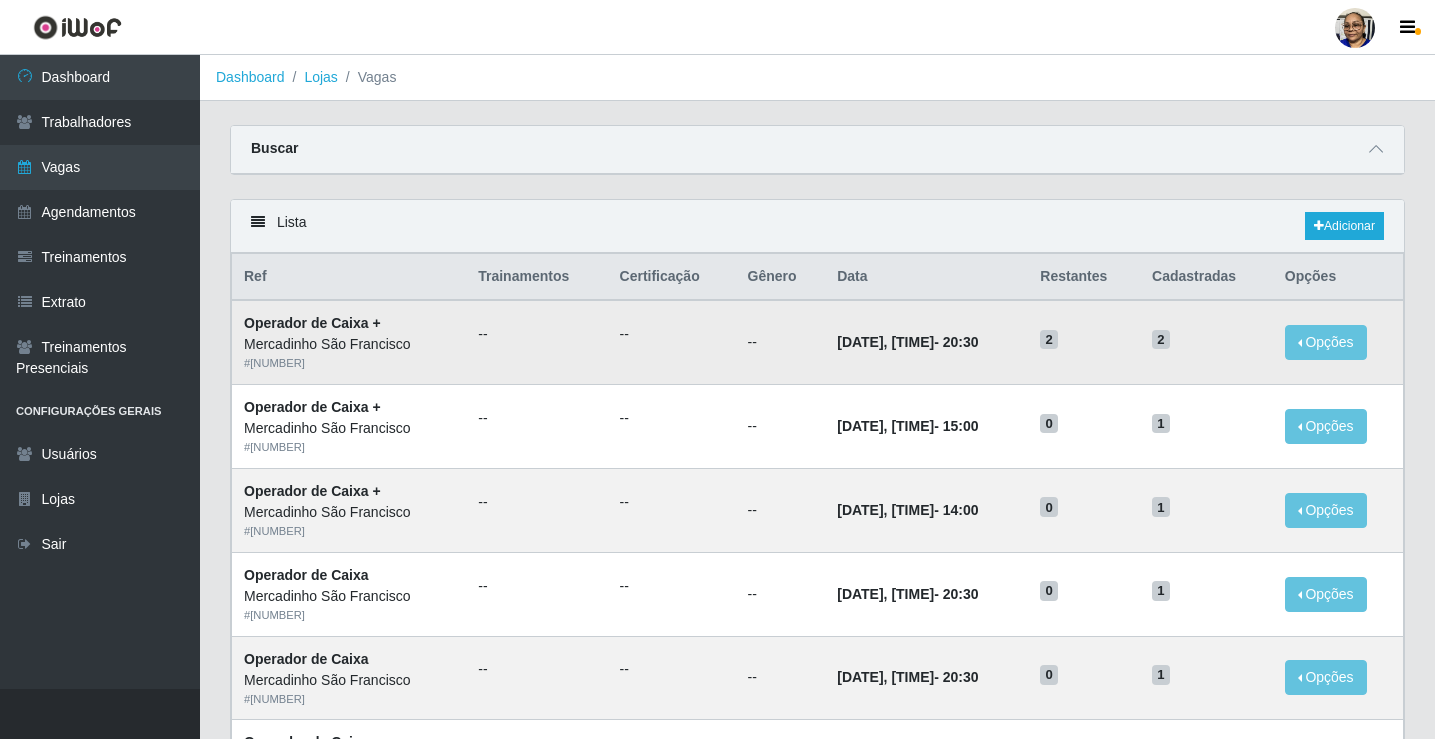 click on "2" at bounding box center [1161, 340] 